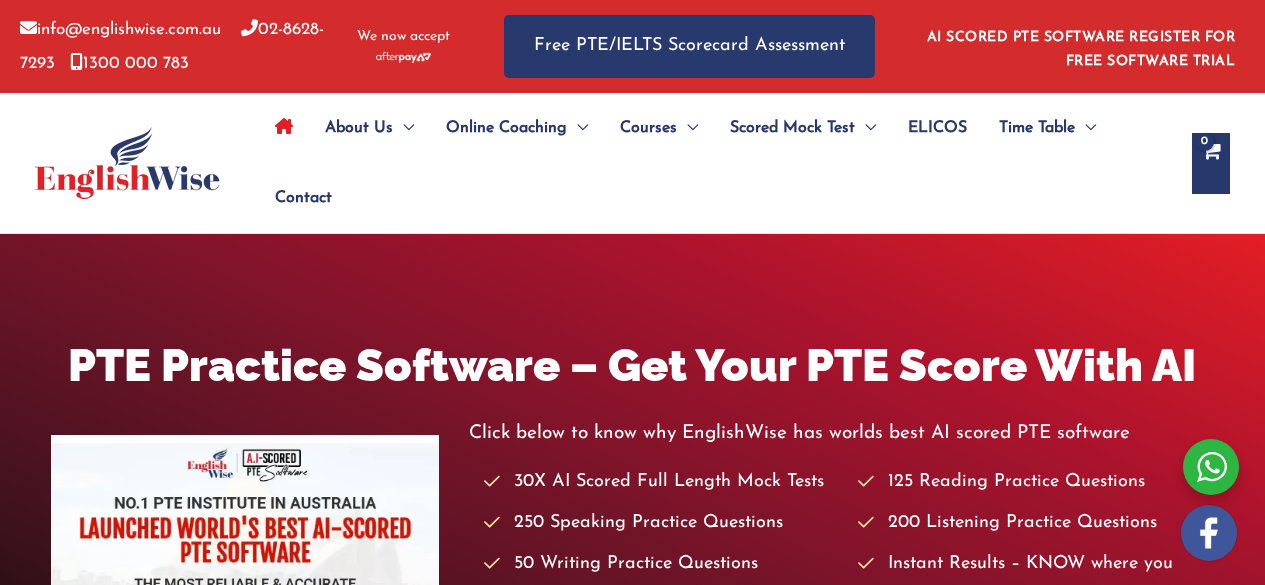 scroll, scrollTop: 0, scrollLeft: 0, axis: both 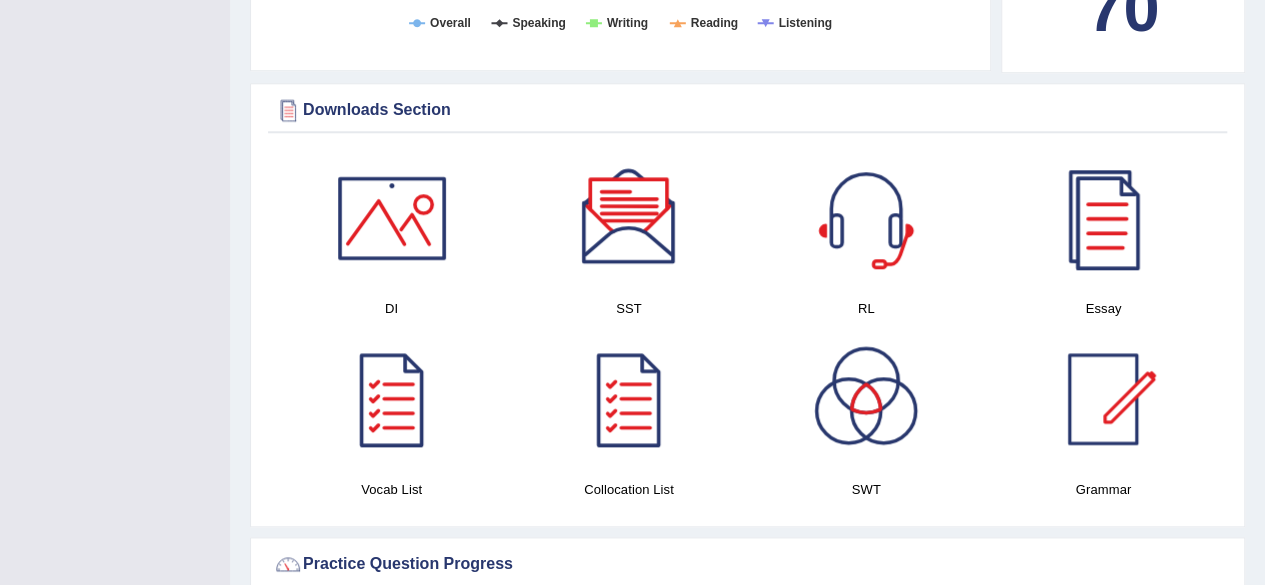 click at bounding box center (1103, 218) 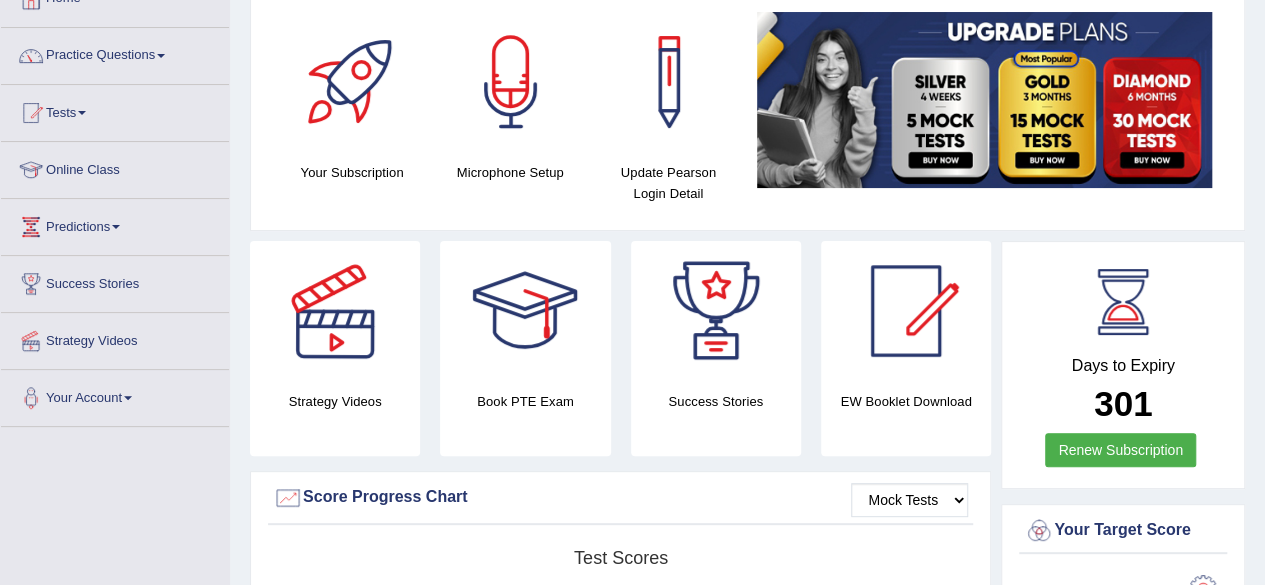 scroll, scrollTop: 0, scrollLeft: 0, axis: both 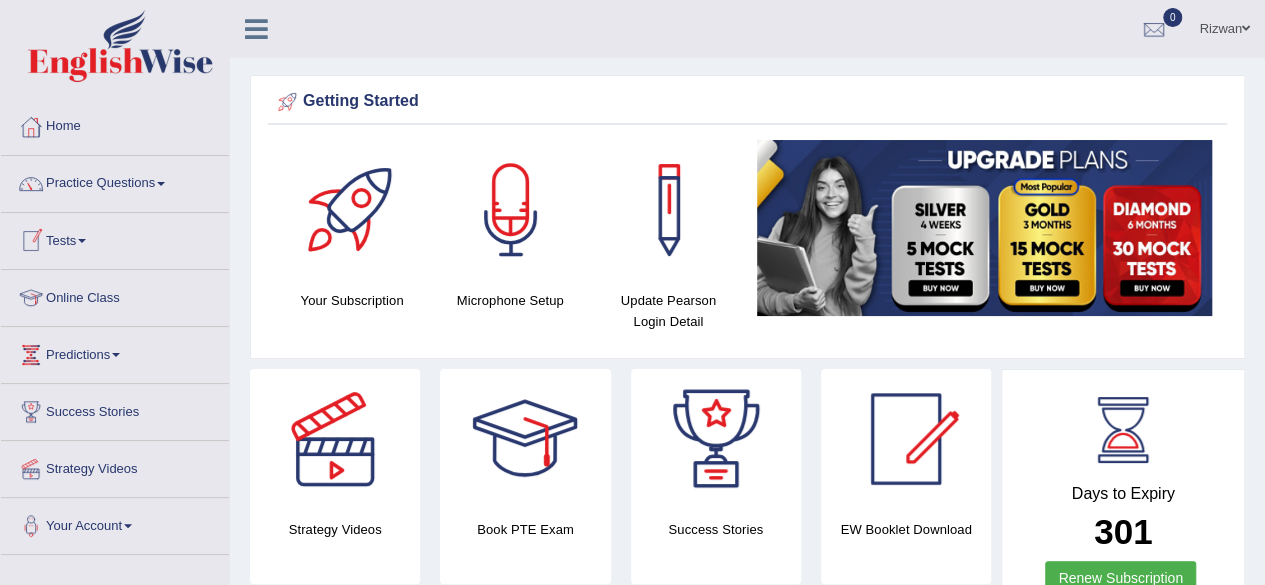 click on "Tests" at bounding box center (115, 238) 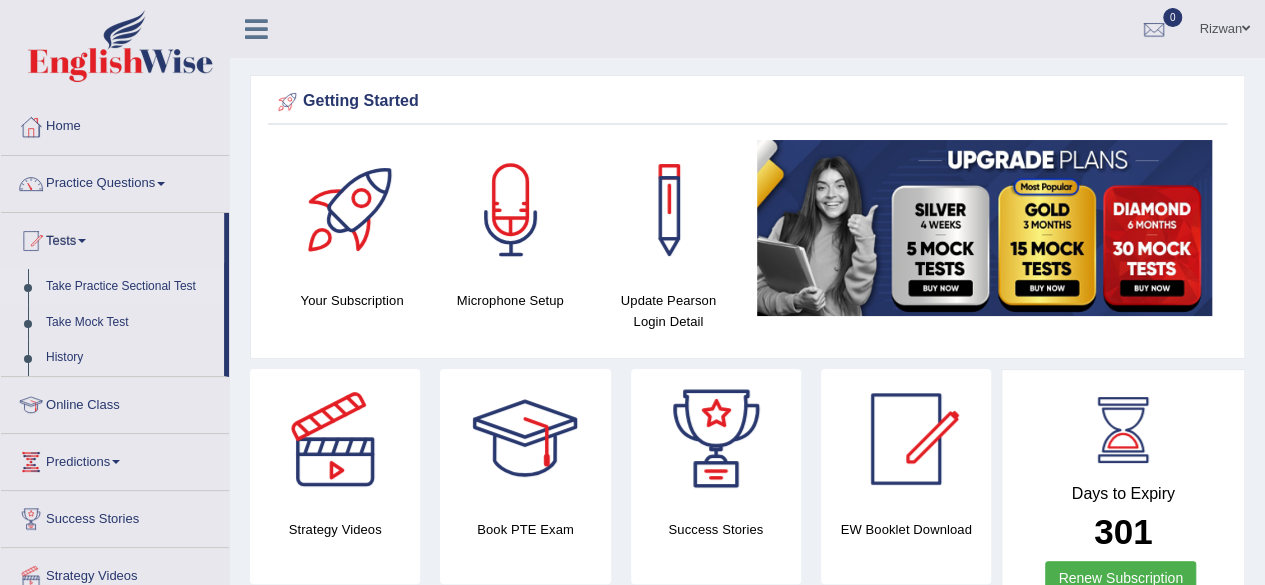 click on "Take Practice Sectional Test" at bounding box center [130, 287] 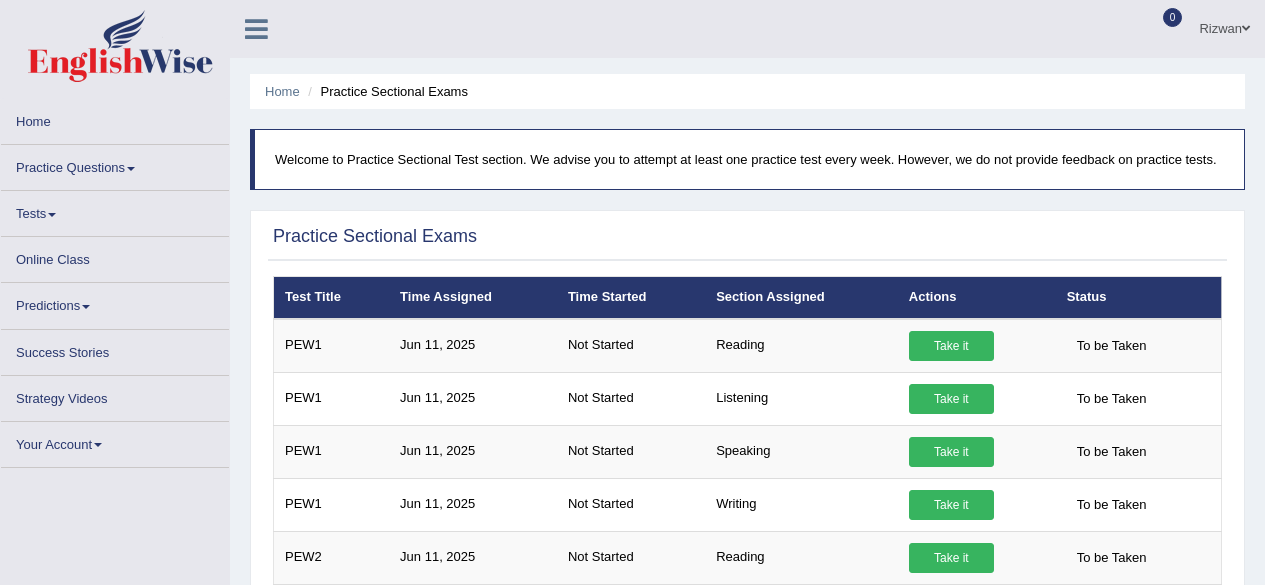 scroll, scrollTop: 0, scrollLeft: 0, axis: both 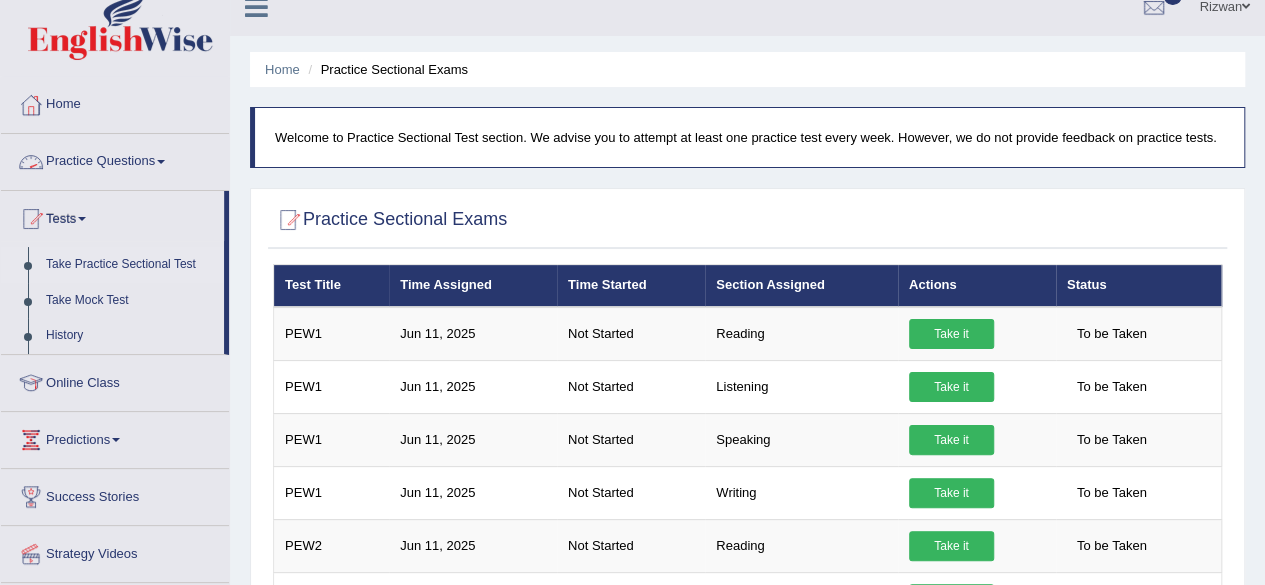 click on "Practice Questions" at bounding box center (115, 159) 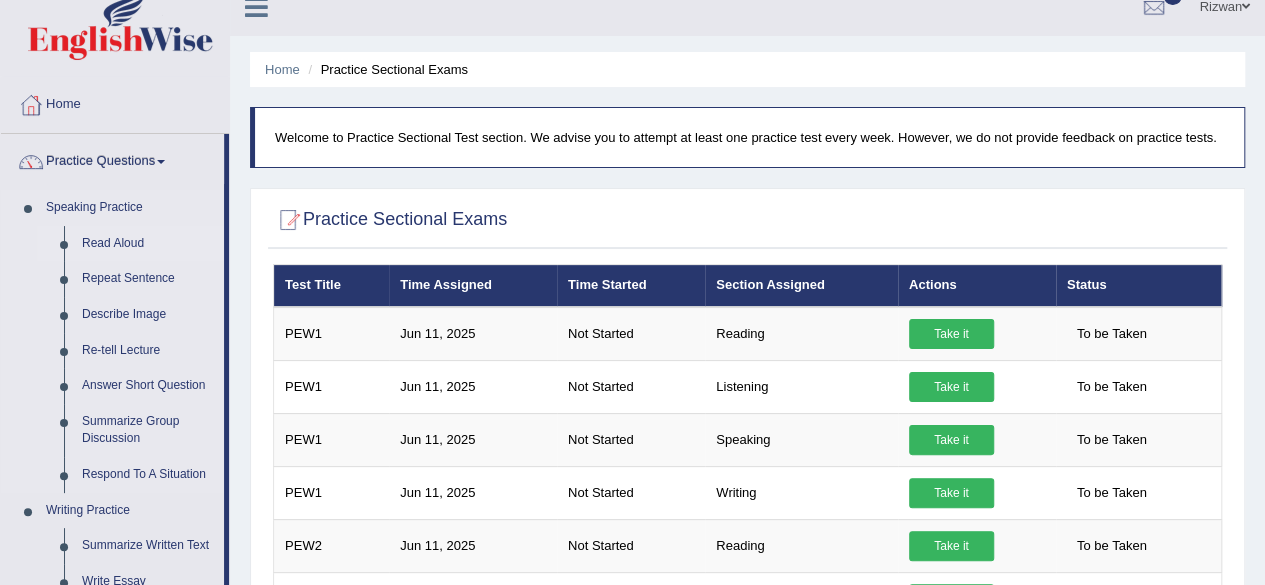 click on "Read Aloud" at bounding box center (148, 244) 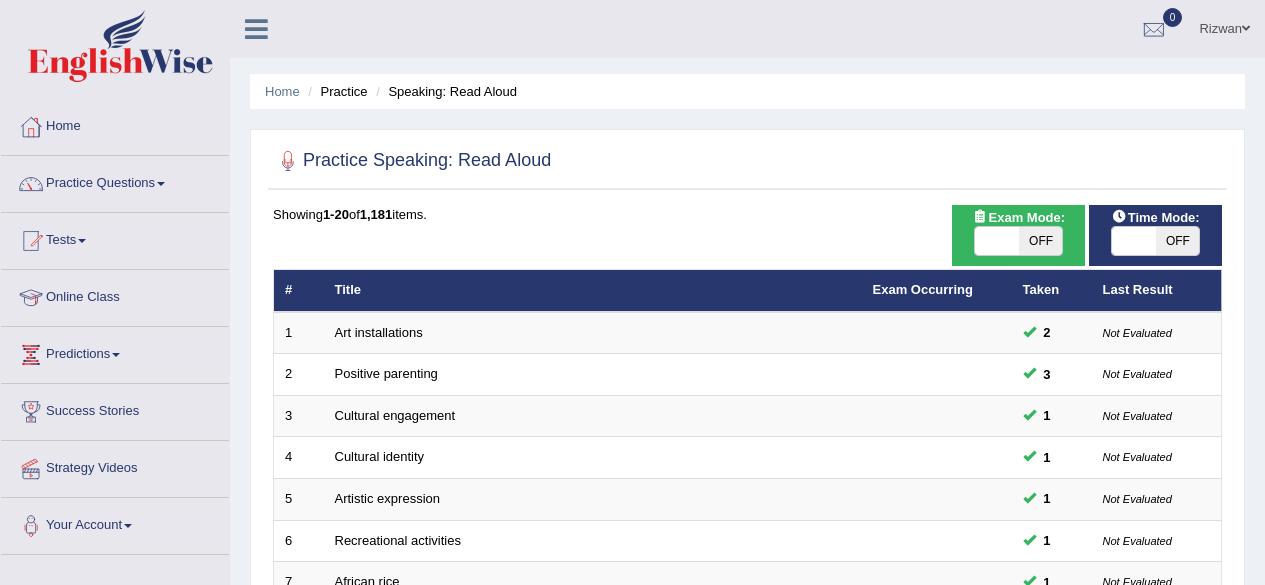 scroll, scrollTop: 0, scrollLeft: 0, axis: both 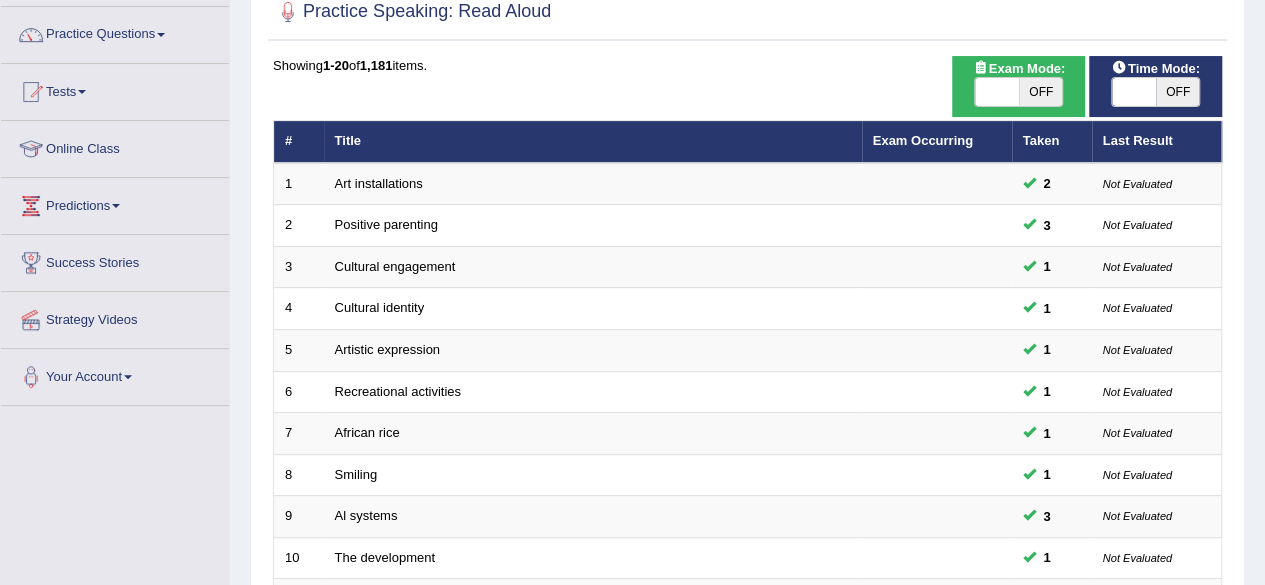click on "OFF" at bounding box center [1178, 92] 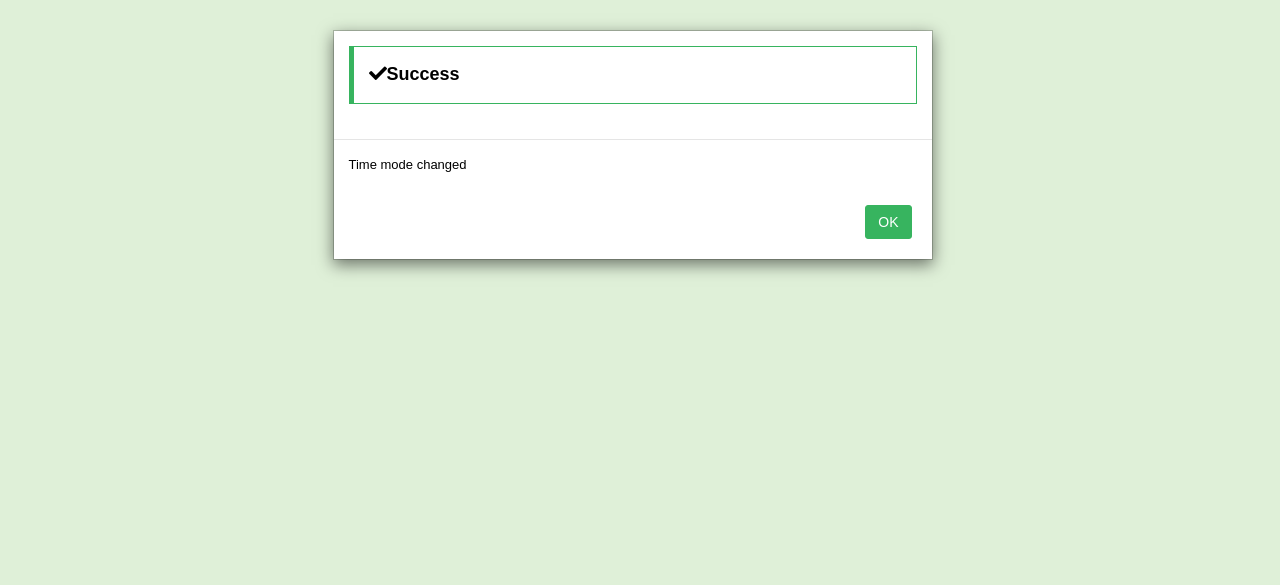 click on "OK" at bounding box center [888, 222] 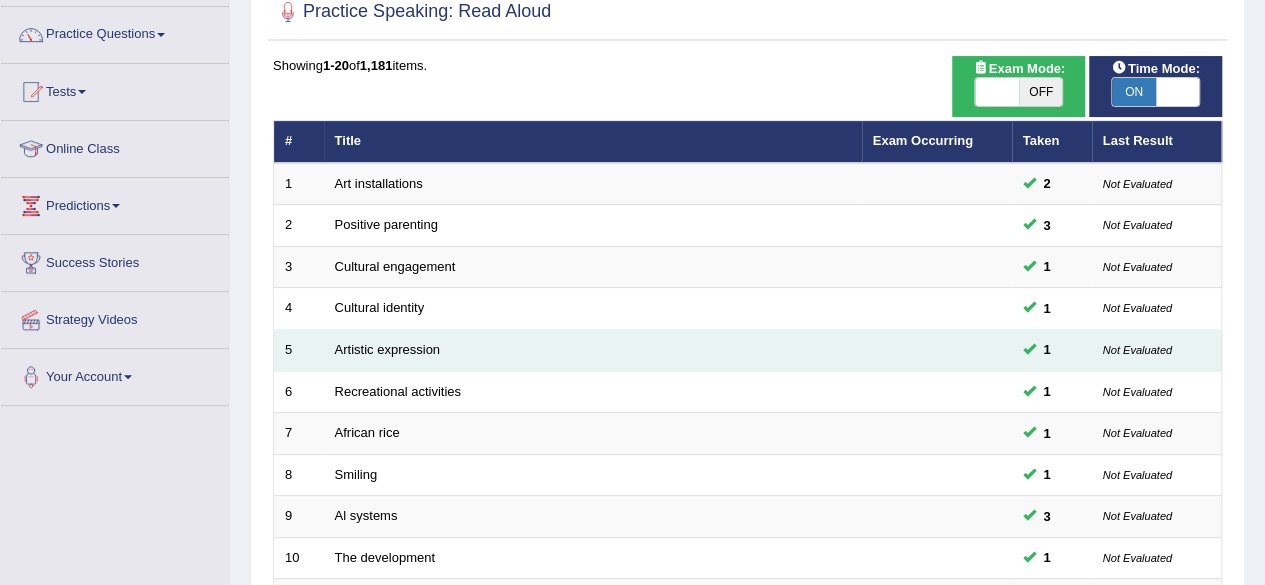 scroll, scrollTop: 729, scrollLeft: 0, axis: vertical 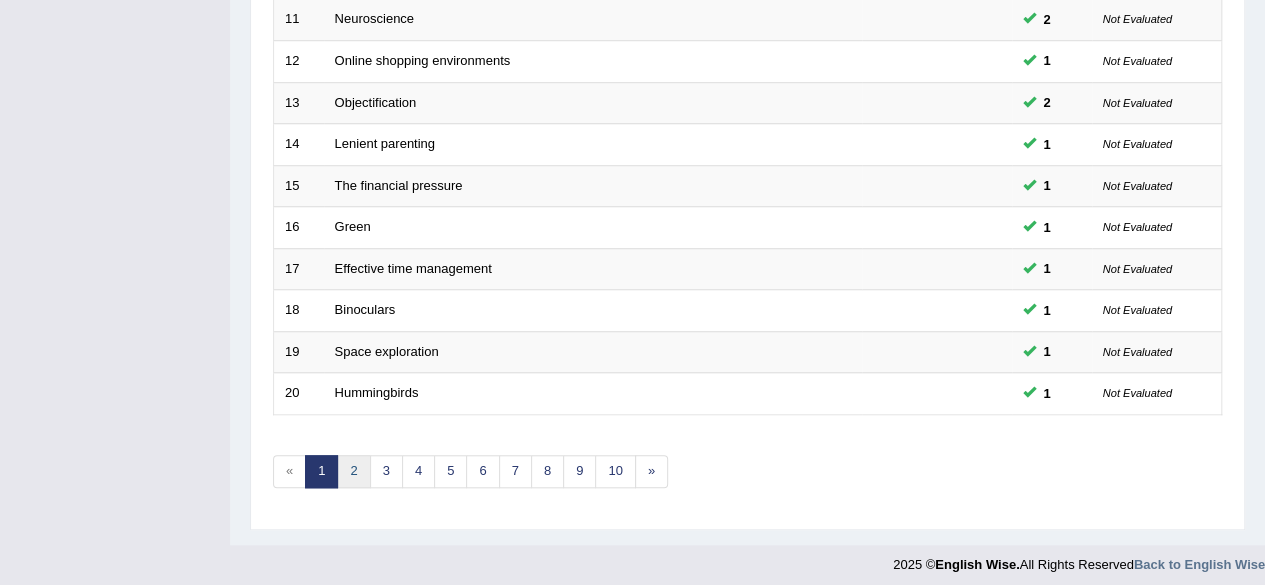 click on "2" at bounding box center [353, 471] 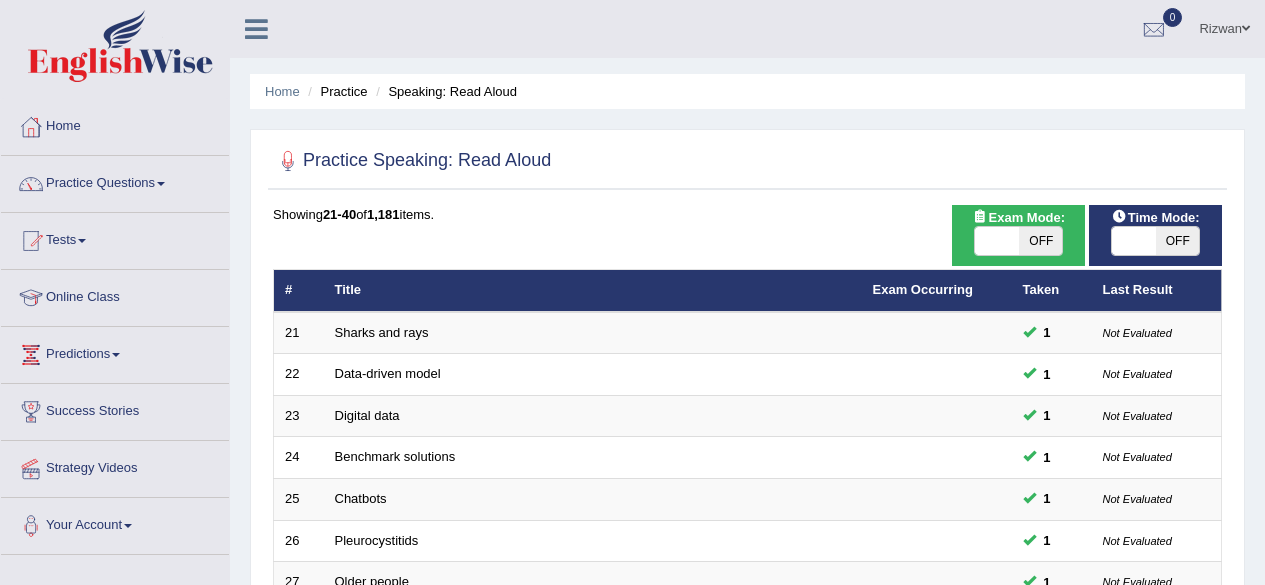 scroll, scrollTop: 0, scrollLeft: 0, axis: both 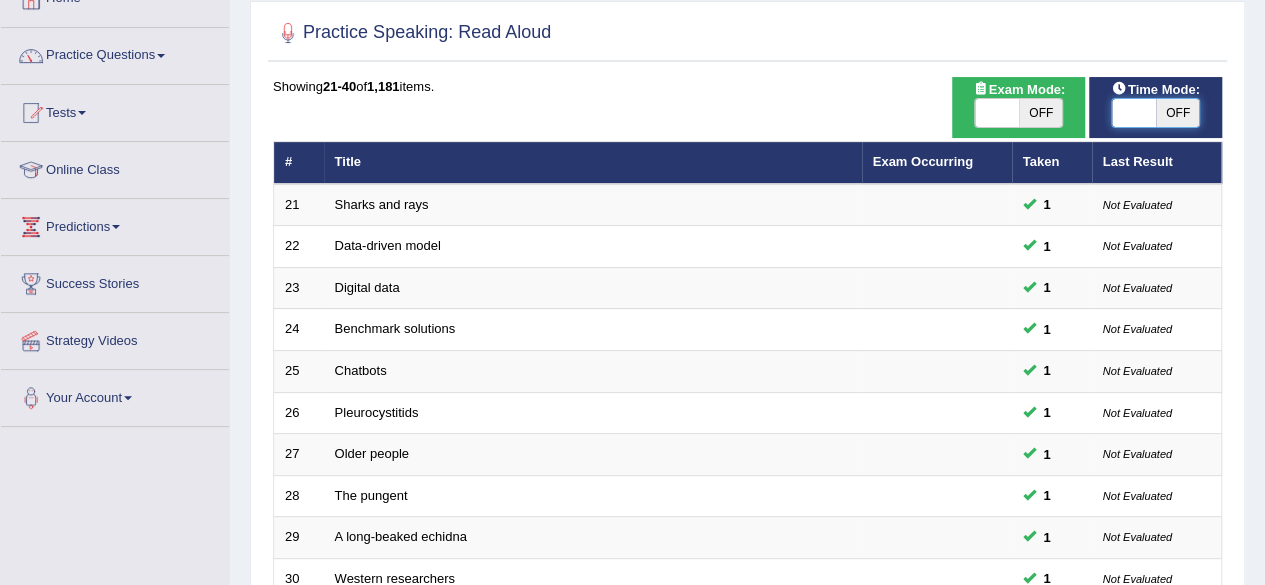 click at bounding box center (1134, 113) 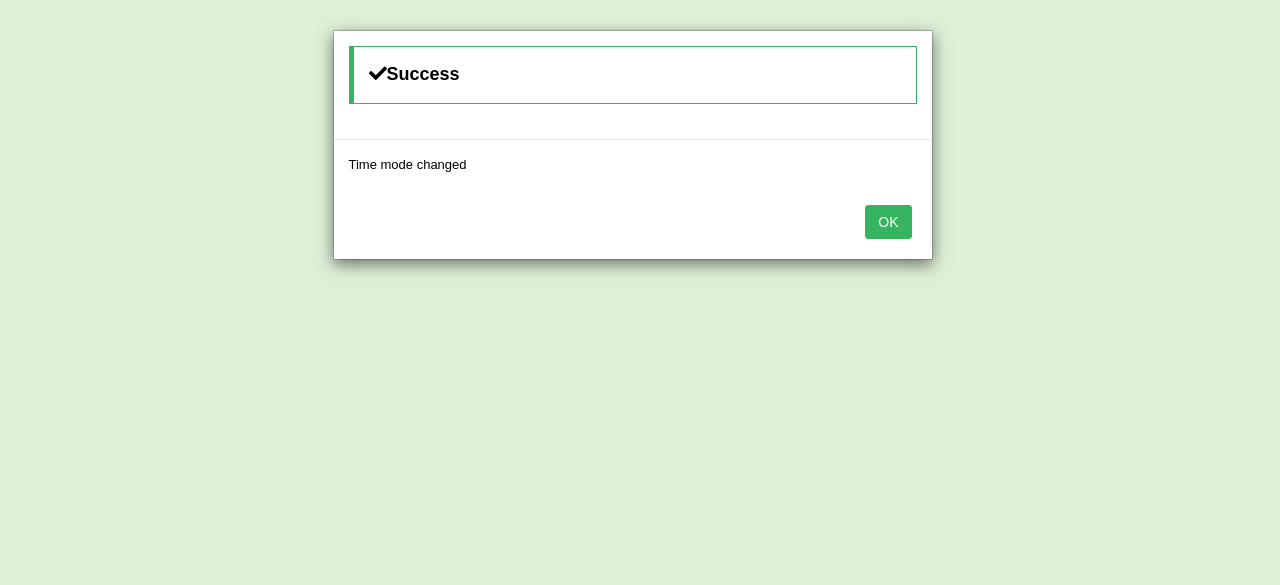 click on "OK" at bounding box center (888, 222) 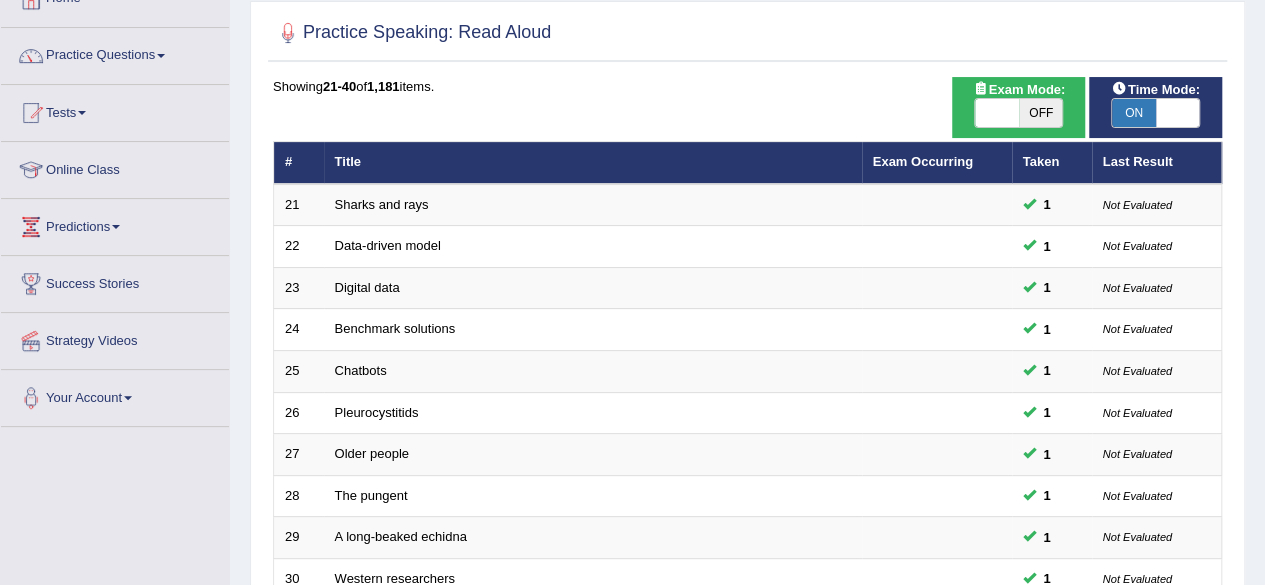 click on "Home
Practice
Speaking: Read Aloud
Practice Speaking: Read Aloud
Time Mode:
ON   OFF
Exam Mode:
ON   OFF
Showing  21-40  of  1,181  items.
# Title Exam Occurring Taken Last Result
21 Sharks and rays 1 Not Evaluated
22 Data-driven model 1 Not Evaluated
23 Digital data 1 Not Evaluated
24 Benchmark solutions 1 Not Evaluated
25 Chatbots 1 Not Evaluated
26 Pleurocystitids 1 Not Evaluated
27 Older people 1 Not Evaluated
28 The pungent 1 Not Evaluated
29 A long-beaked echidna 1 Not Evaluated
30 Western researchers 1 Not Evaluated
31 Overexploitation 1 Not Evaluated
32 Thinking speed 1 Not Evaluated
33 The natural world 1 Not Evaluated
34 Brigham No –
35 Cats No –
36 No" at bounding box center [747, 509] 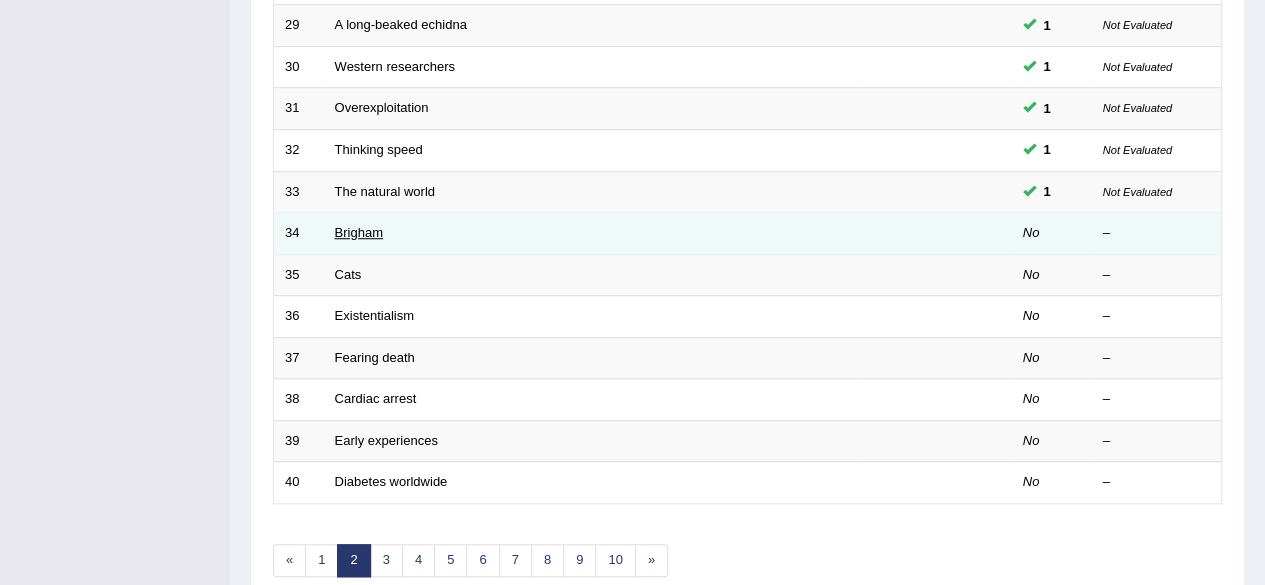 click on "Brigham" at bounding box center [359, 232] 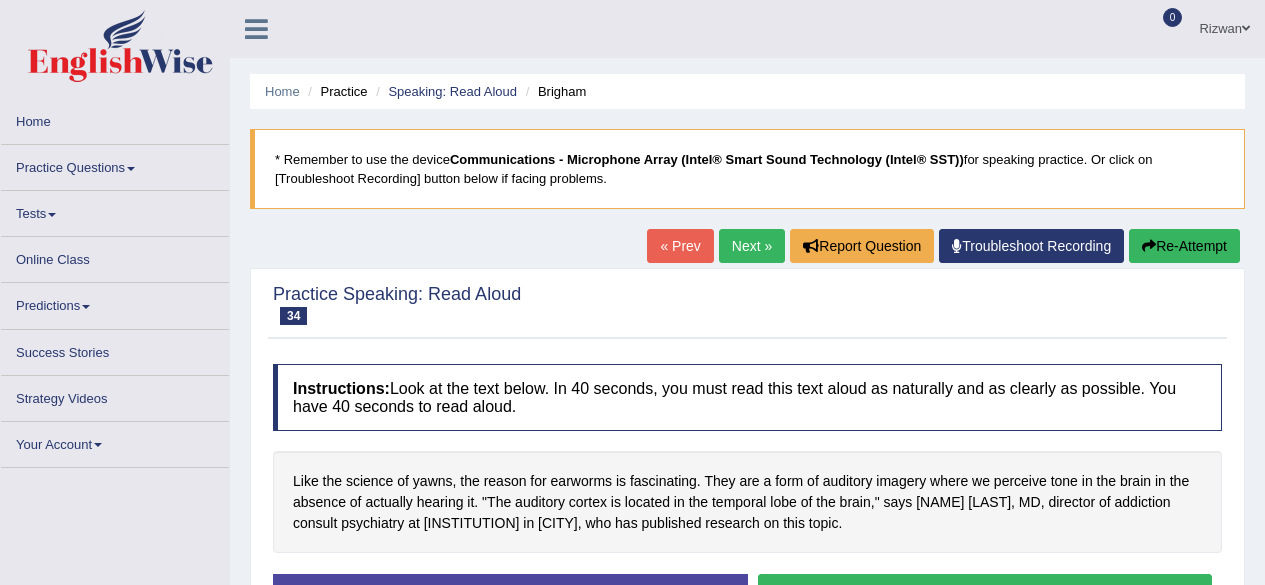 scroll, scrollTop: 0, scrollLeft: 0, axis: both 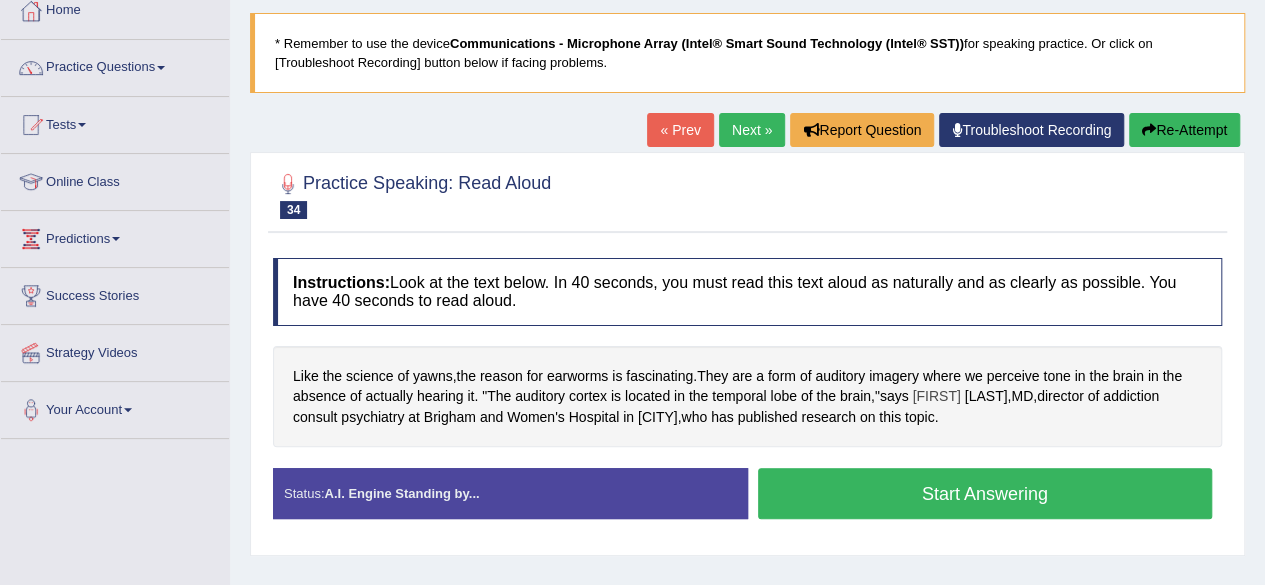 click on "[FIRST]" at bounding box center (936, 396) 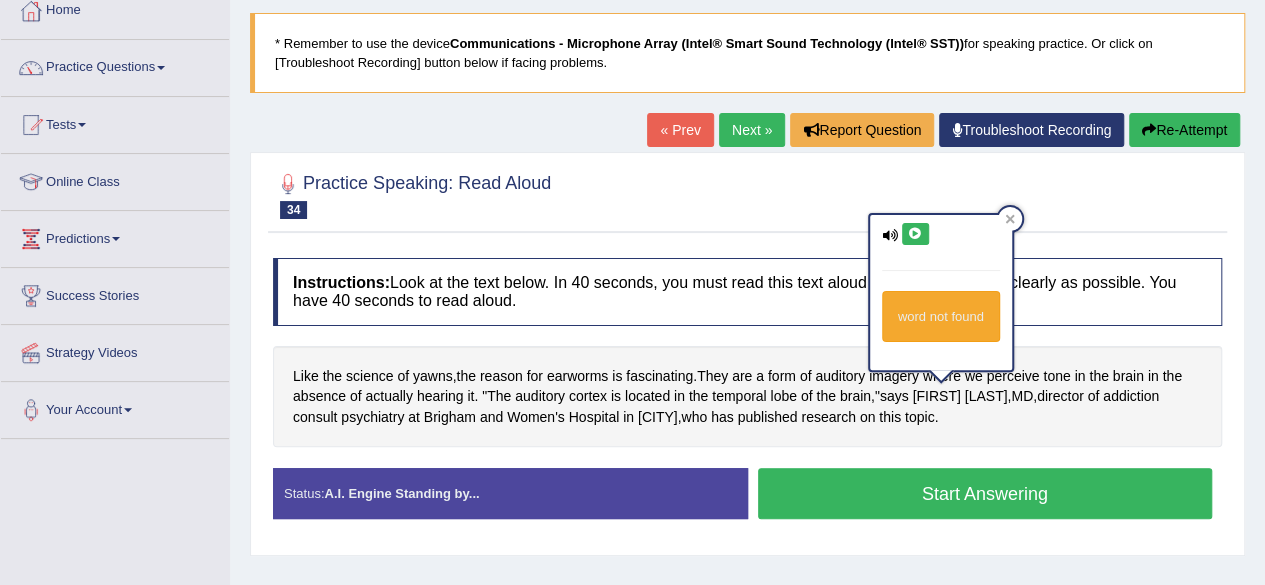 click at bounding box center (915, 234) 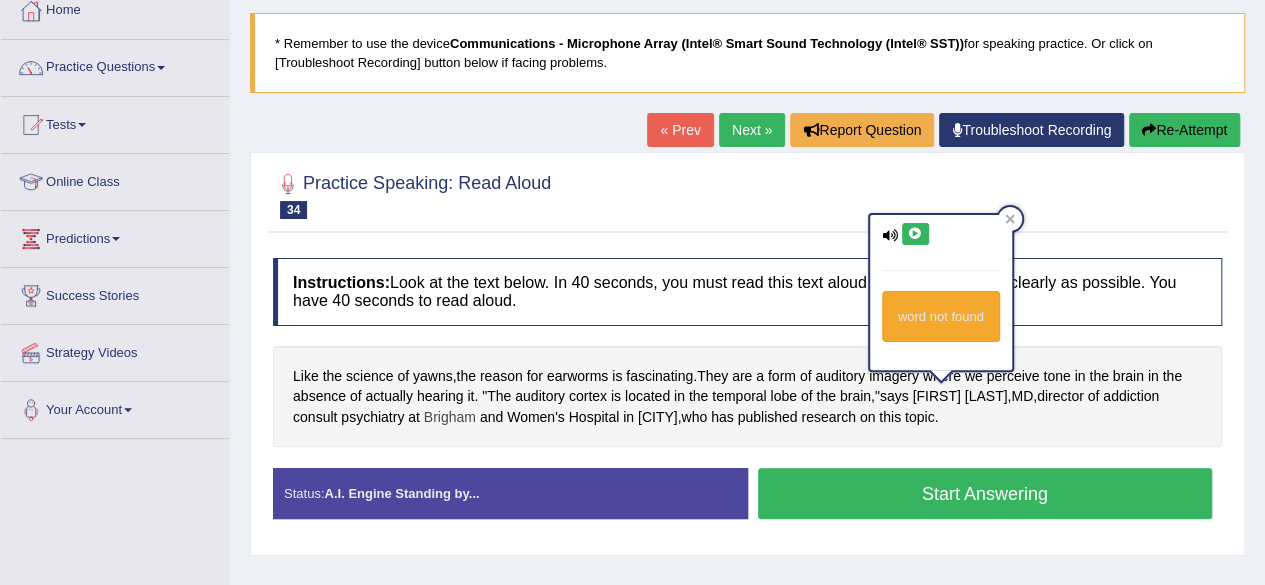 click on "Brigham" at bounding box center [450, 417] 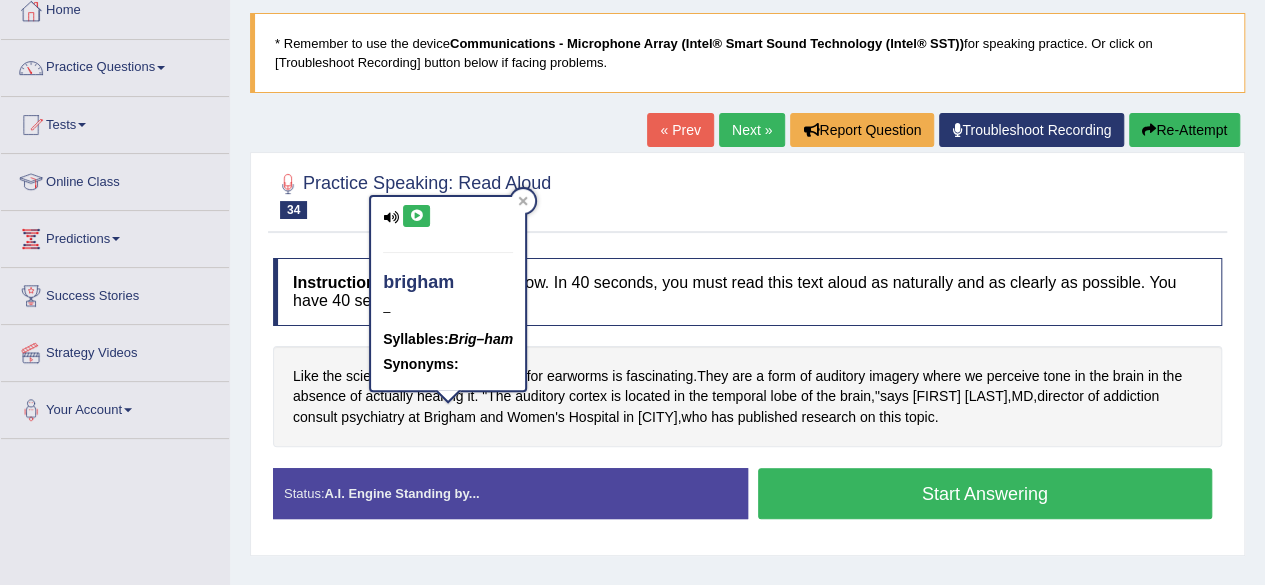 click at bounding box center (416, 216) 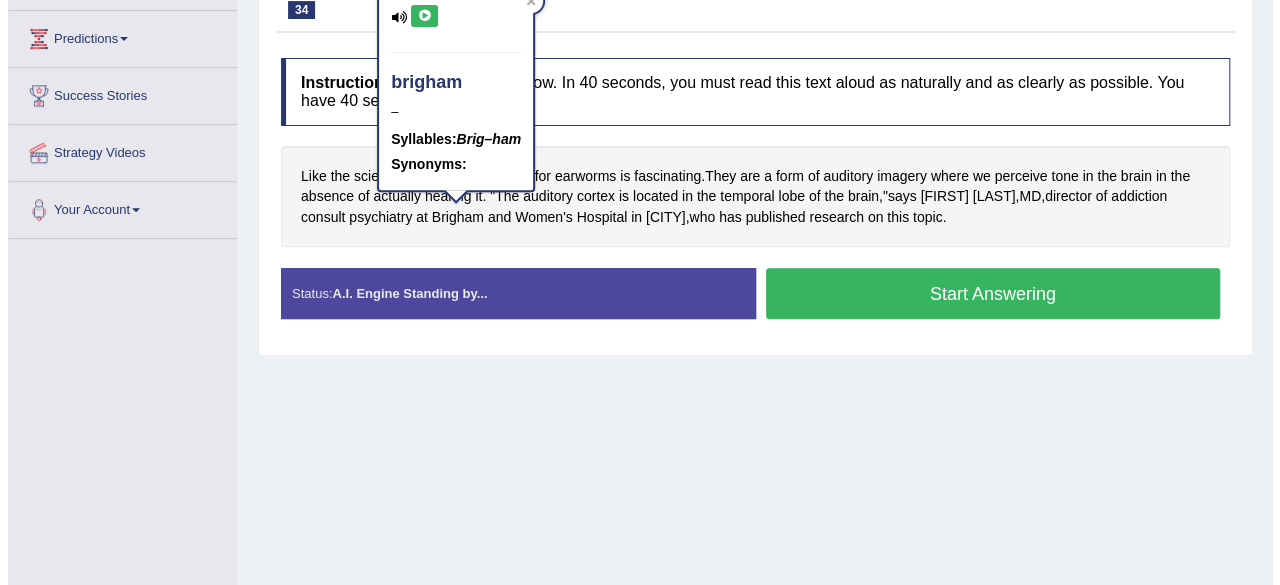 scroll, scrollTop: 318, scrollLeft: 0, axis: vertical 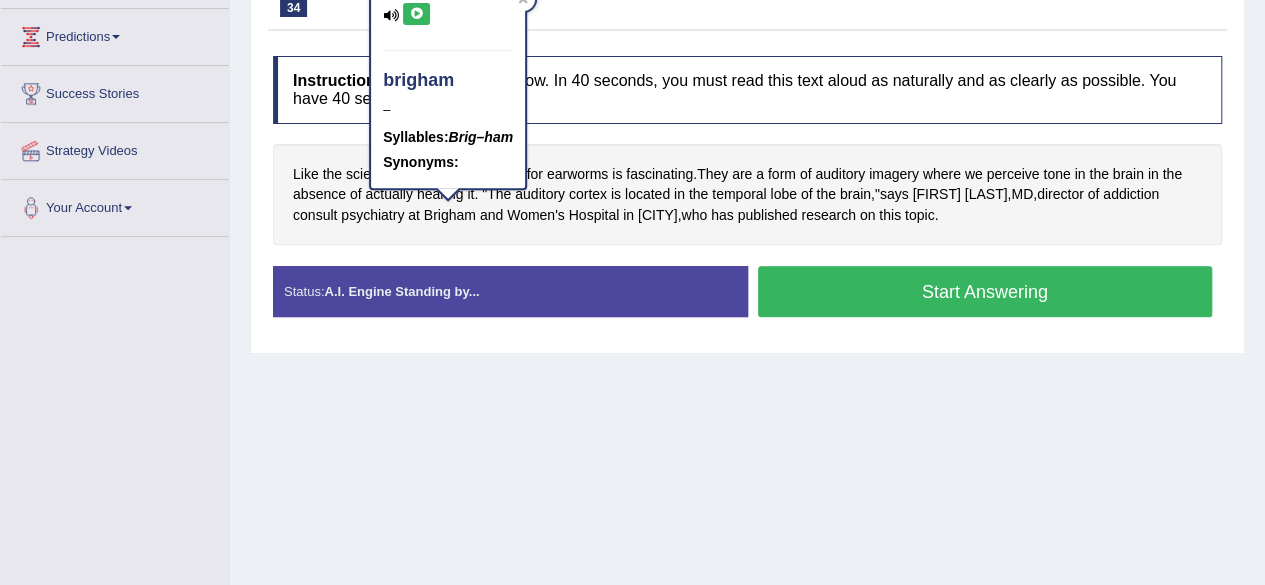click on "Start Answering" at bounding box center (985, 291) 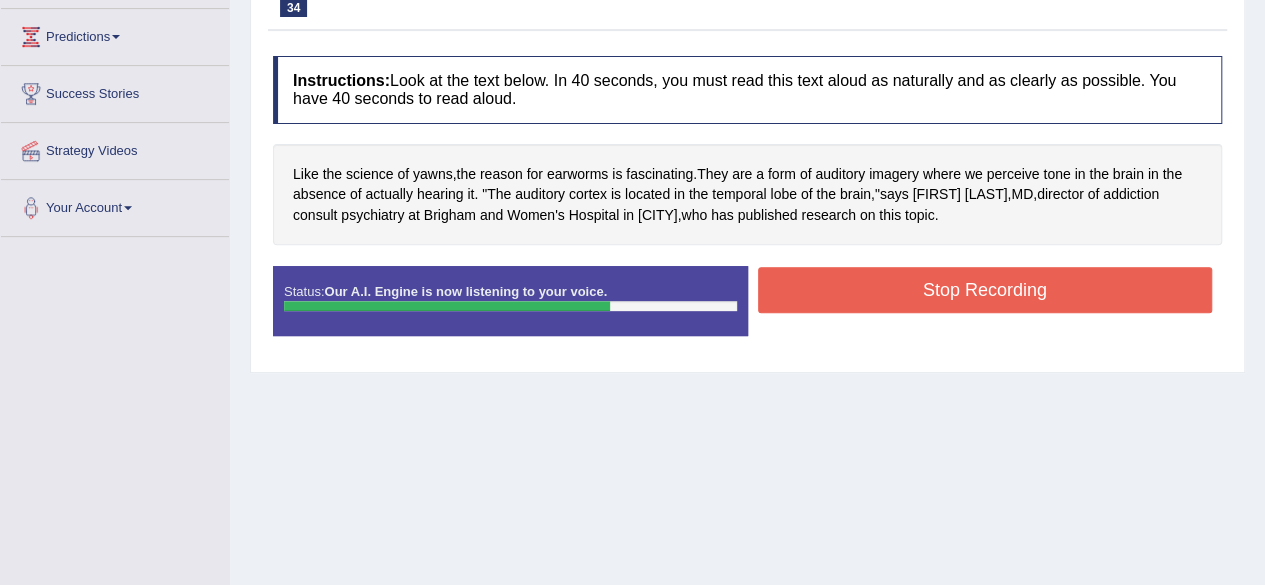 click on "Stop Recording" at bounding box center [985, 290] 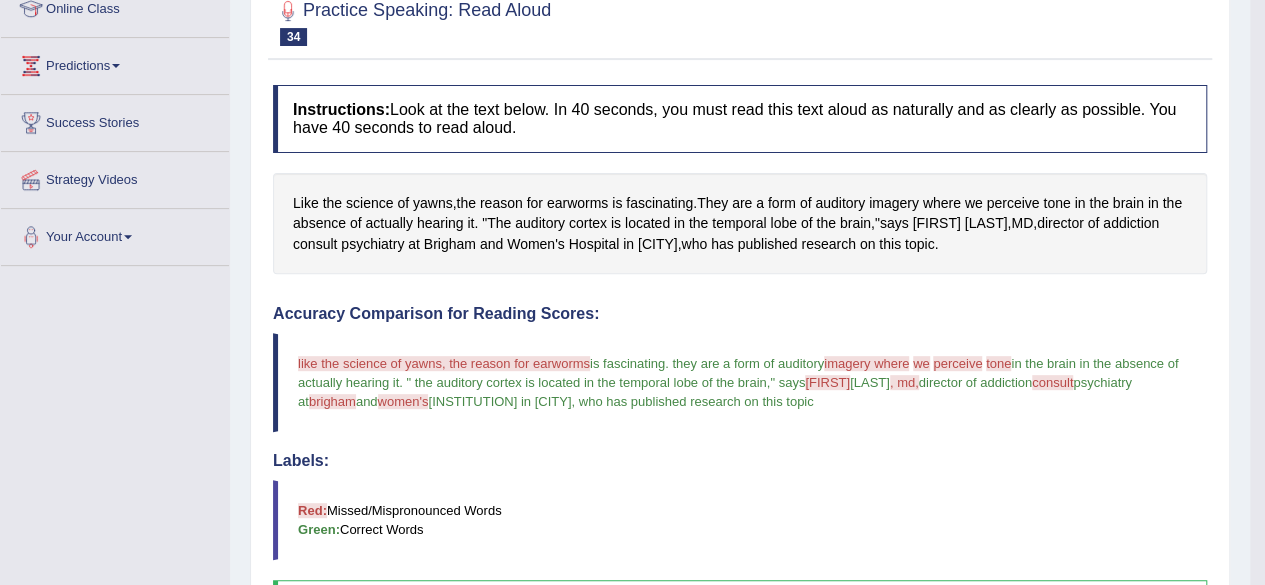 scroll, scrollTop: 0, scrollLeft: 0, axis: both 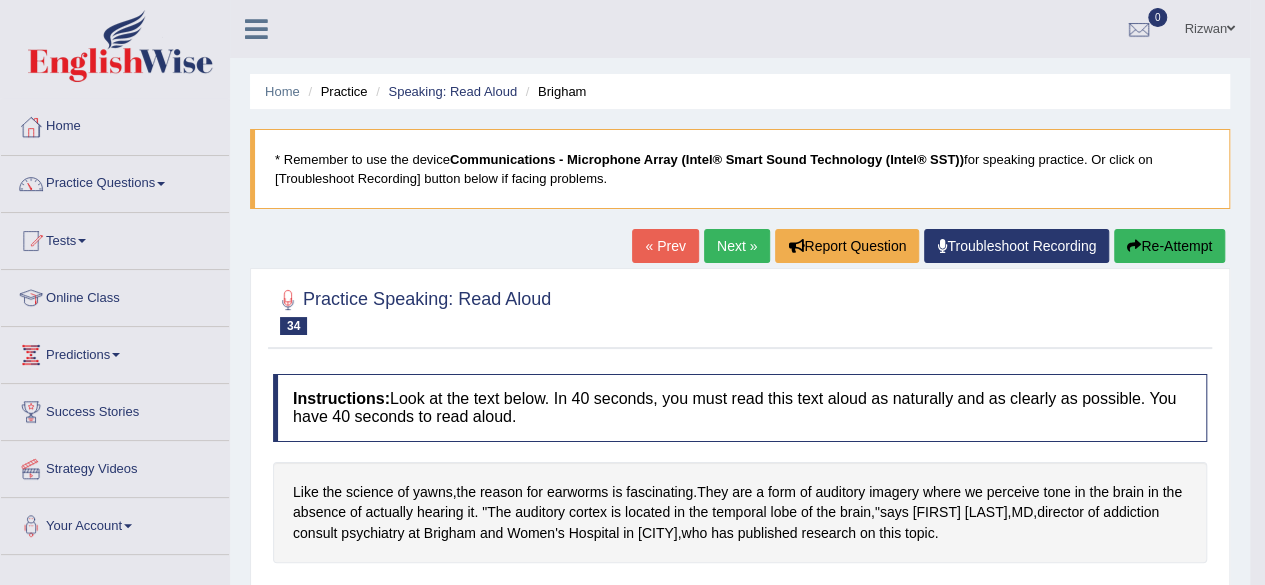 click on "Next »" at bounding box center (737, 246) 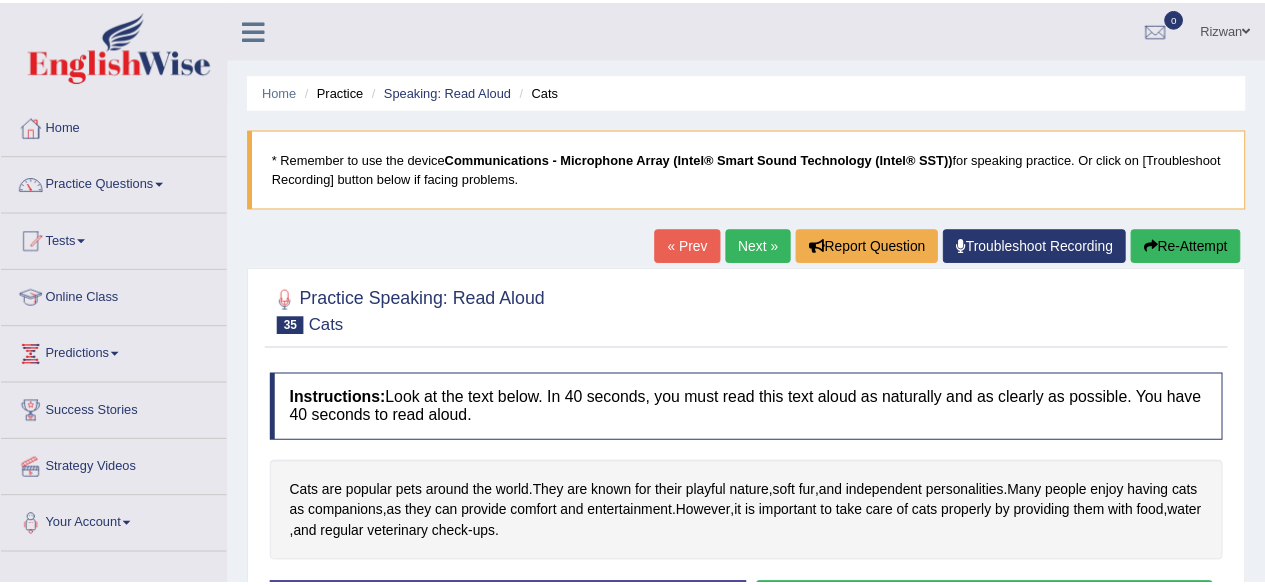 scroll, scrollTop: 0, scrollLeft: 0, axis: both 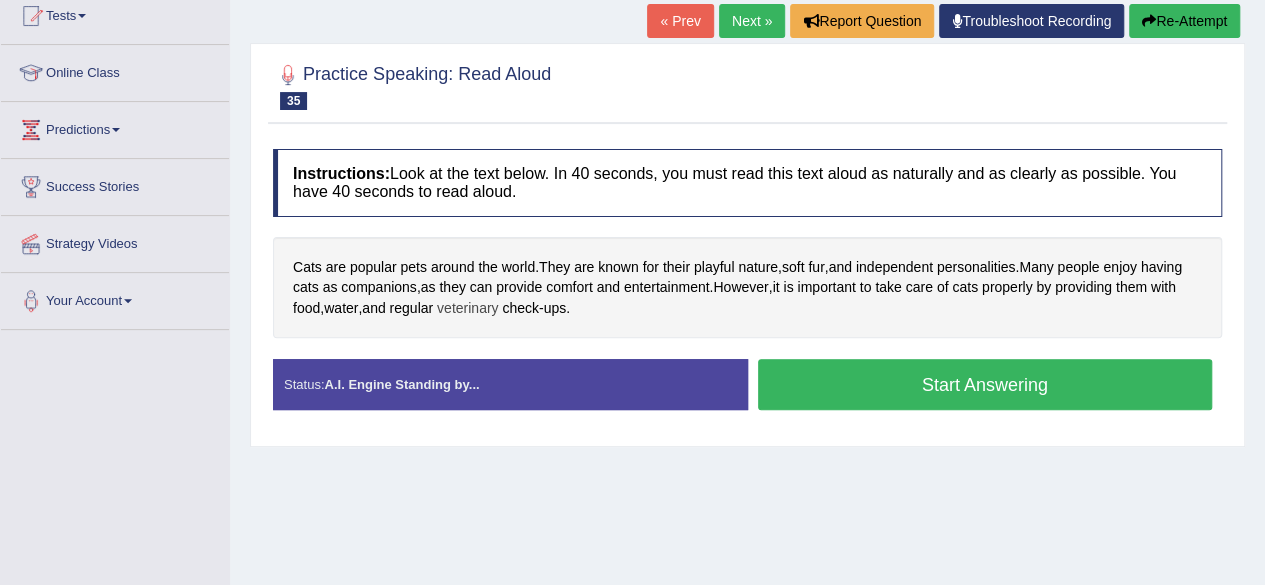 click on "veterinary" at bounding box center [467, 308] 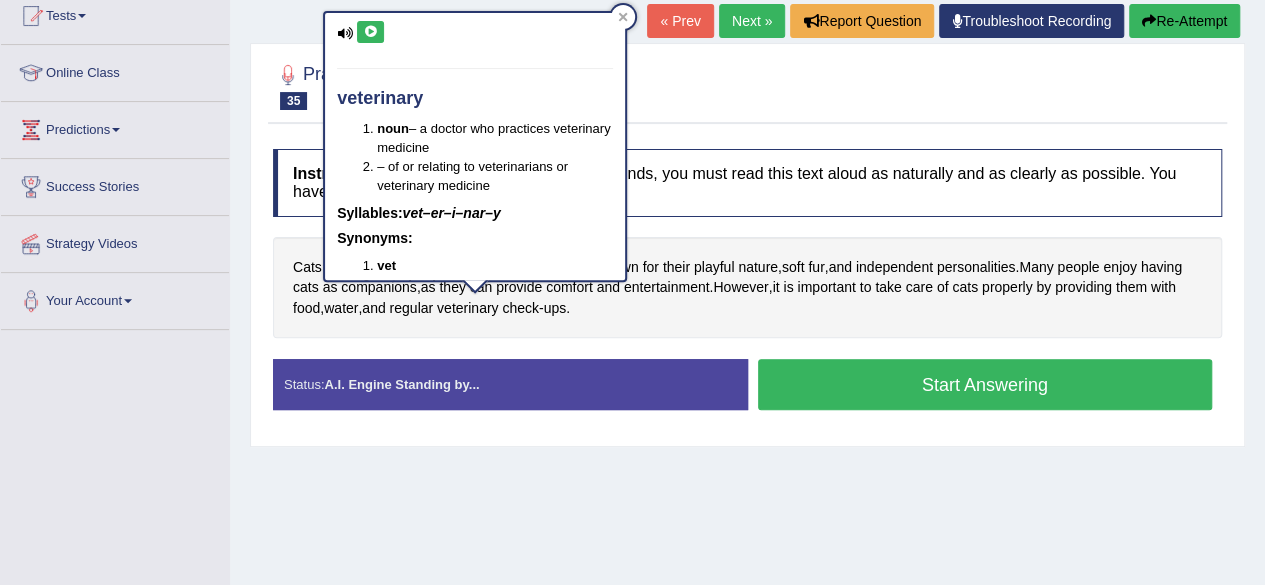 click at bounding box center (370, 32) 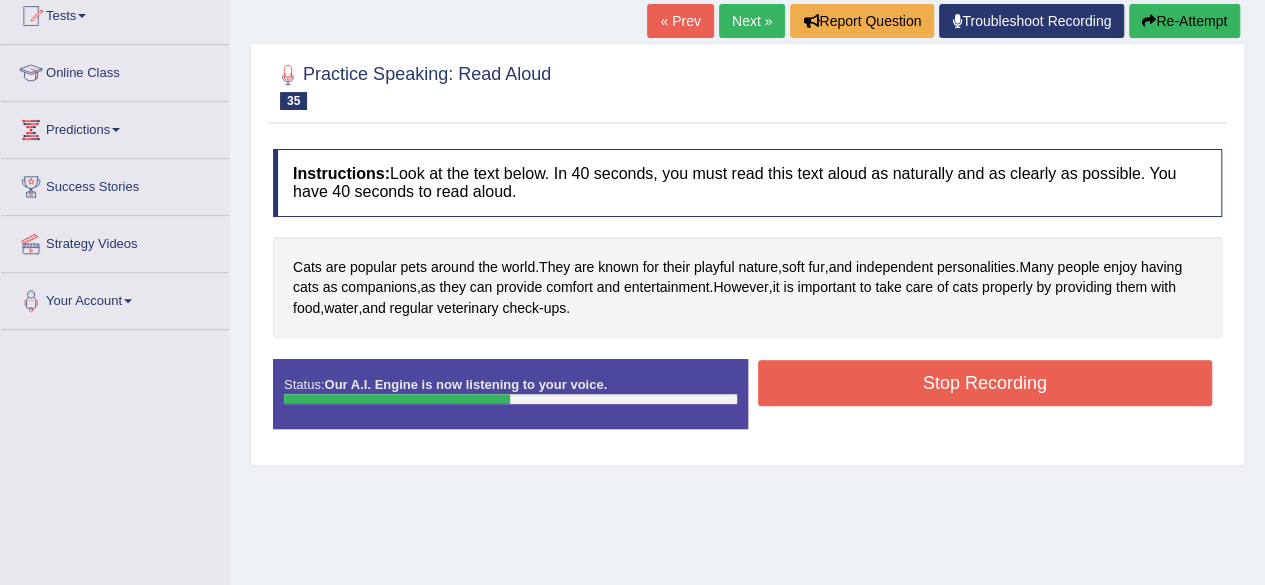 click on "Stop Recording" at bounding box center (985, 383) 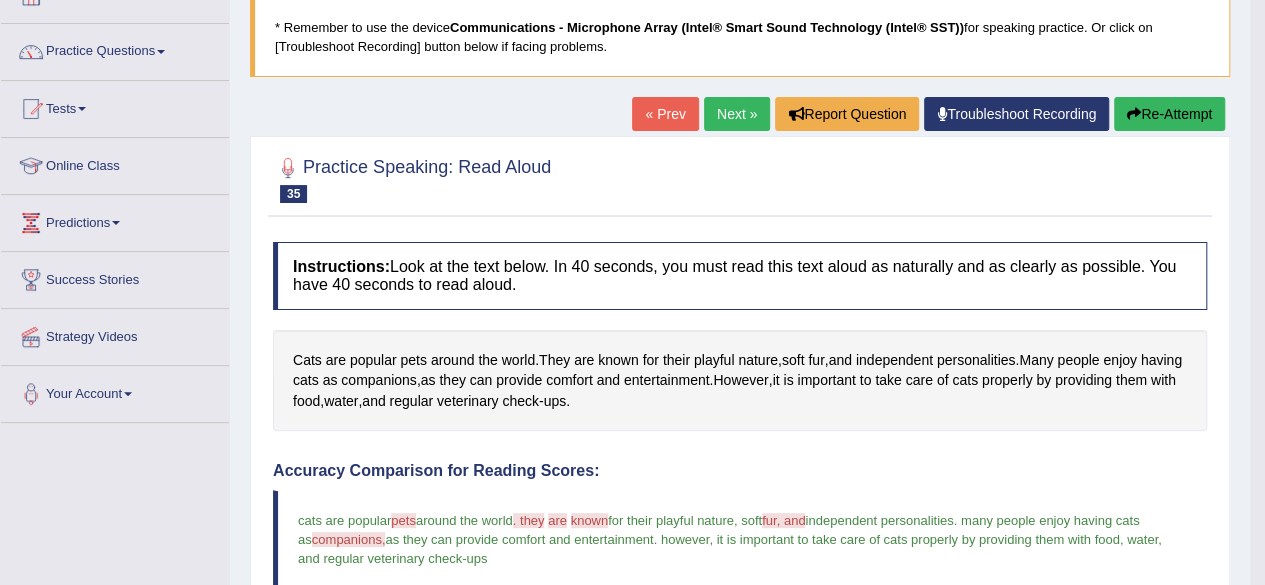 scroll, scrollTop: 131, scrollLeft: 0, axis: vertical 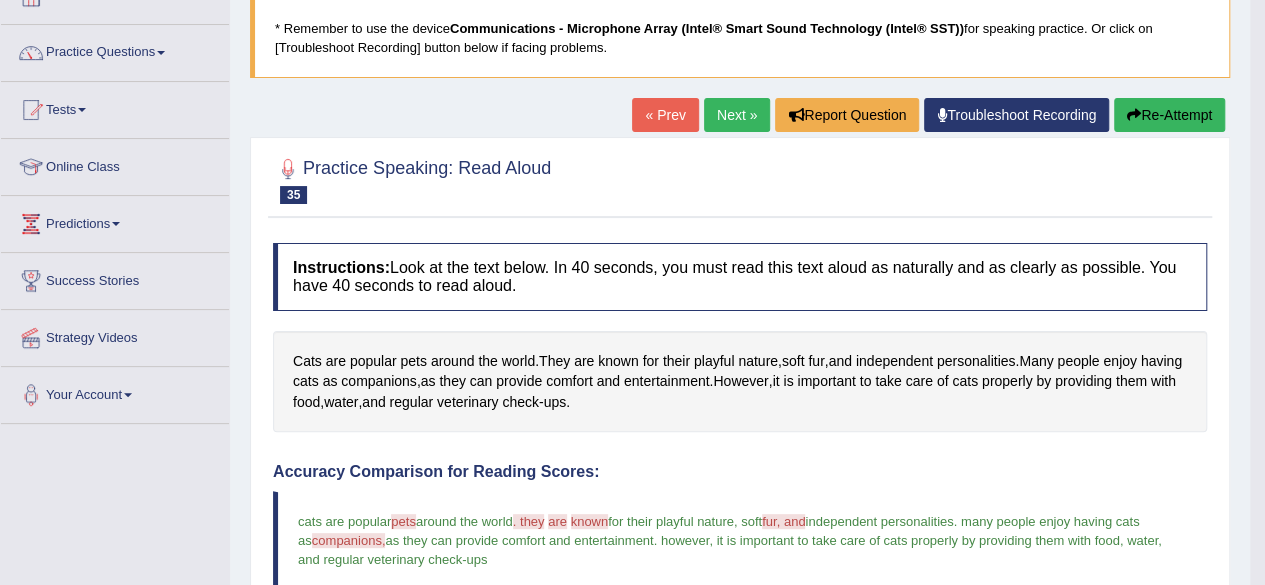 click on "Next »" at bounding box center (737, 115) 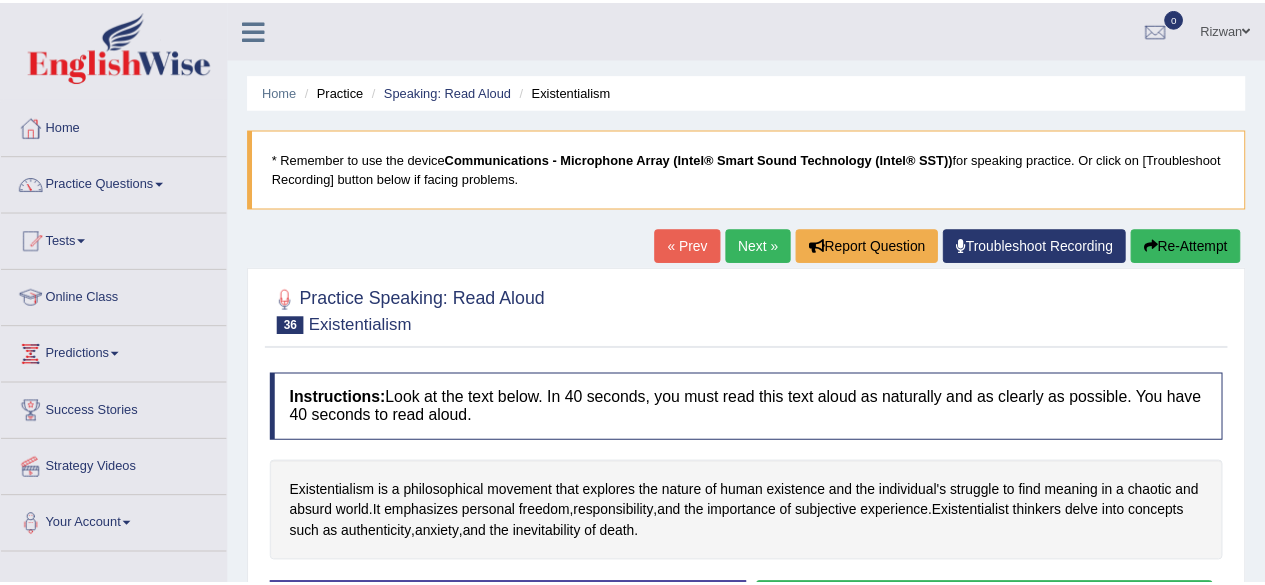 scroll, scrollTop: 0, scrollLeft: 0, axis: both 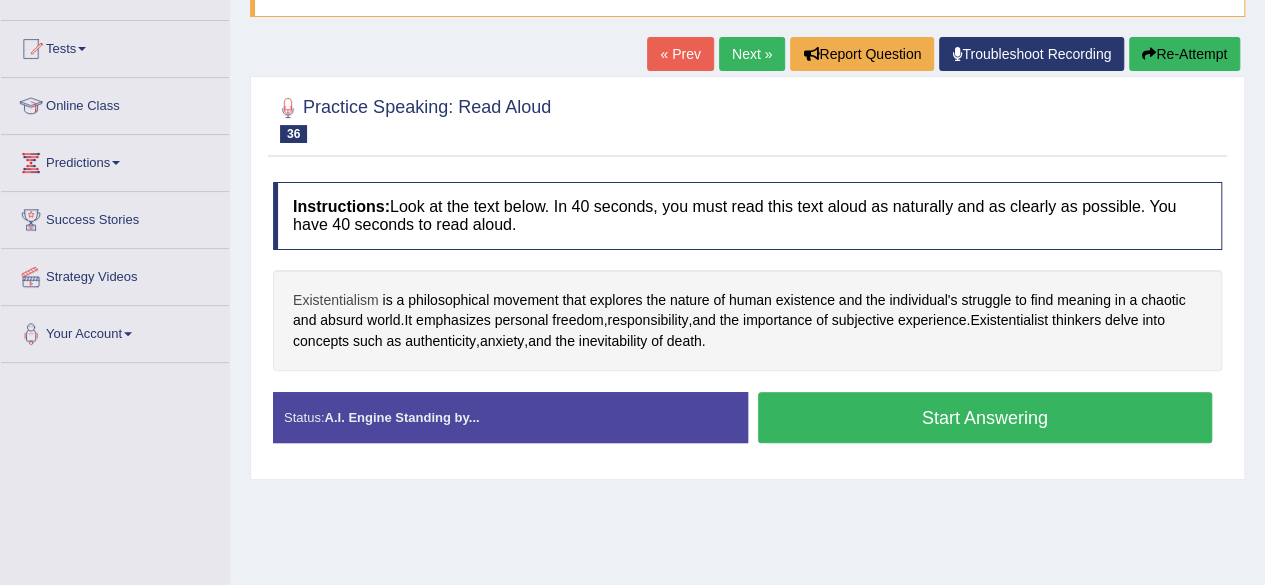 click on "Existentialism" at bounding box center [336, 300] 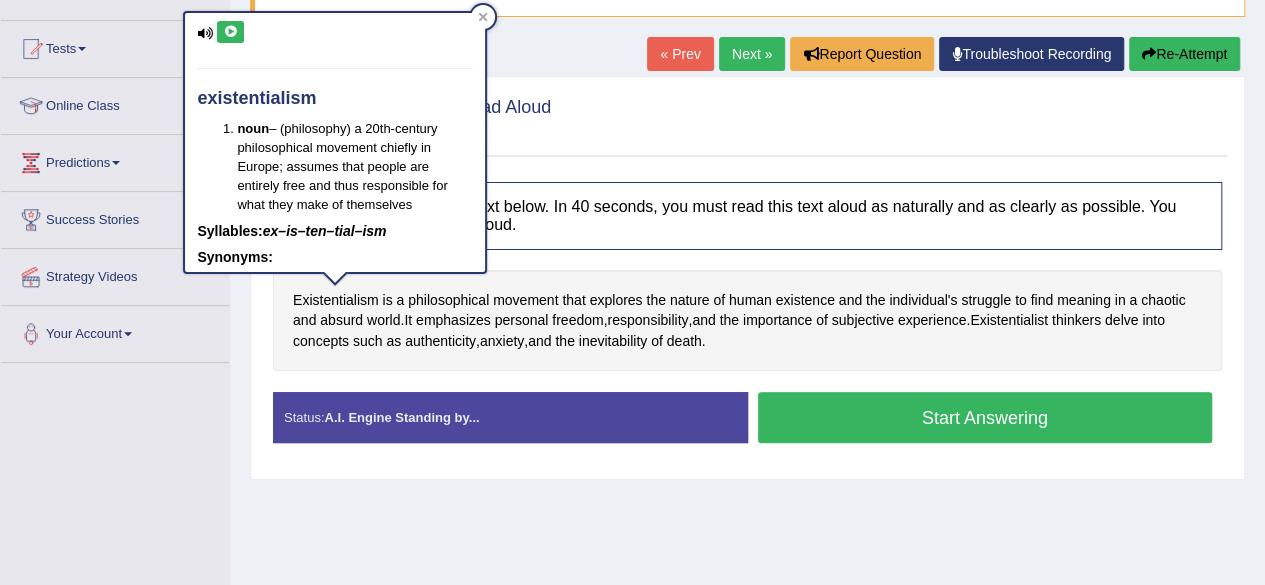 click at bounding box center (230, 32) 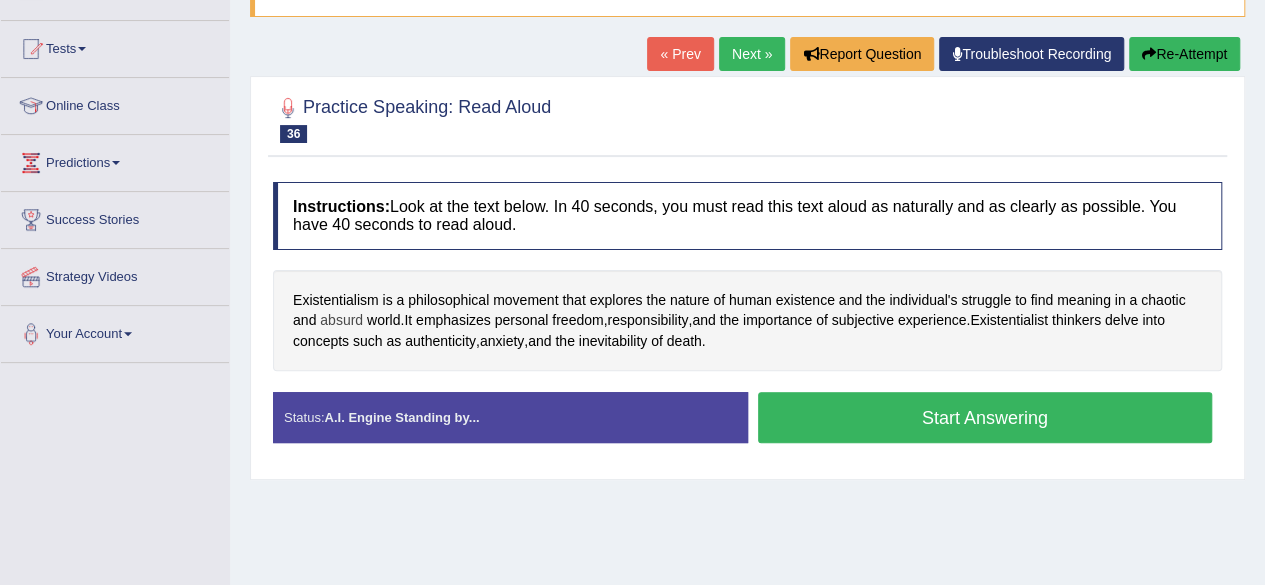 click on "absurd" at bounding box center [341, 320] 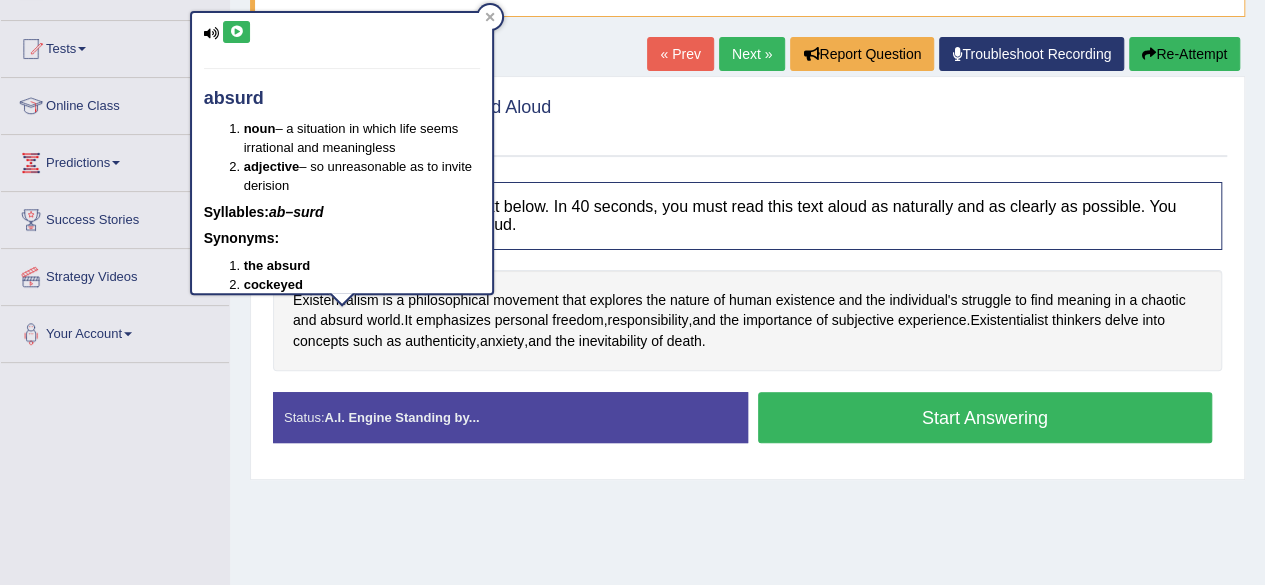 click at bounding box center (236, 32) 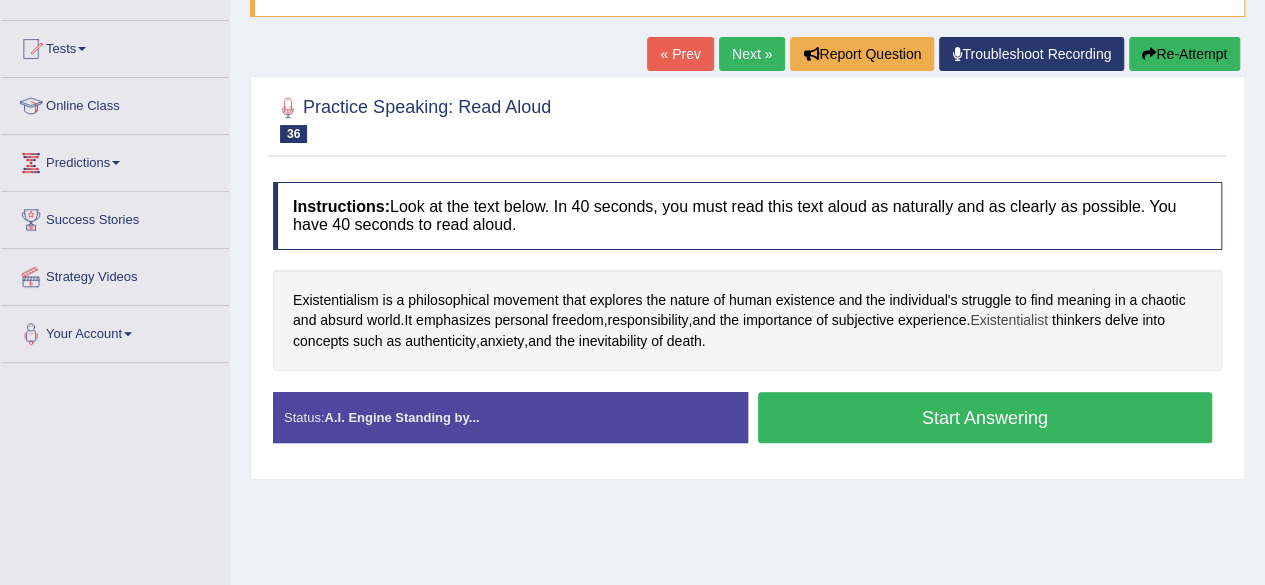click on "Existentialist" at bounding box center (1009, 320) 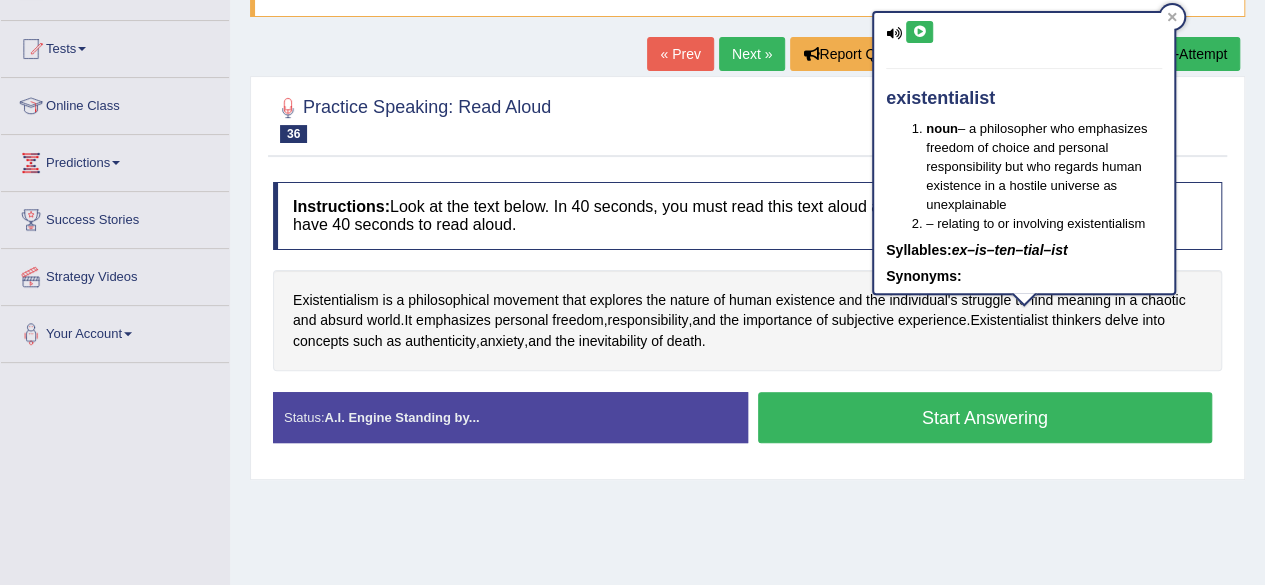 click at bounding box center (919, 32) 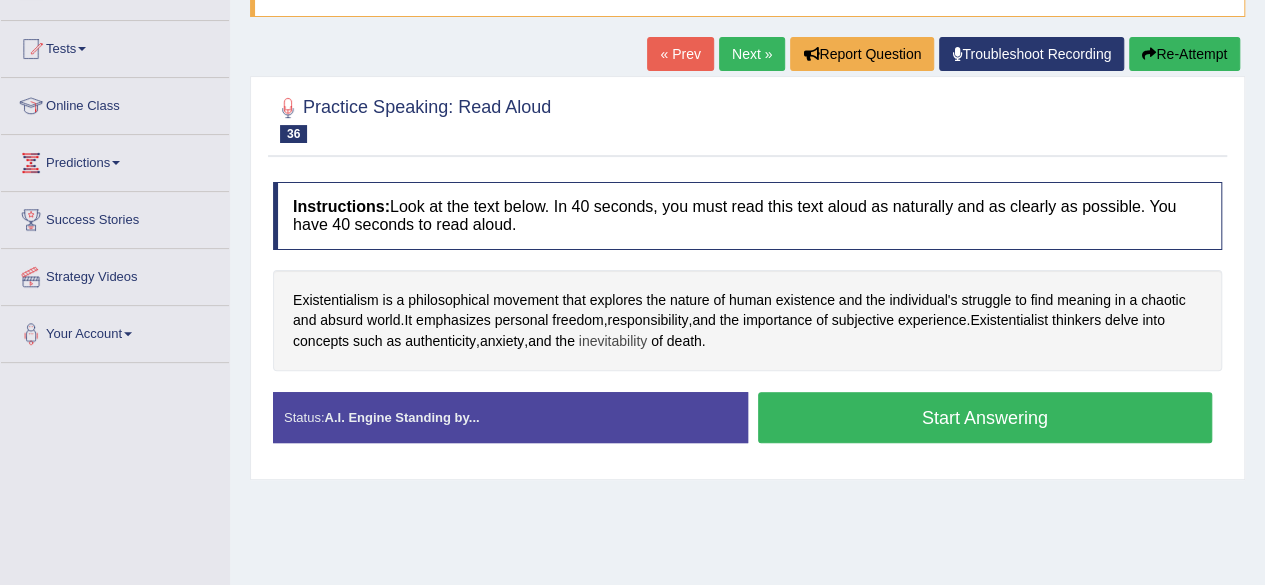 click on "inevitability" at bounding box center (613, 341) 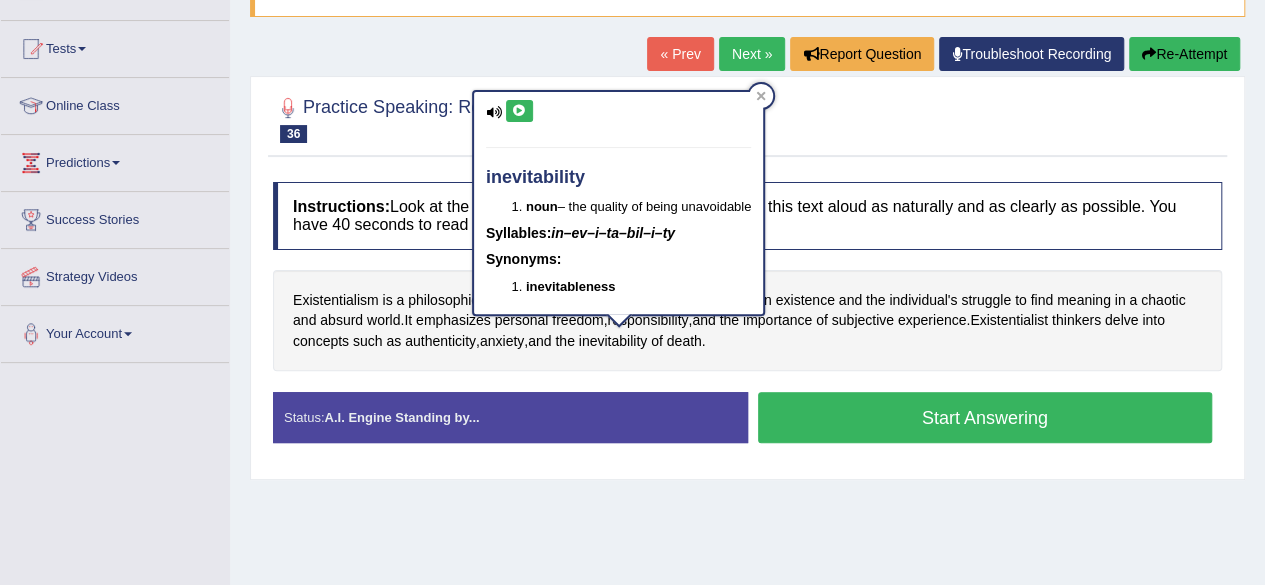click at bounding box center (519, 111) 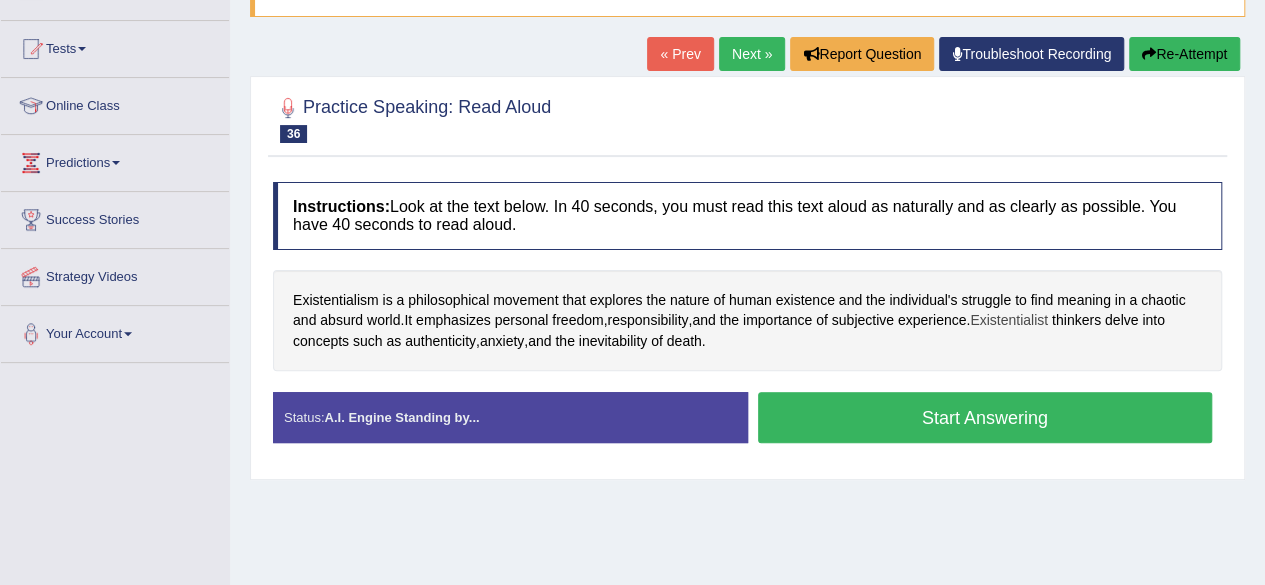 click on "Existentialist" at bounding box center [1009, 320] 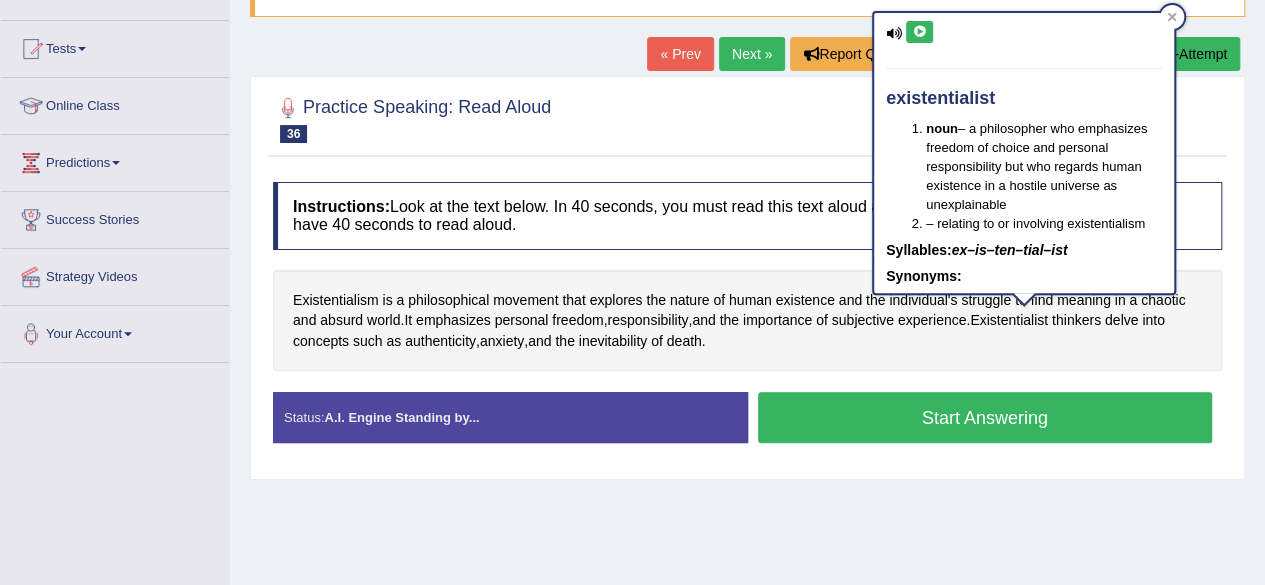click at bounding box center [919, 32] 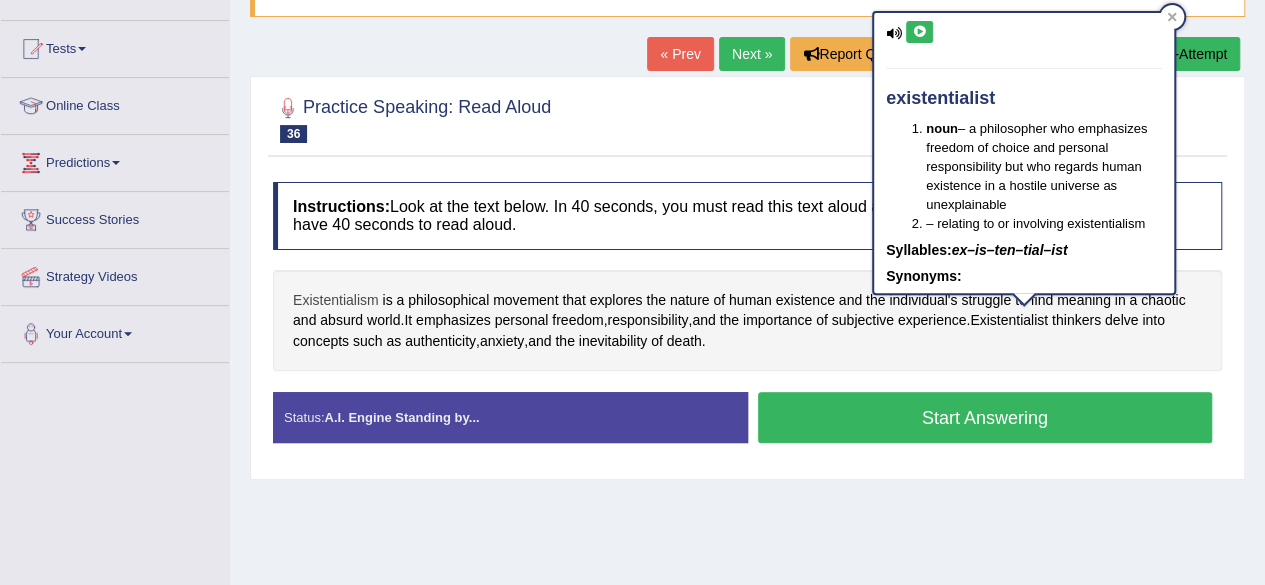 click on "Existentialism" at bounding box center (336, 300) 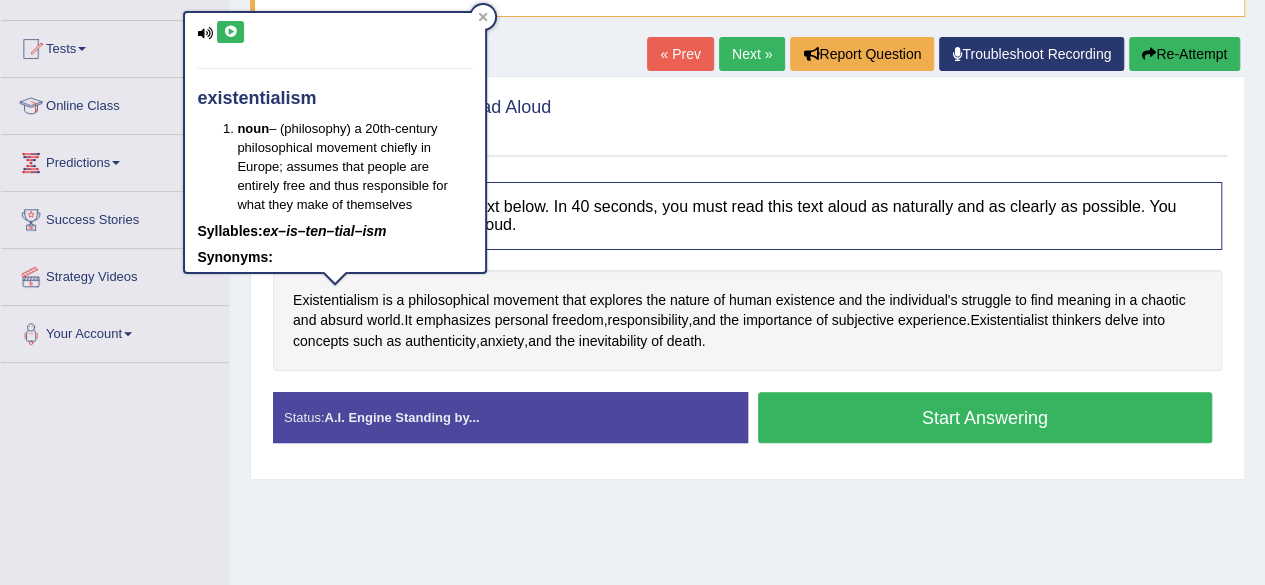 click on "existentialism noun  – (philosophy) a 20th-century philosophical movement chiefly in Europe; assumes that people are entirely free and thus responsible for what they make of themselves Syllables:  ex–is–ten–tial–ism Synonyms:  existential philosophy existentialist philosophy" at bounding box center [335, 142] 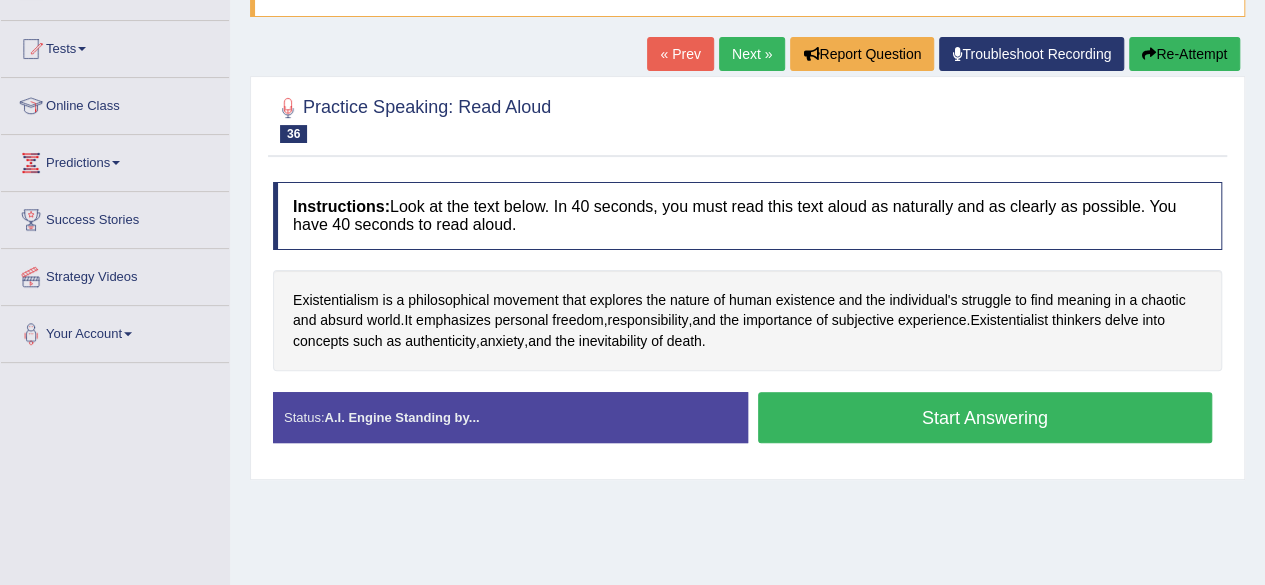 click on "Start Answering" at bounding box center [985, 417] 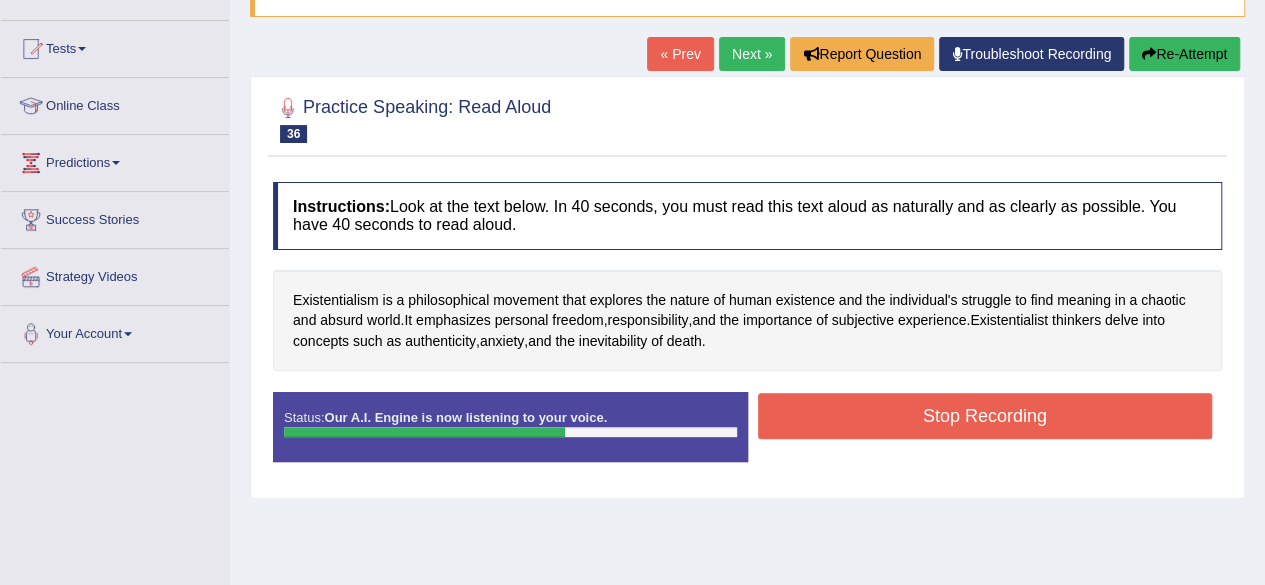 click on "Stop Recording" at bounding box center [985, 416] 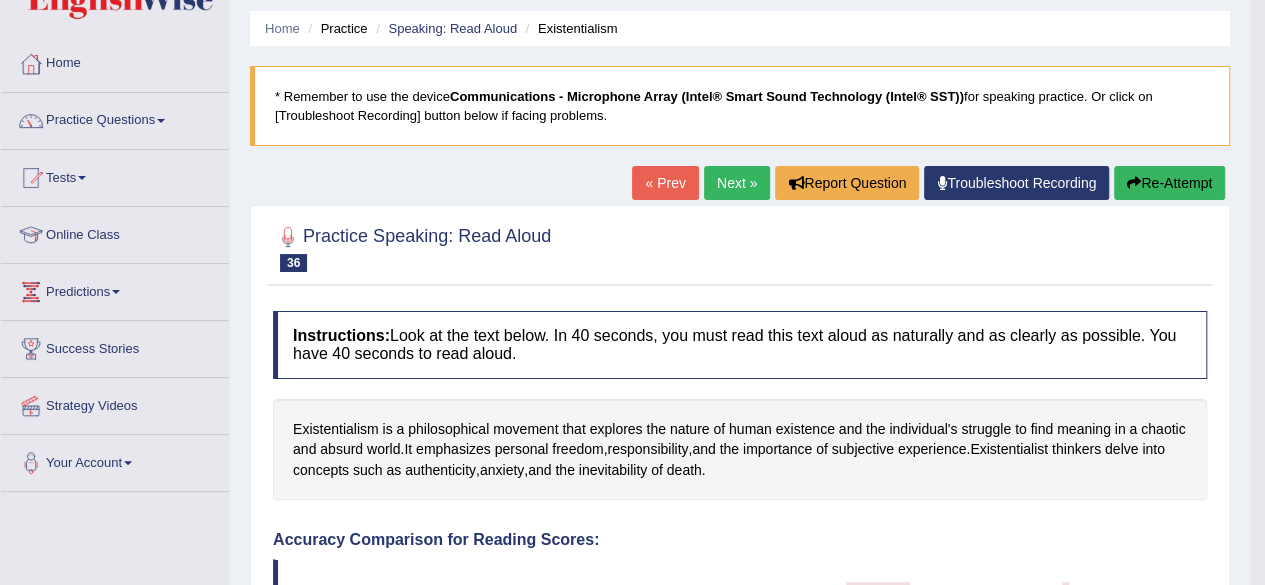 scroll, scrollTop: 0, scrollLeft: 0, axis: both 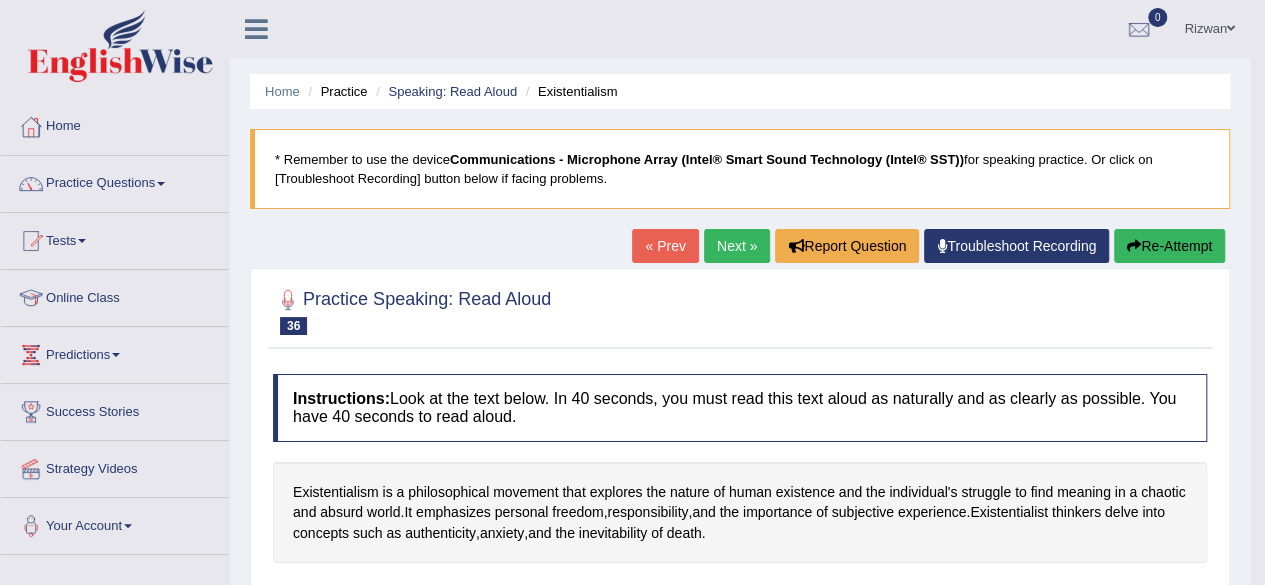 click on "Next »" at bounding box center [737, 246] 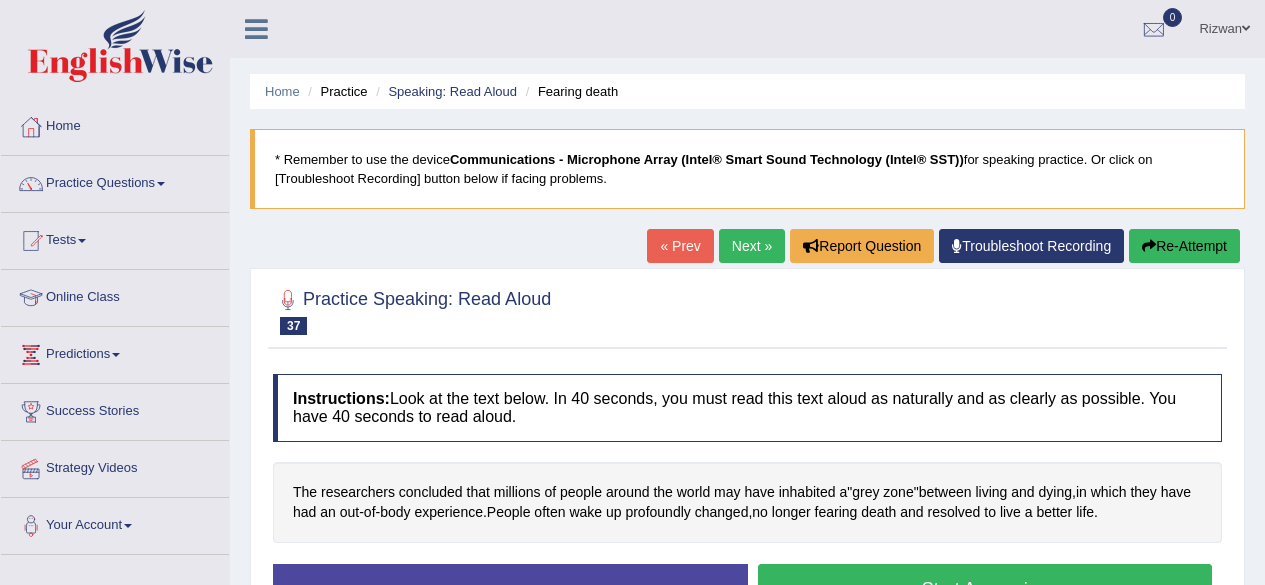 scroll, scrollTop: 276, scrollLeft: 0, axis: vertical 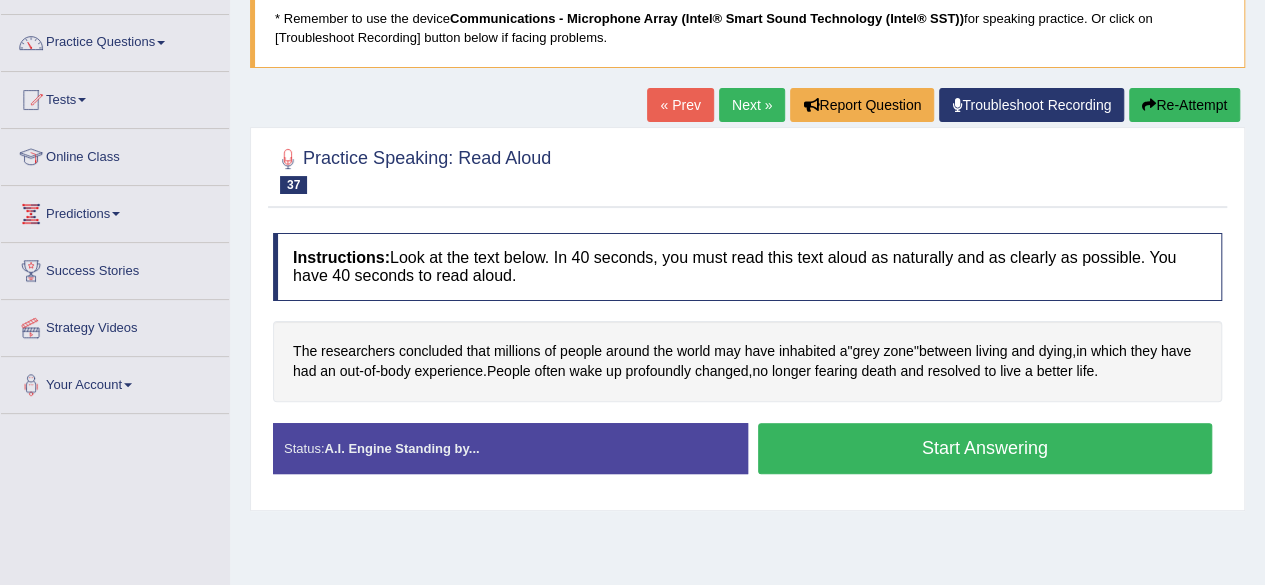 click on "Start Answering" at bounding box center (985, 448) 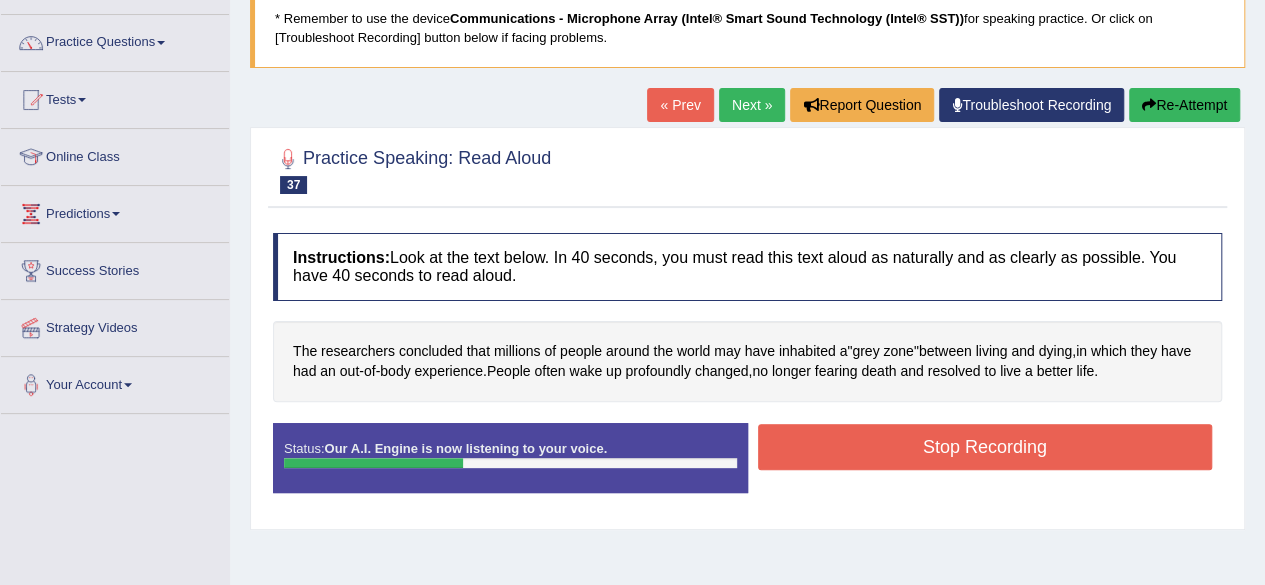 click on "Stop Recording" at bounding box center (985, 447) 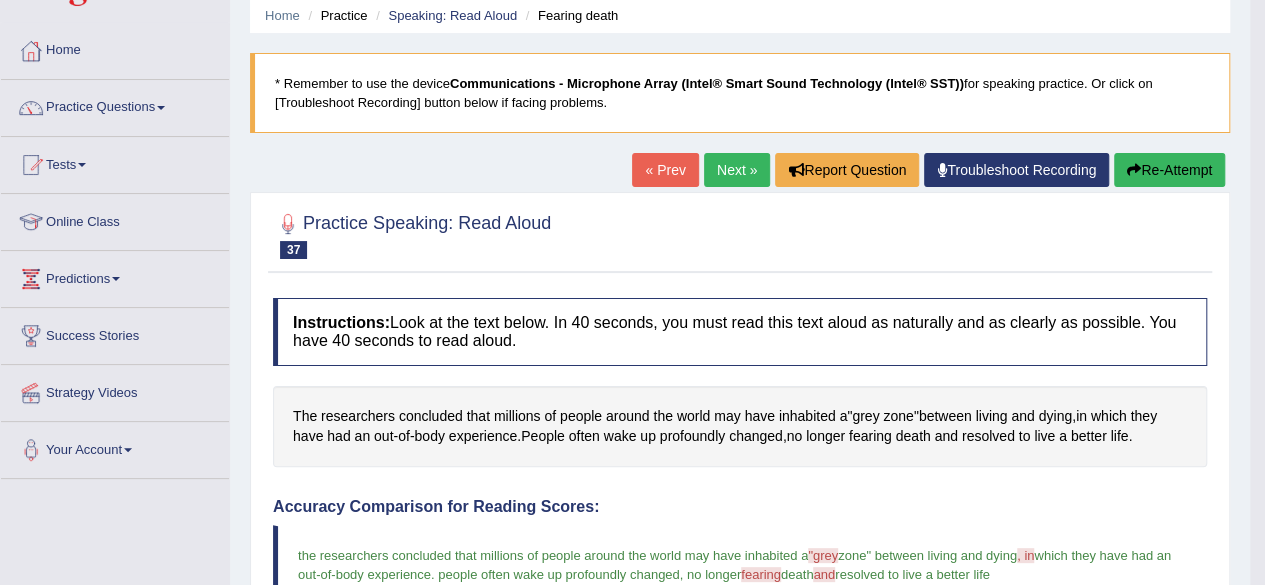scroll, scrollTop: 0, scrollLeft: 0, axis: both 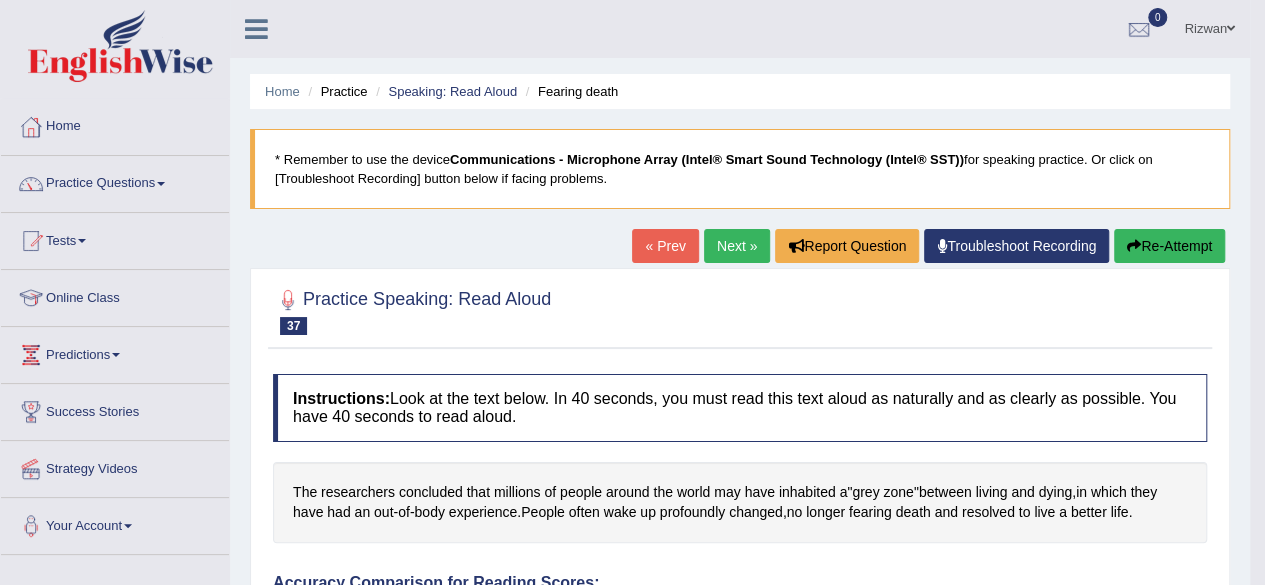 click on "Next »" at bounding box center (737, 246) 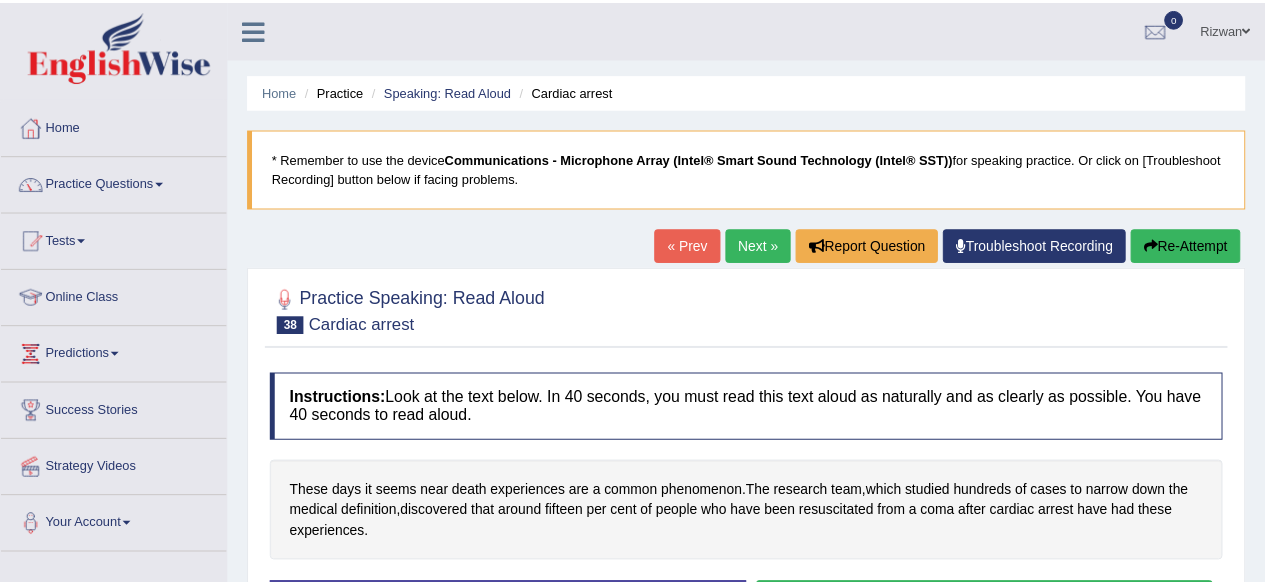 scroll, scrollTop: 0, scrollLeft: 0, axis: both 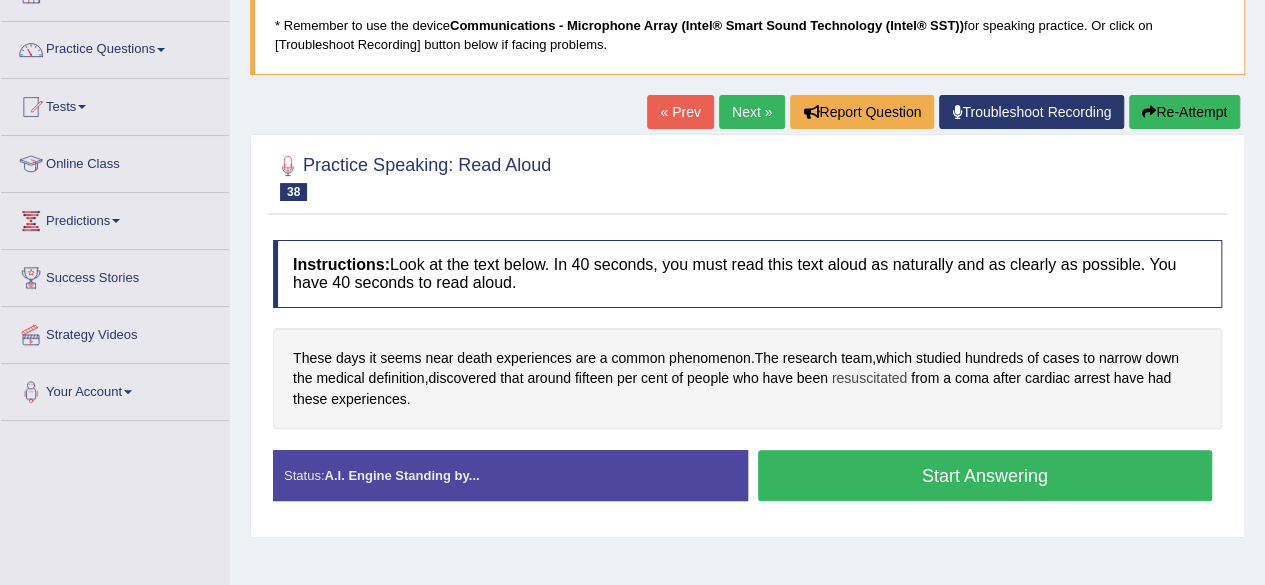 click on "resuscitated" at bounding box center (869, 378) 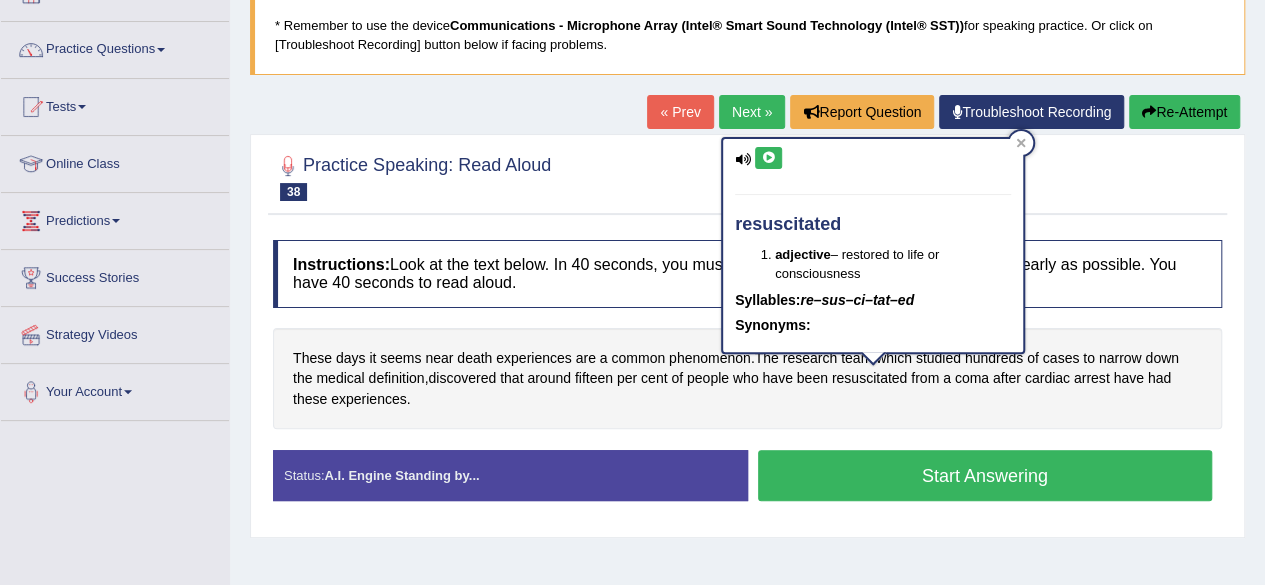 click at bounding box center [768, 158] 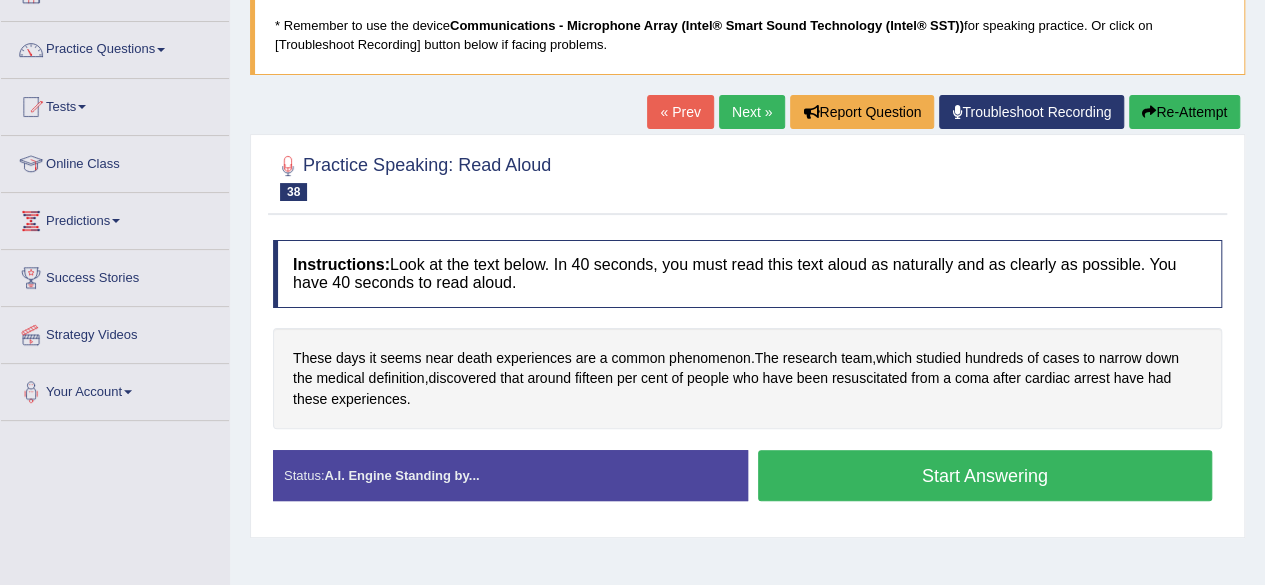 click on "Start Answering" at bounding box center [985, 475] 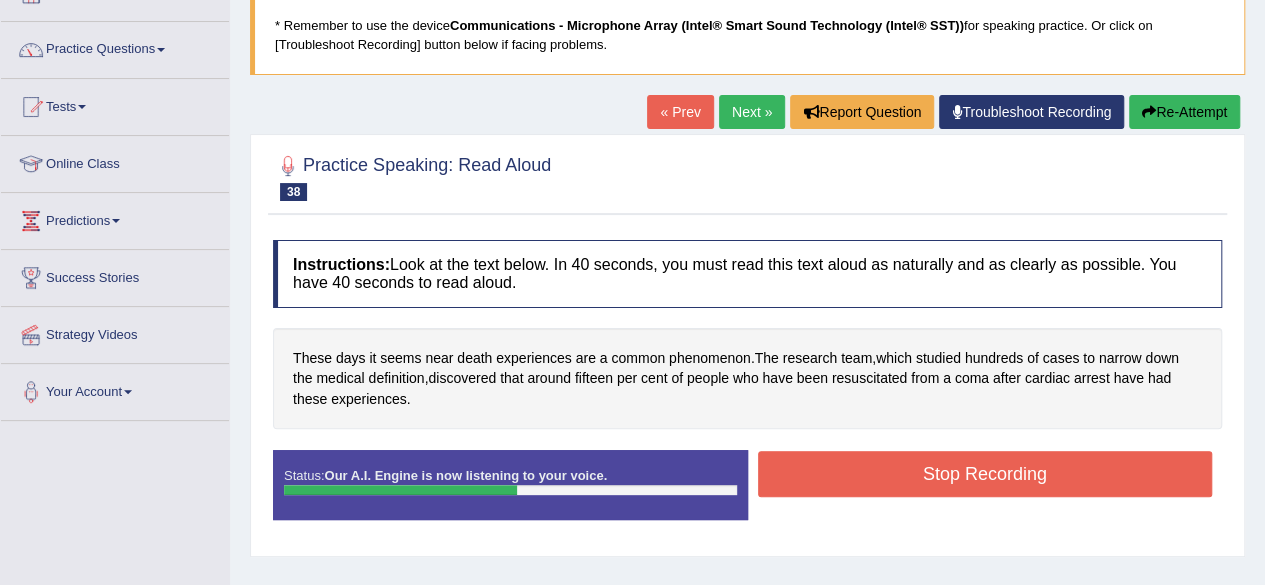 click on "Stop Recording" at bounding box center [985, 474] 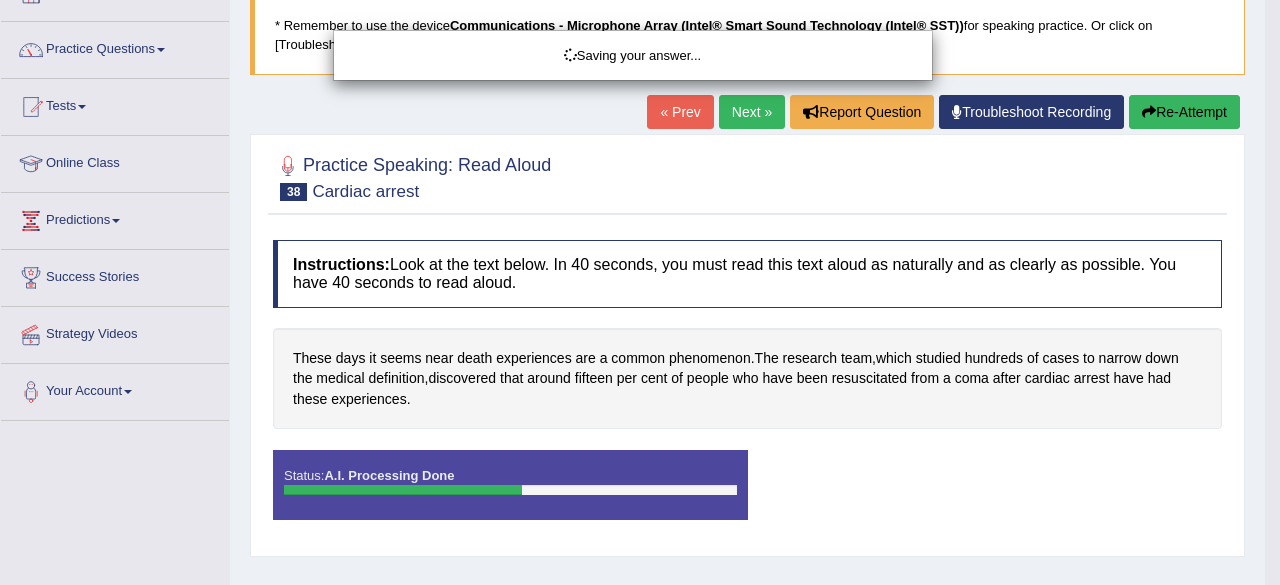 click on "Saving your answer..." at bounding box center [640, 292] 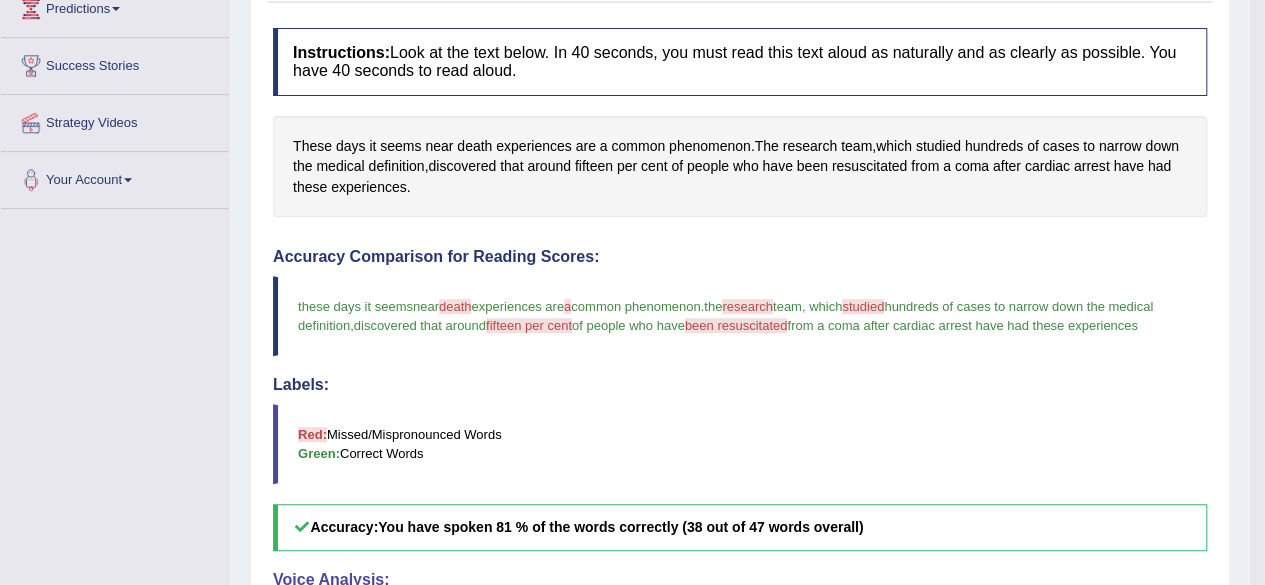 scroll, scrollTop: 0, scrollLeft: 0, axis: both 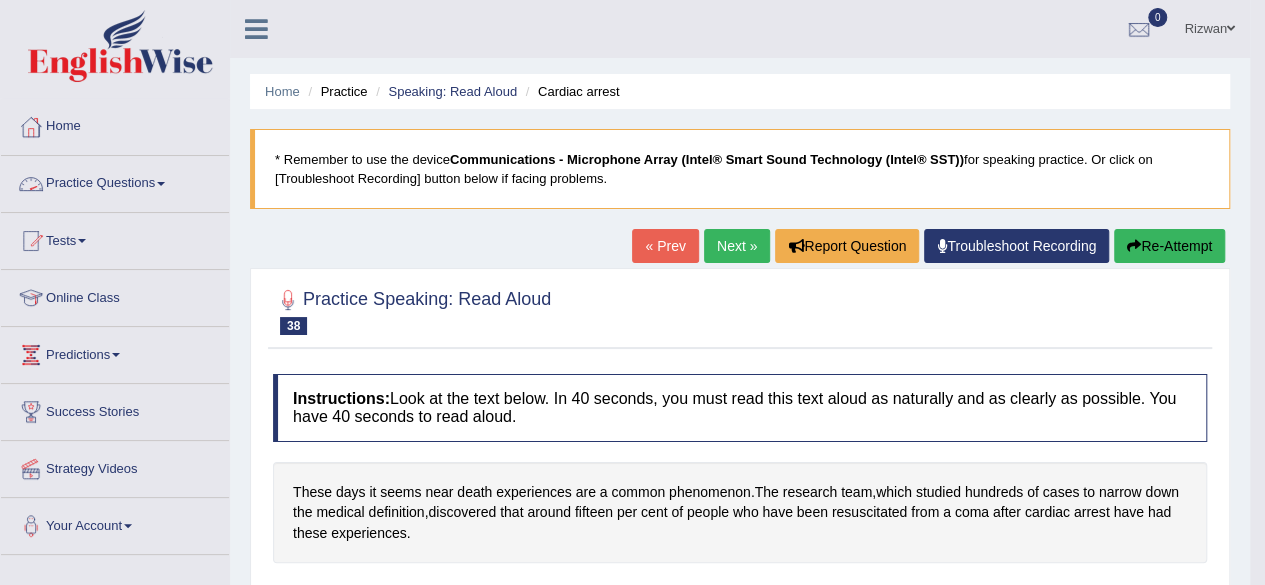 click on "Practice Questions" at bounding box center (115, 181) 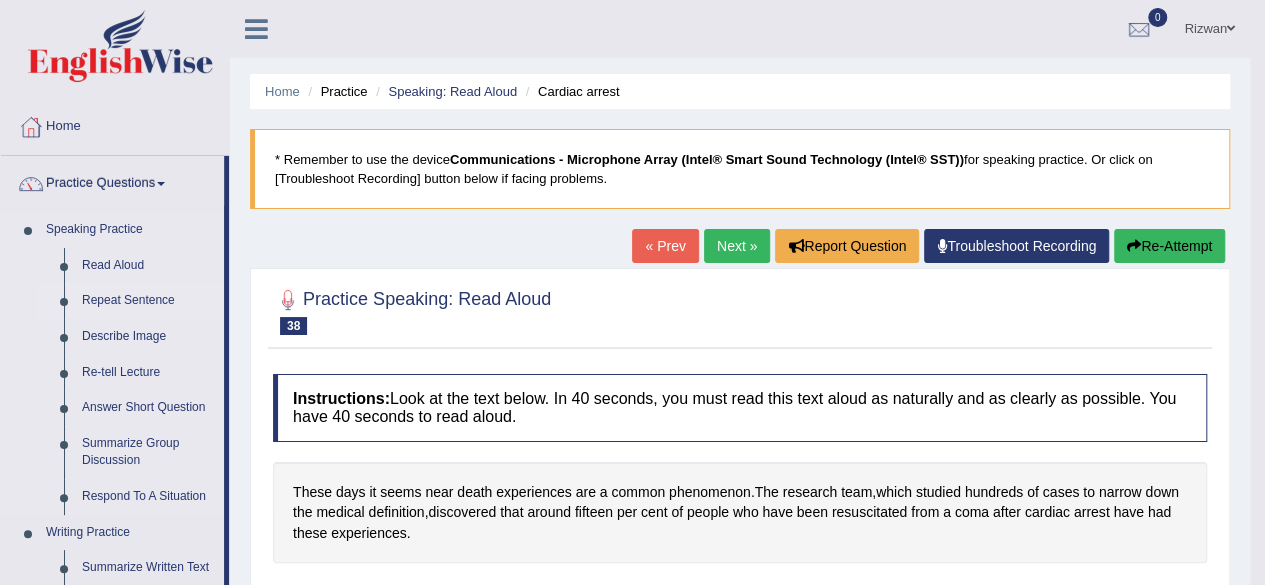 click on "Repeat Sentence" at bounding box center (148, 301) 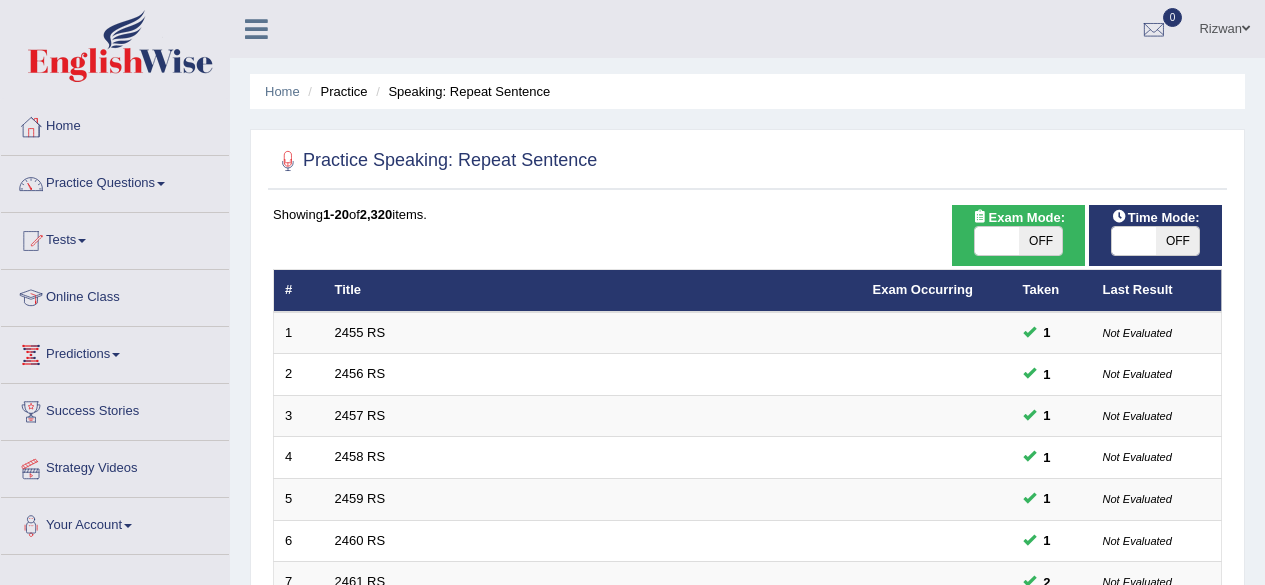 scroll, scrollTop: 0, scrollLeft: 0, axis: both 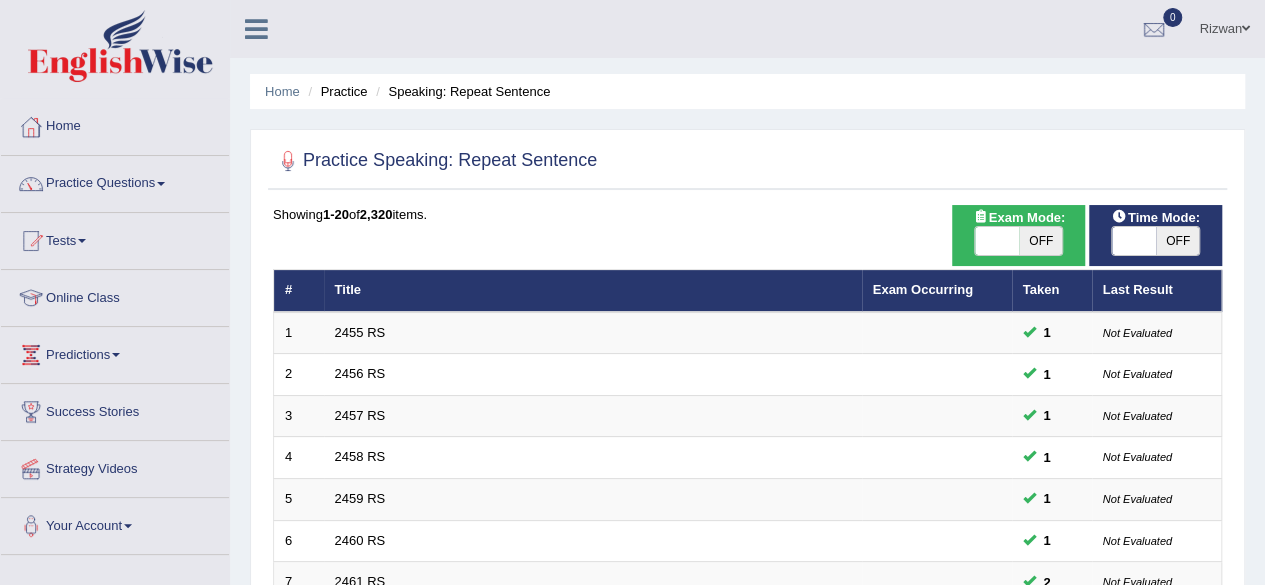 click on "OFF" at bounding box center (1178, 241) 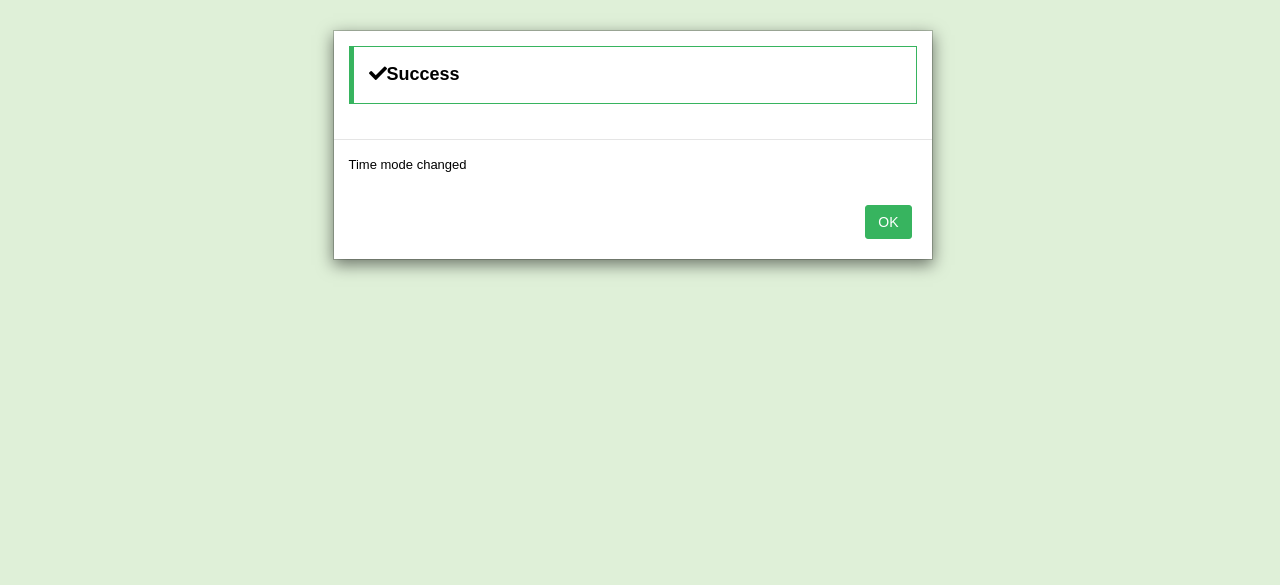 click on "OK" at bounding box center (888, 222) 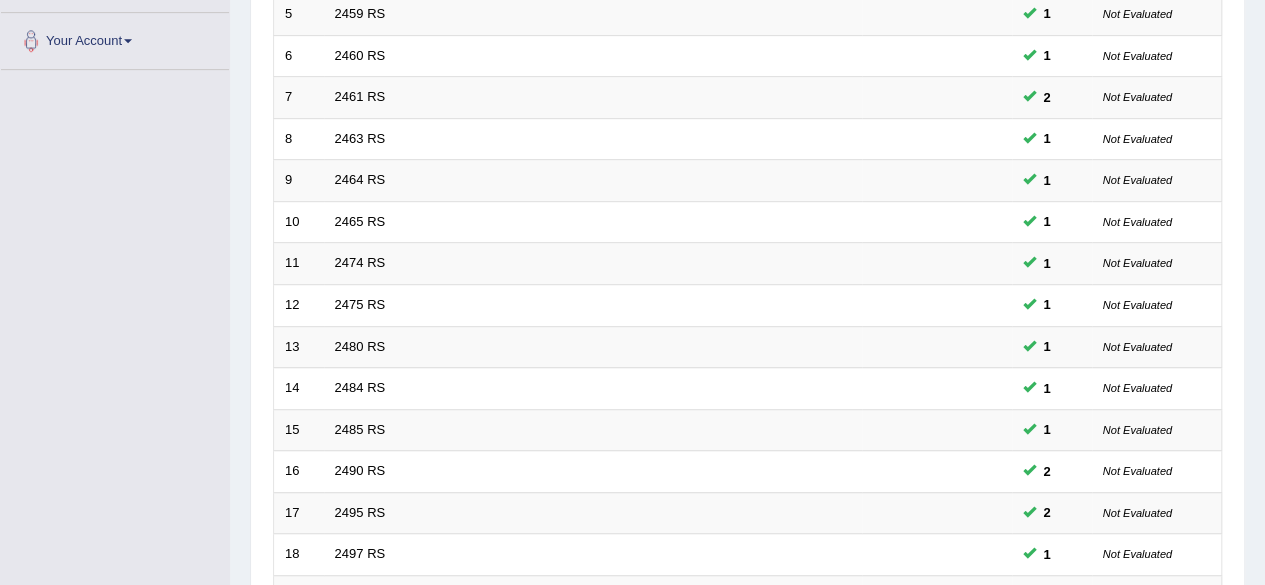 scroll, scrollTop: 729, scrollLeft: 0, axis: vertical 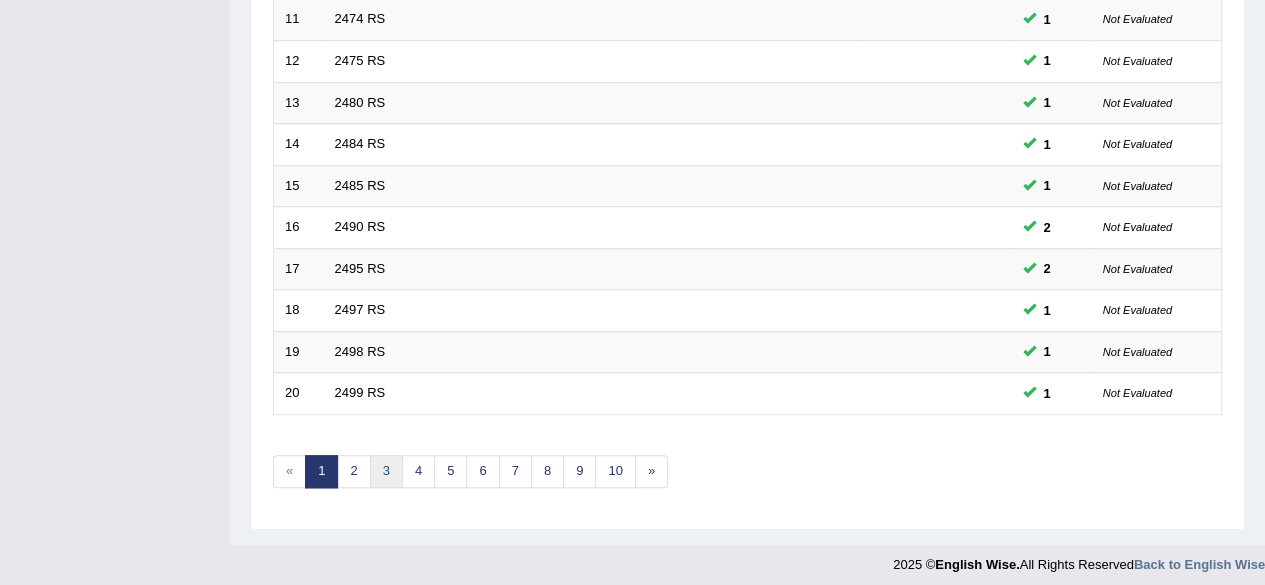 click on "3" at bounding box center (386, 471) 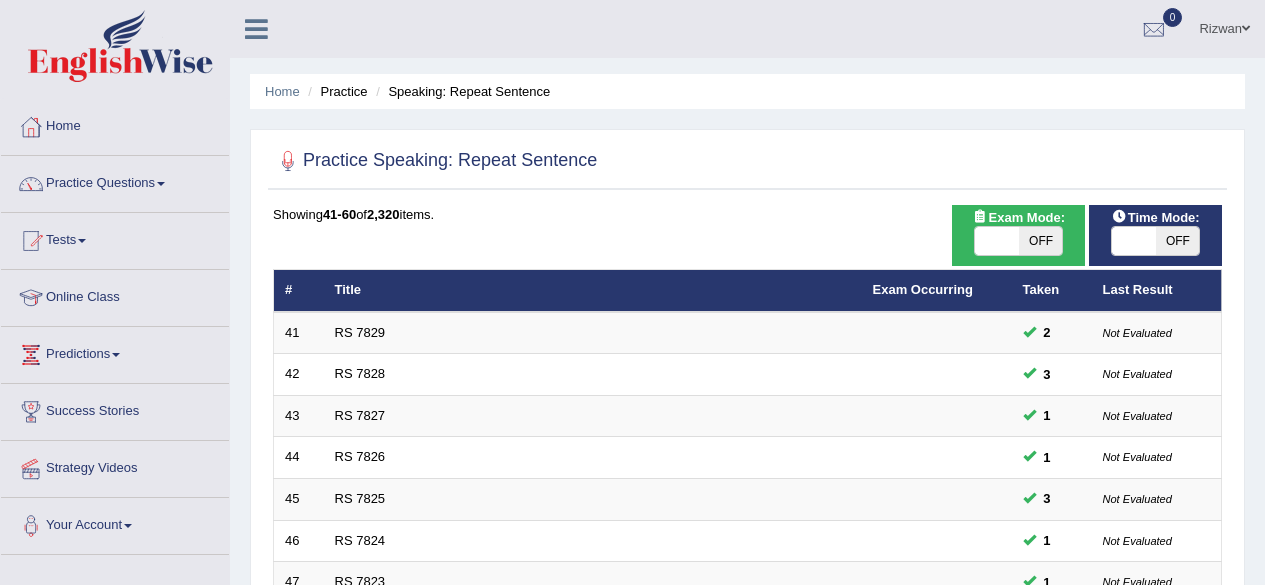 scroll, scrollTop: 0, scrollLeft: 0, axis: both 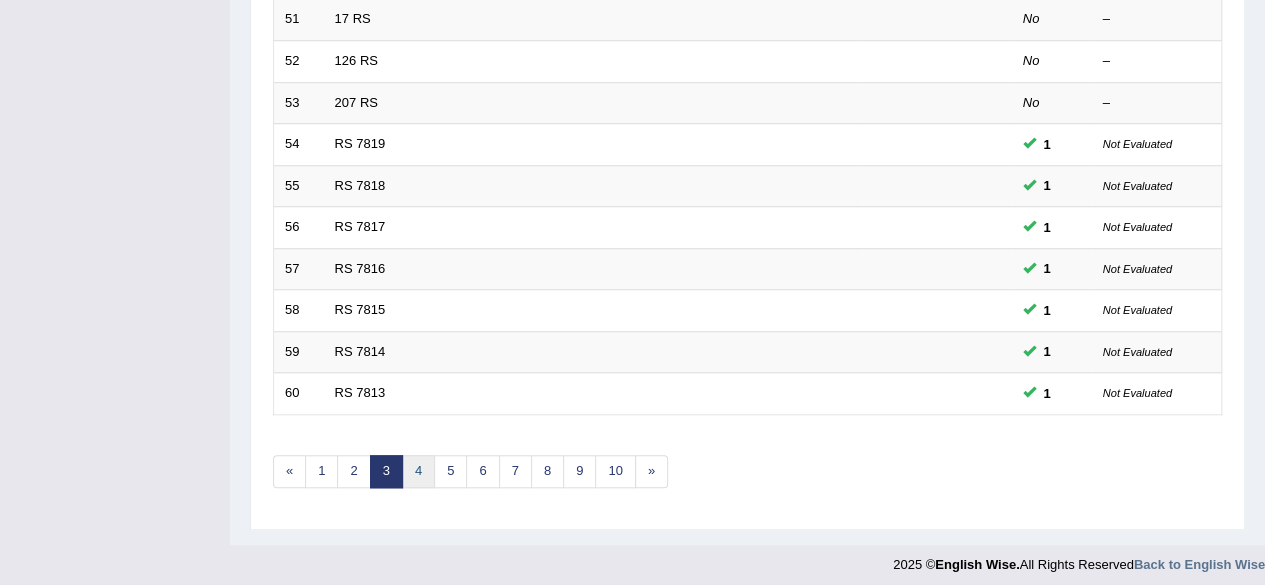 click on "4" at bounding box center (418, 471) 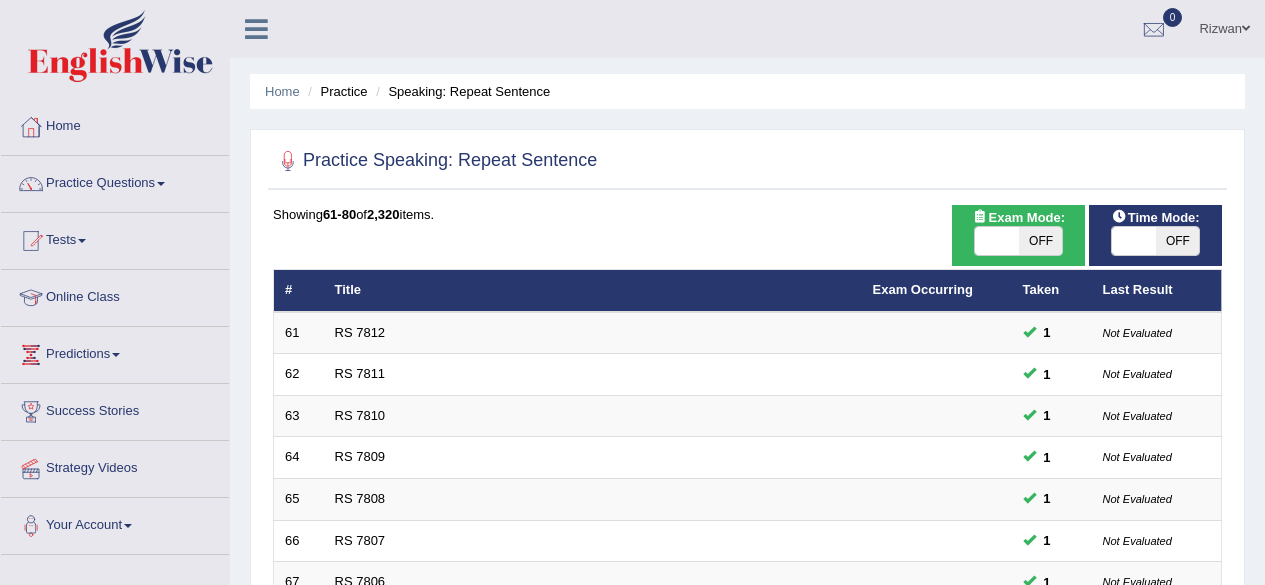 scroll, scrollTop: 0, scrollLeft: 0, axis: both 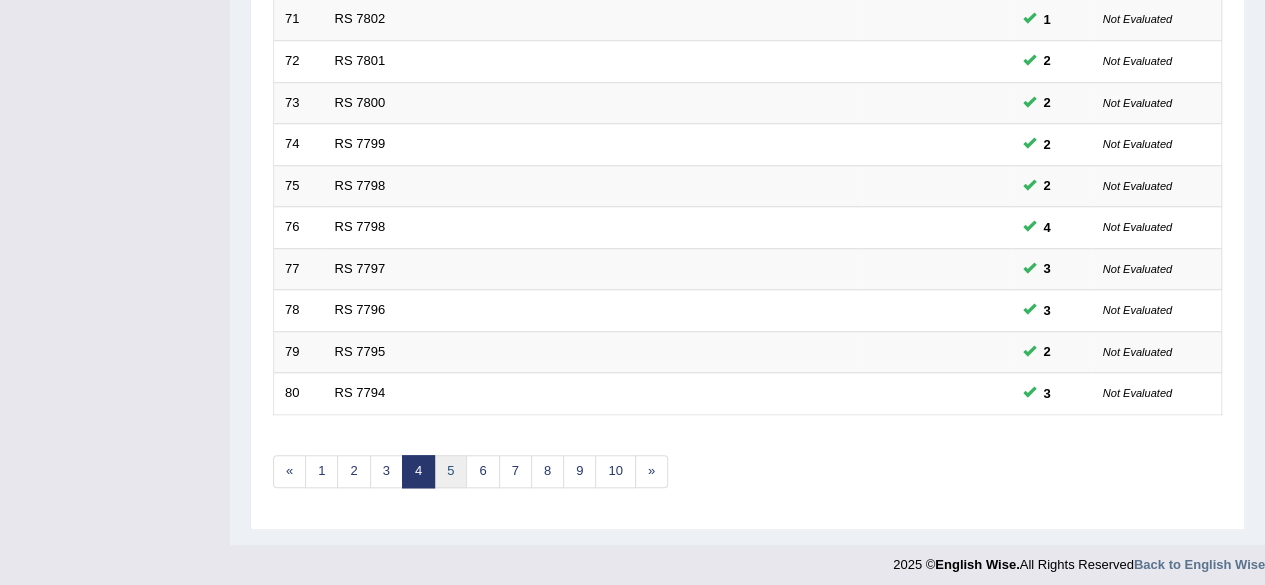 click on "5" at bounding box center (450, 471) 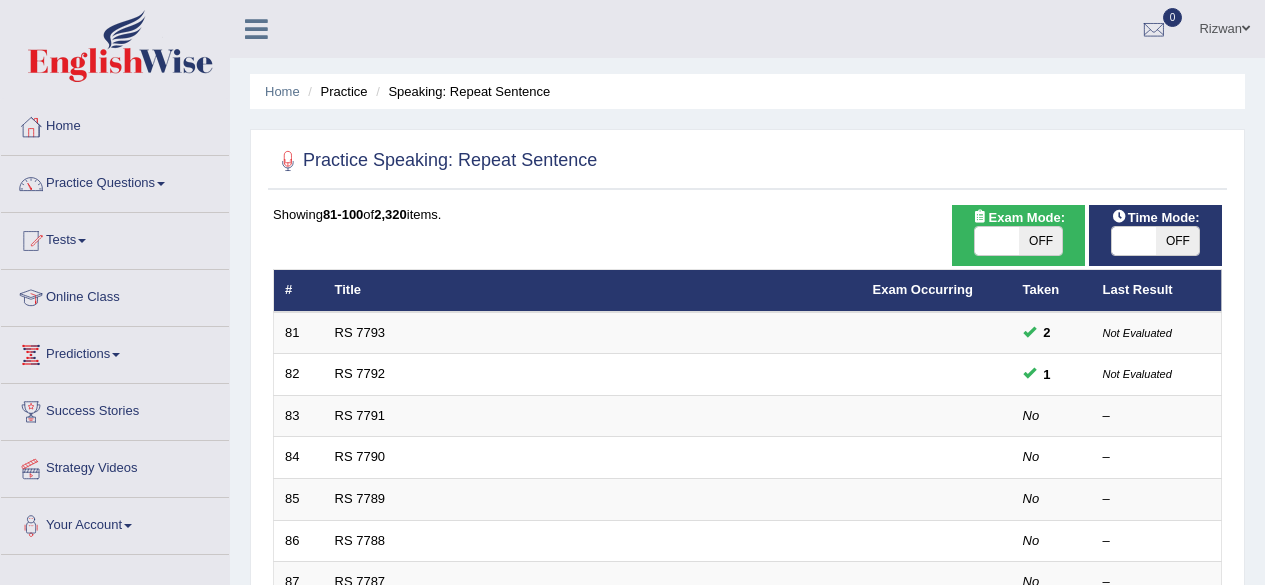 scroll, scrollTop: 0, scrollLeft: 0, axis: both 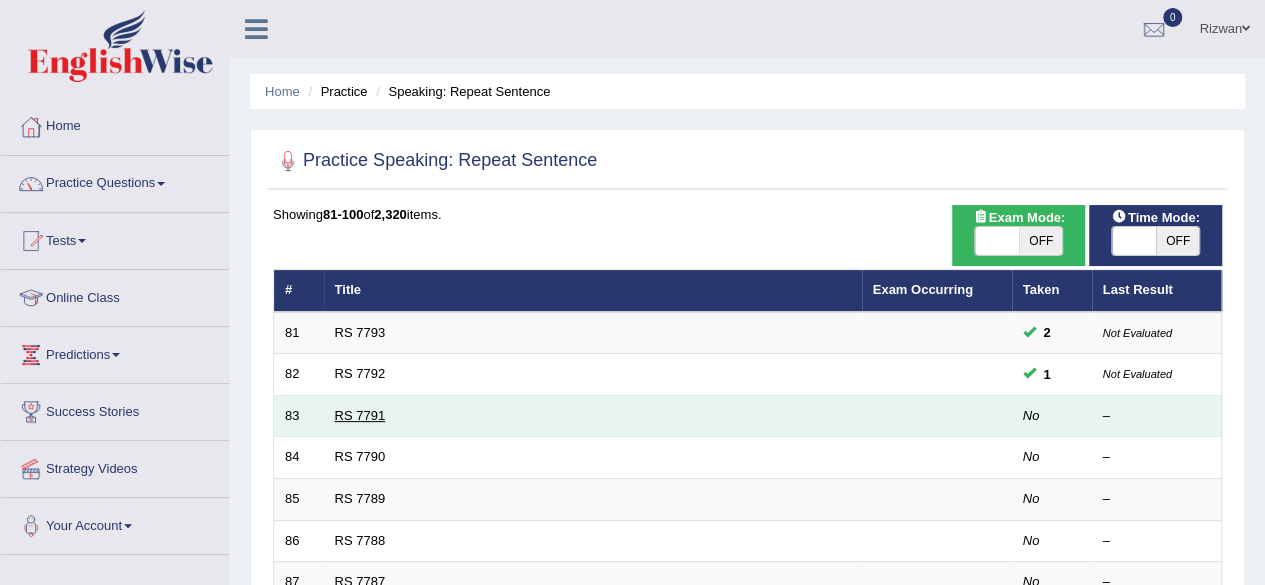click on "RS 7791" at bounding box center [360, 415] 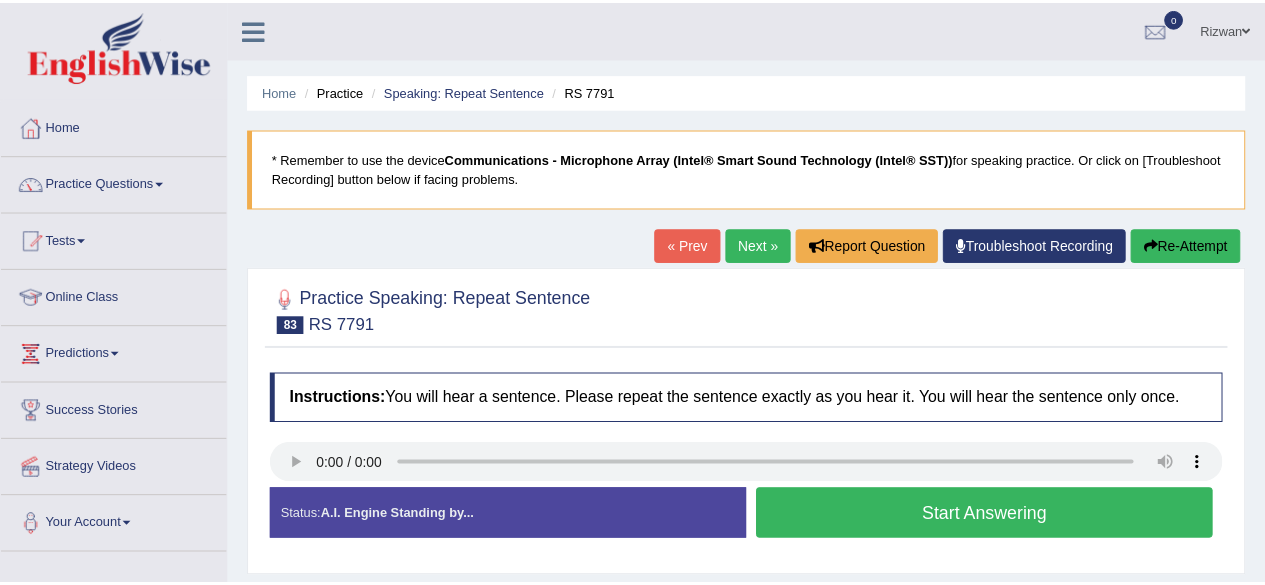 scroll, scrollTop: 0, scrollLeft: 0, axis: both 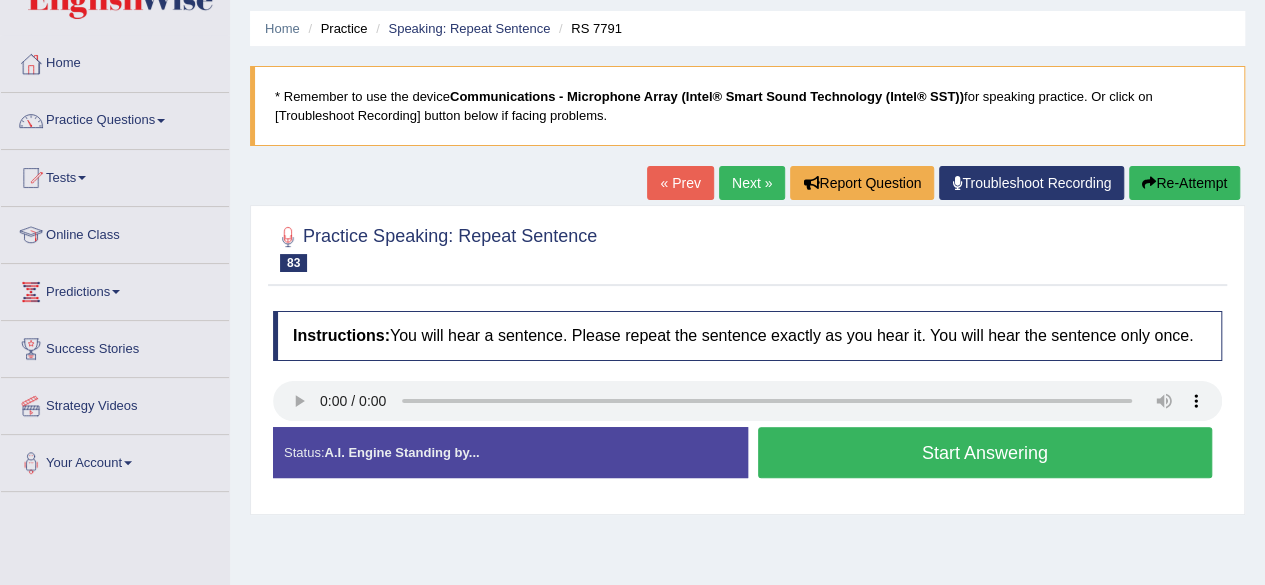 click on "Start Answering" at bounding box center (985, 452) 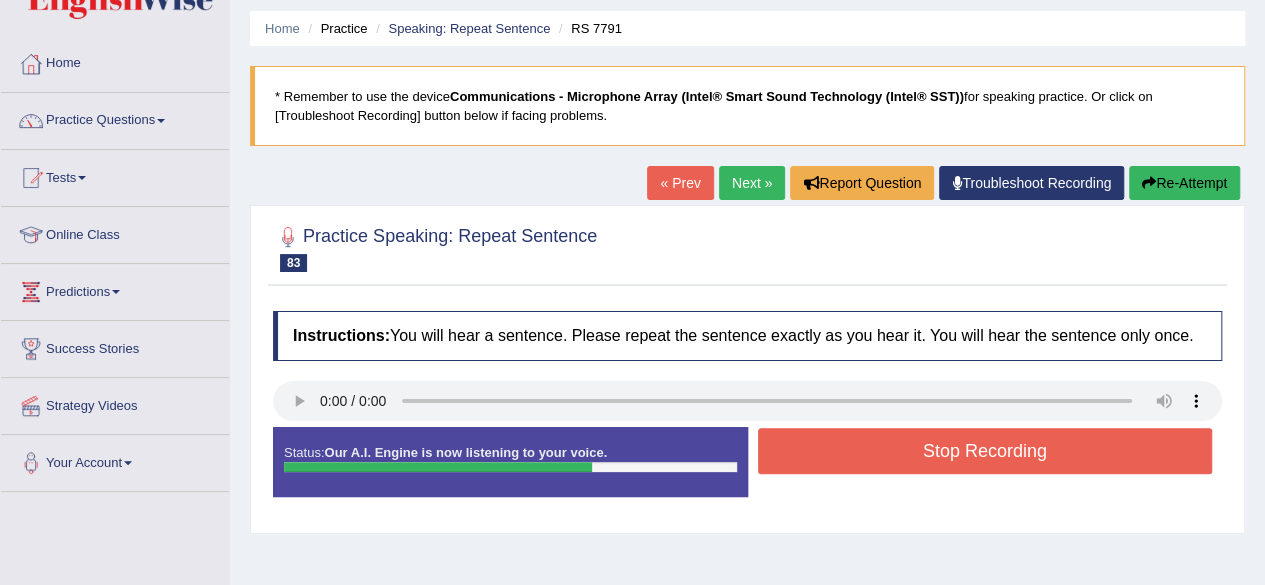 click on "Stop Recording" at bounding box center (985, 451) 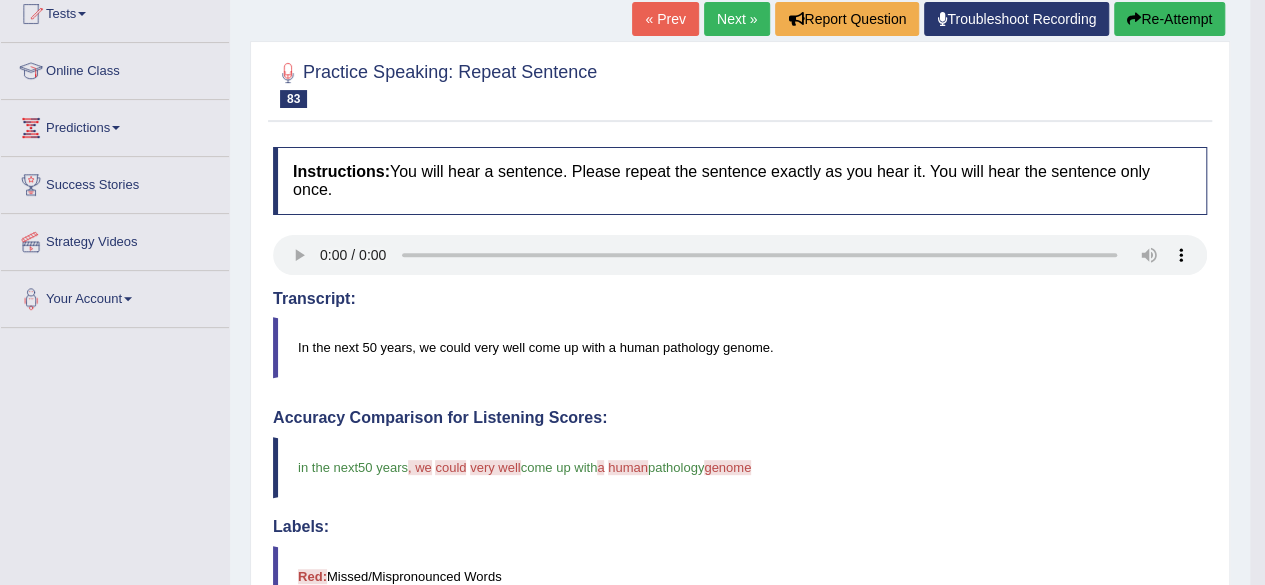 scroll, scrollTop: 0, scrollLeft: 0, axis: both 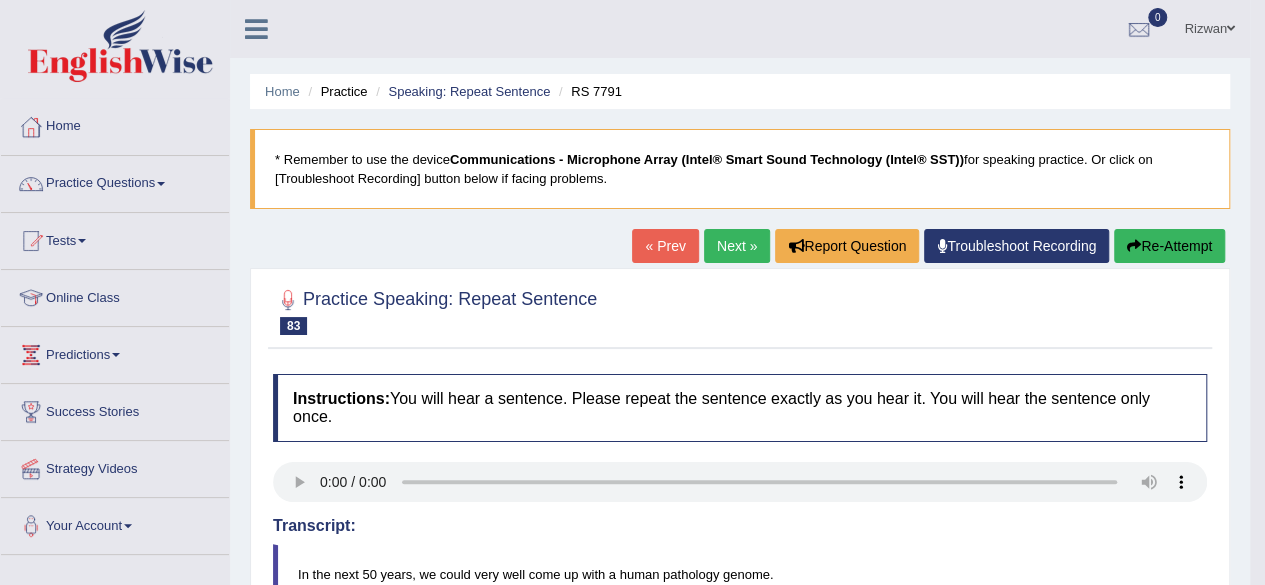 click on "Next »" at bounding box center (737, 246) 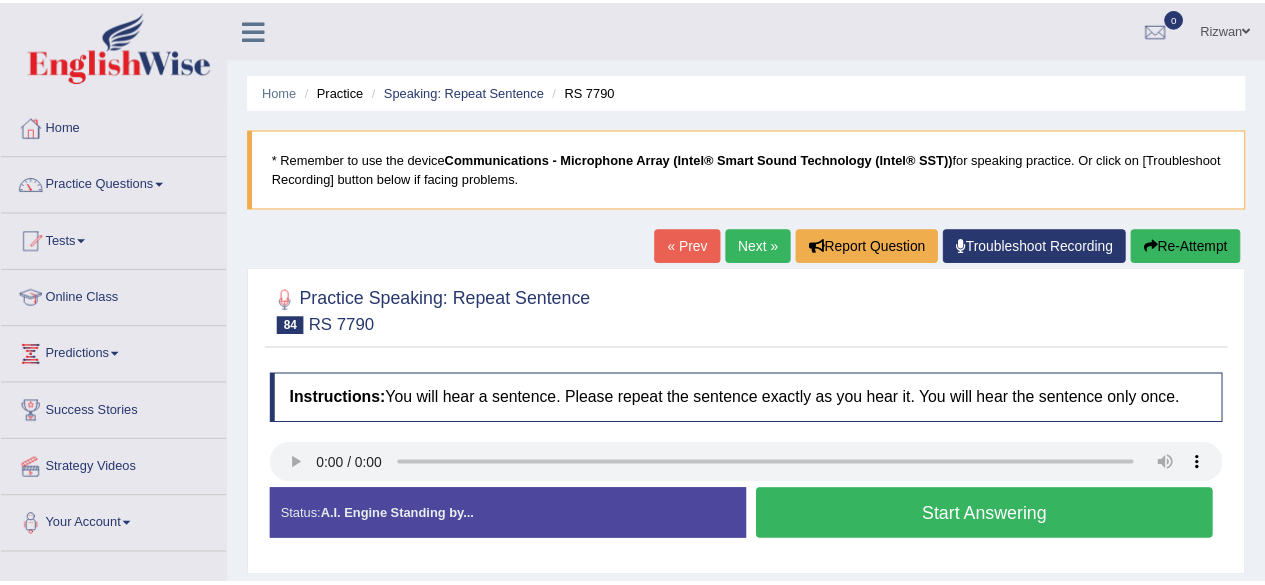 scroll, scrollTop: 0, scrollLeft: 0, axis: both 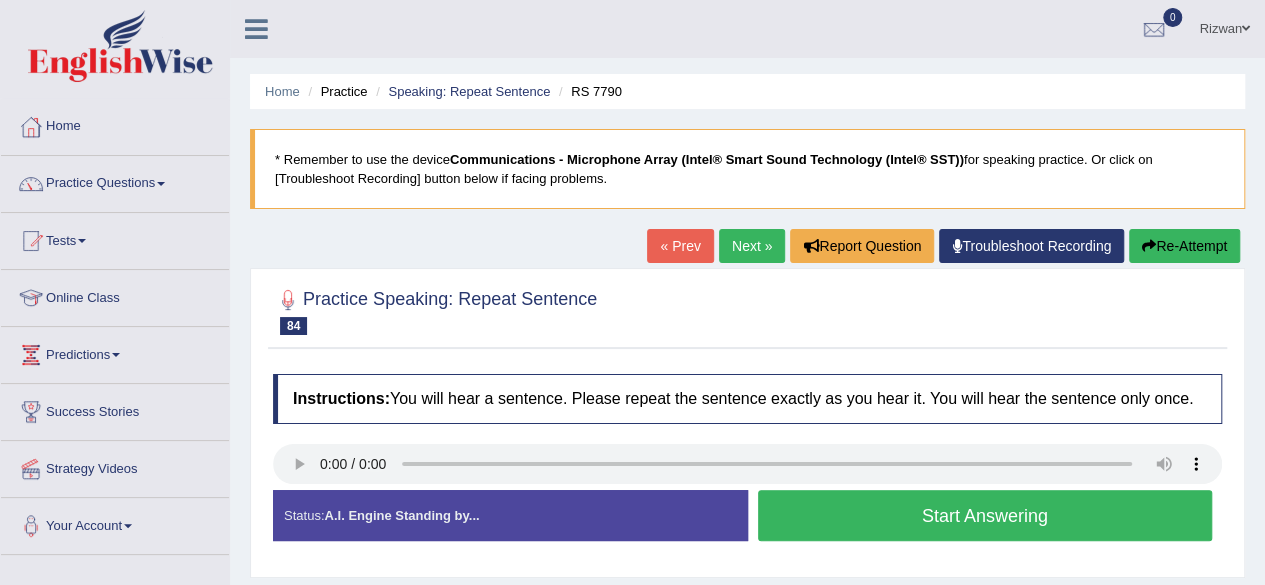 click on "Start Answering" at bounding box center (985, 515) 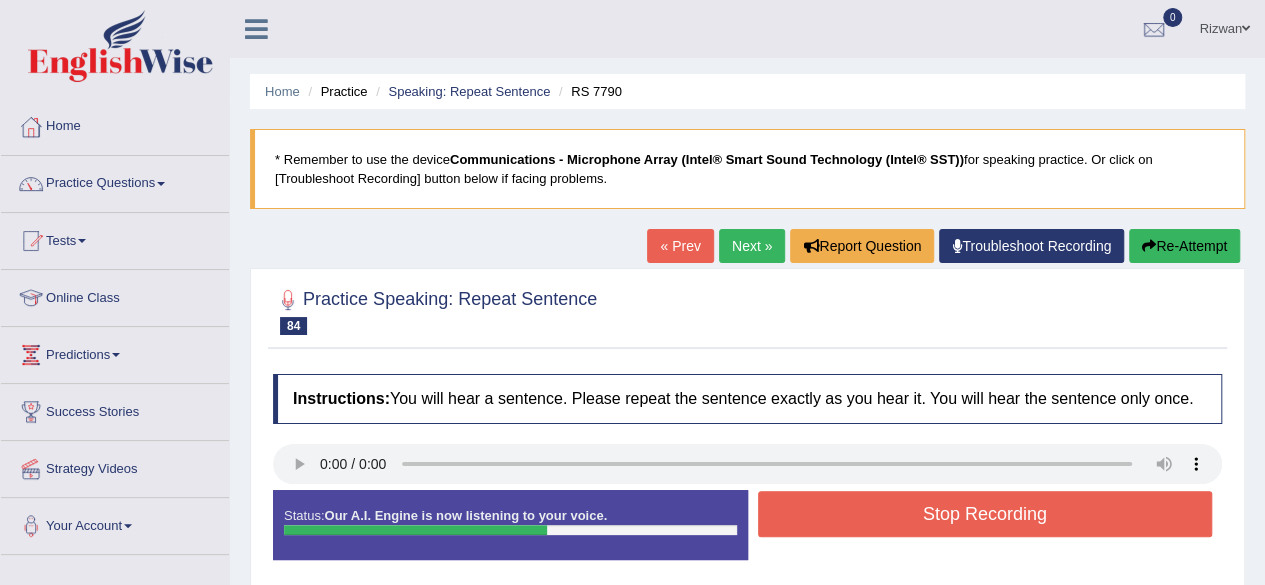 click on "Stop Recording" at bounding box center (985, 514) 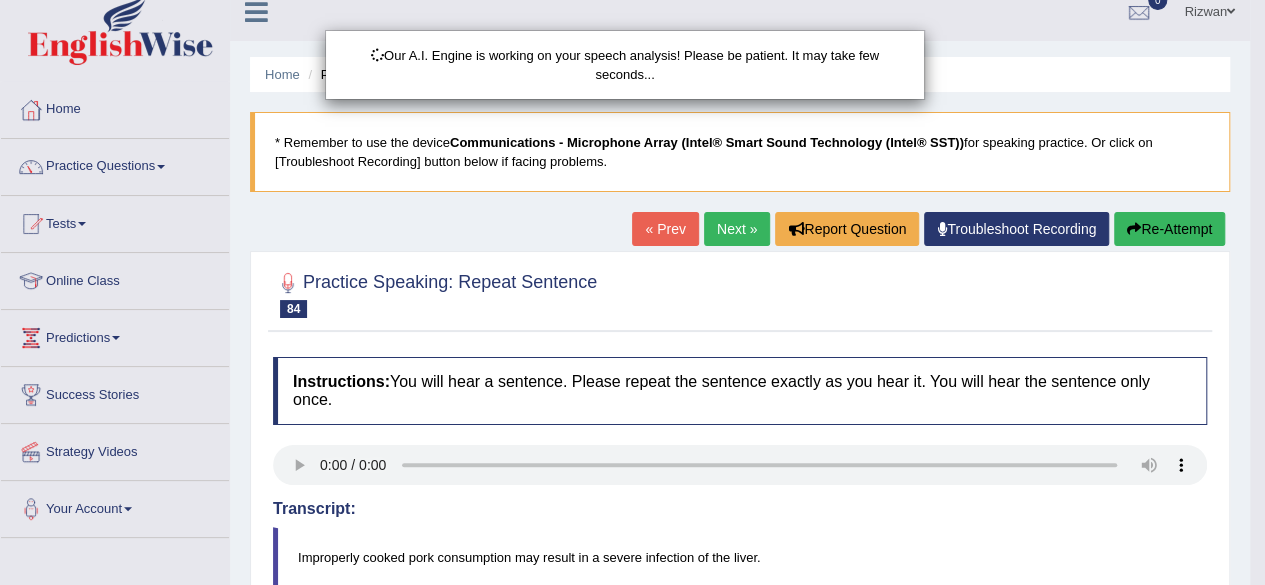 scroll, scrollTop: 18, scrollLeft: 0, axis: vertical 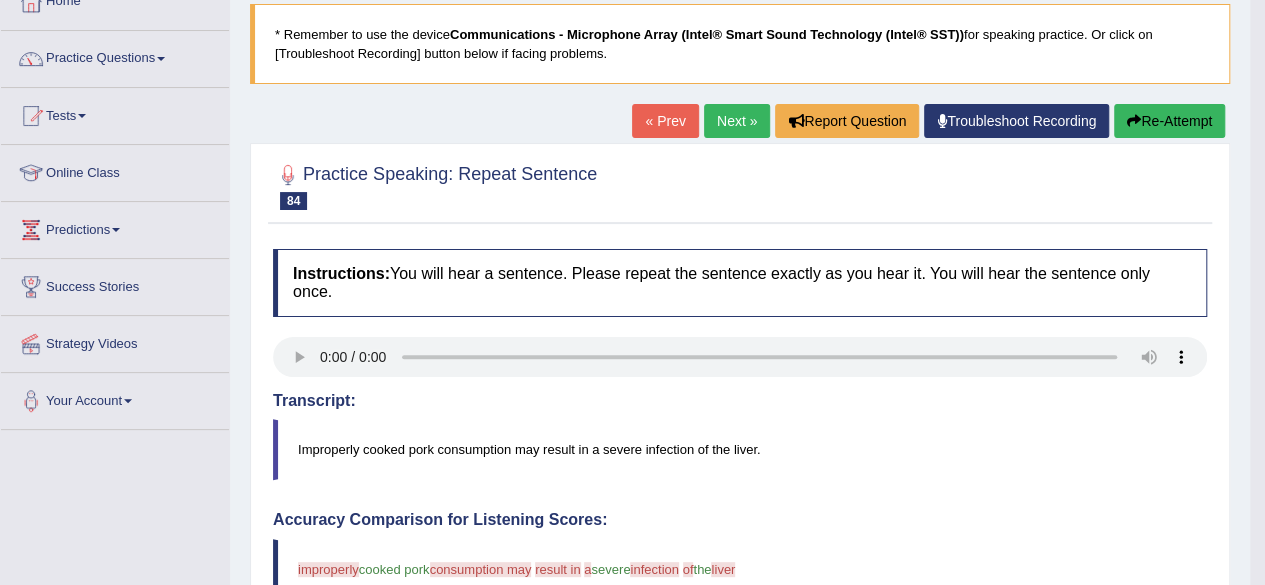 click on "Re-Attempt" at bounding box center (1169, 121) 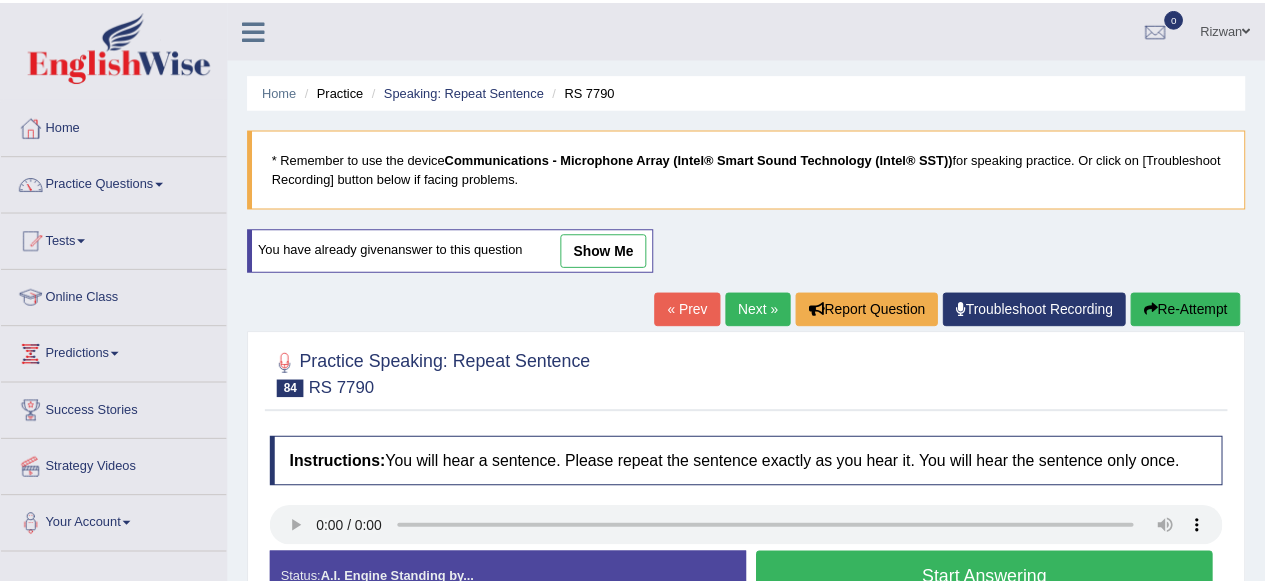 scroll, scrollTop: 129, scrollLeft: 0, axis: vertical 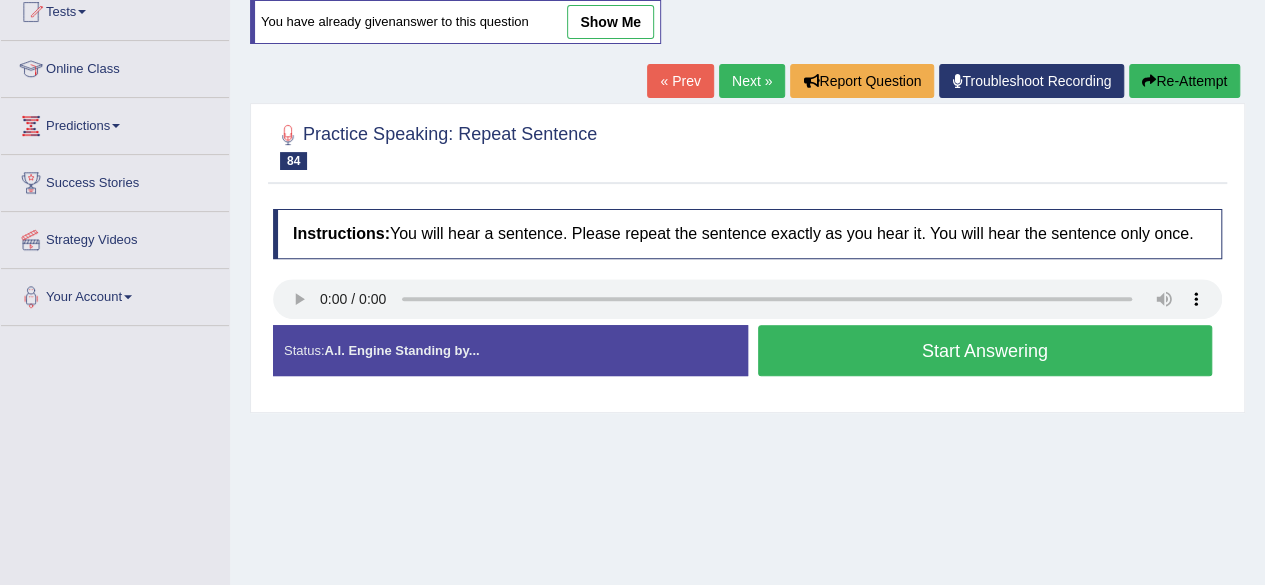 click on "Start Answering" at bounding box center [985, 350] 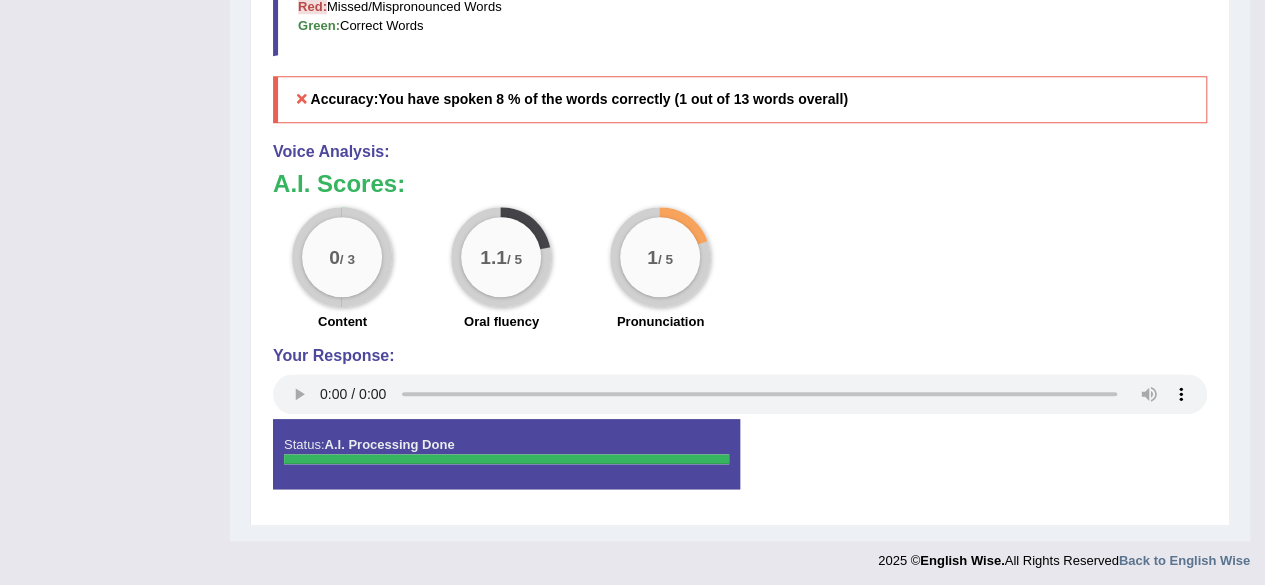 scroll, scrollTop: 0, scrollLeft: 0, axis: both 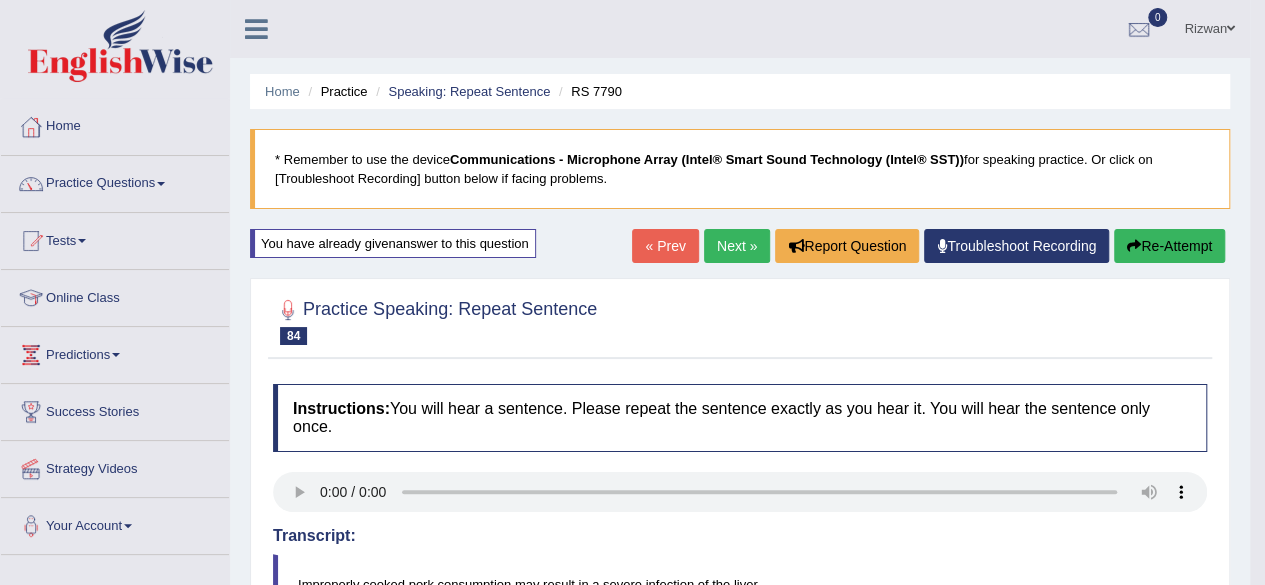 click on "Re-Attempt" at bounding box center [1169, 246] 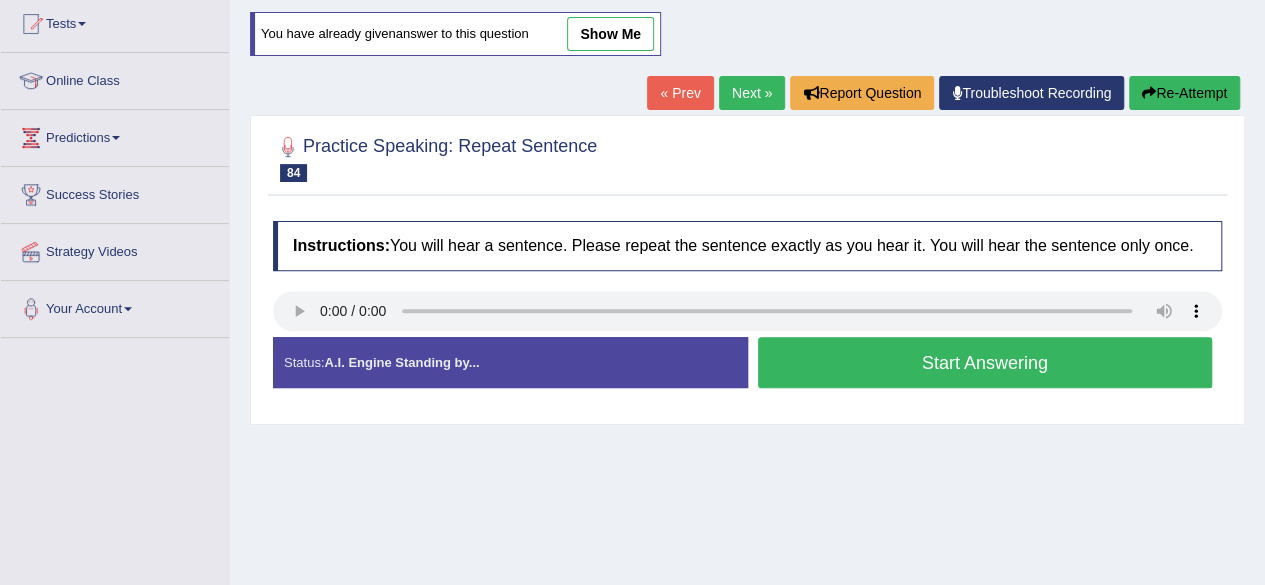 scroll, scrollTop: 0, scrollLeft: 0, axis: both 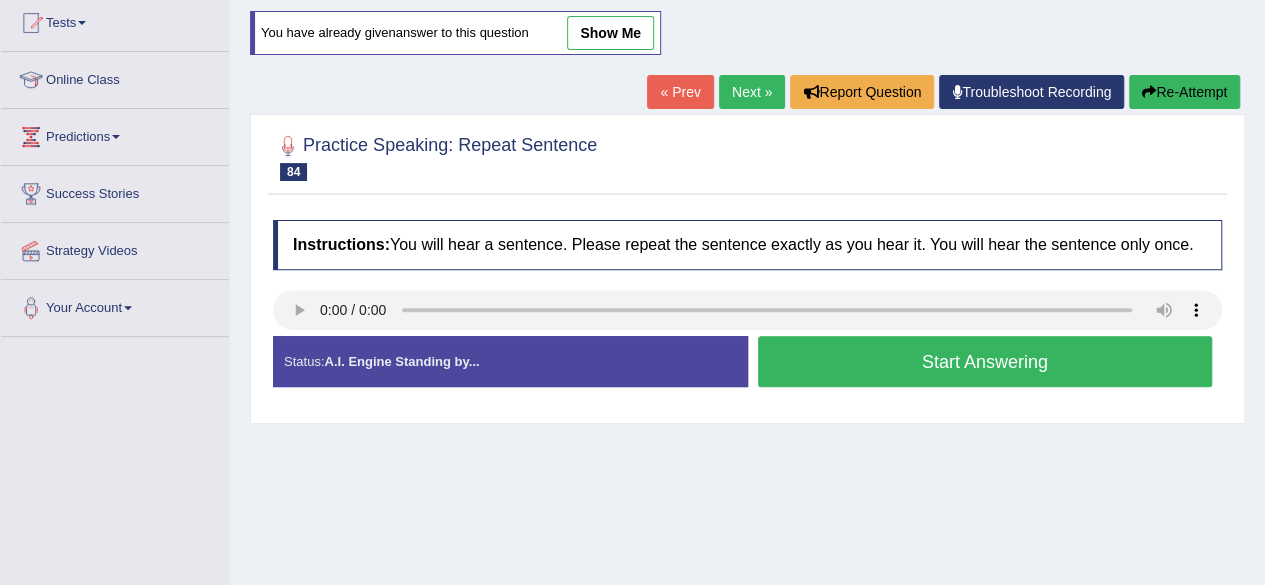 click on "Start Answering" at bounding box center (985, 361) 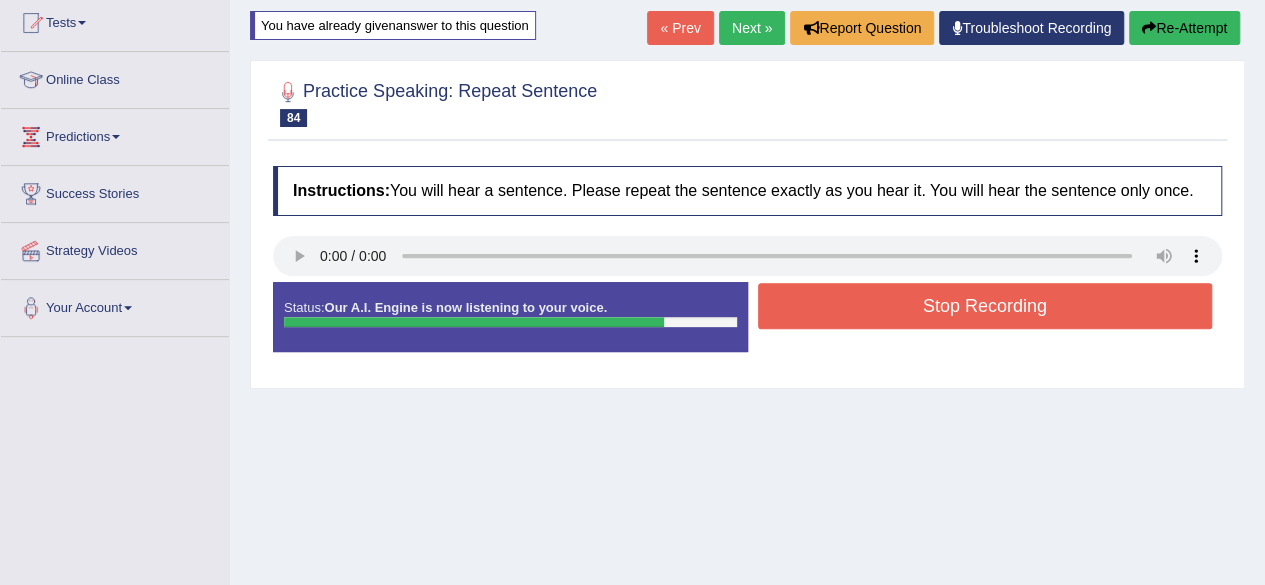 click on "Stop Recording" at bounding box center (985, 306) 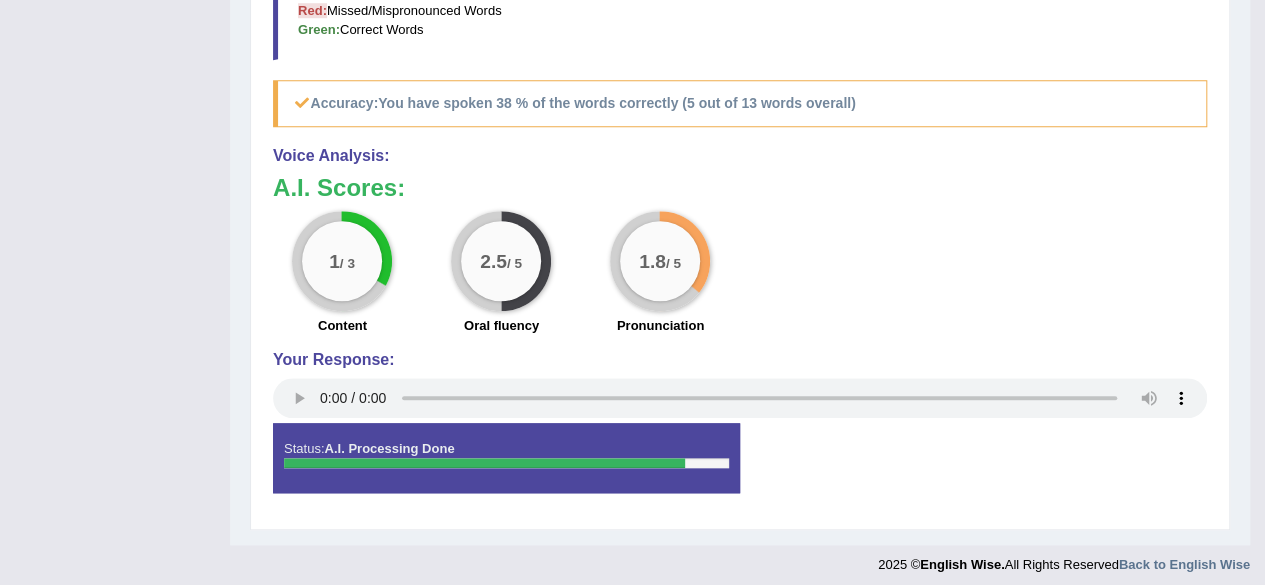scroll, scrollTop: 807, scrollLeft: 0, axis: vertical 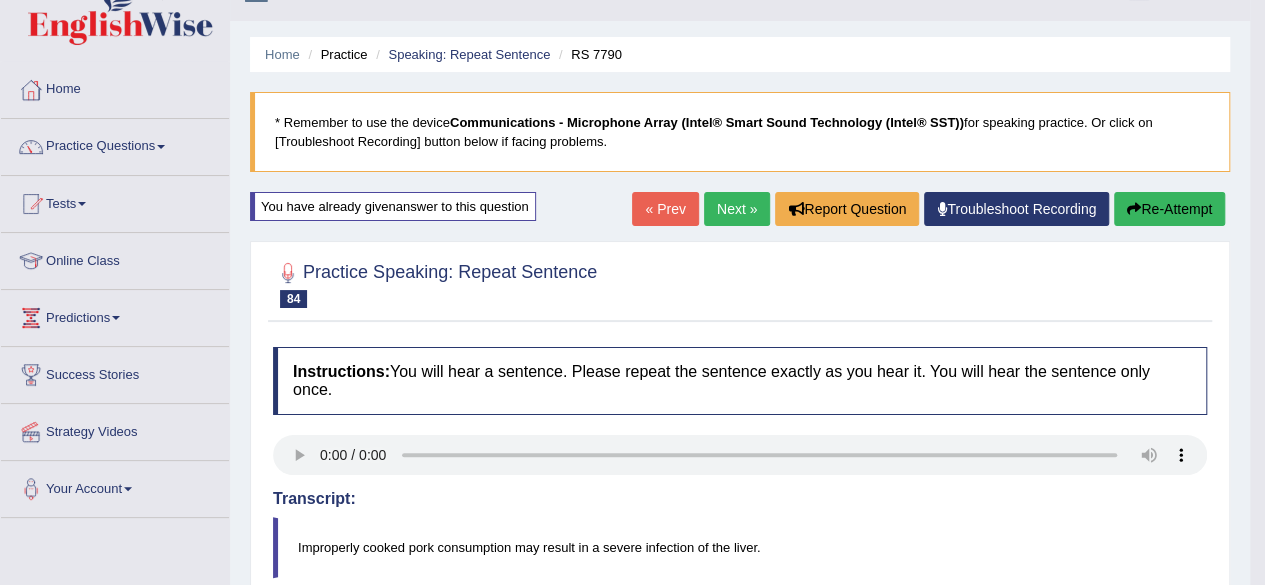 click on "Re-Attempt" at bounding box center (1169, 209) 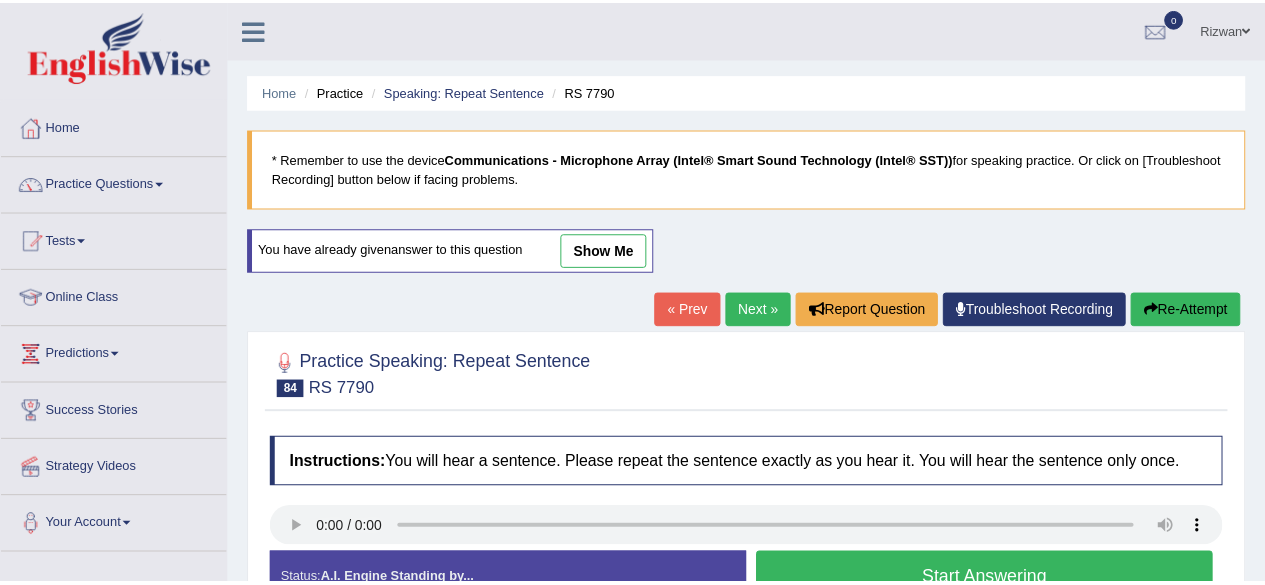 scroll, scrollTop: 37, scrollLeft: 0, axis: vertical 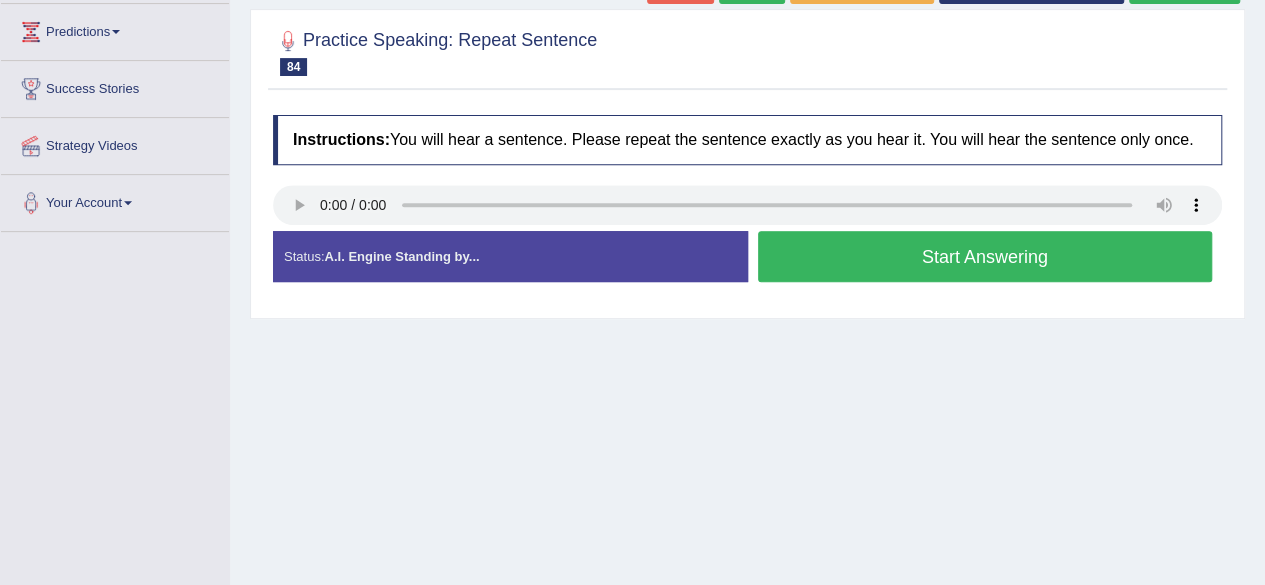 click on "Start Answering" at bounding box center [985, 256] 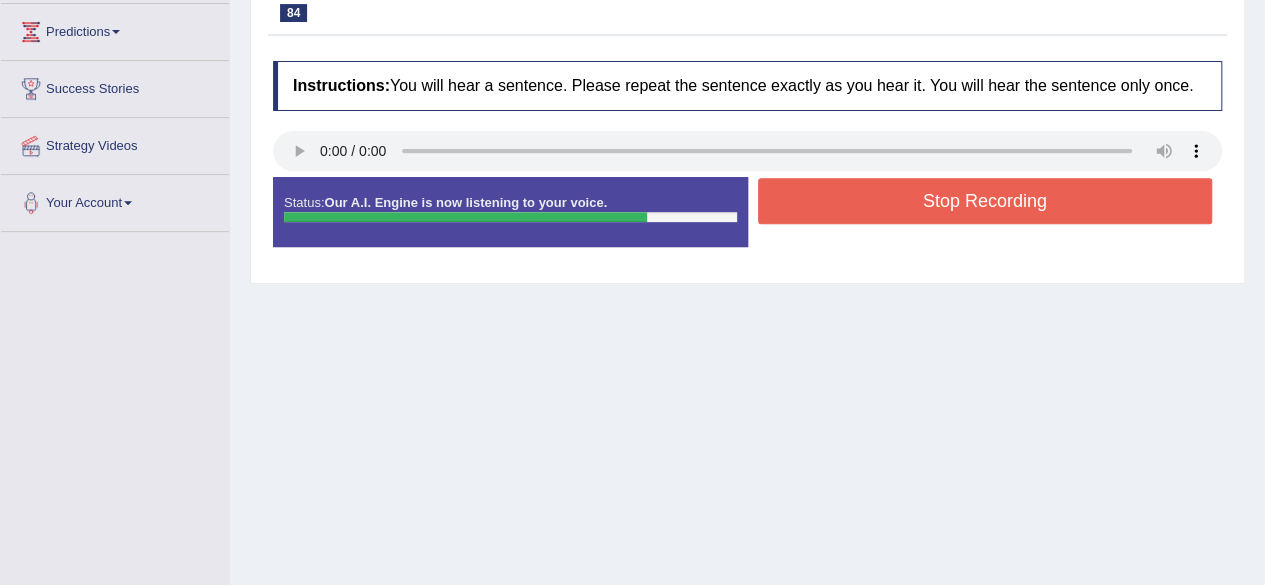click on "Stop Recording" at bounding box center (985, 201) 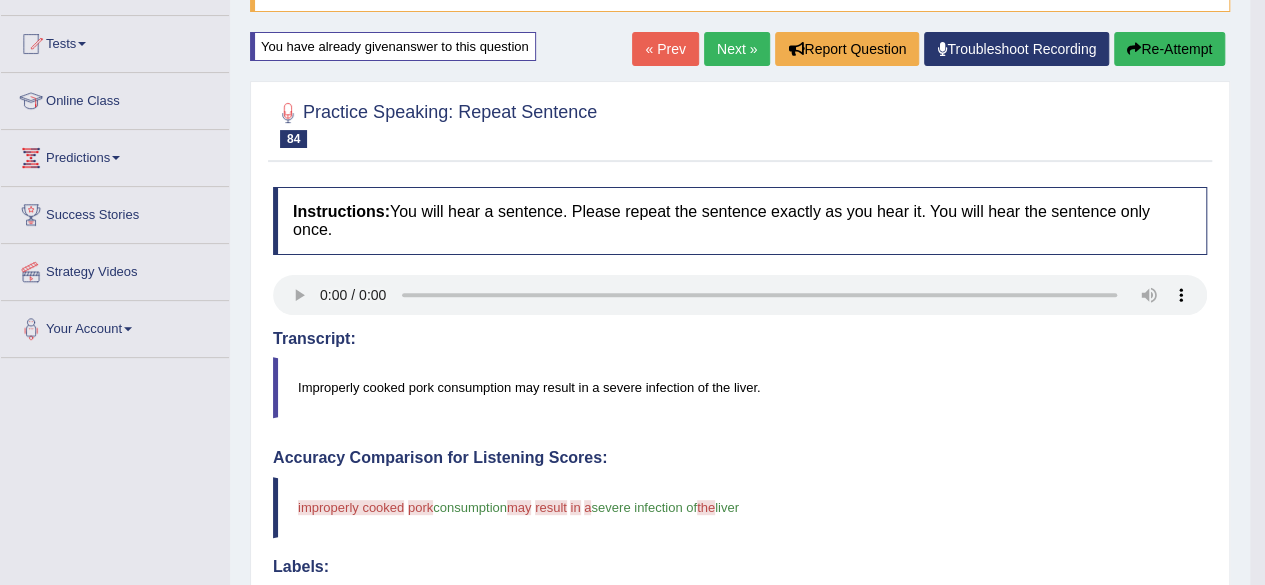 scroll, scrollTop: 0, scrollLeft: 0, axis: both 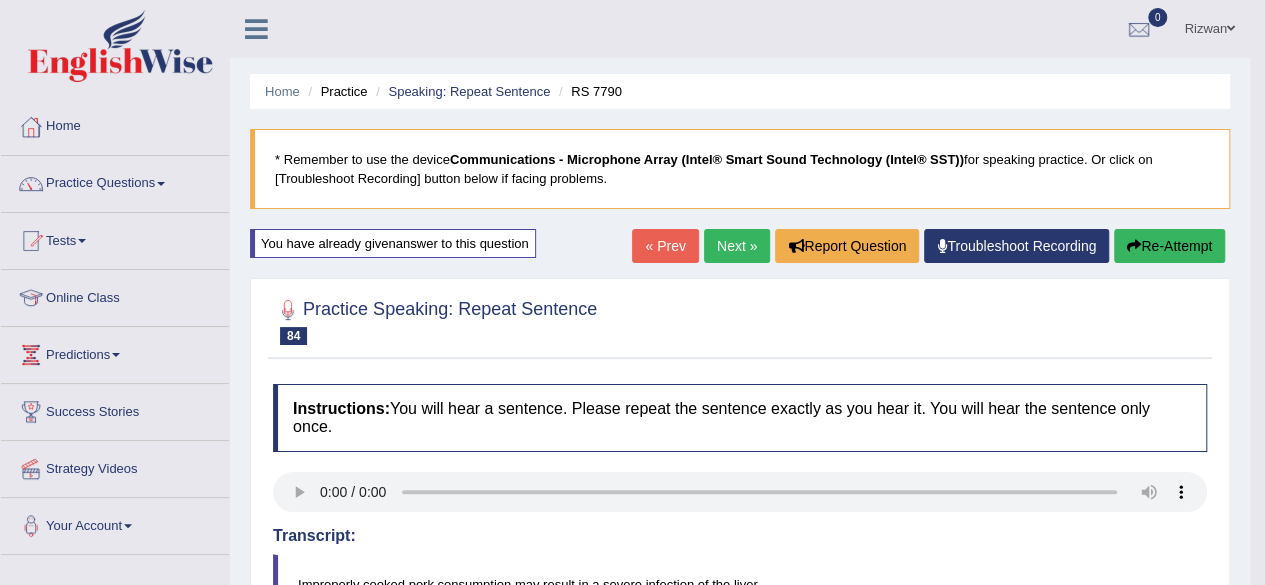 click on "Next »" at bounding box center (737, 246) 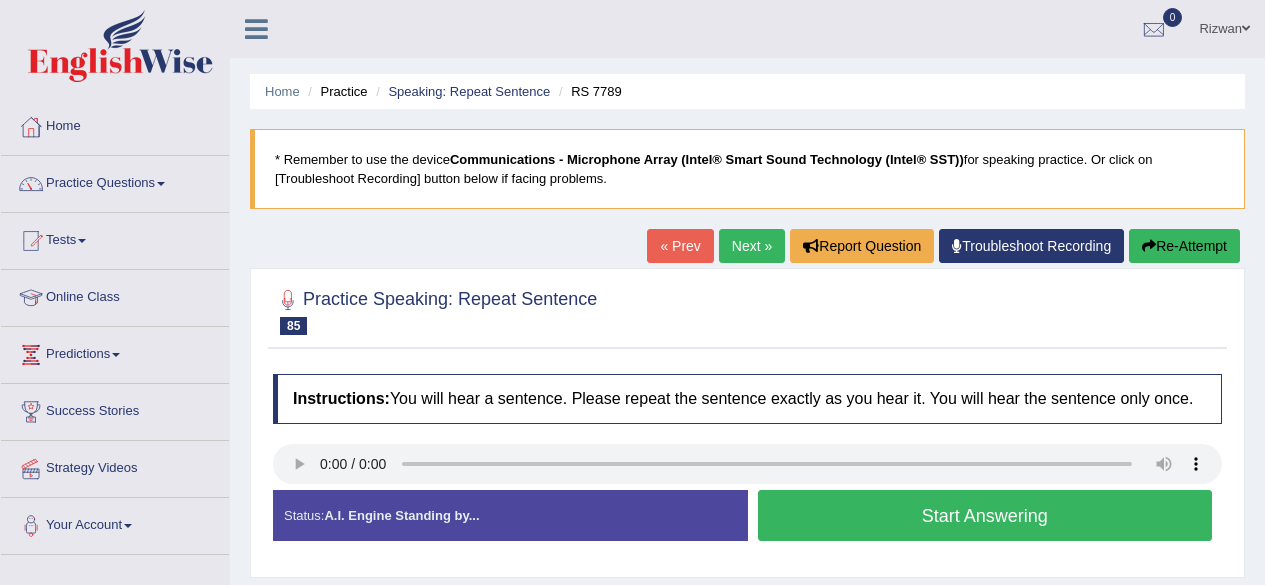 scroll, scrollTop: 0, scrollLeft: 0, axis: both 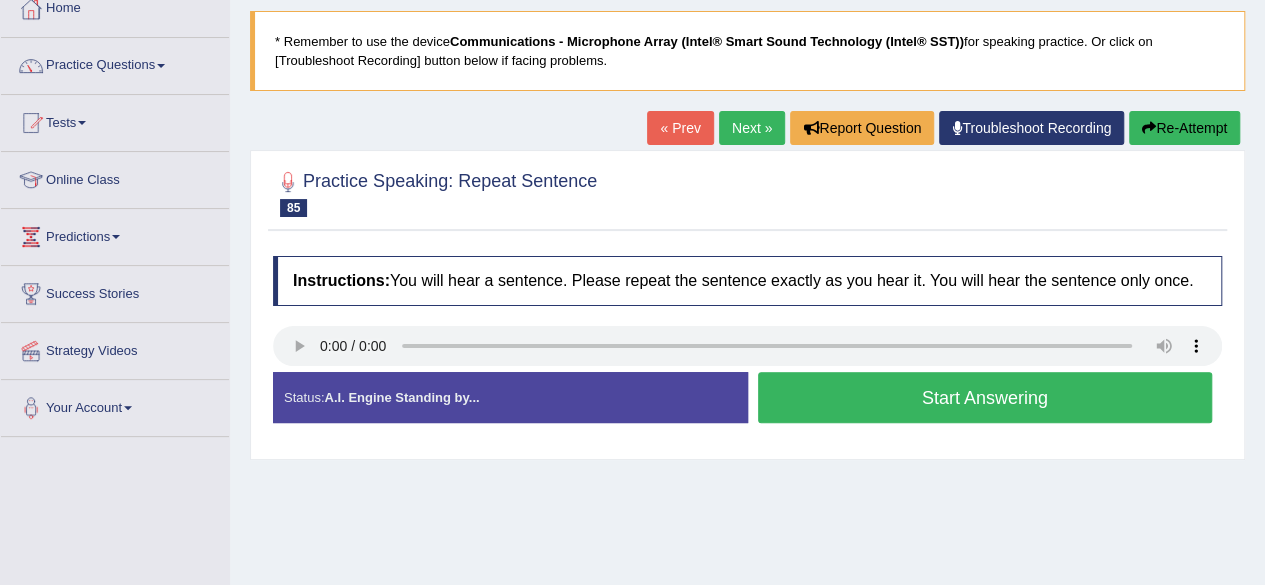 click on "Start Answering" at bounding box center [985, 397] 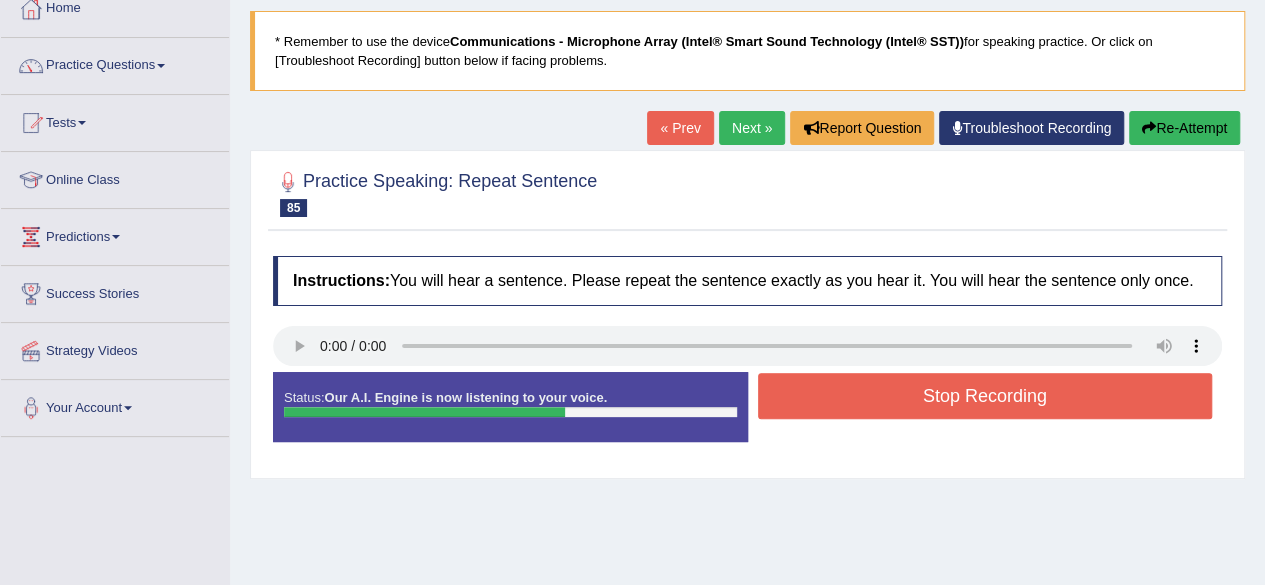 click on "Stop Recording" at bounding box center (985, 396) 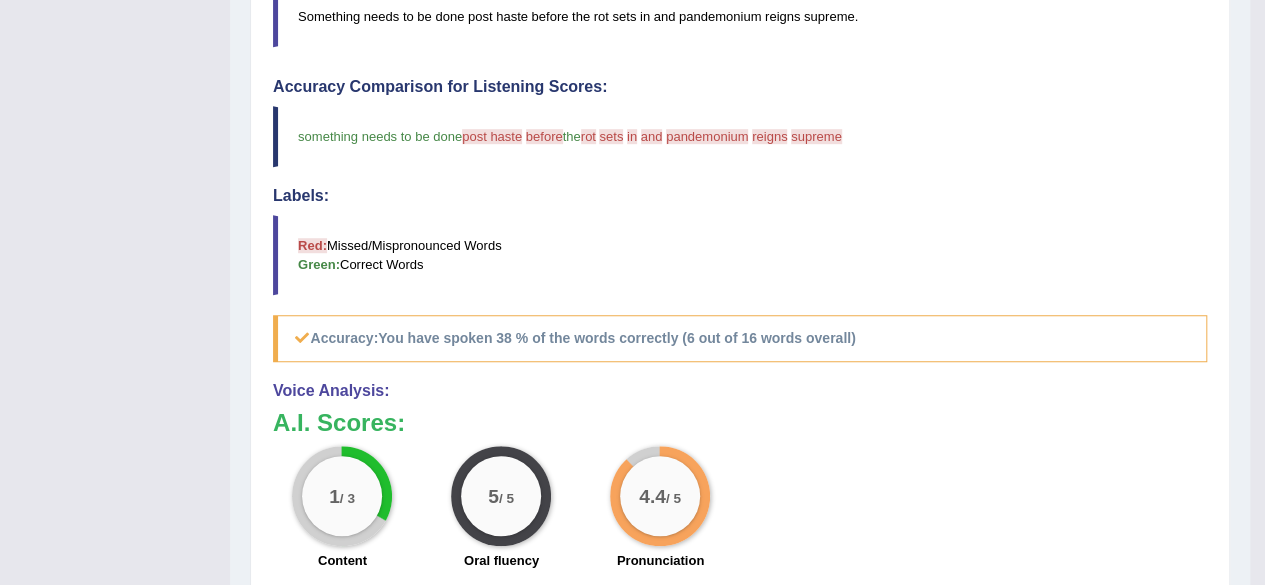 scroll, scrollTop: 209, scrollLeft: 0, axis: vertical 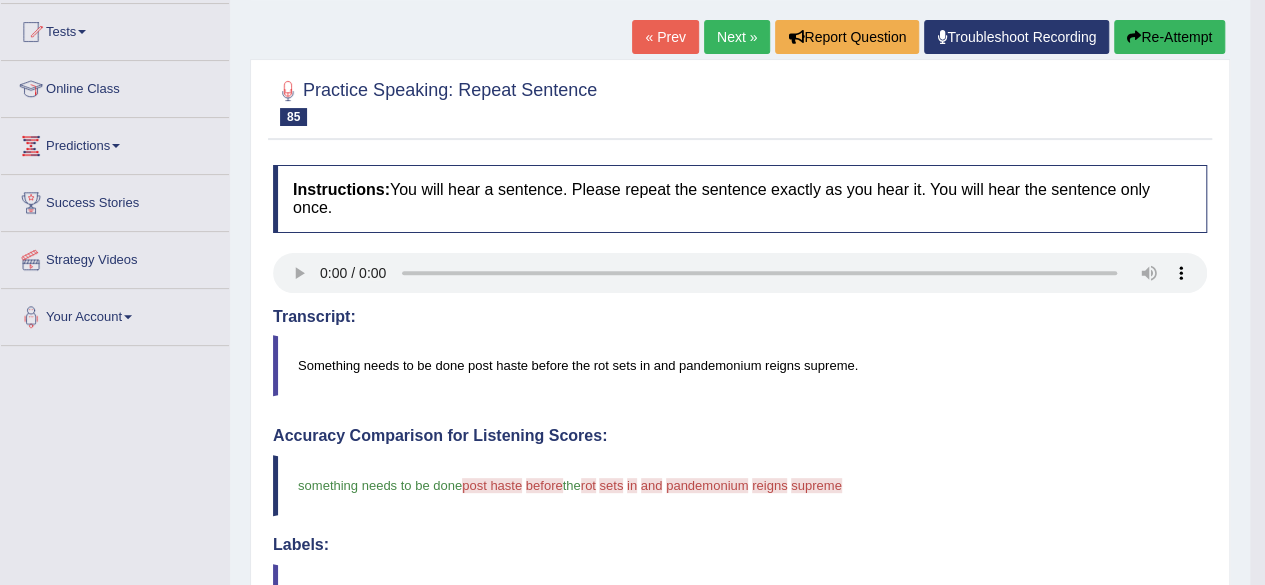 click on "Re-Attempt" at bounding box center (1169, 37) 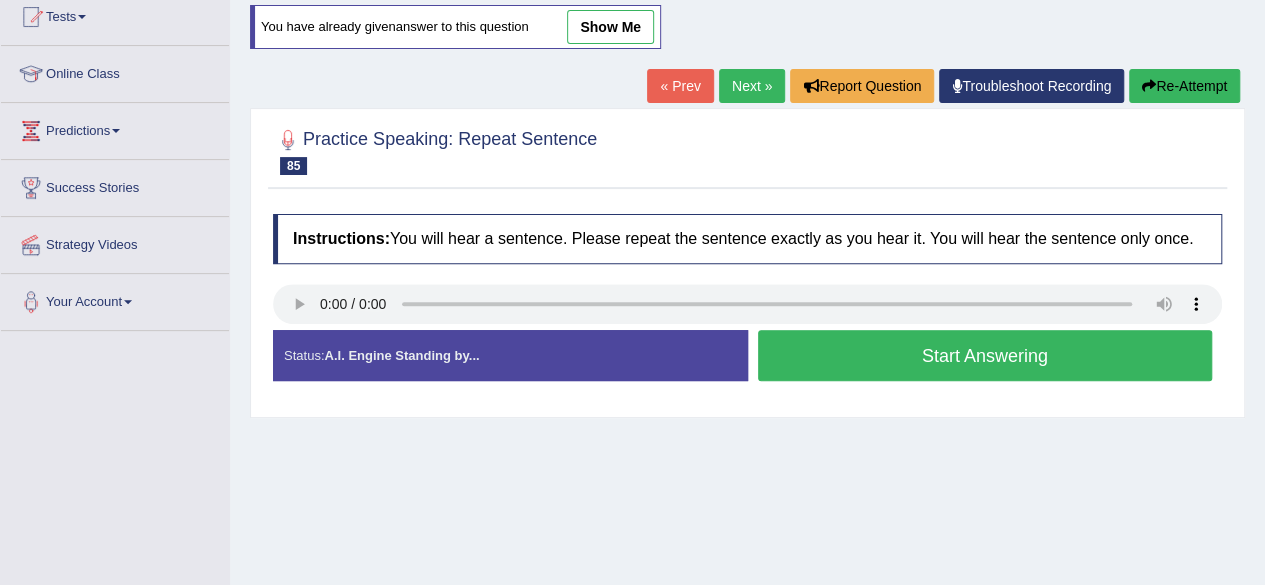 scroll, scrollTop: 224, scrollLeft: 0, axis: vertical 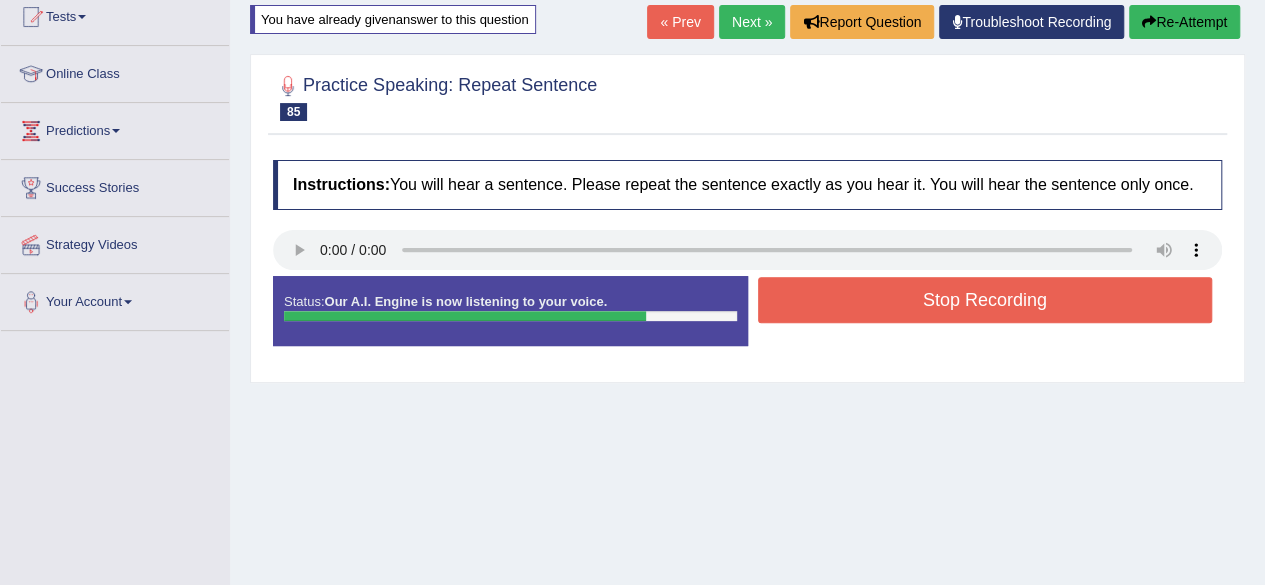 click on "Stop Recording" at bounding box center [985, 300] 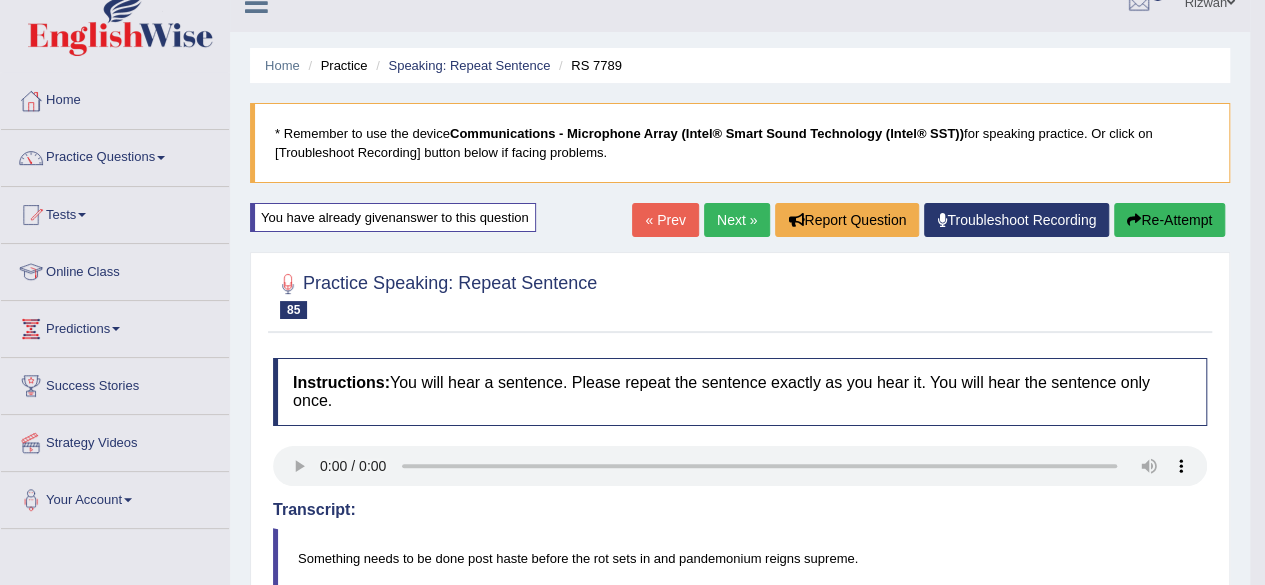scroll, scrollTop: 0, scrollLeft: 0, axis: both 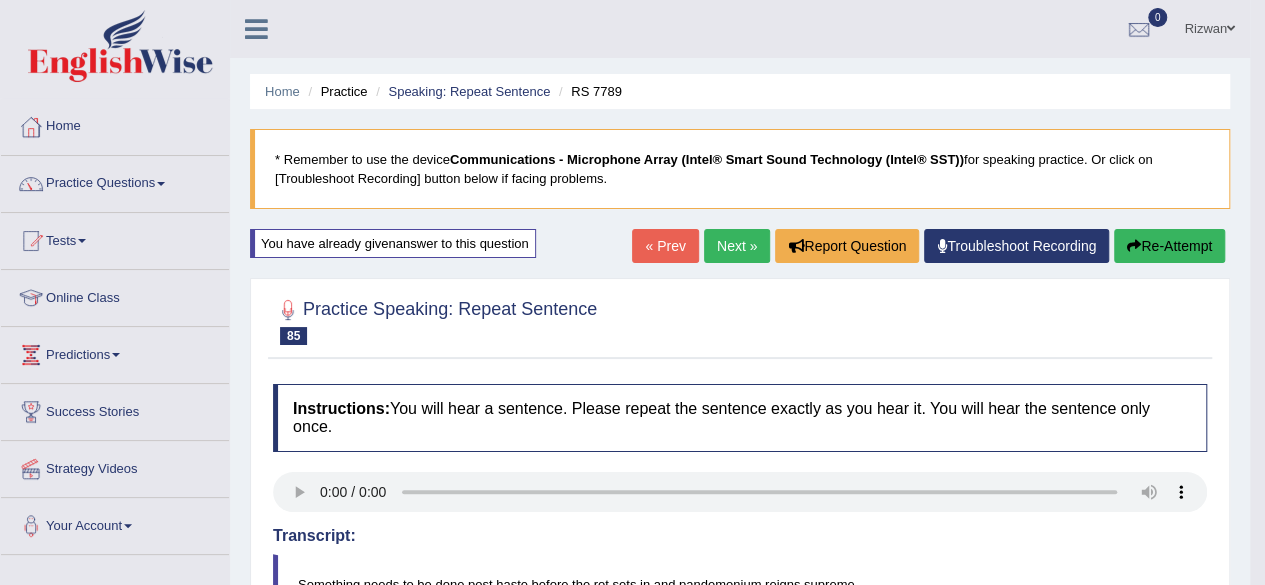 click on "Next »" at bounding box center [737, 246] 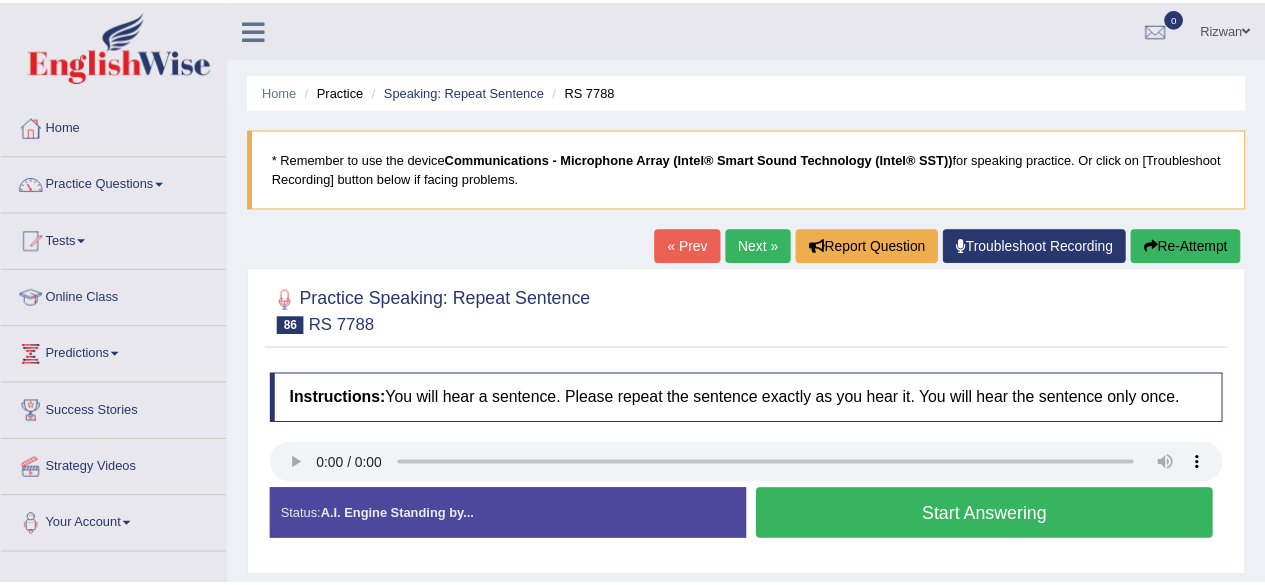 scroll, scrollTop: 0, scrollLeft: 0, axis: both 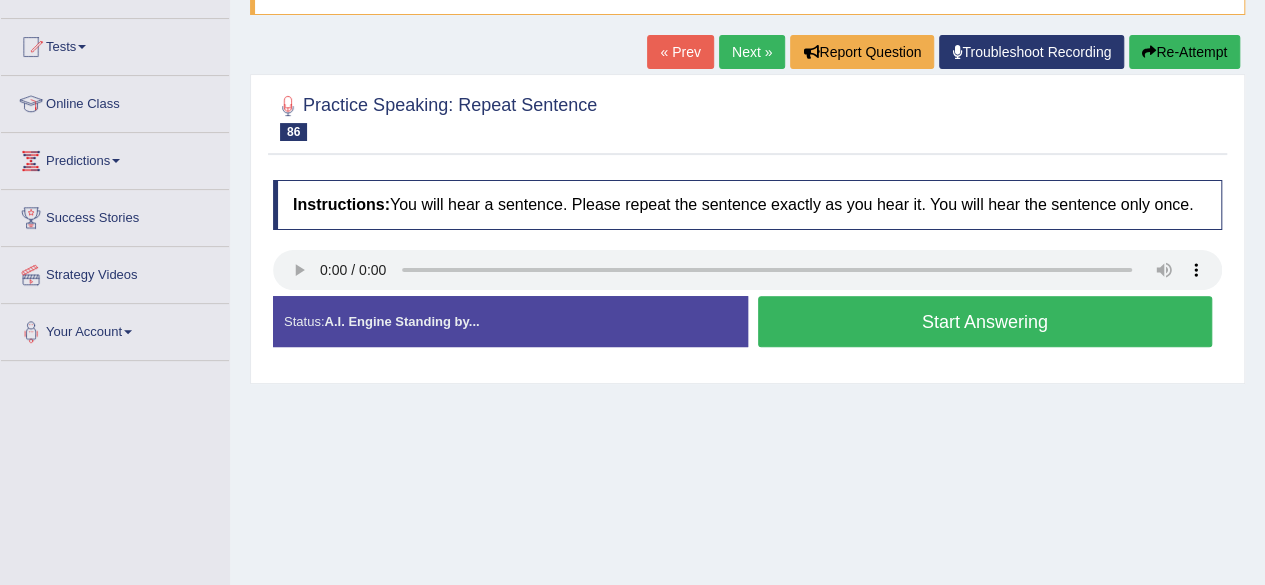 click on "Start Answering" at bounding box center [985, 321] 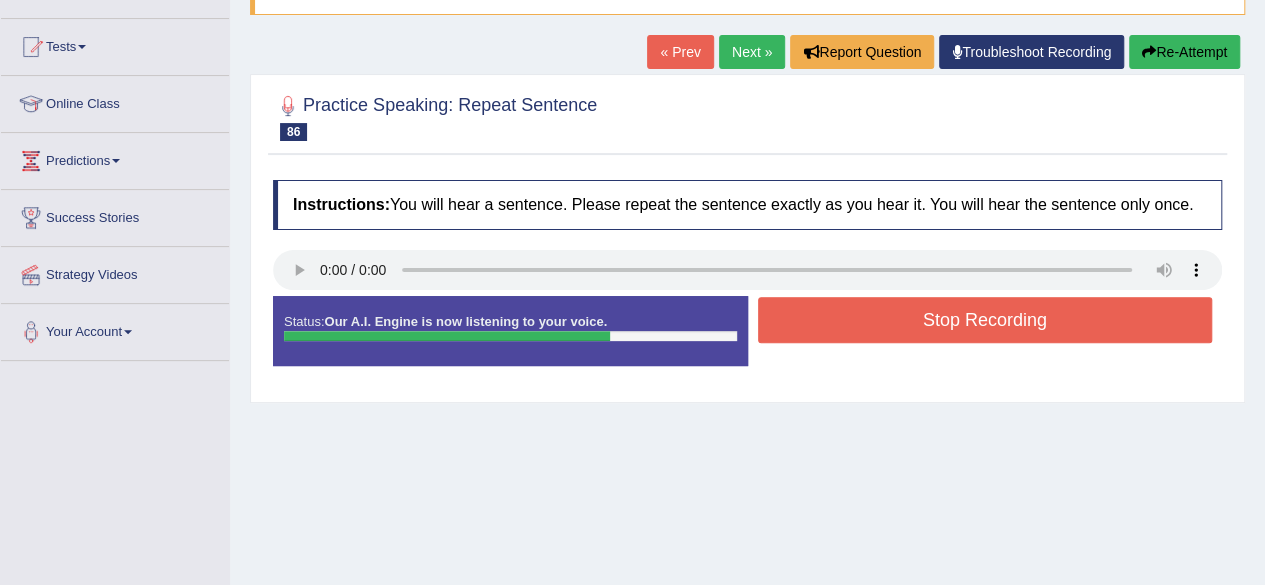 click on "Stop Recording" at bounding box center (985, 320) 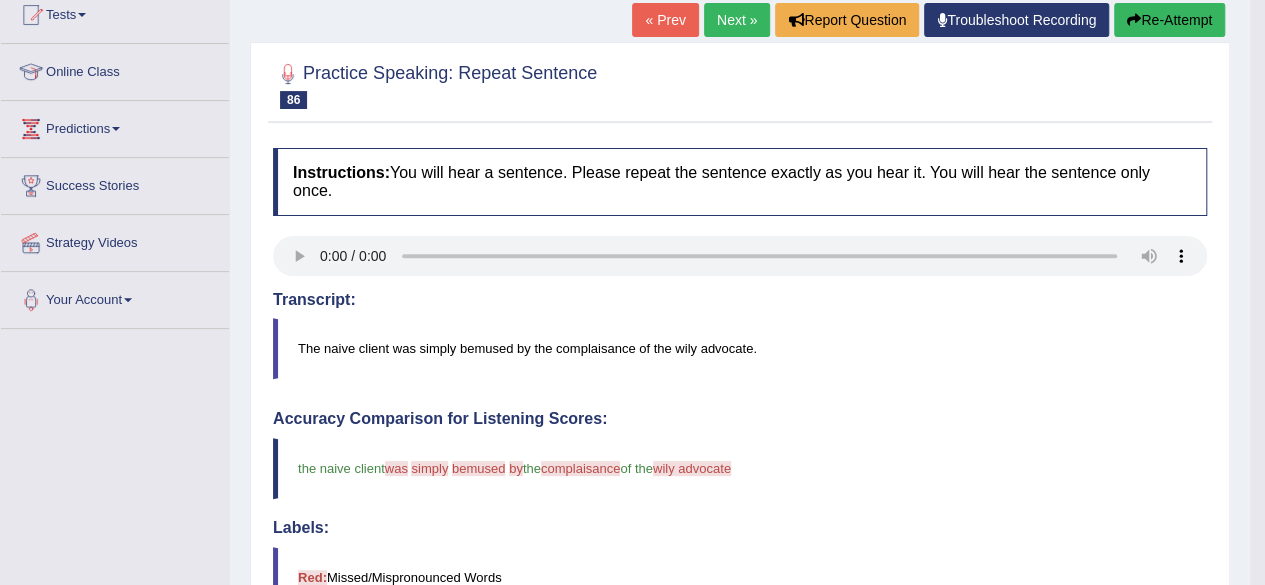 scroll, scrollTop: 224, scrollLeft: 0, axis: vertical 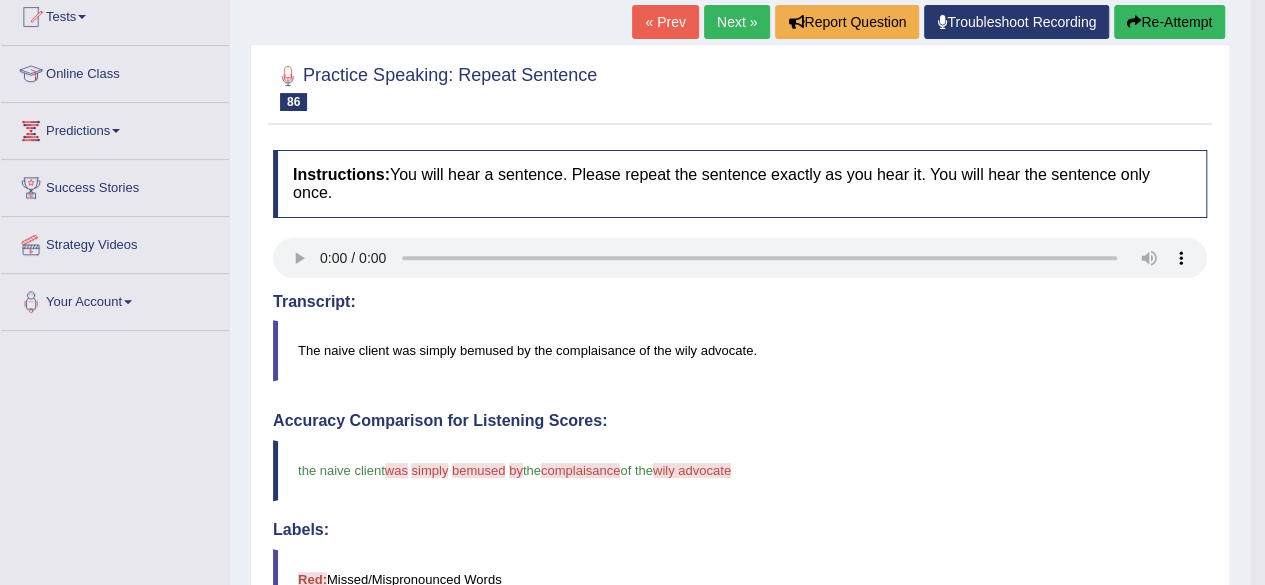 click on "The naive client was simply bemused by the complaisance of the wily advocate." at bounding box center (740, 350) 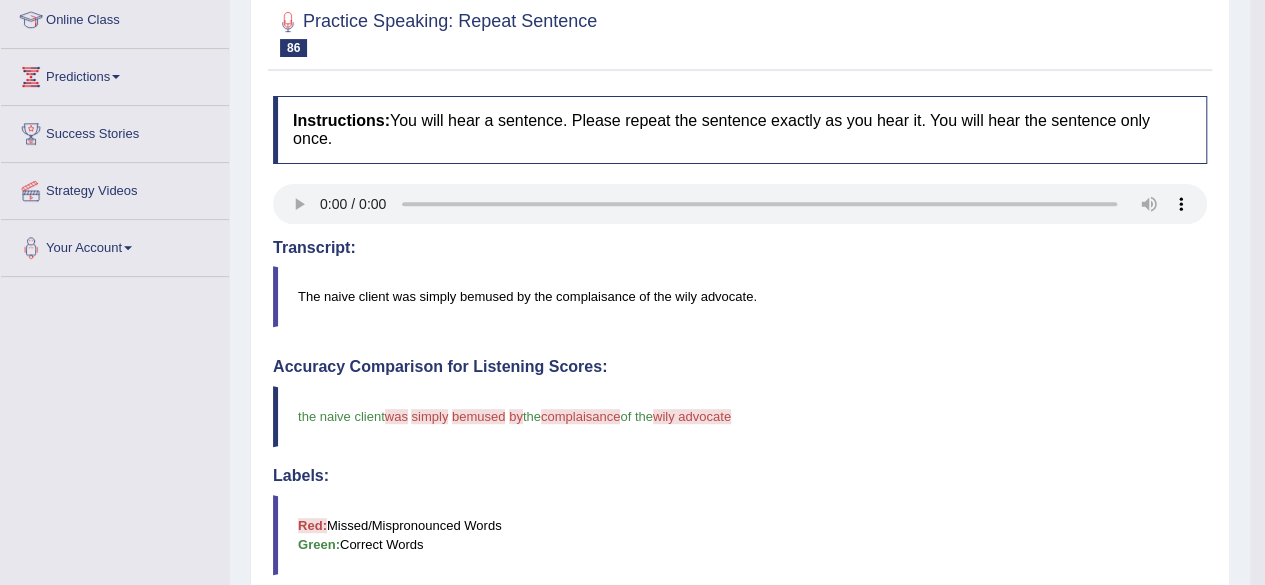 scroll, scrollTop: 0, scrollLeft: 0, axis: both 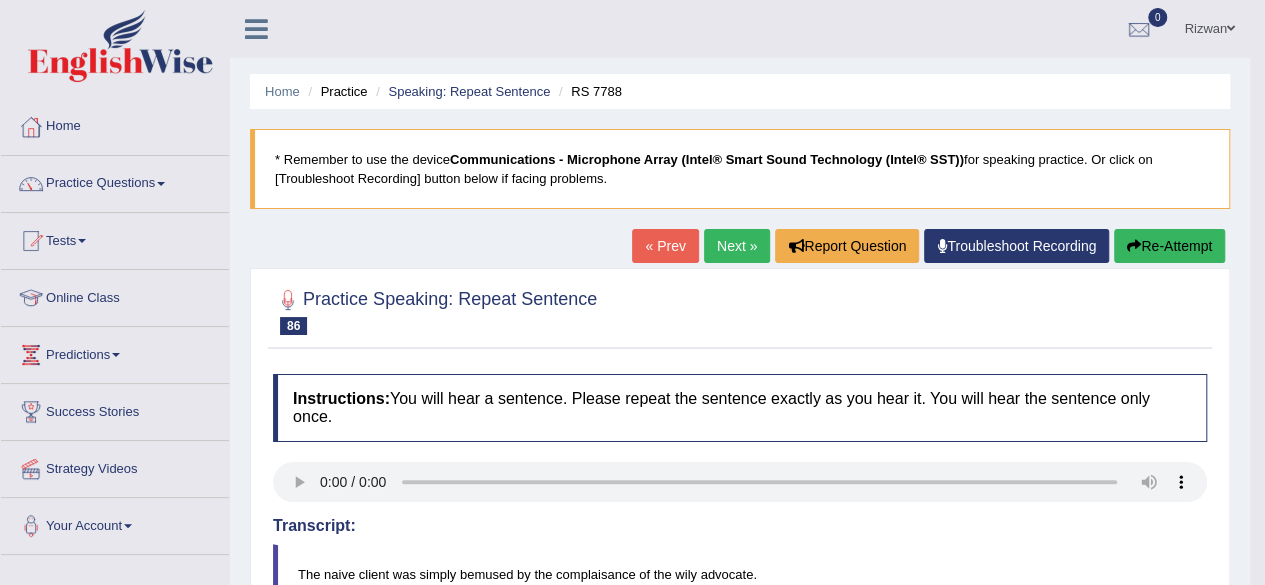 click on "Re-Attempt" at bounding box center (1169, 246) 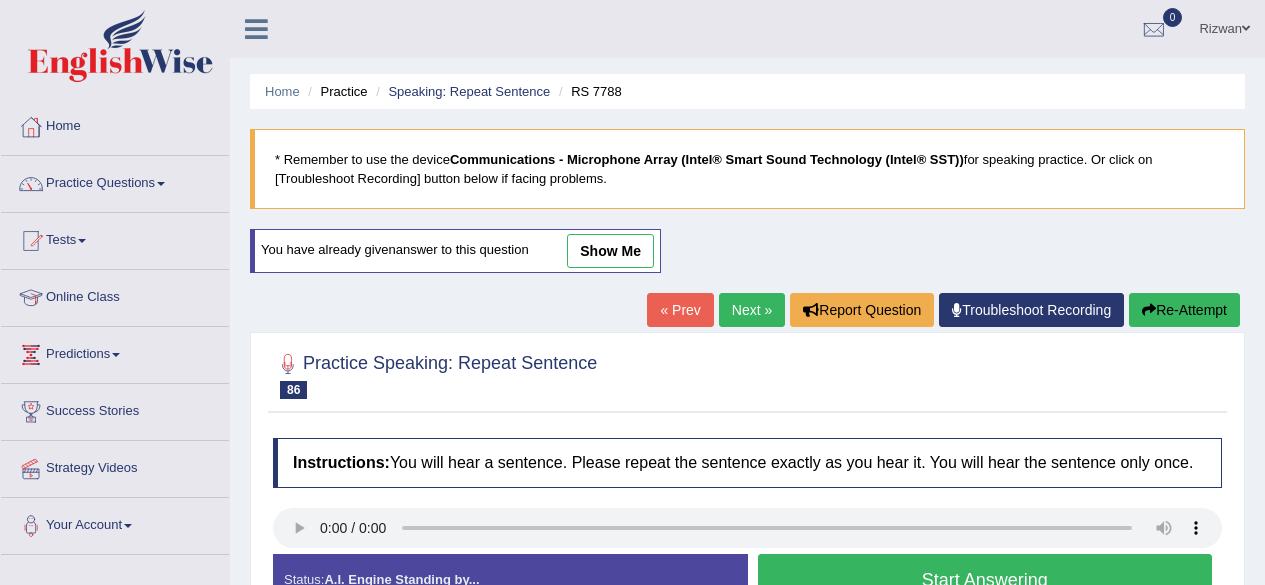 scroll, scrollTop: 0, scrollLeft: 0, axis: both 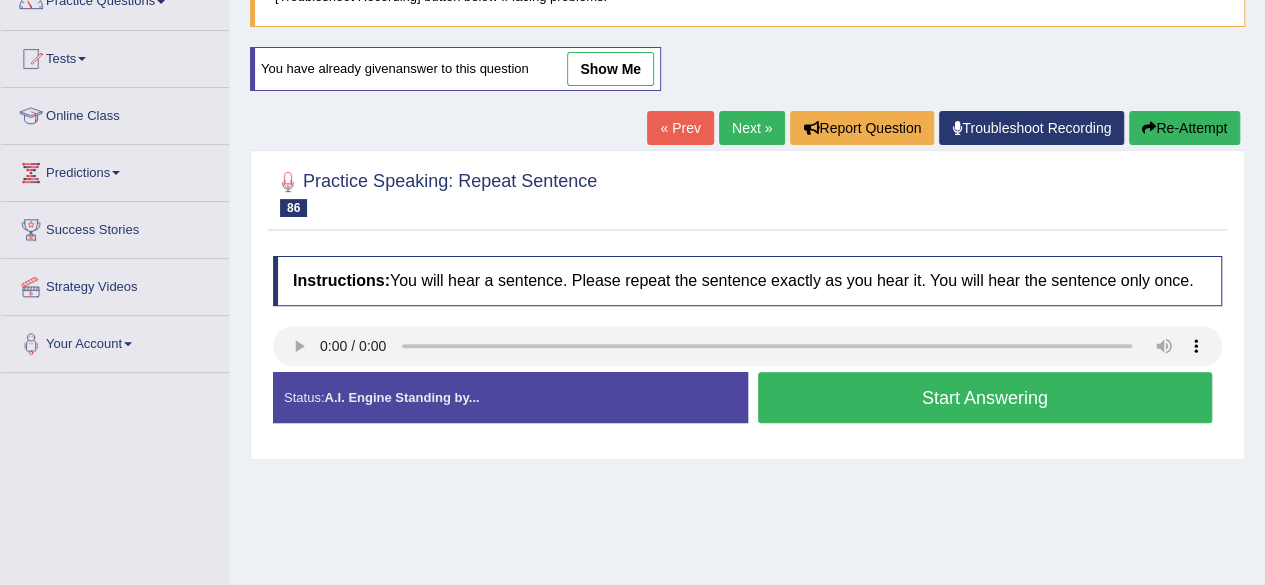 click on "Start Answering" at bounding box center (985, 397) 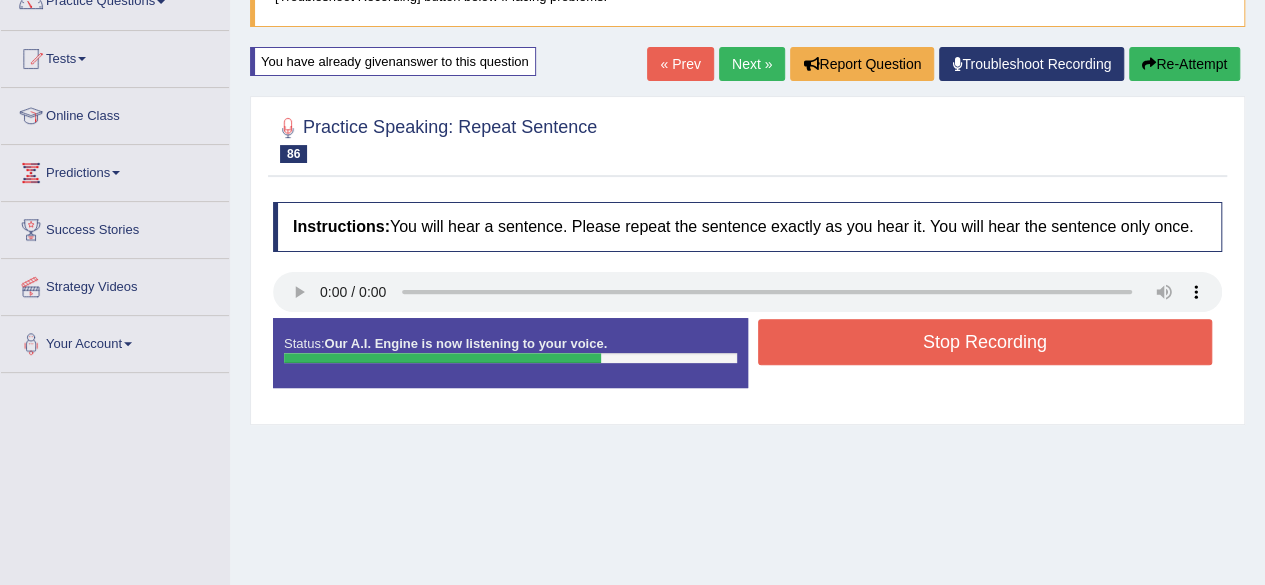 click on "Stop Recording" at bounding box center (985, 342) 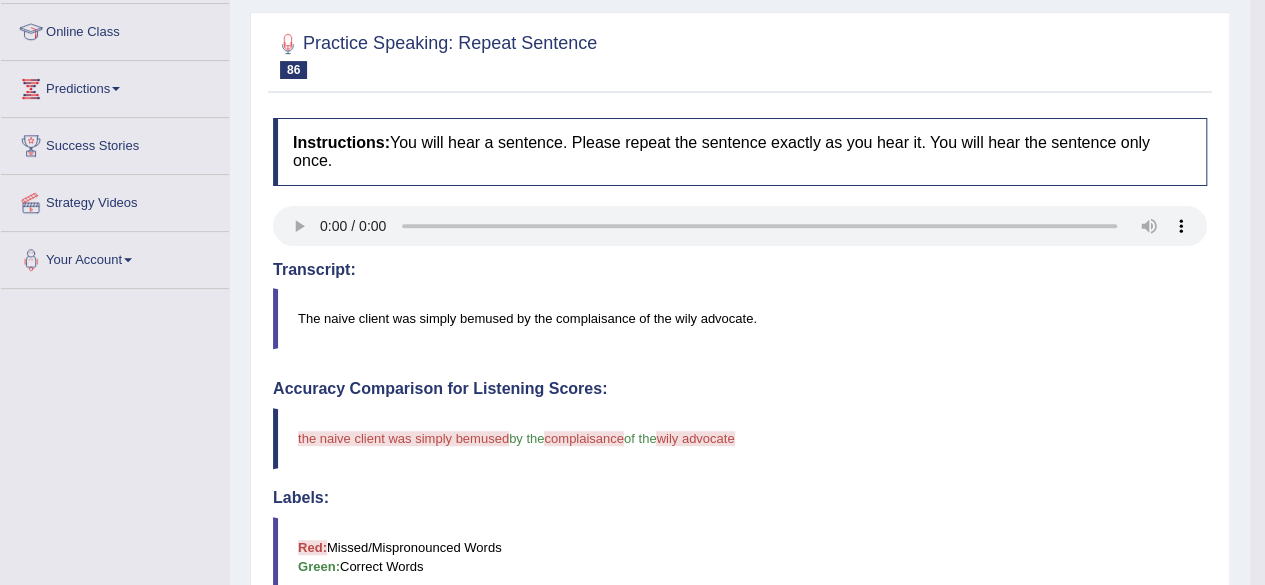scroll, scrollTop: 0, scrollLeft: 0, axis: both 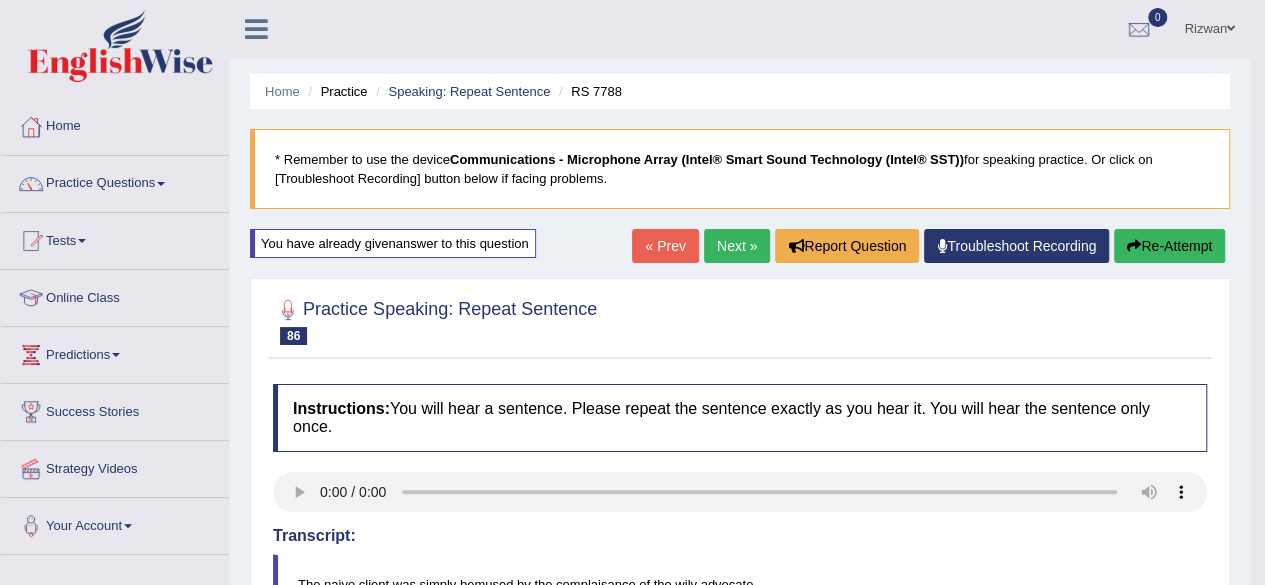 click on "Re-Attempt" at bounding box center (1169, 246) 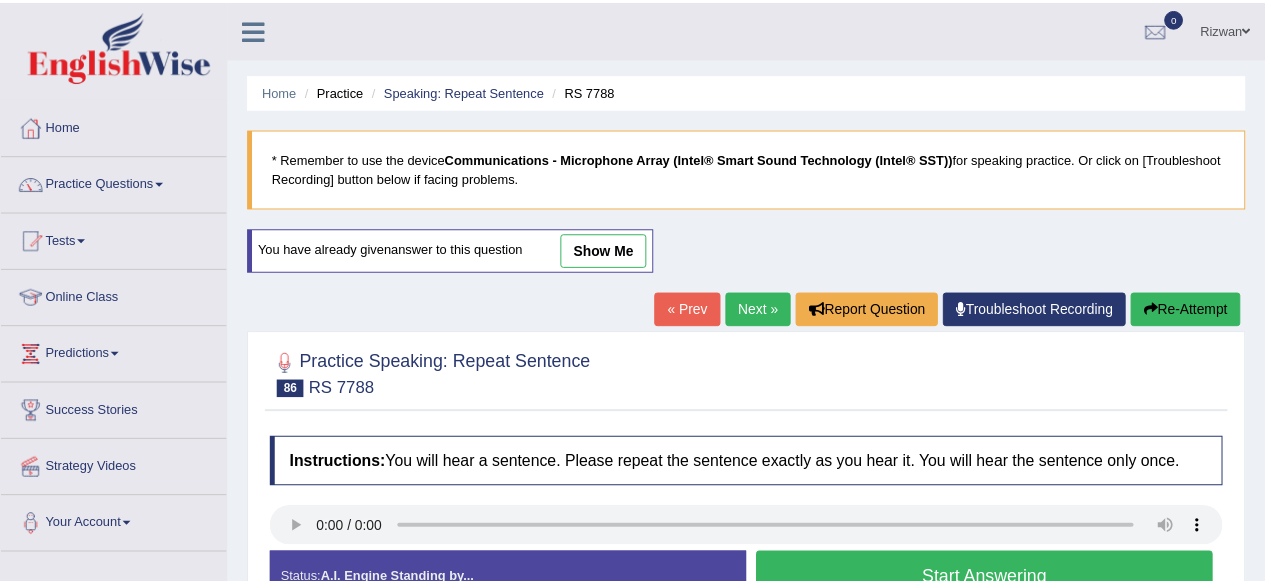 scroll, scrollTop: 0, scrollLeft: 0, axis: both 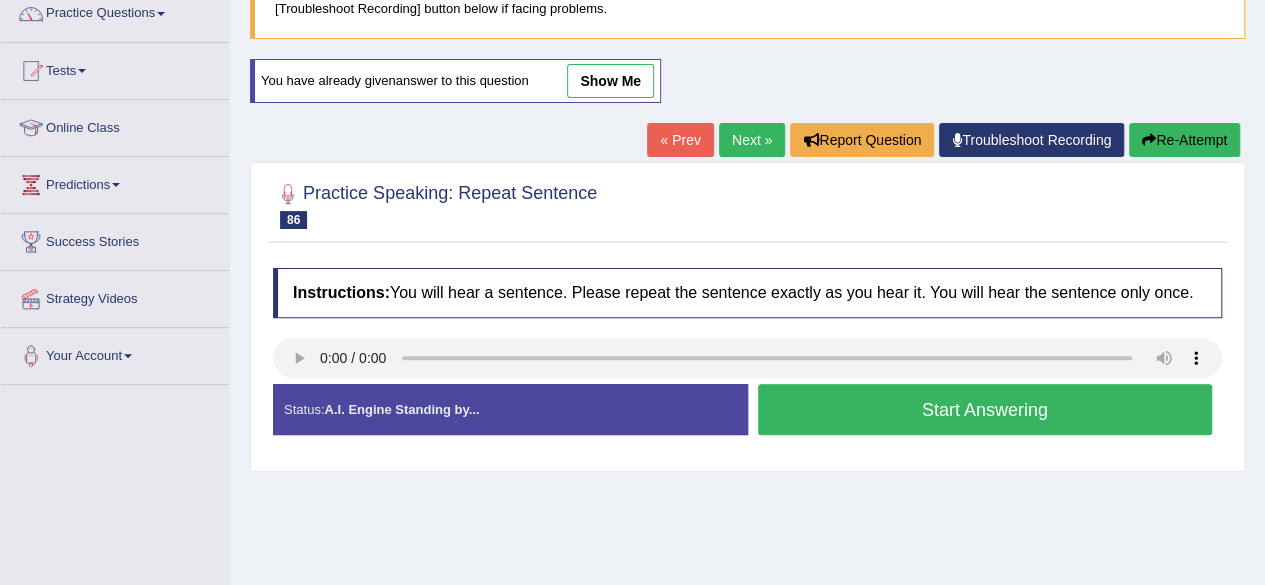click on "Start Answering" at bounding box center (985, 409) 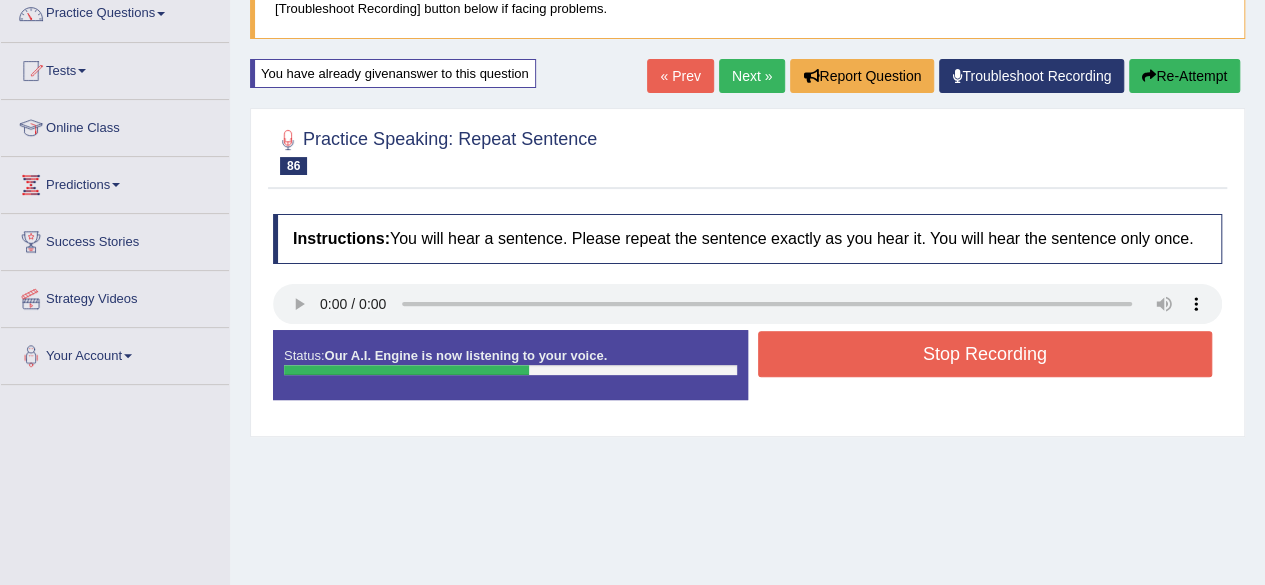 click on "Status:  Our A.I. Engine is now listening to your voice. Start Answering Stop Recording" at bounding box center (747, 375) 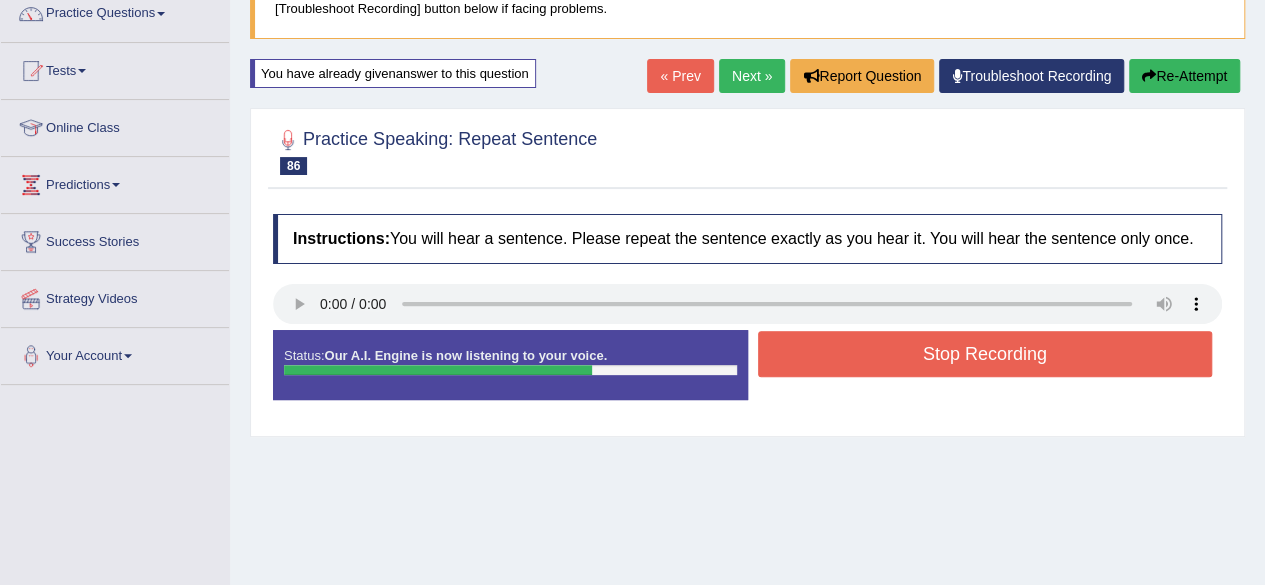 click on "Stop Recording" at bounding box center [985, 354] 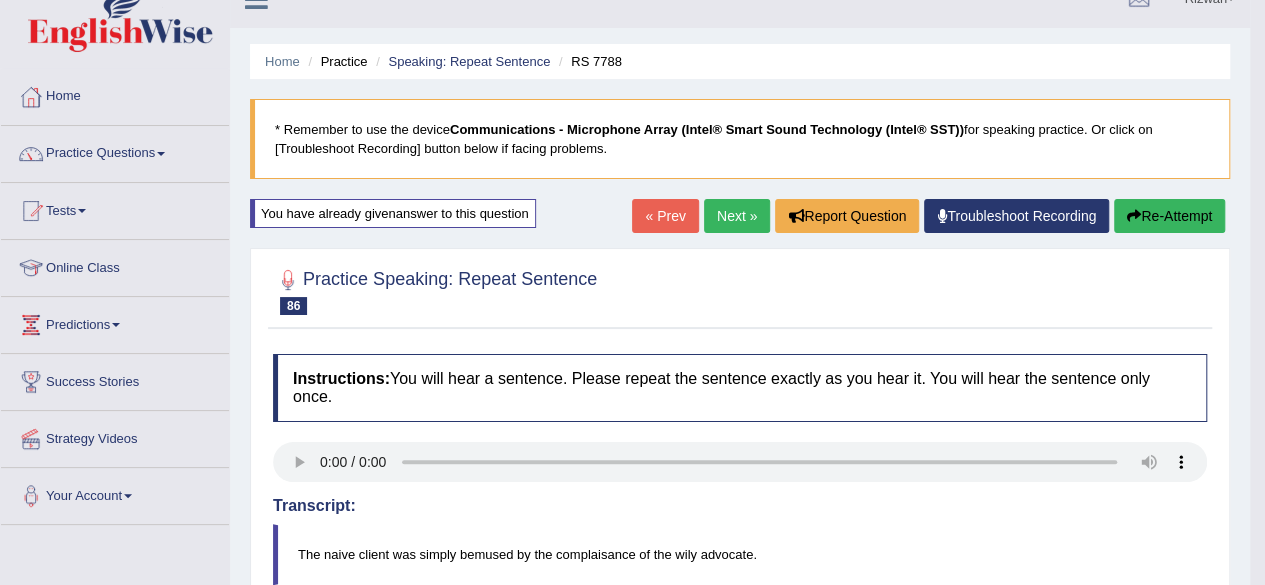 scroll, scrollTop: 0, scrollLeft: 0, axis: both 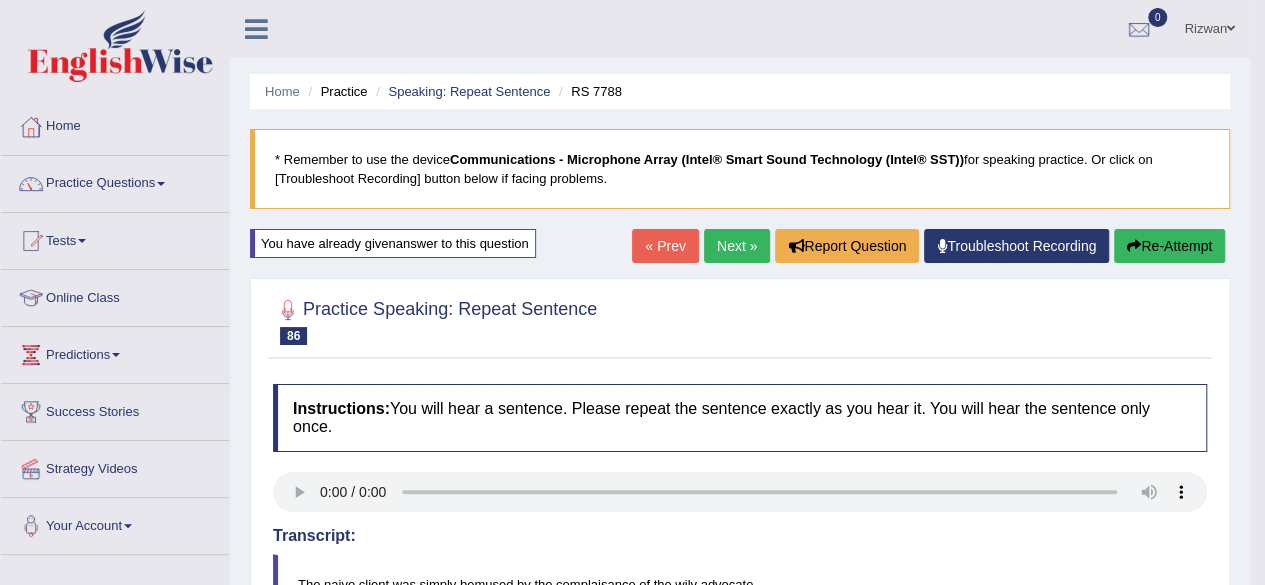 click on "Next »" at bounding box center [737, 246] 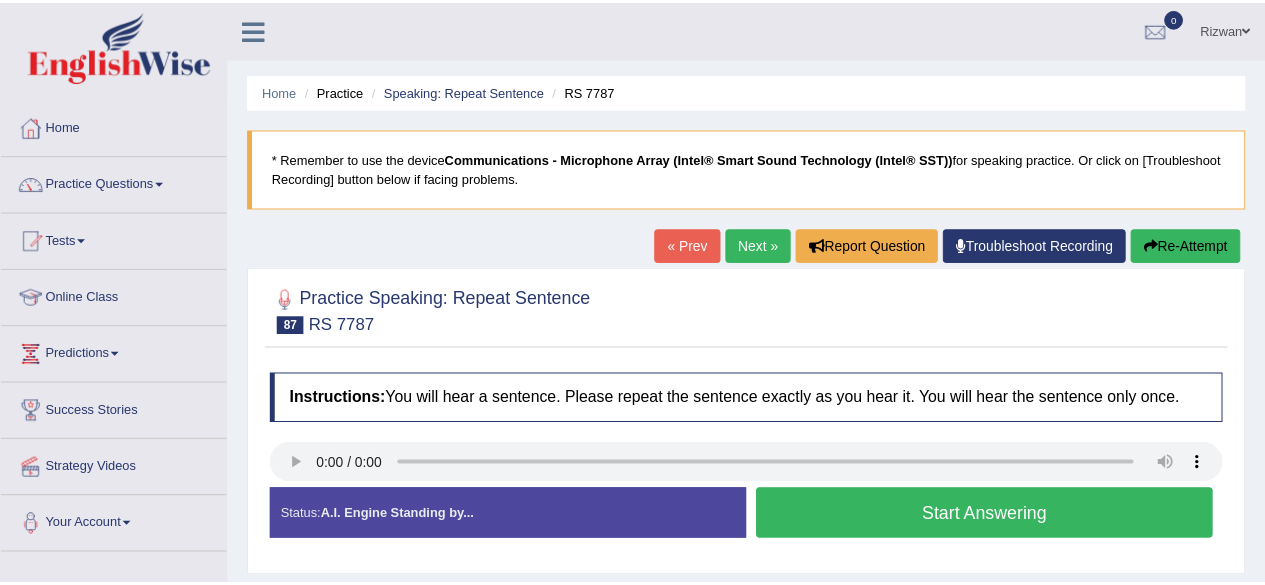 scroll, scrollTop: 0, scrollLeft: 0, axis: both 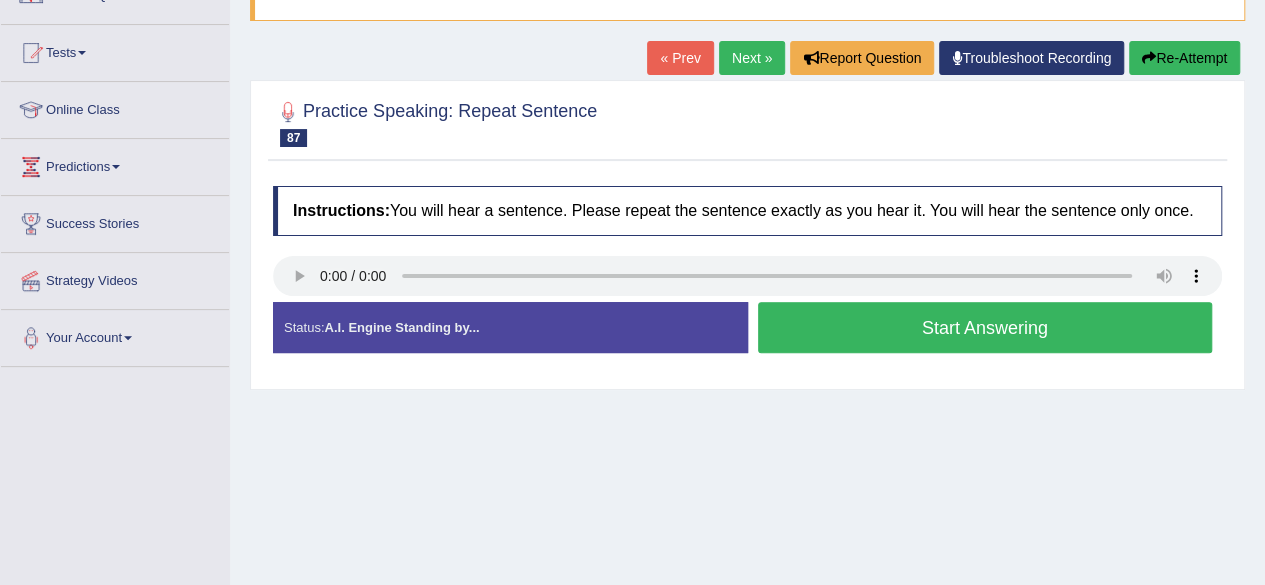 click on "Start Answering" at bounding box center [985, 327] 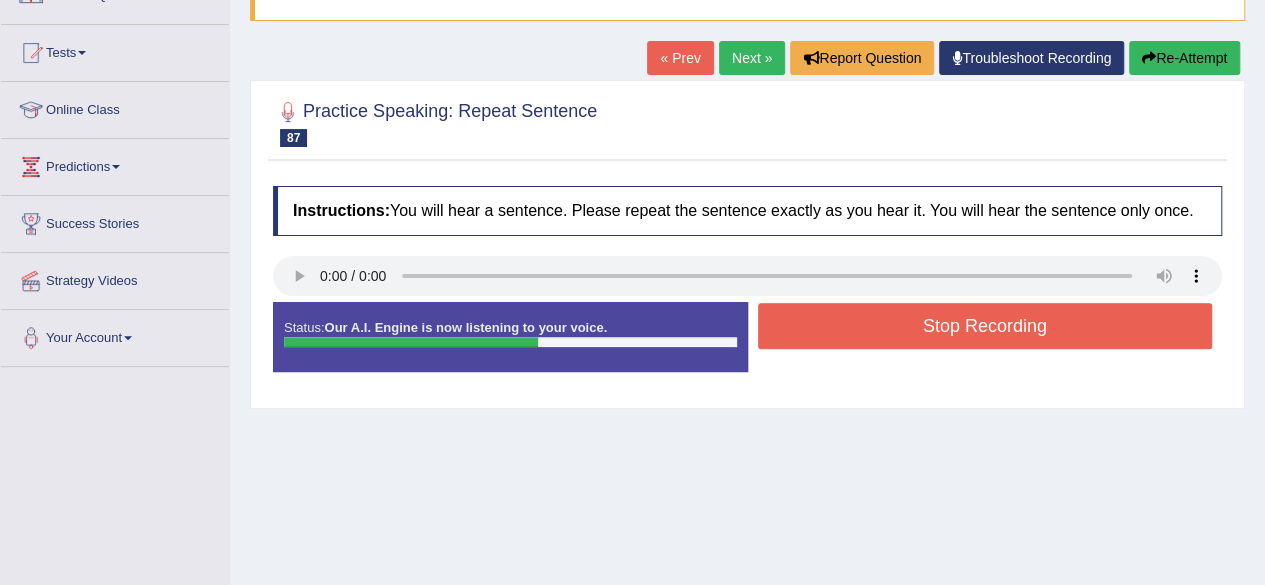 click on "Stop Recording" at bounding box center [985, 326] 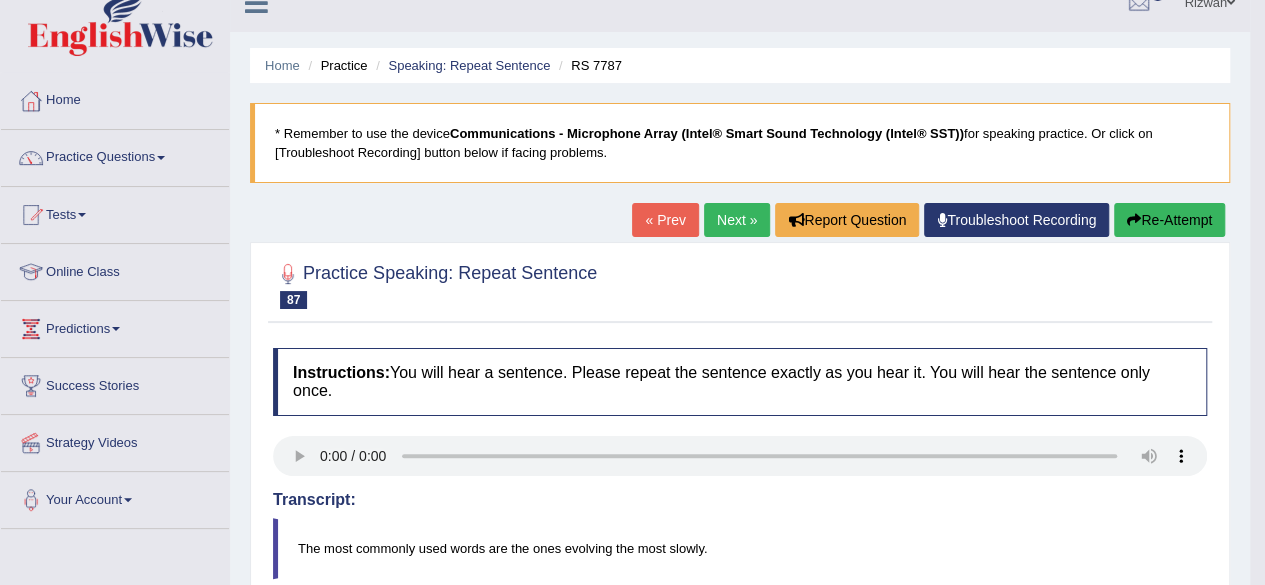 scroll, scrollTop: 0, scrollLeft: 0, axis: both 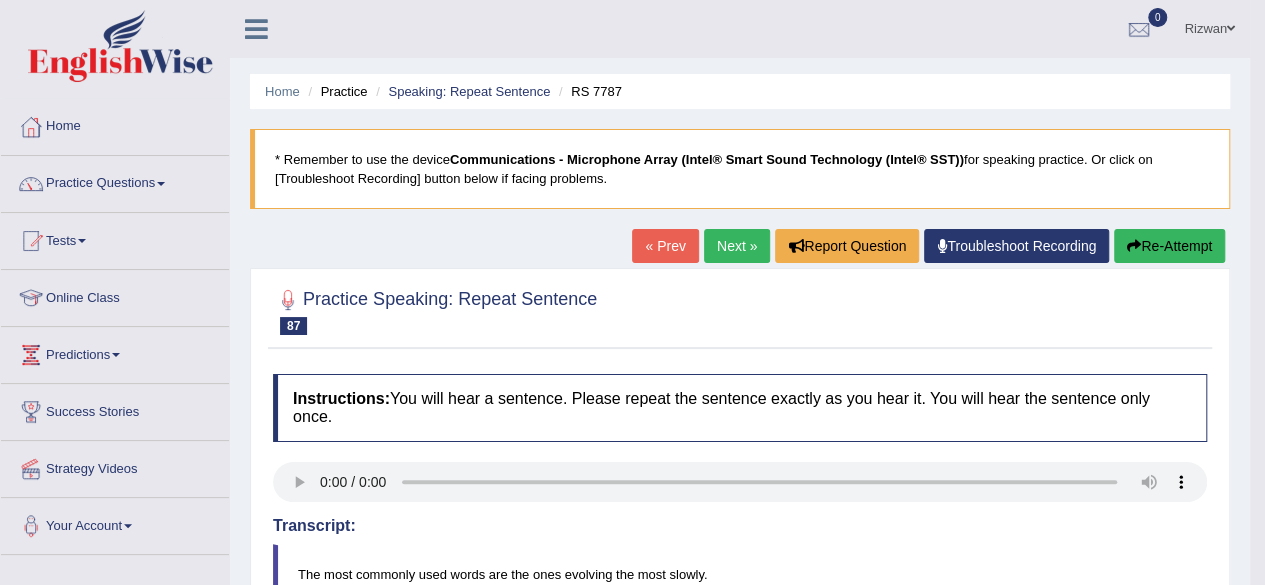 click on "Next »" at bounding box center (737, 246) 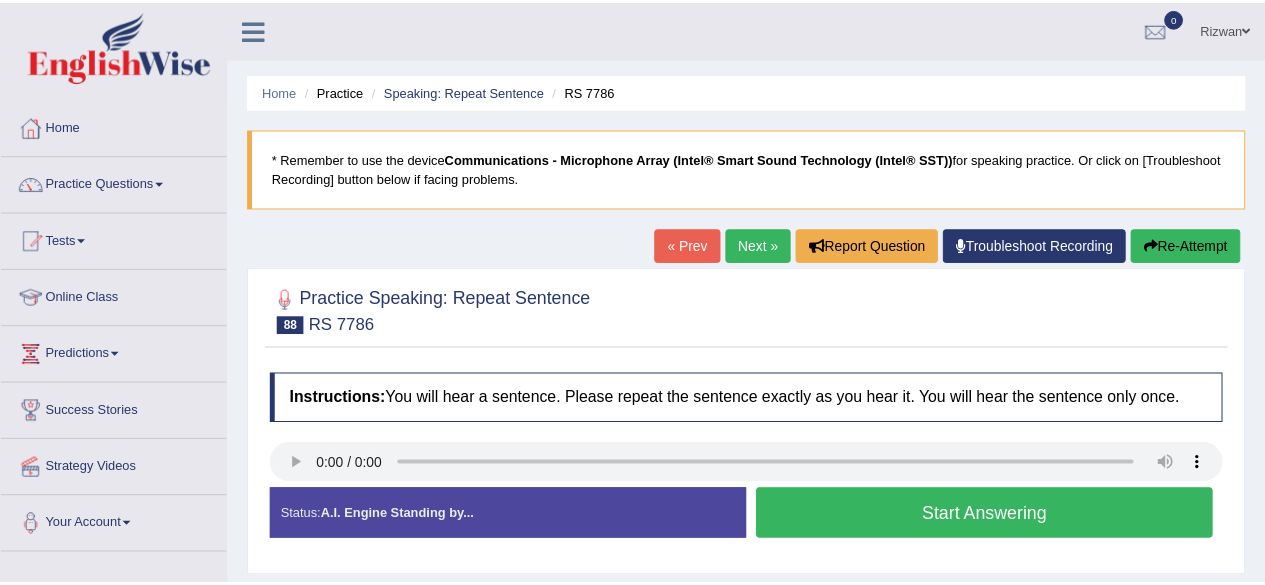scroll, scrollTop: 0, scrollLeft: 0, axis: both 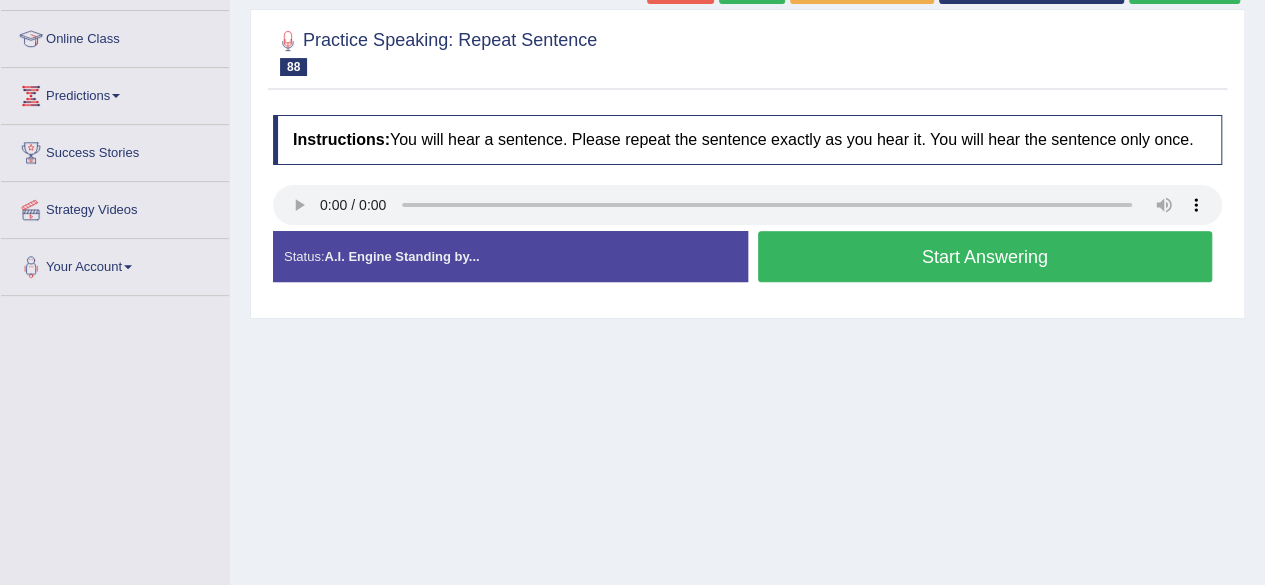 click on "Start Answering" at bounding box center [985, 256] 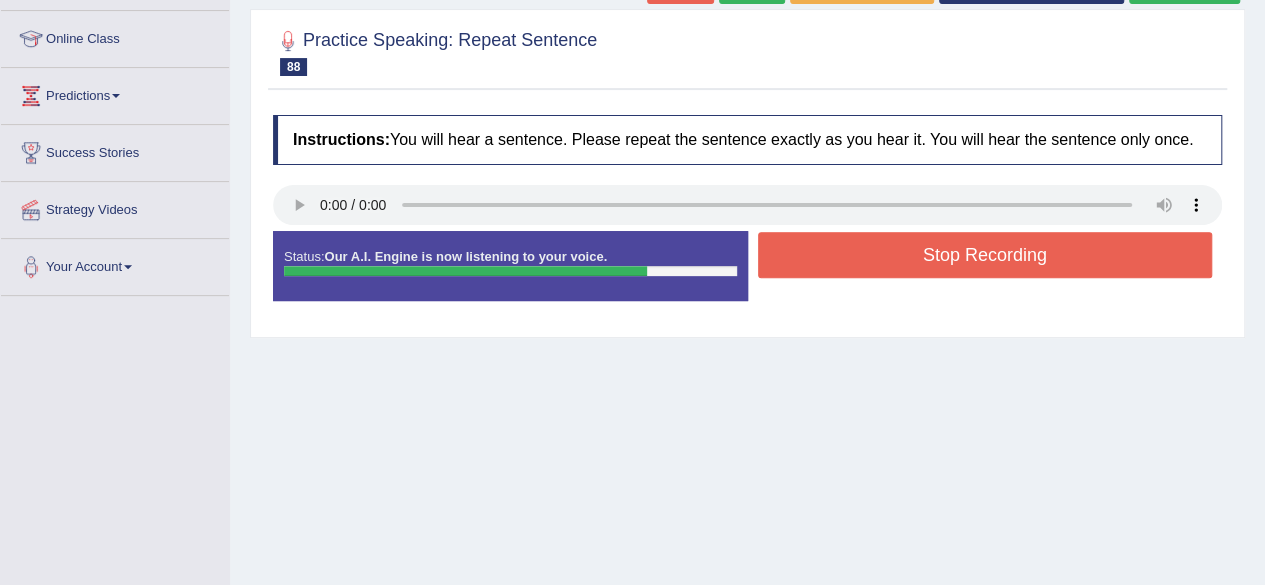 click on "Stop Recording" at bounding box center [985, 255] 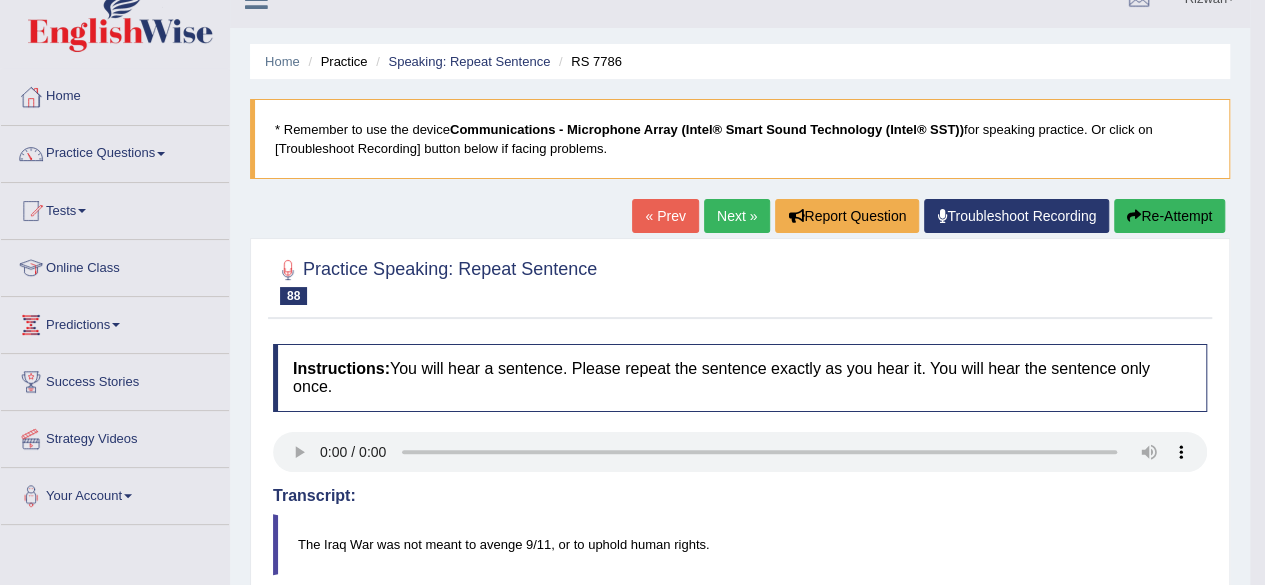 scroll, scrollTop: 0, scrollLeft: 0, axis: both 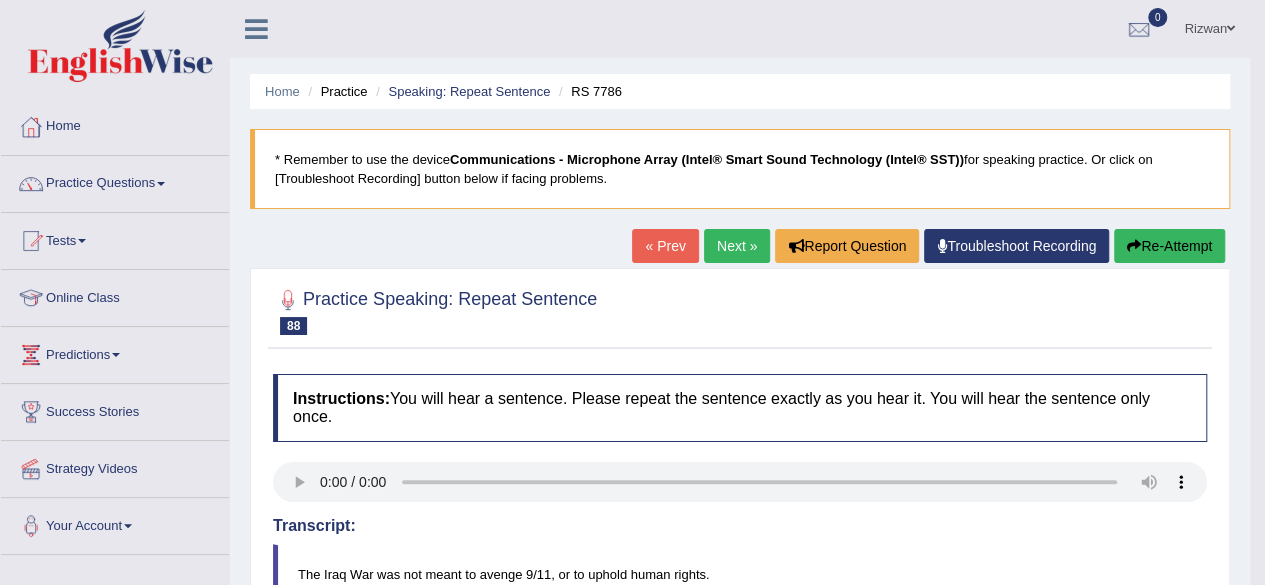 click on "Re-Attempt" at bounding box center [1169, 246] 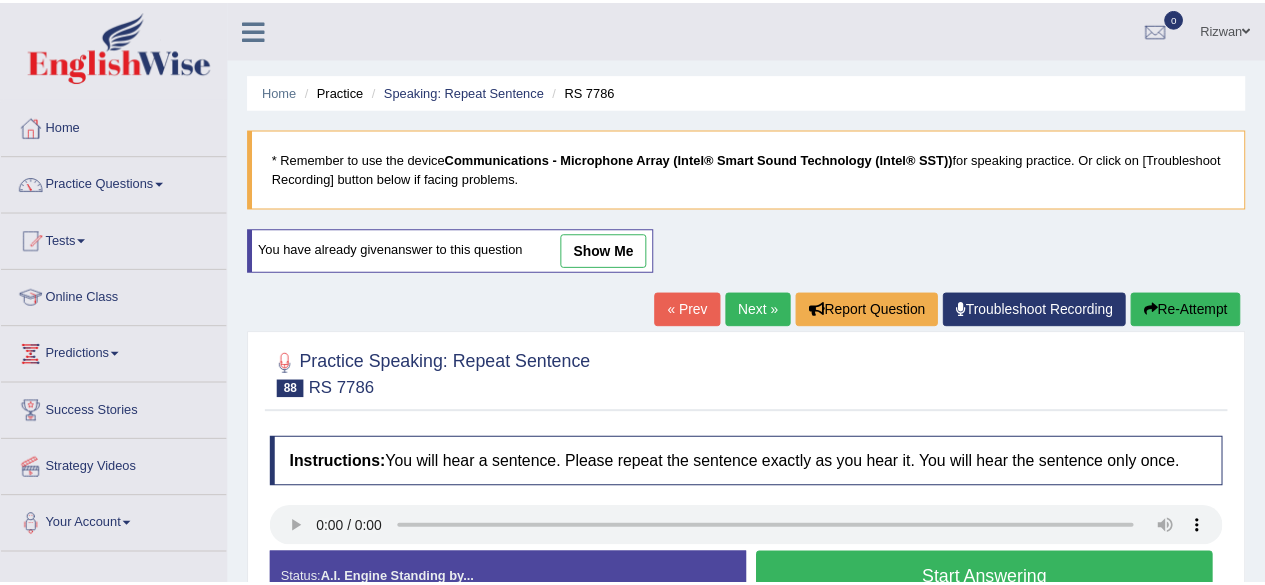 scroll, scrollTop: 0, scrollLeft: 0, axis: both 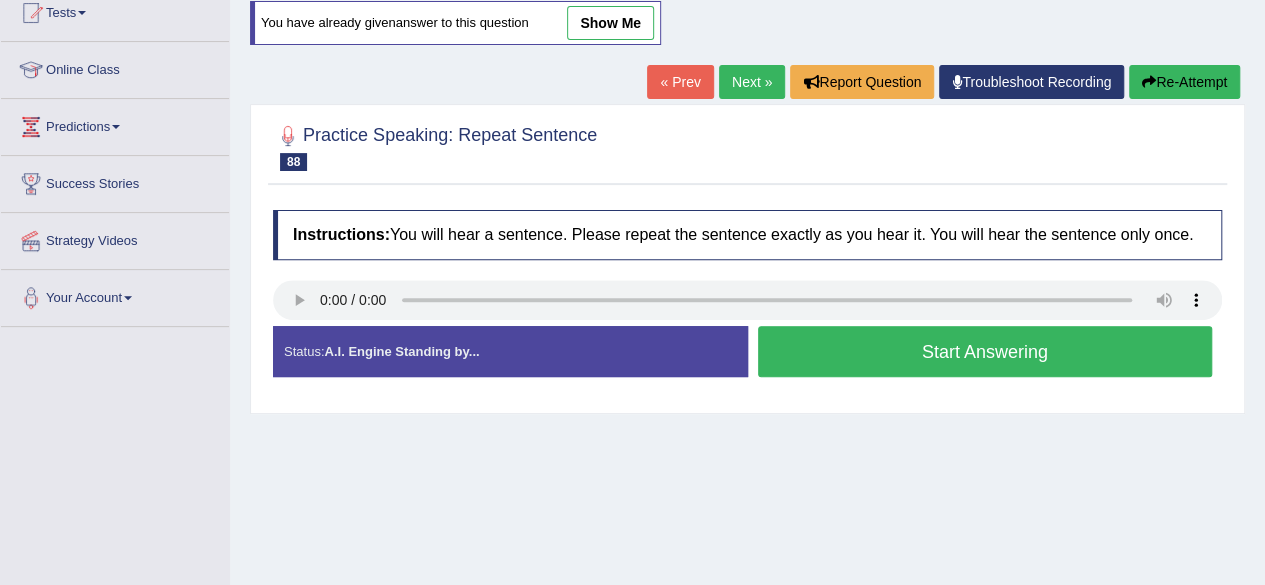 click on "Start Answering" at bounding box center [985, 351] 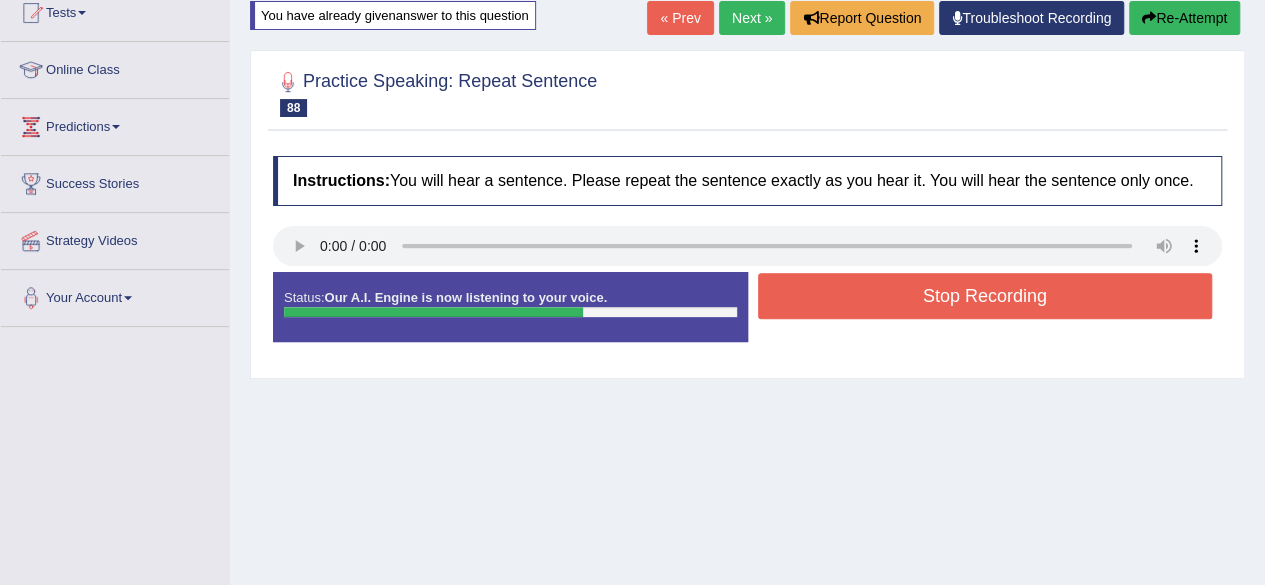 click on "Stop Recording" at bounding box center [985, 296] 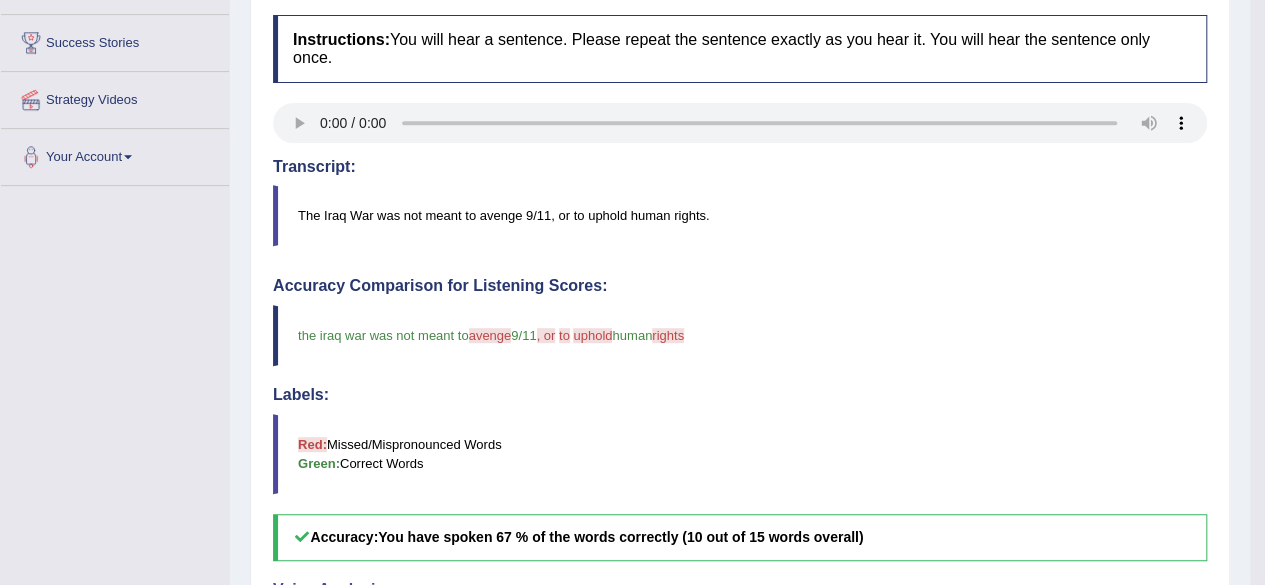 scroll, scrollTop: 0, scrollLeft: 0, axis: both 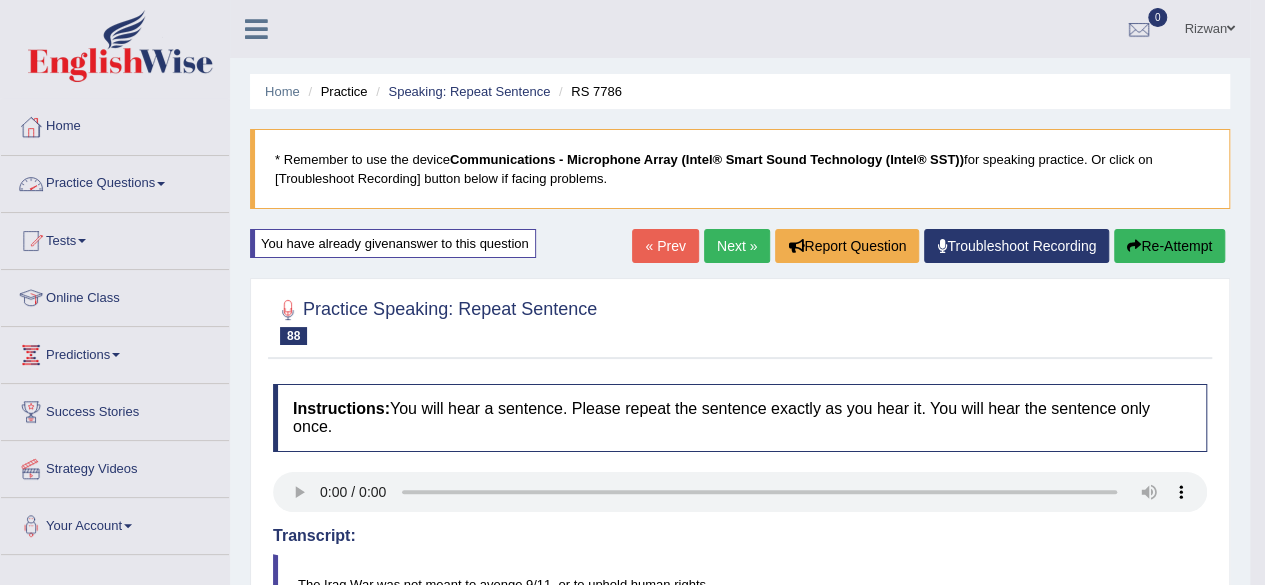 click on "Practice Questions" at bounding box center [115, 181] 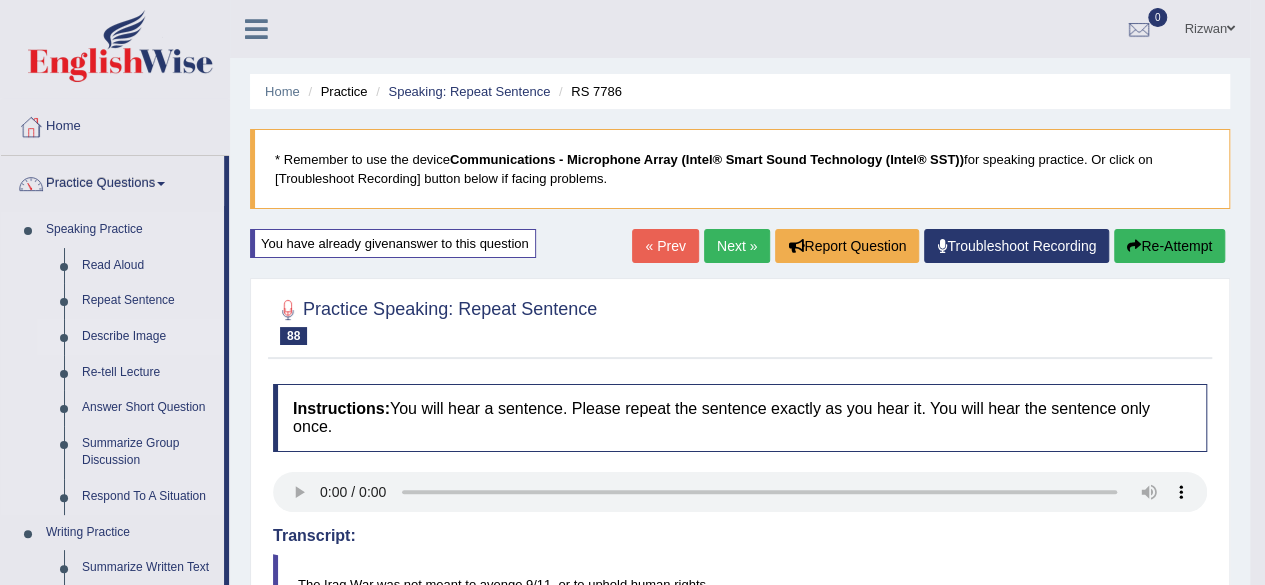 click on "Describe Image" at bounding box center (148, 337) 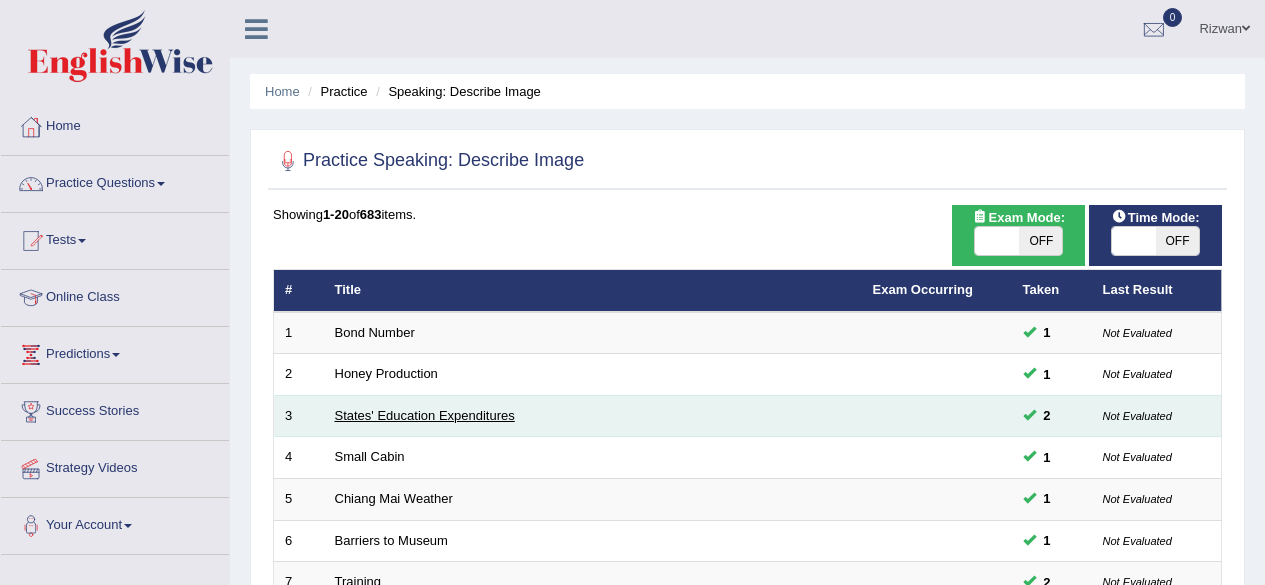 scroll, scrollTop: 0, scrollLeft: 0, axis: both 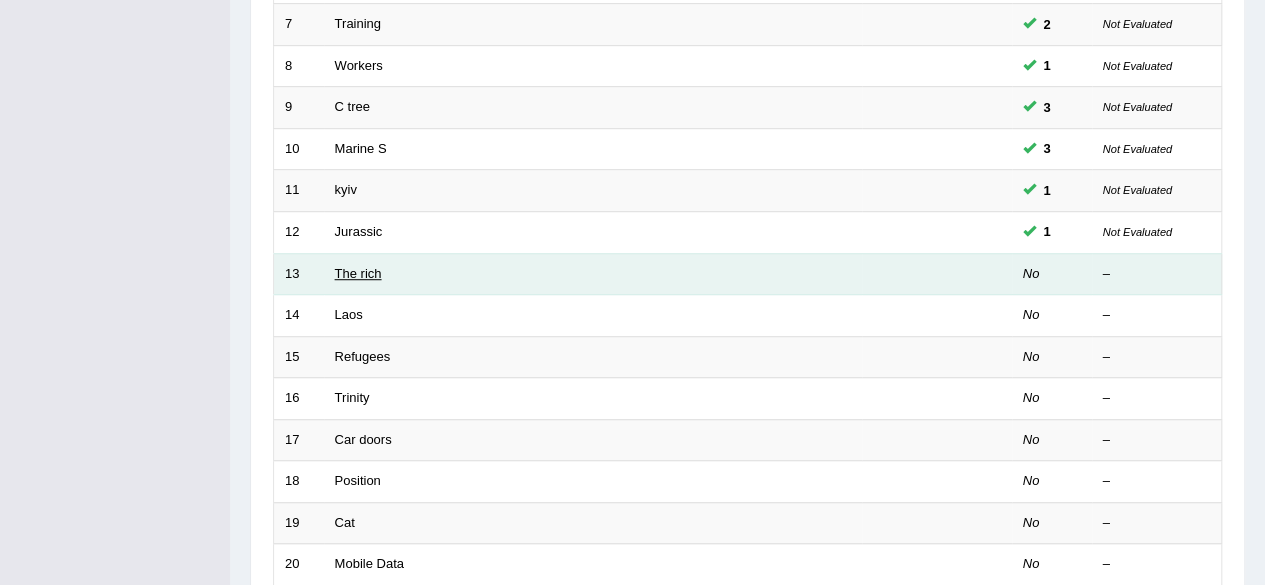 click on "The rich" at bounding box center [358, 273] 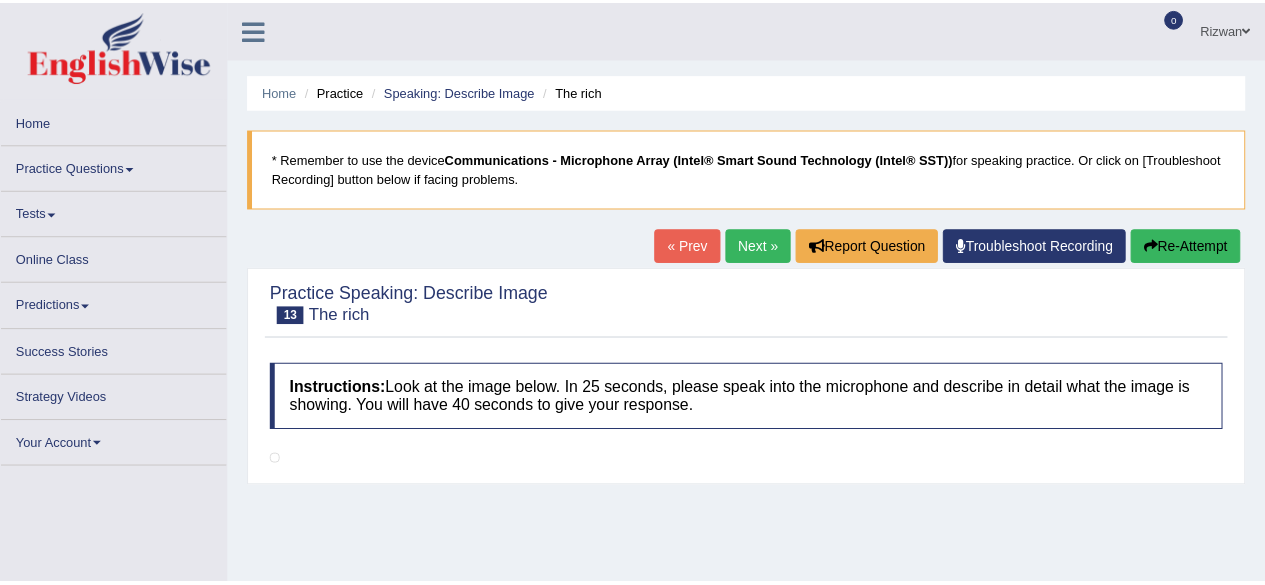 scroll, scrollTop: 0, scrollLeft: 0, axis: both 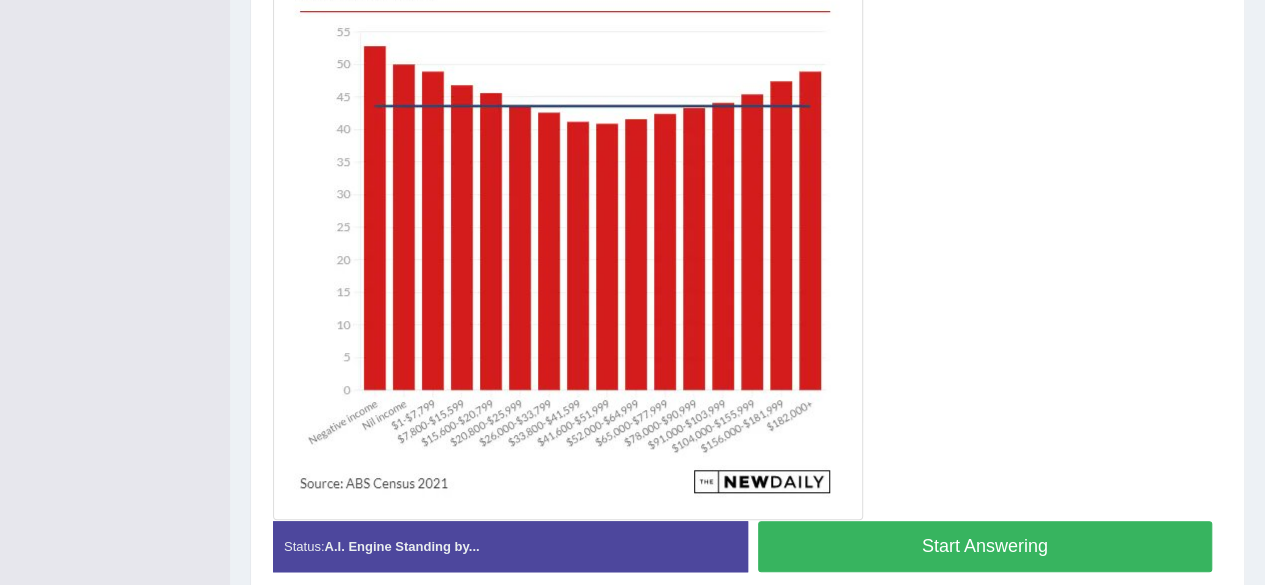 click on "Created with Highcharts 7.1.2 Great Too slow Too fast Time Speech pace meter: 0 10 20 30 40" at bounding box center (990, 520) 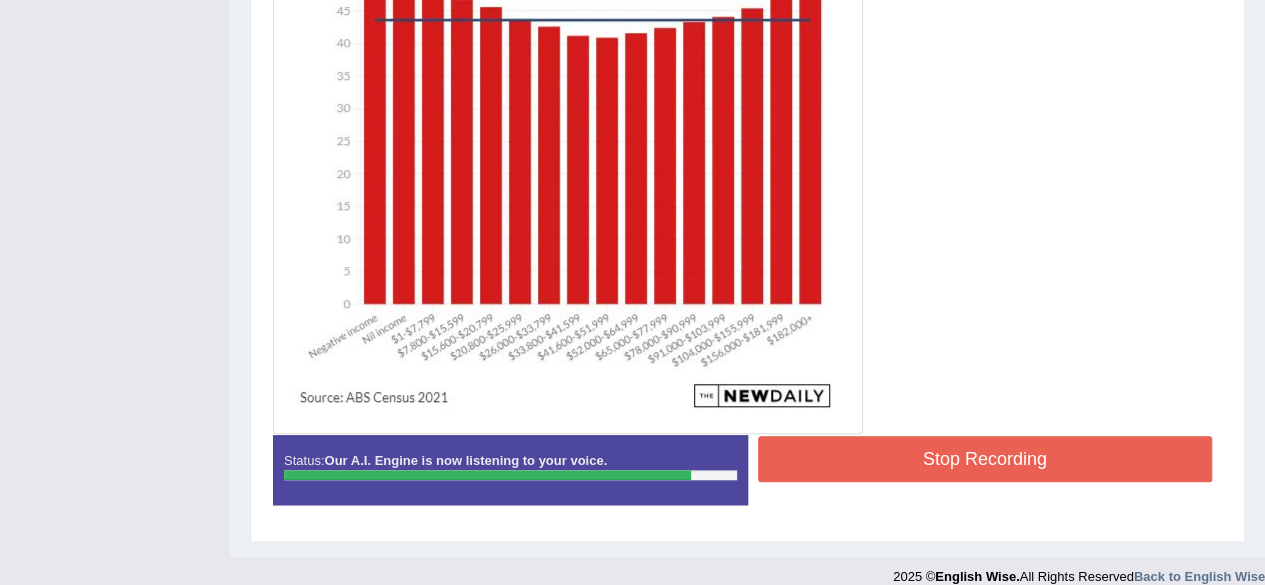 scroll, scrollTop: 698, scrollLeft: 0, axis: vertical 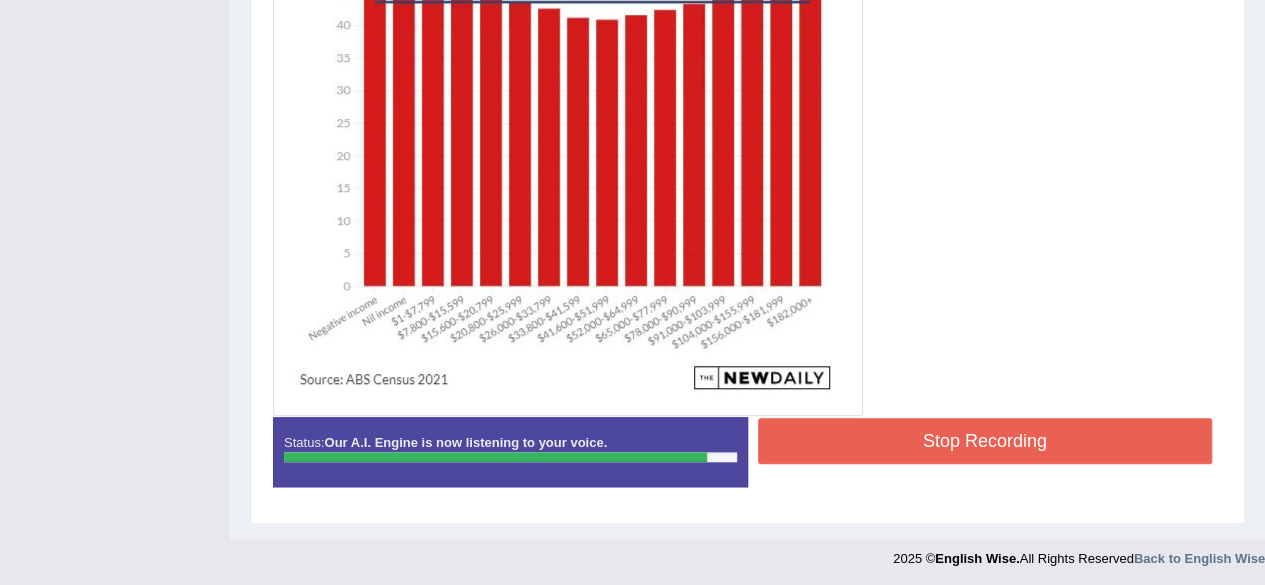 click on "Stop Recording" at bounding box center (985, 441) 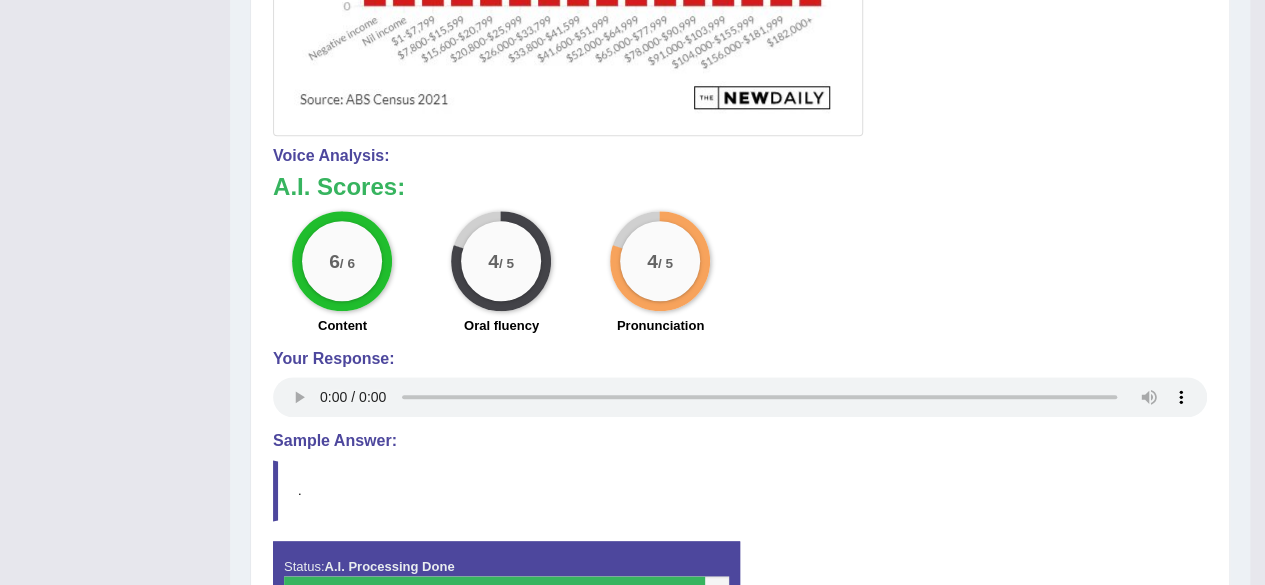 scroll, scrollTop: 979, scrollLeft: 0, axis: vertical 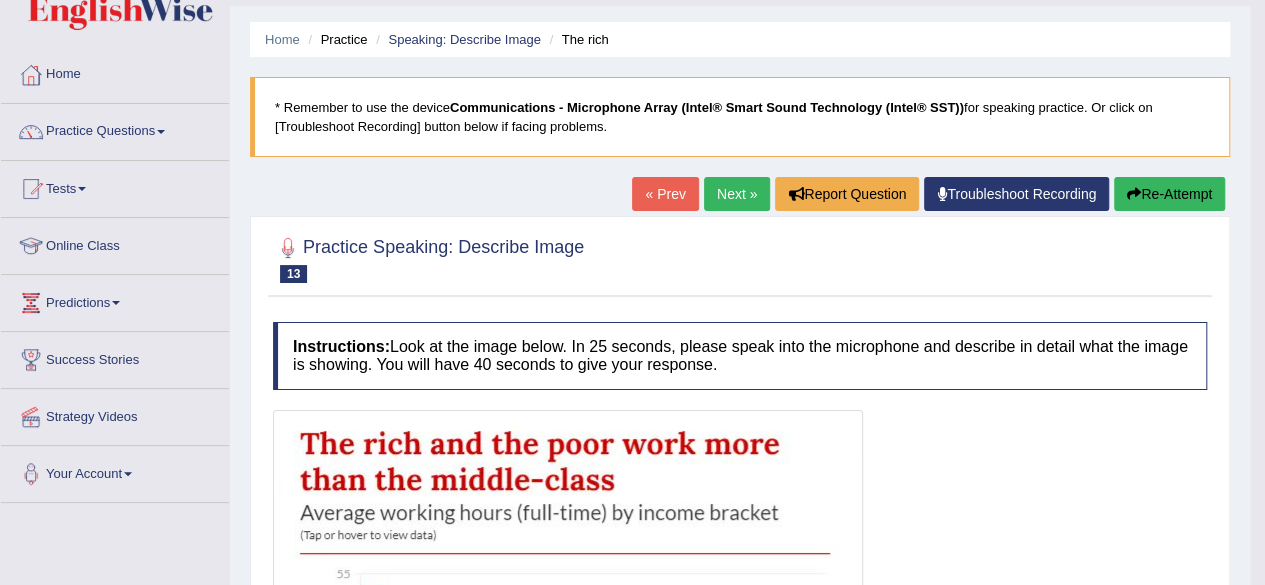 click on "Next »" at bounding box center [737, 194] 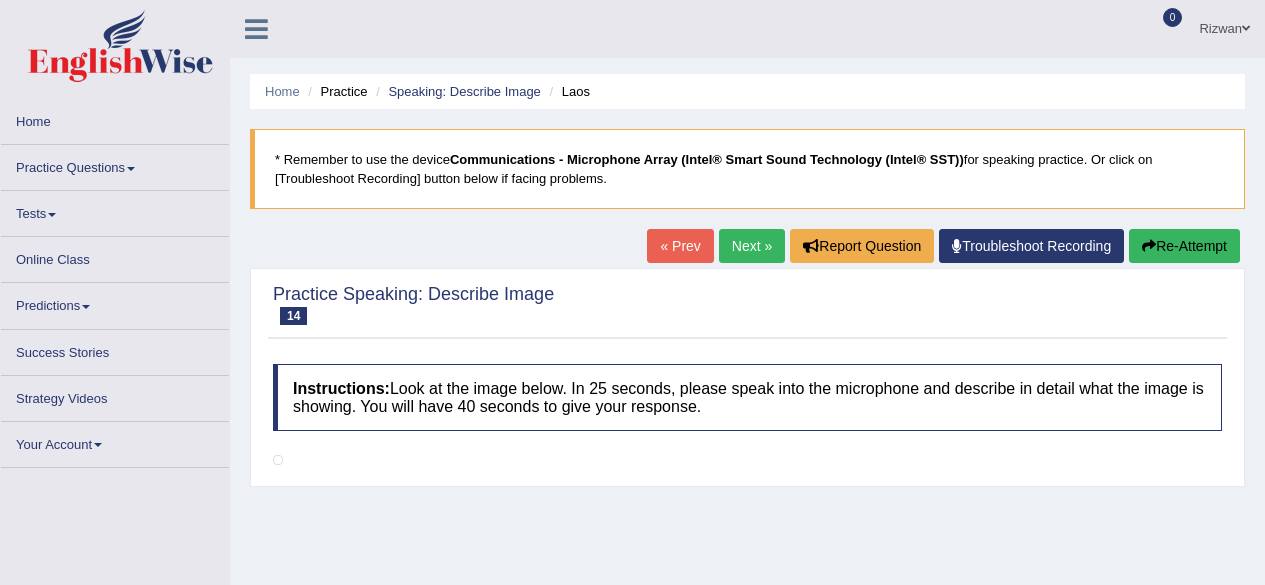scroll, scrollTop: 0, scrollLeft: 0, axis: both 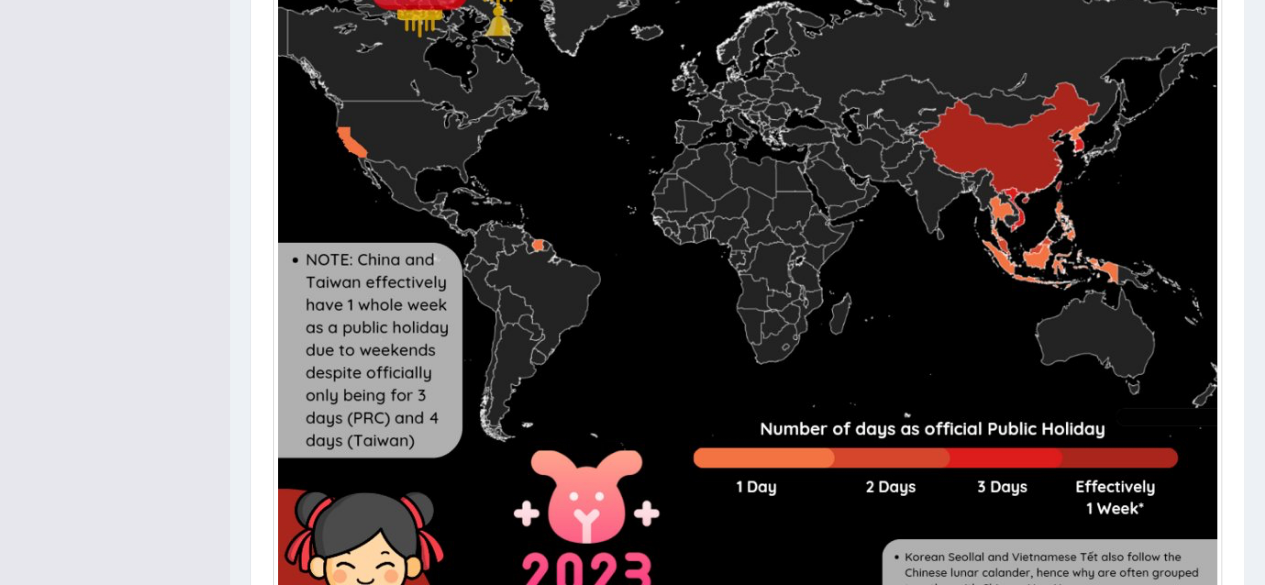 click at bounding box center (747, 188) 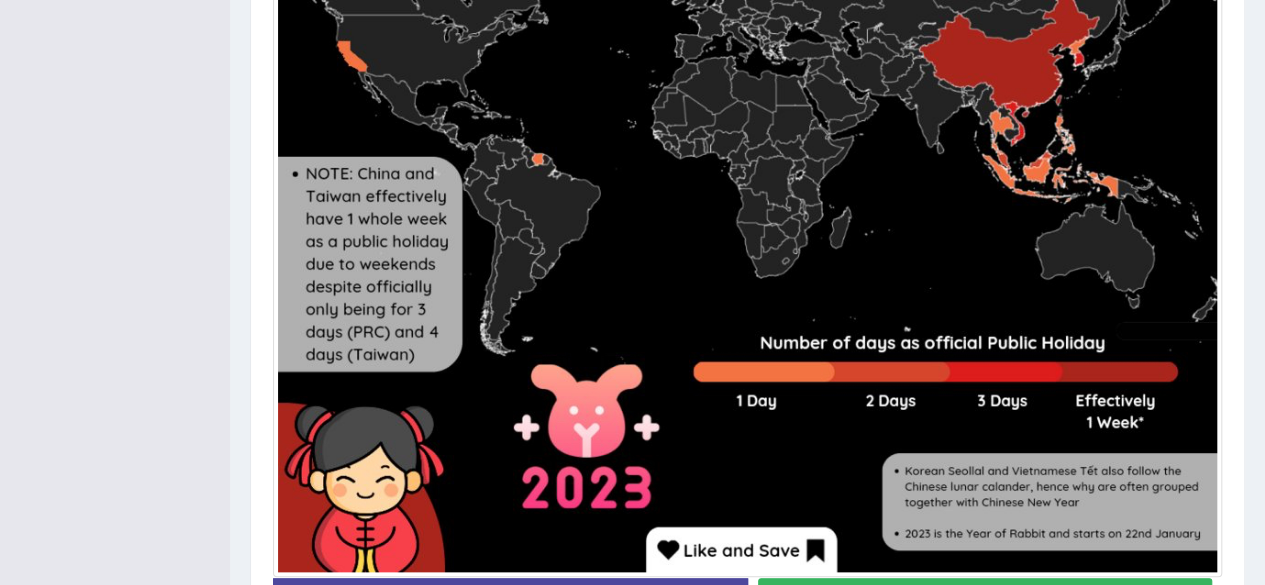 scroll, scrollTop: 848, scrollLeft: 0, axis: vertical 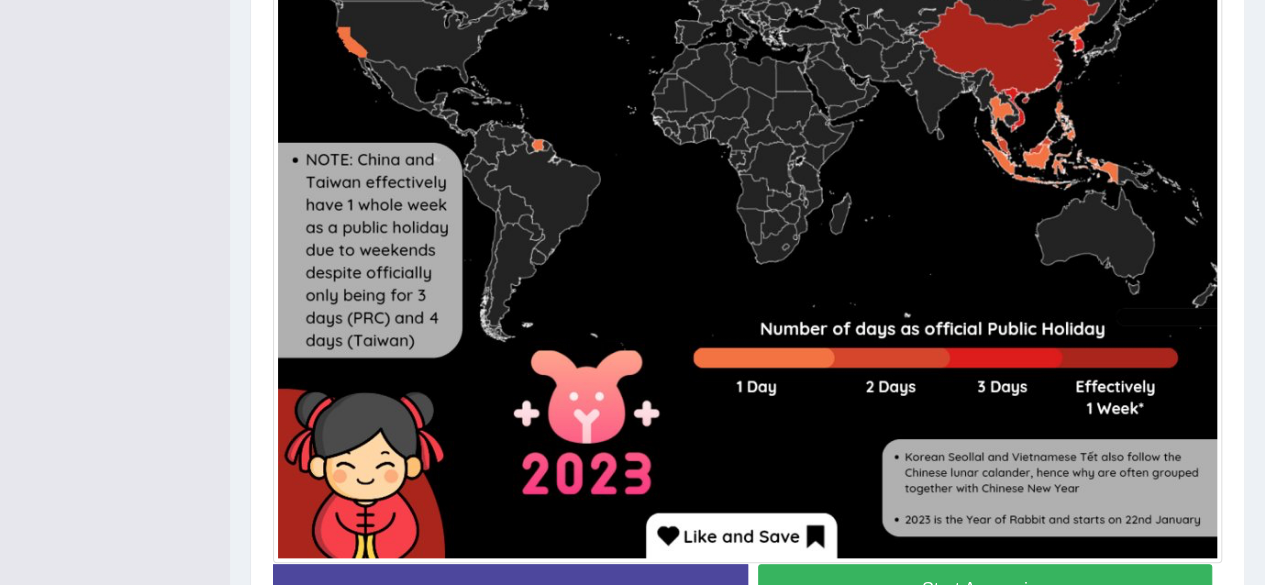 click on "Start Answering" at bounding box center (985, 589) 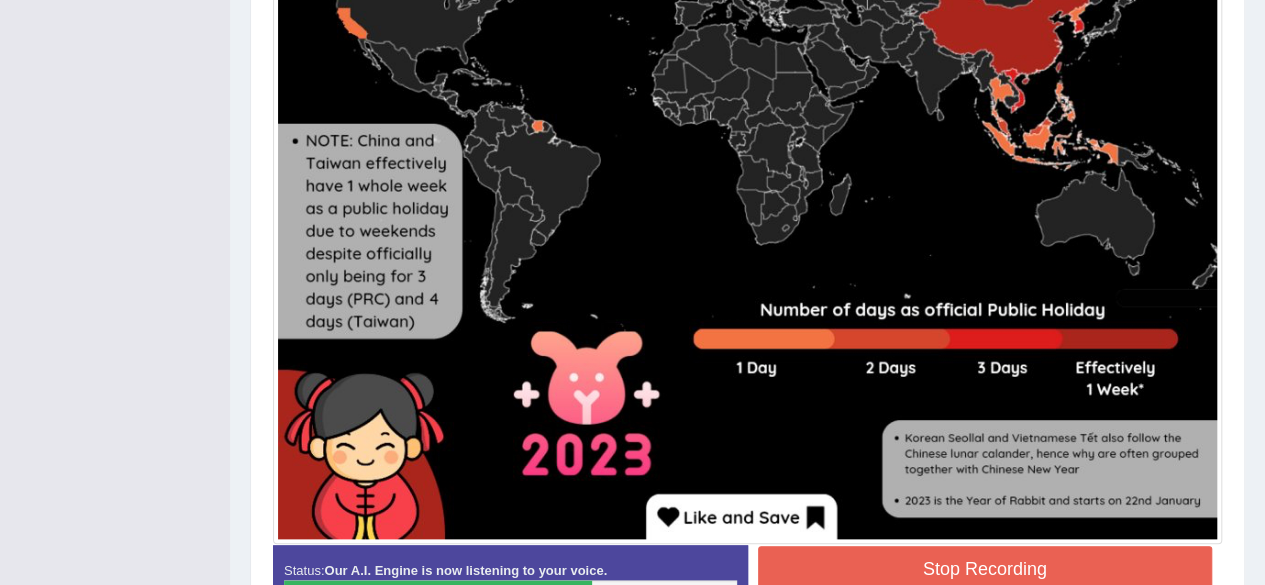 scroll, scrollTop: 975, scrollLeft: 0, axis: vertical 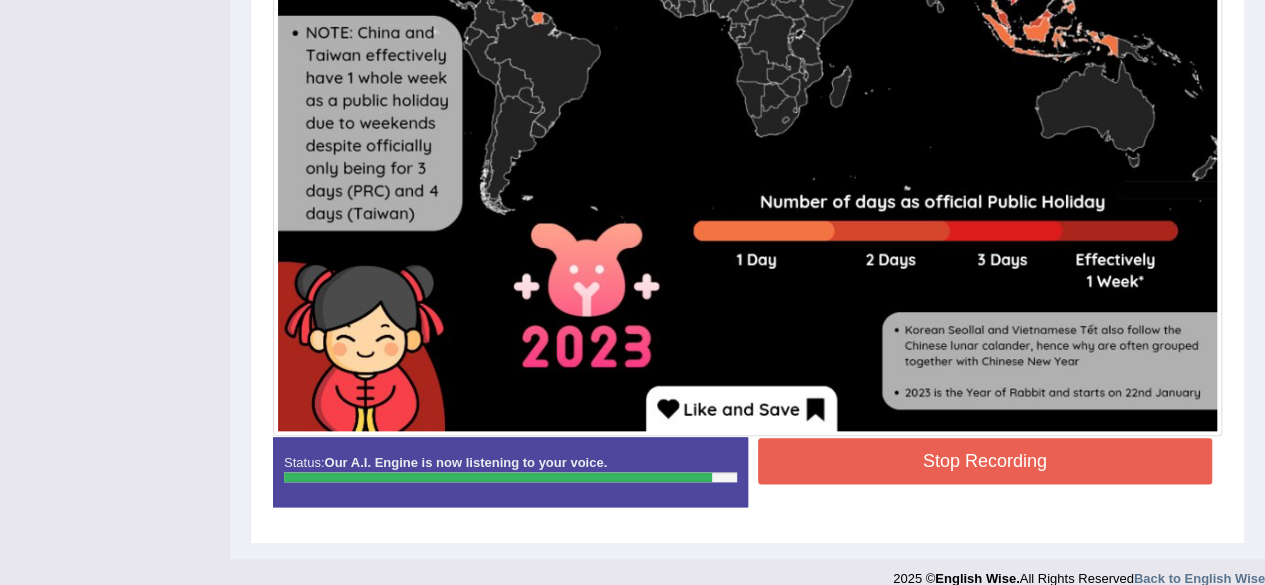 click on "Stop Recording" at bounding box center (985, 461) 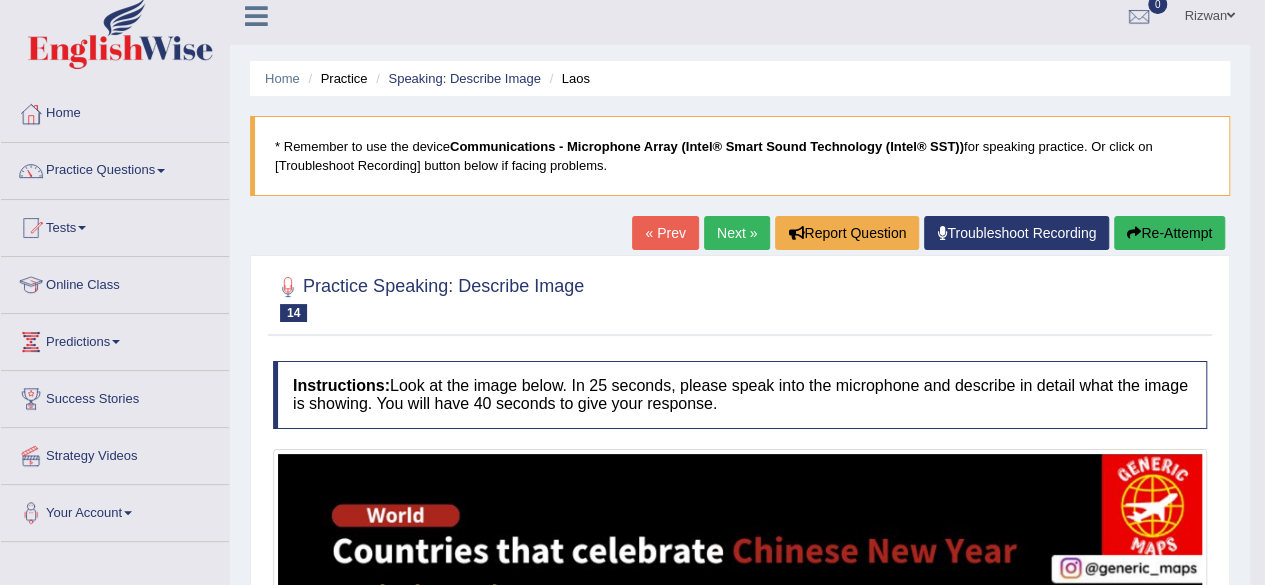 scroll, scrollTop: 0, scrollLeft: 0, axis: both 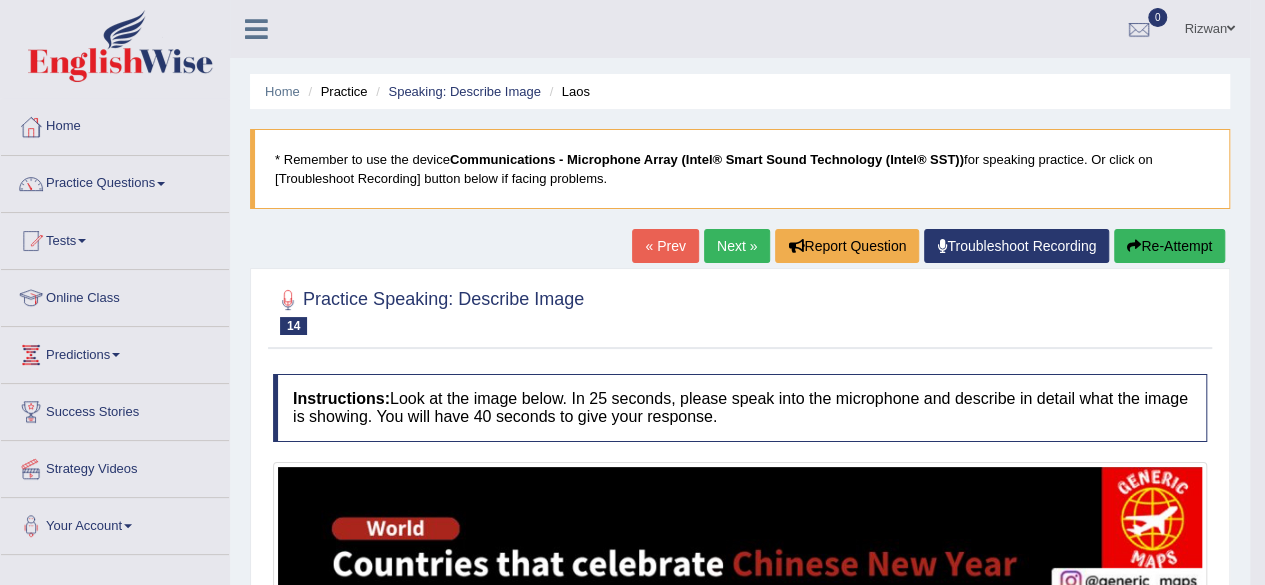 click on "Next »" at bounding box center (737, 246) 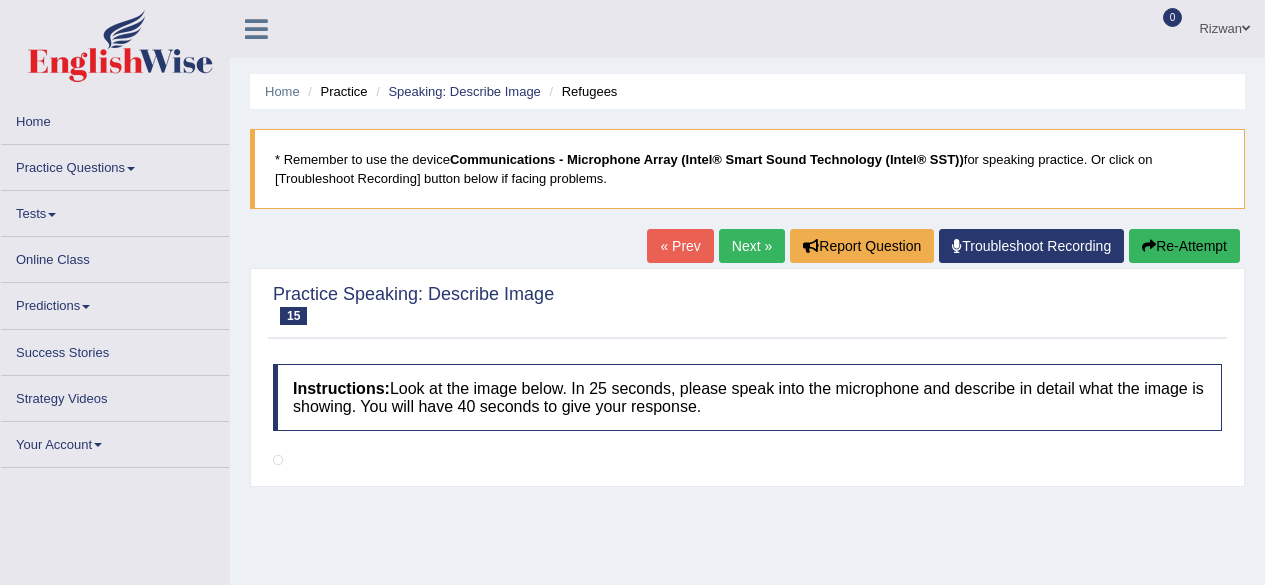 scroll, scrollTop: 0, scrollLeft: 0, axis: both 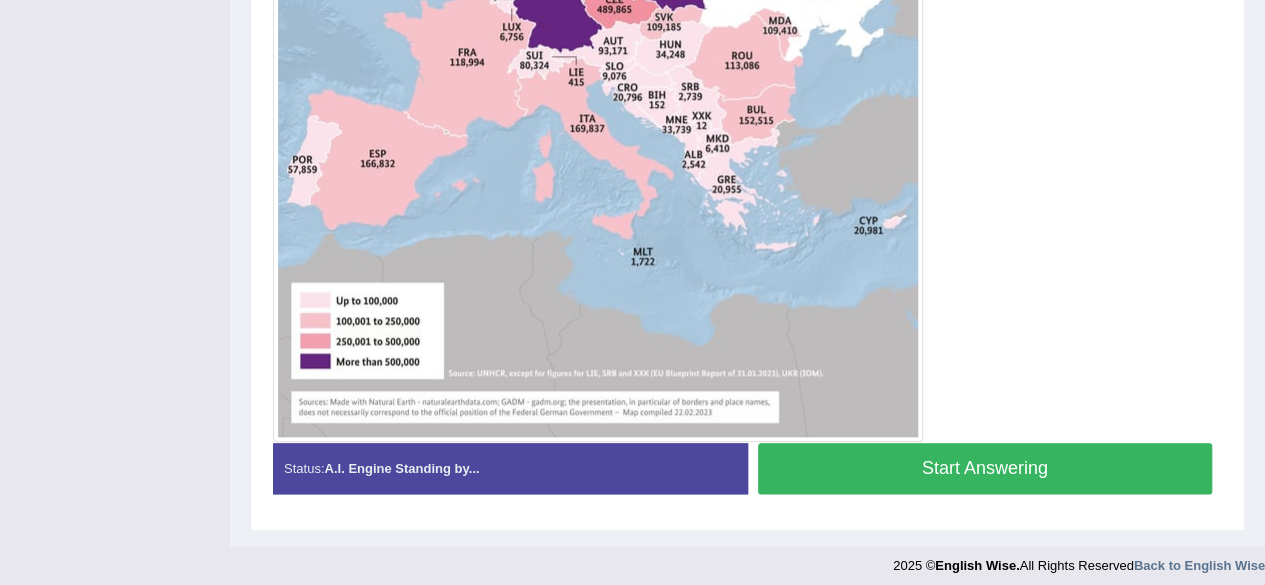 click on "Start Answering" at bounding box center [985, 468] 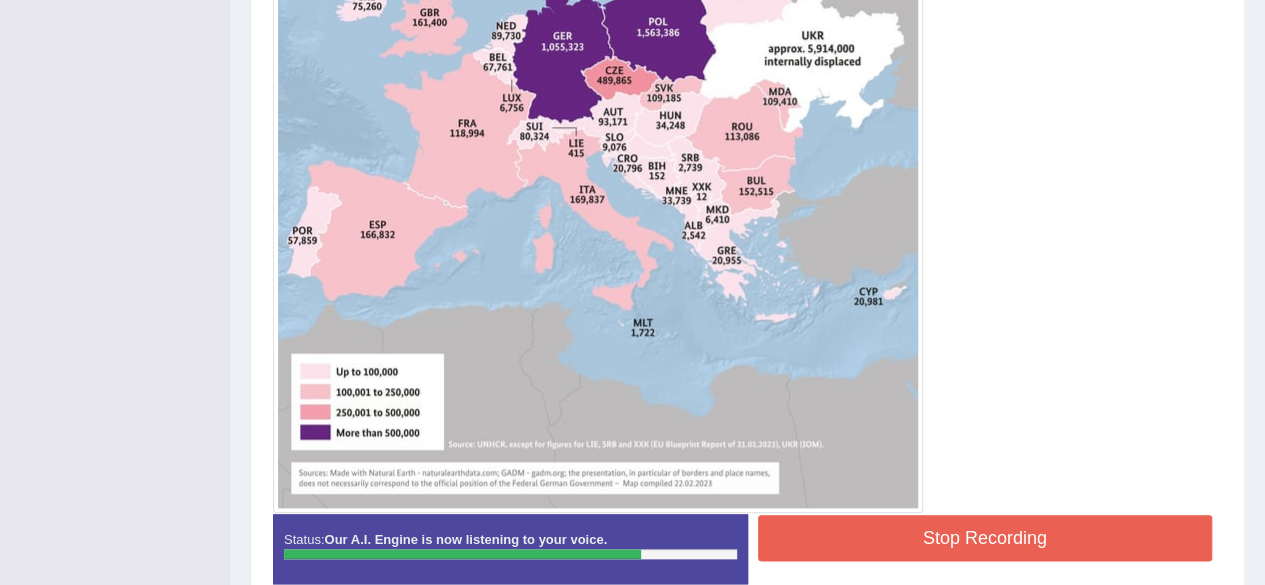 scroll, scrollTop: 865, scrollLeft: 0, axis: vertical 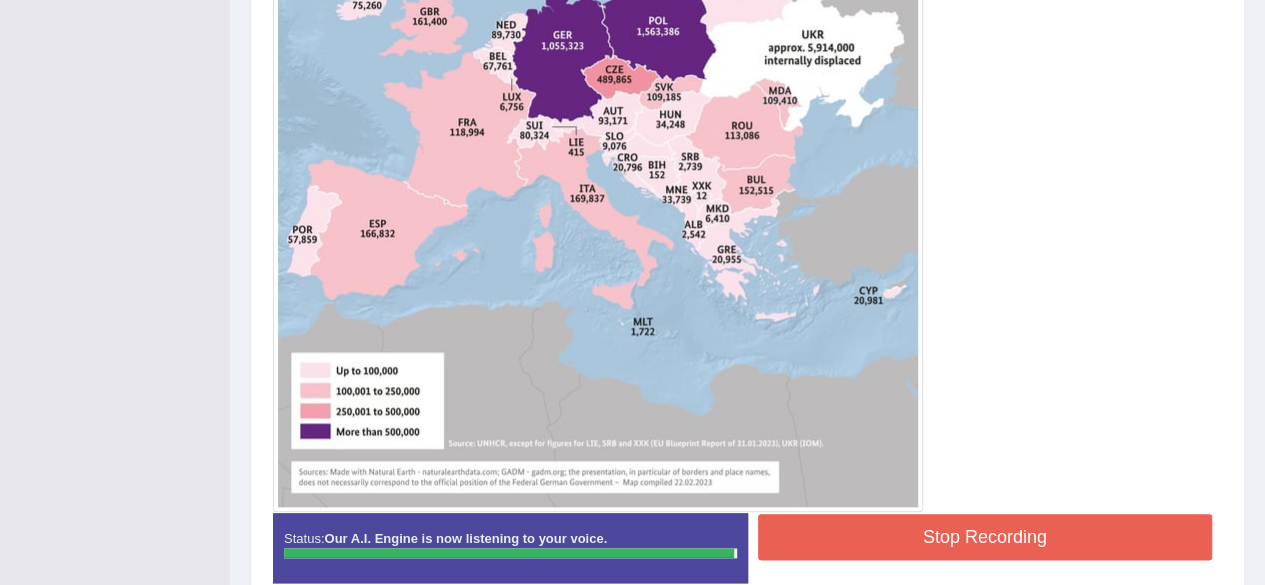 click on "Stop Recording" at bounding box center (985, 537) 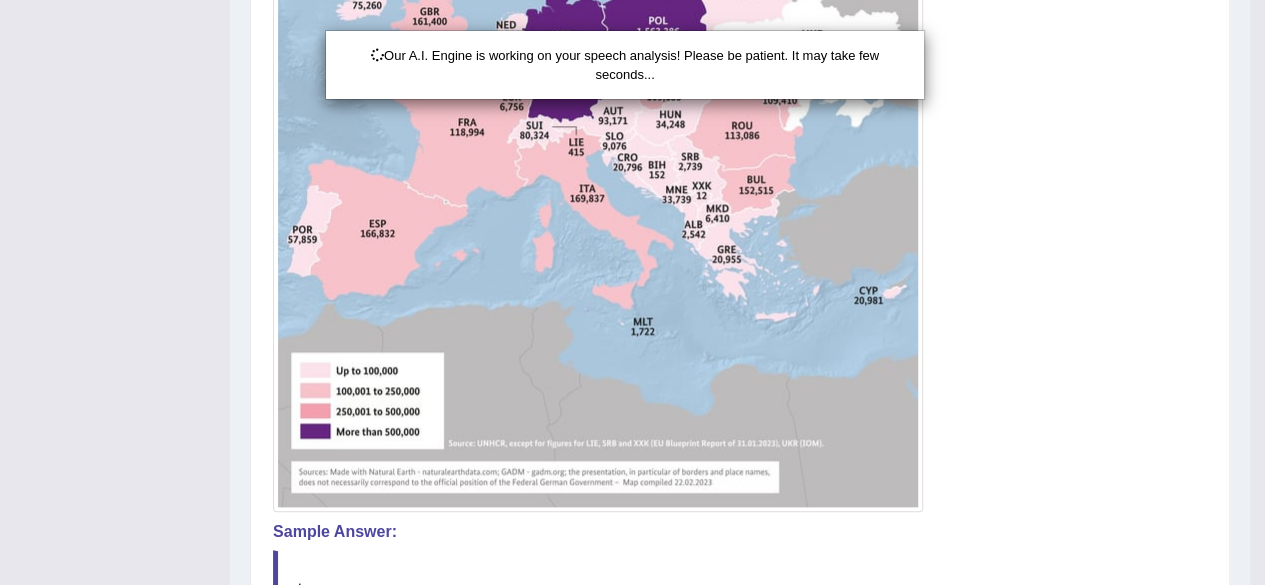 scroll, scrollTop: 1078, scrollLeft: 0, axis: vertical 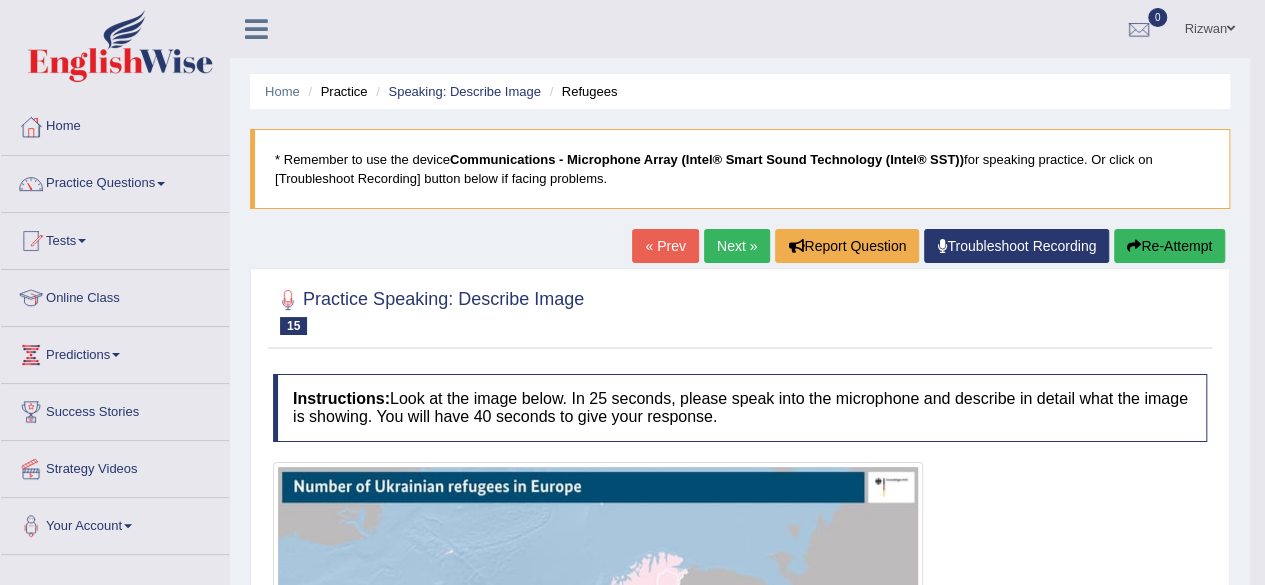 click on "Next »" at bounding box center [737, 246] 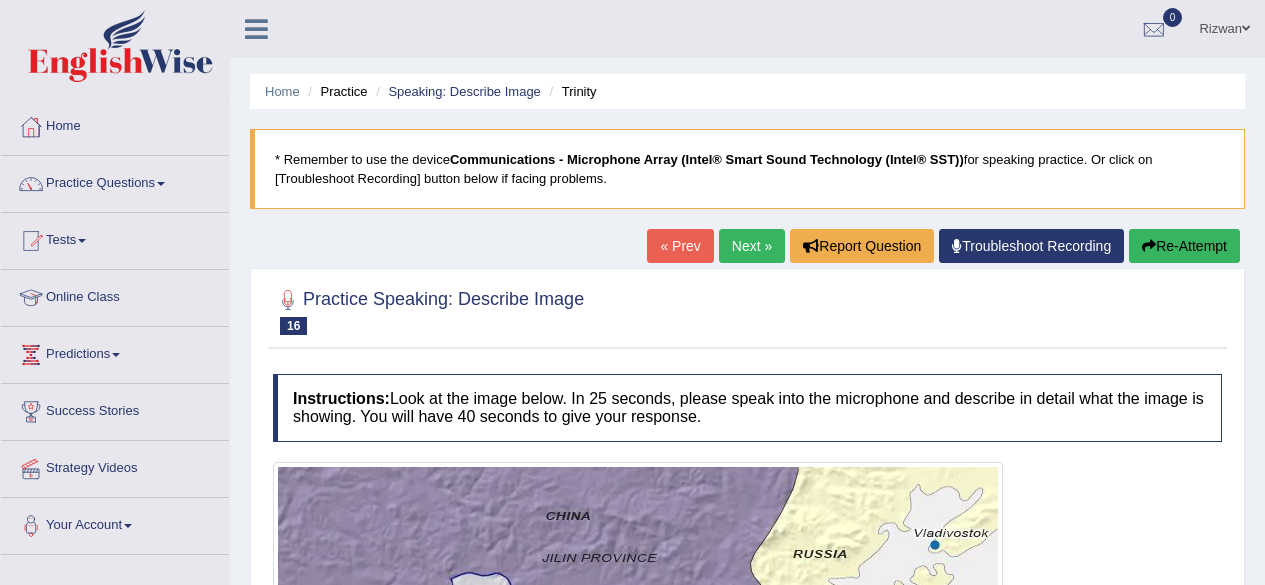 scroll, scrollTop: 0, scrollLeft: 0, axis: both 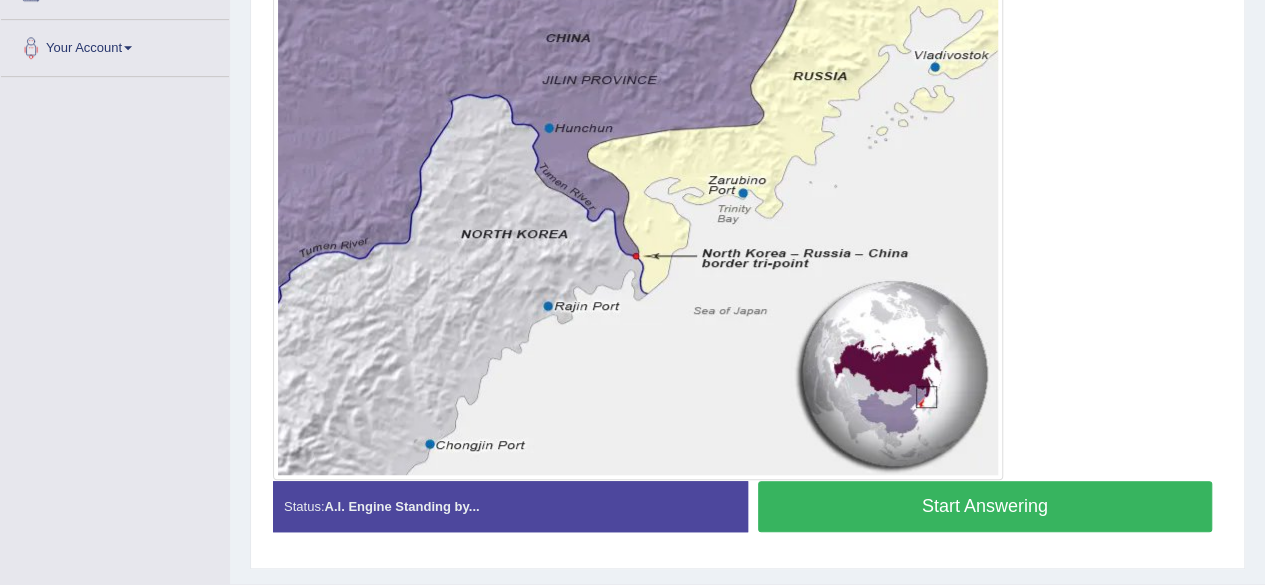 click on "Start Answering" at bounding box center [985, 506] 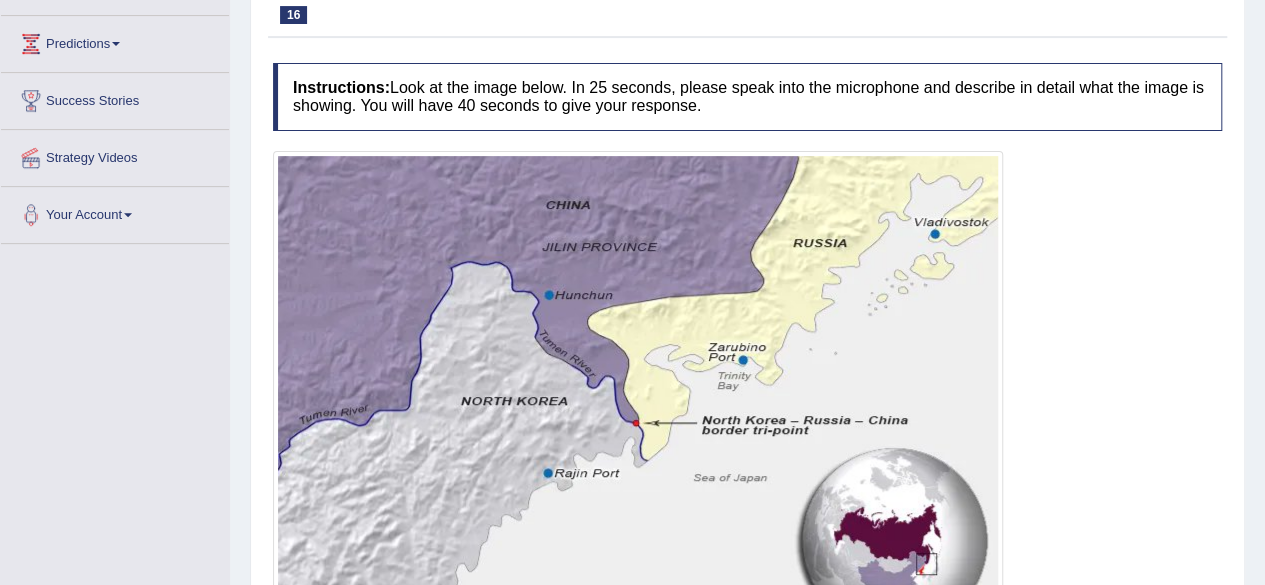 scroll, scrollTop: 285, scrollLeft: 0, axis: vertical 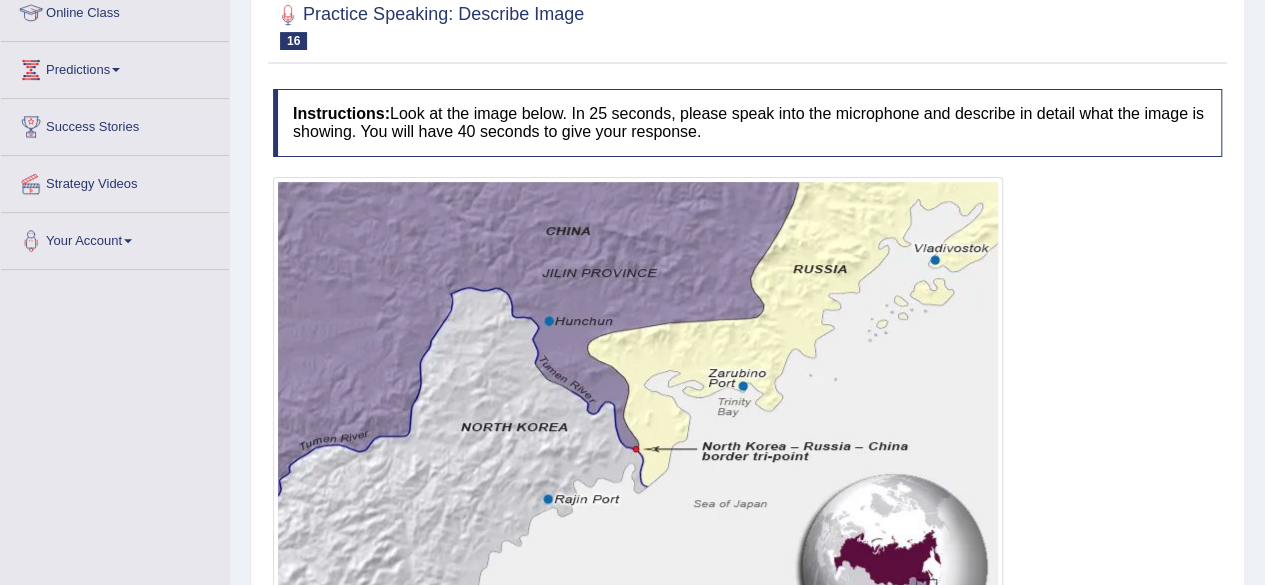 click at bounding box center (638, 425) 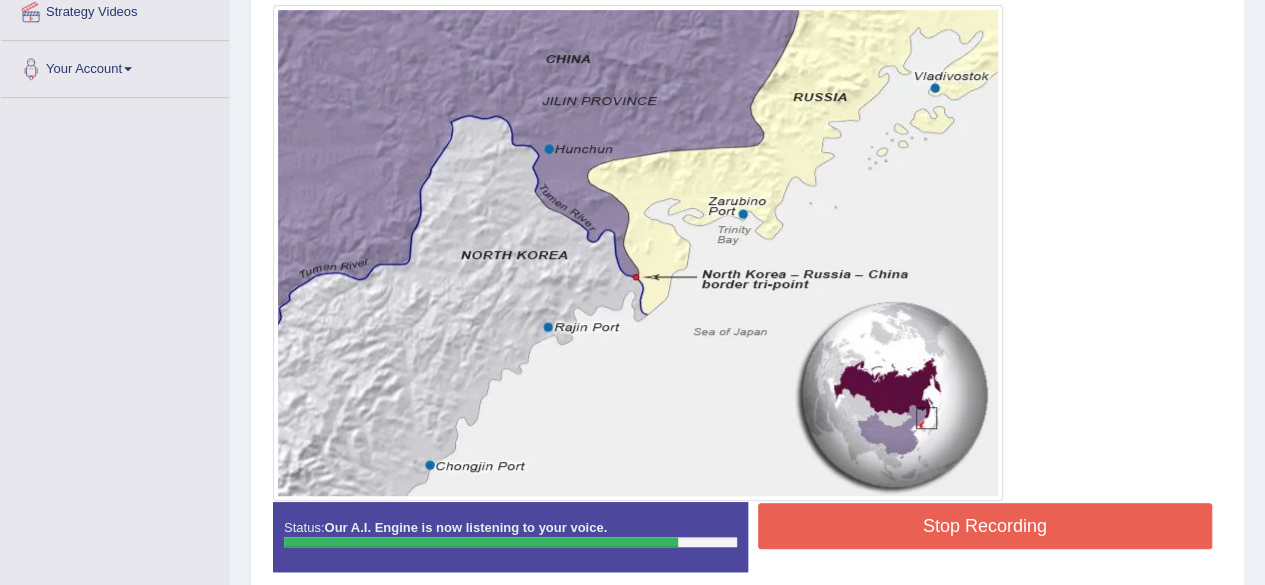 scroll, scrollTop: 453, scrollLeft: 0, axis: vertical 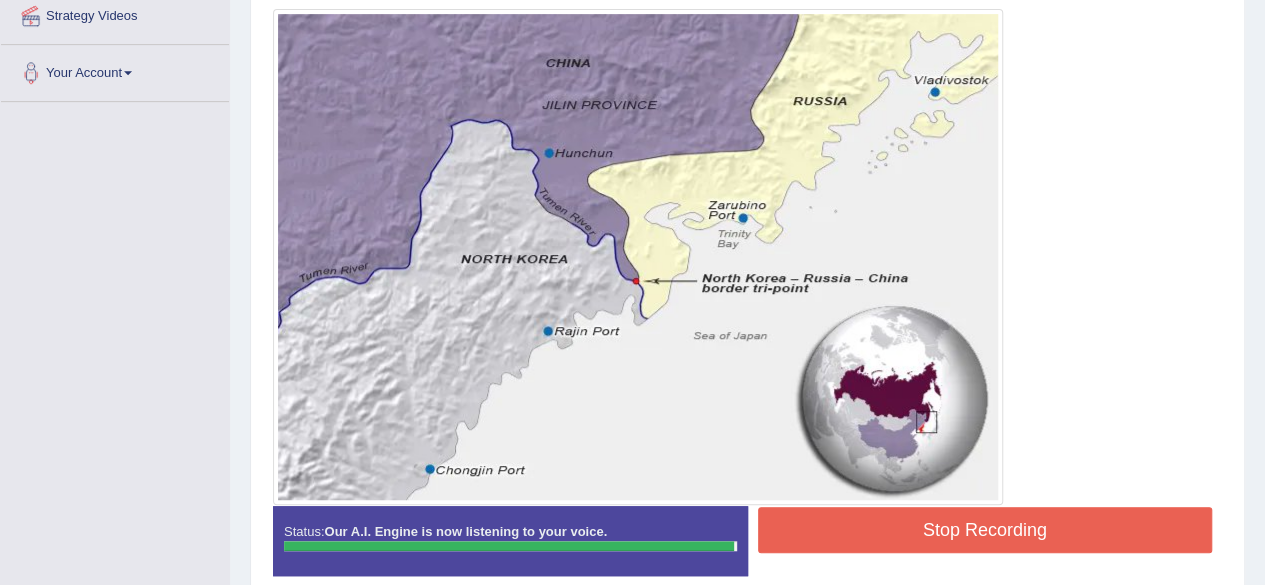 click on "Stop Recording" at bounding box center (985, 530) 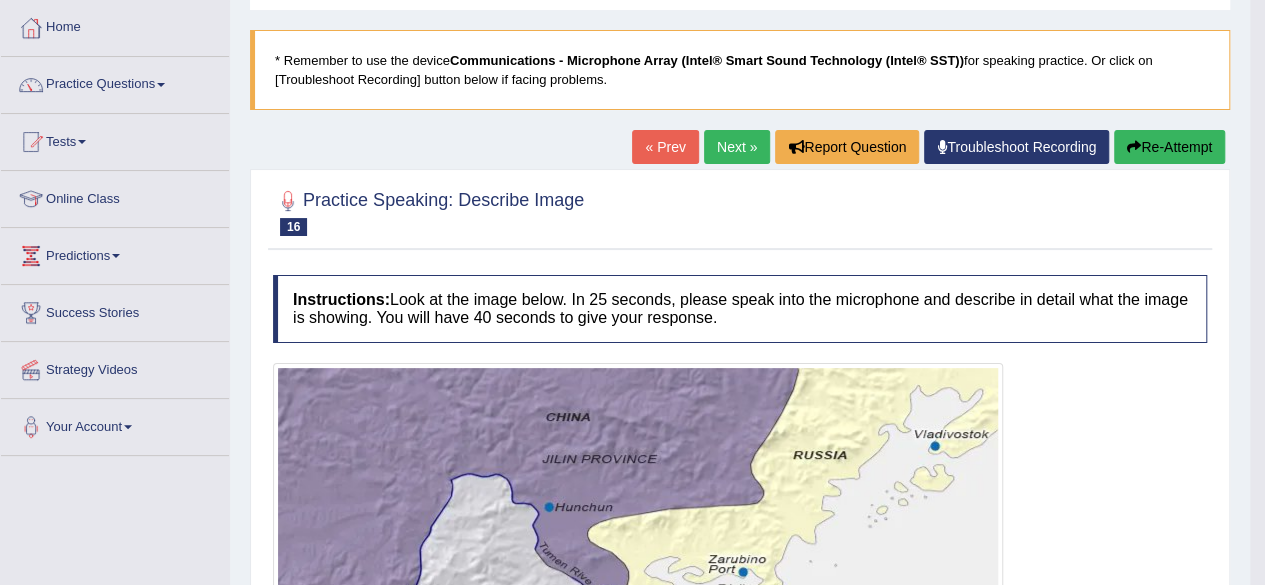 scroll, scrollTop: 0, scrollLeft: 0, axis: both 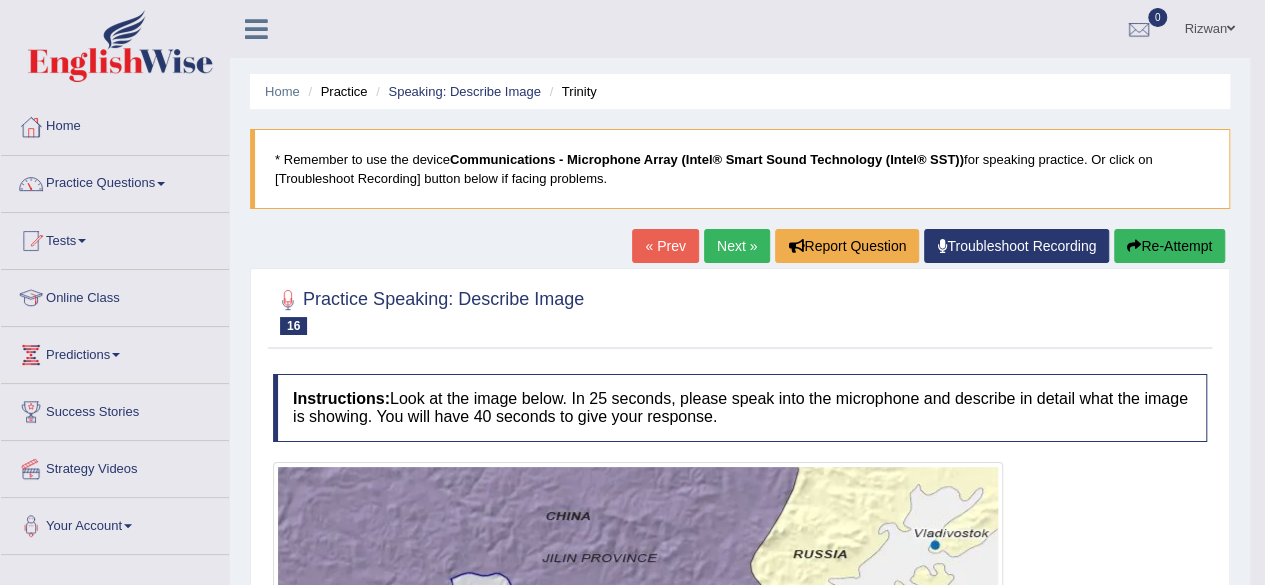 click on "Practice Questions" at bounding box center [115, 181] 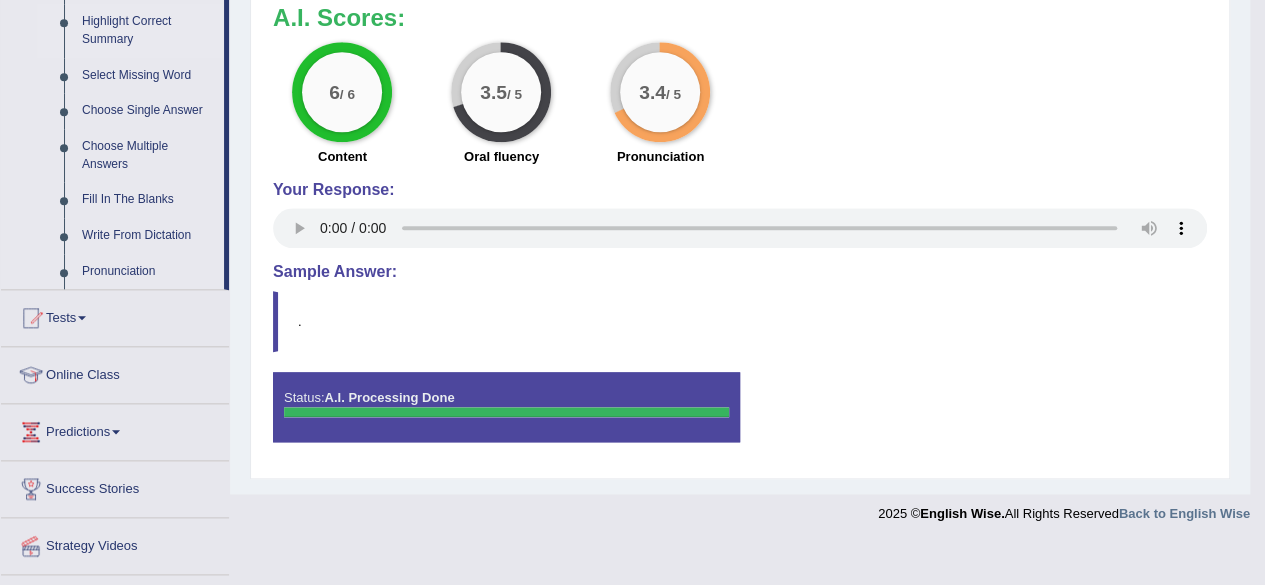 scroll, scrollTop: 992, scrollLeft: 0, axis: vertical 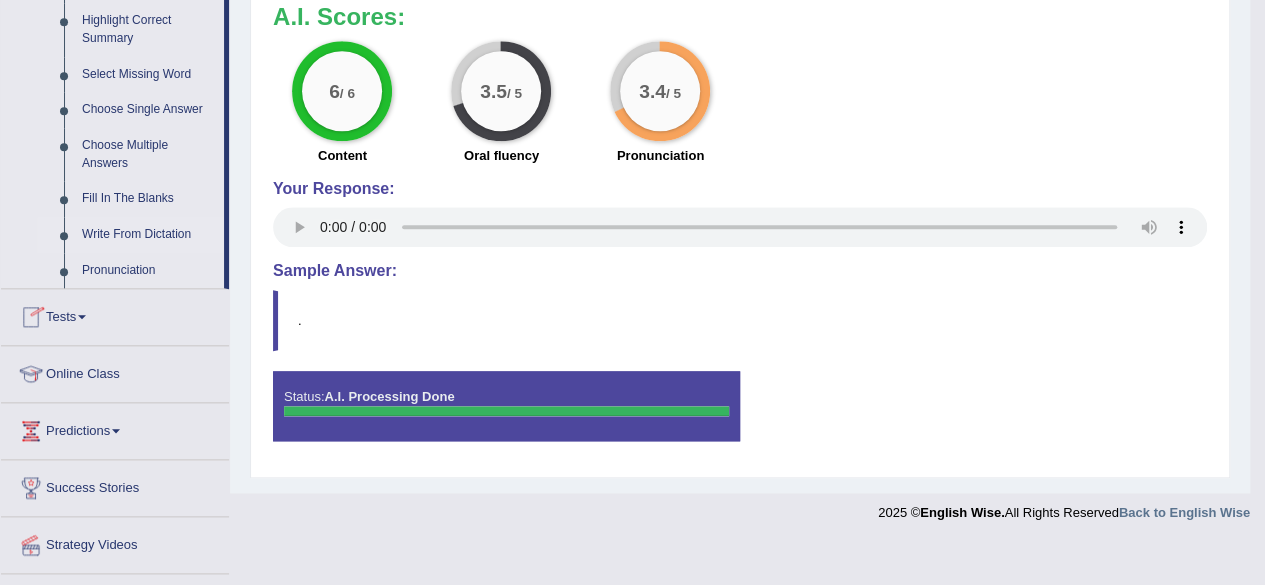 click on "Write From Dictation" at bounding box center [148, 235] 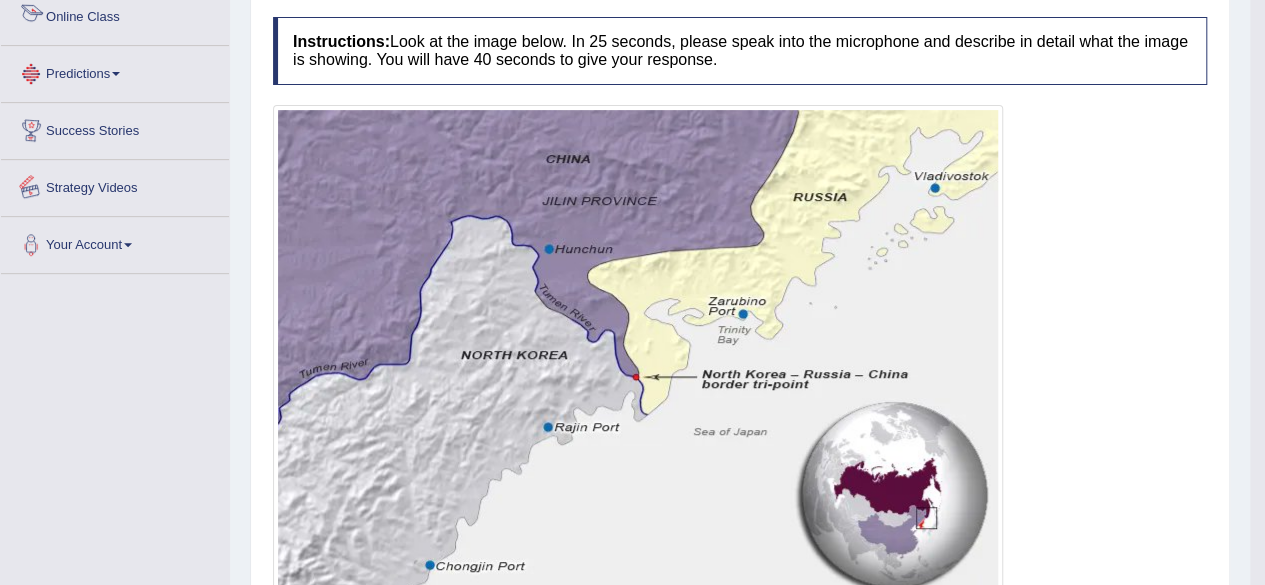 scroll, scrollTop: 584, scrollLeft: 0, axis: vertical 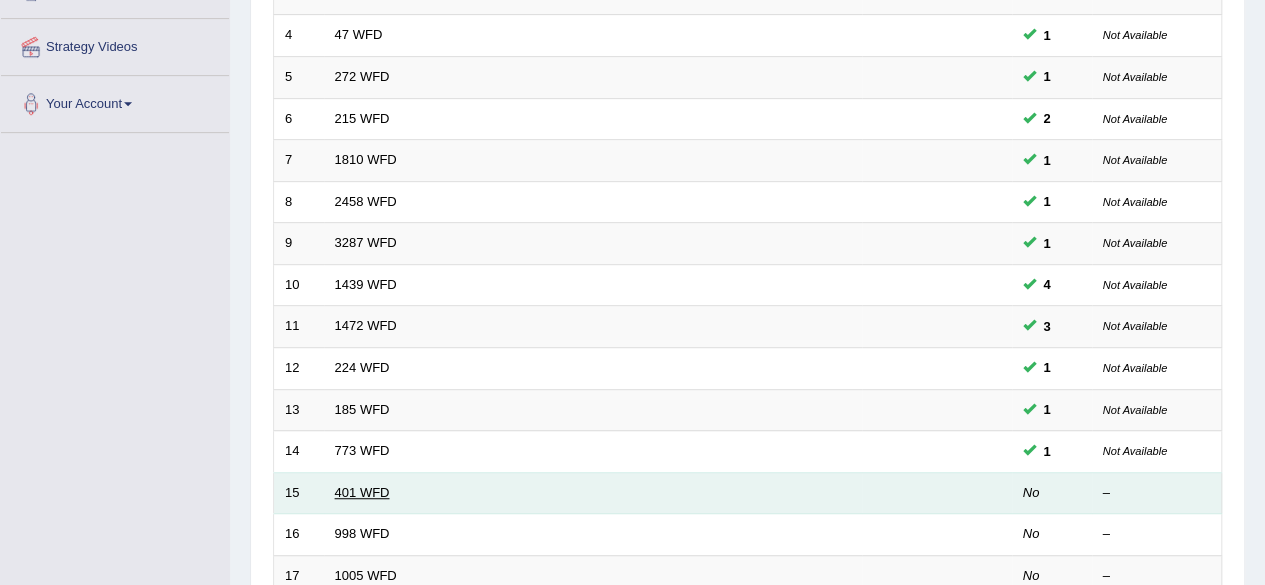 click on "401 WFD" at bounding box center [362, 492] 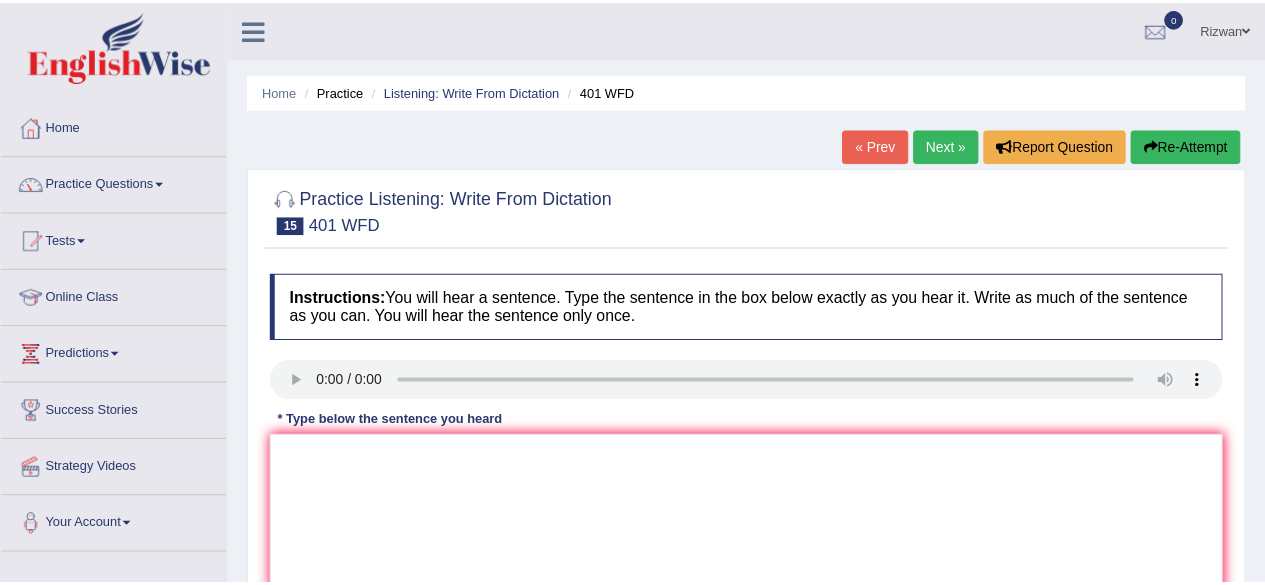 scroll, scrollTop: 0, scrollLeft: 0, axis: both 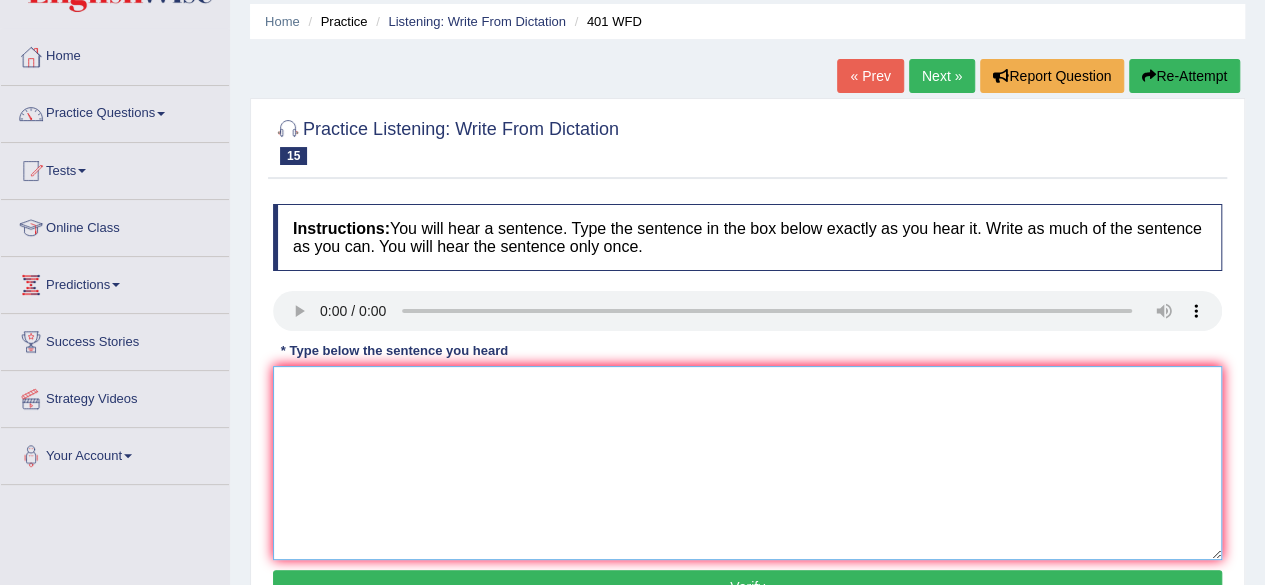 click at bounding box center [747, 463] 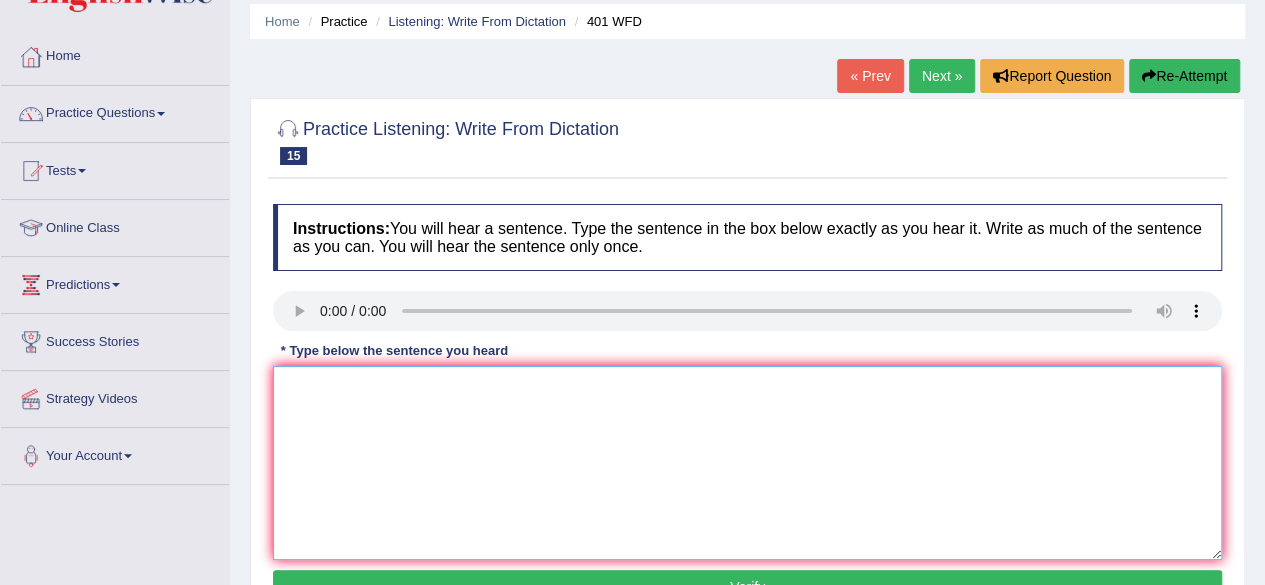 click at bounding box center (747, 463) 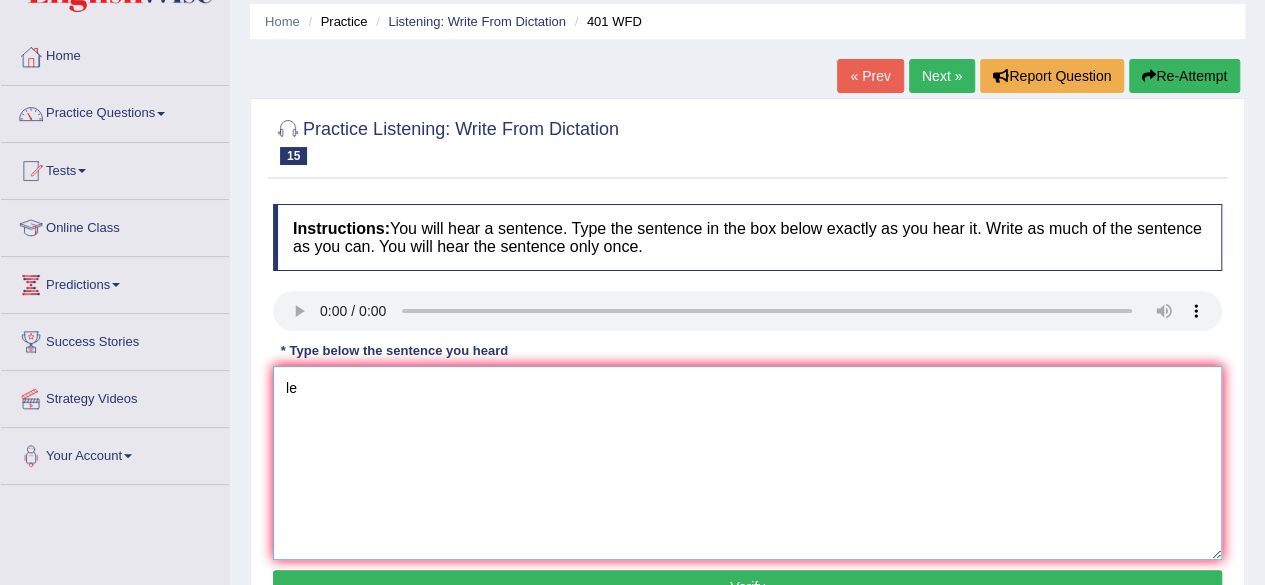 type on "l" 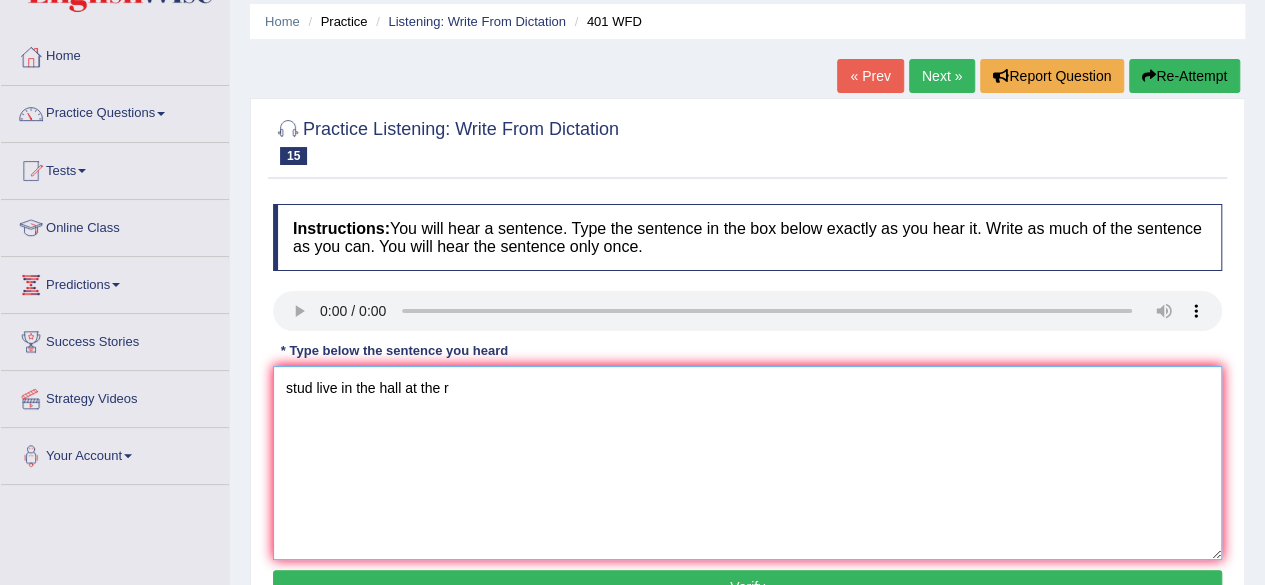 click on "stud live in the hall at the r" at bounding box center [747, 463] 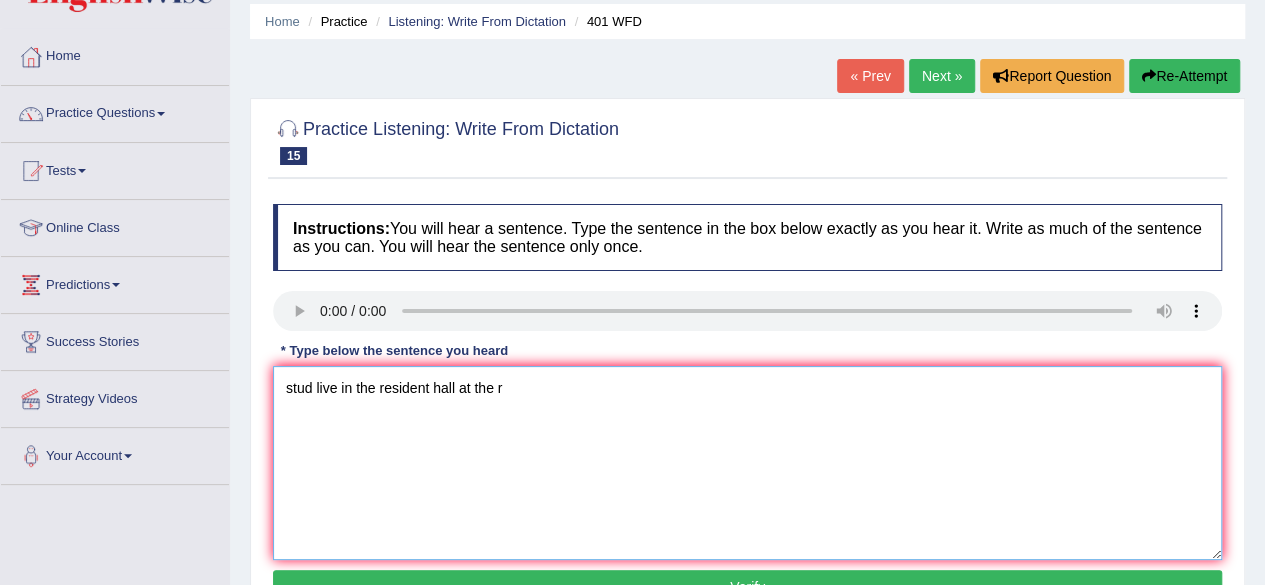 click on "stud live in the resident hall at the r" at bounding box center [747, 463] 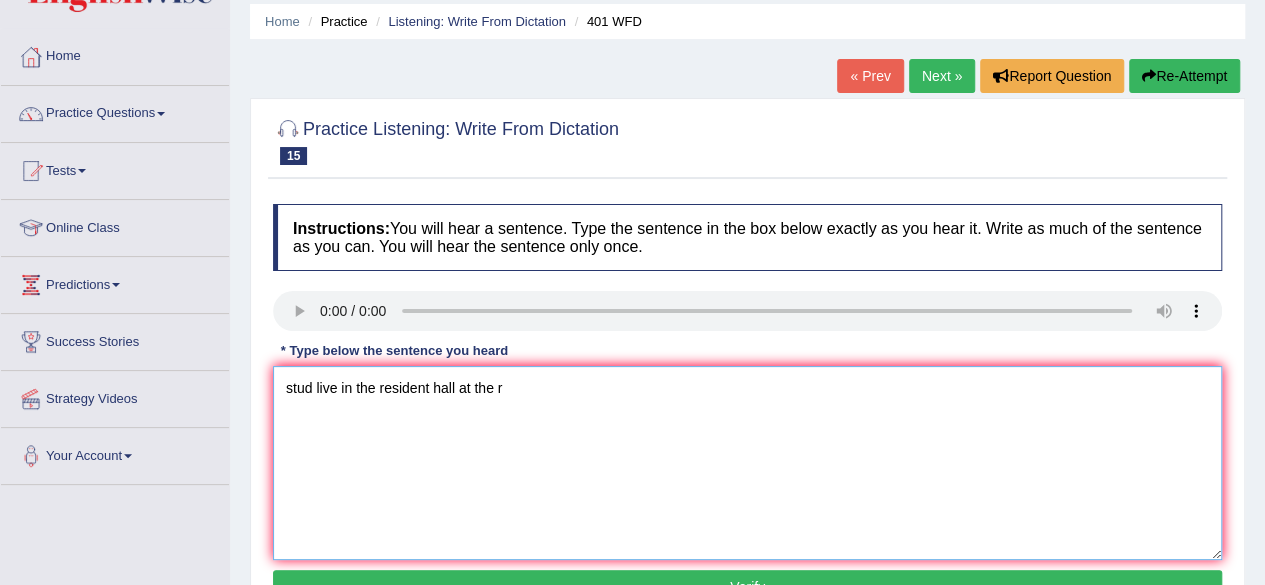 click on "stud live in the resident hall at the r" at bounding box center [747, 463] 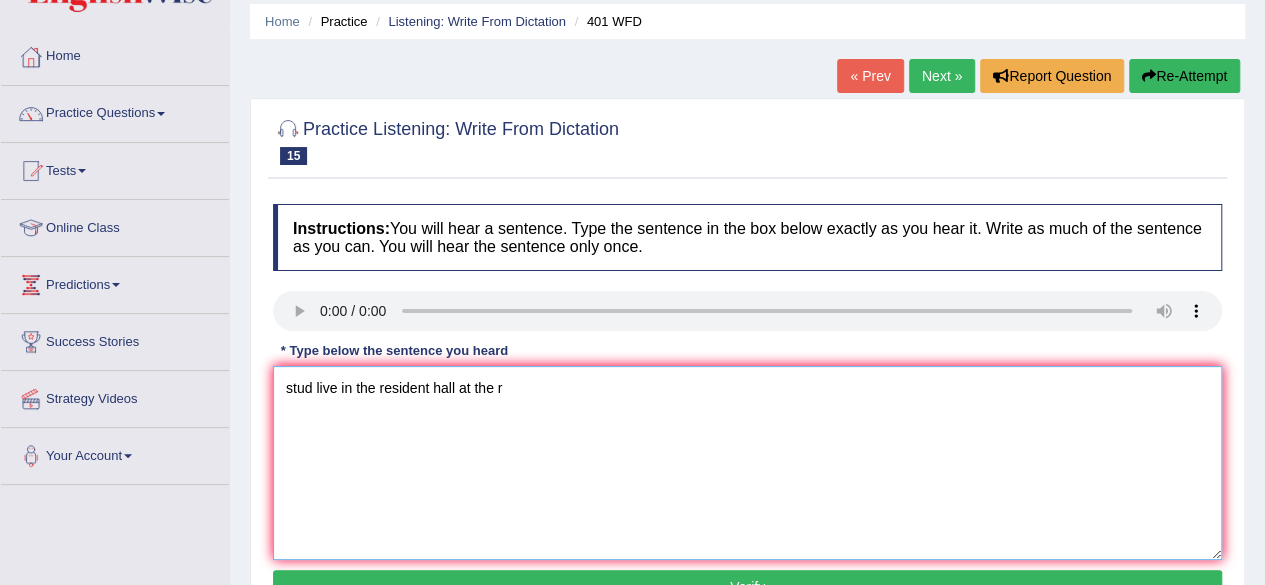 click on "stud live in the resident hall at the r" at bounding box center (747, 463) 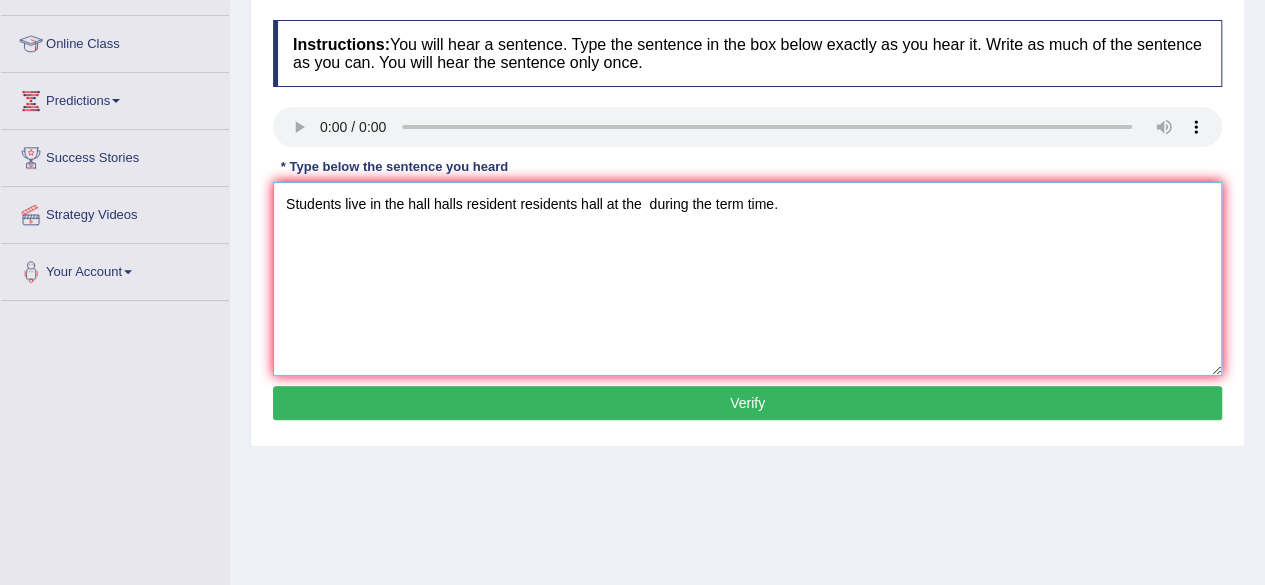 scroll, scrollTop: 256, scrollLeft: 0, axis: vertical 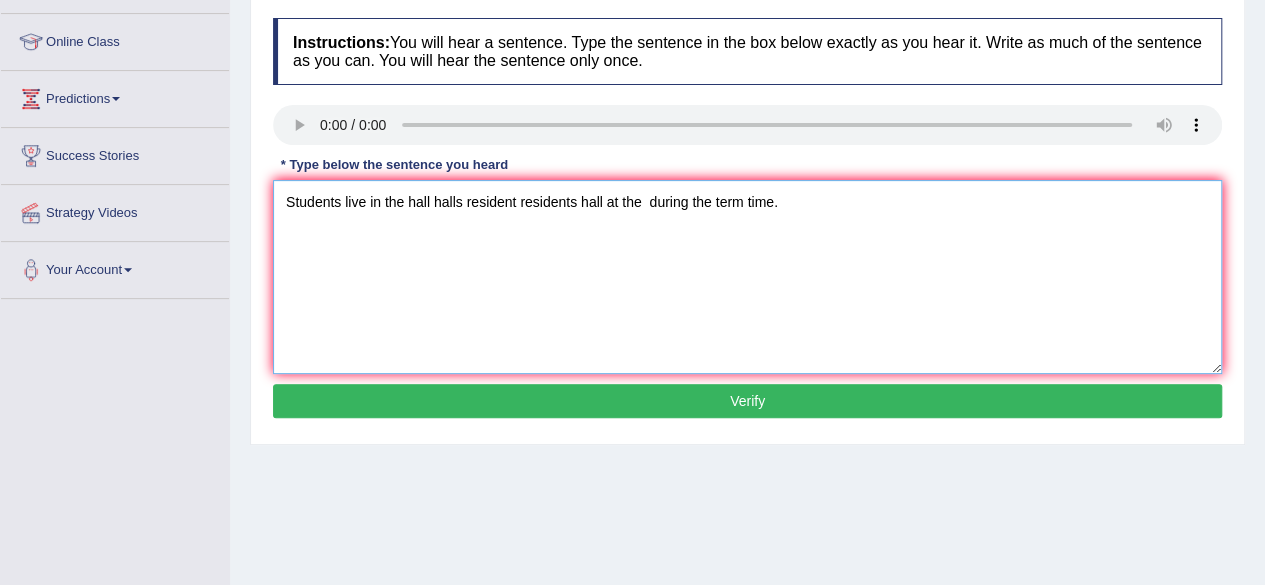 type on "Students live in the hall halls resident residents hall at the  during the term time." 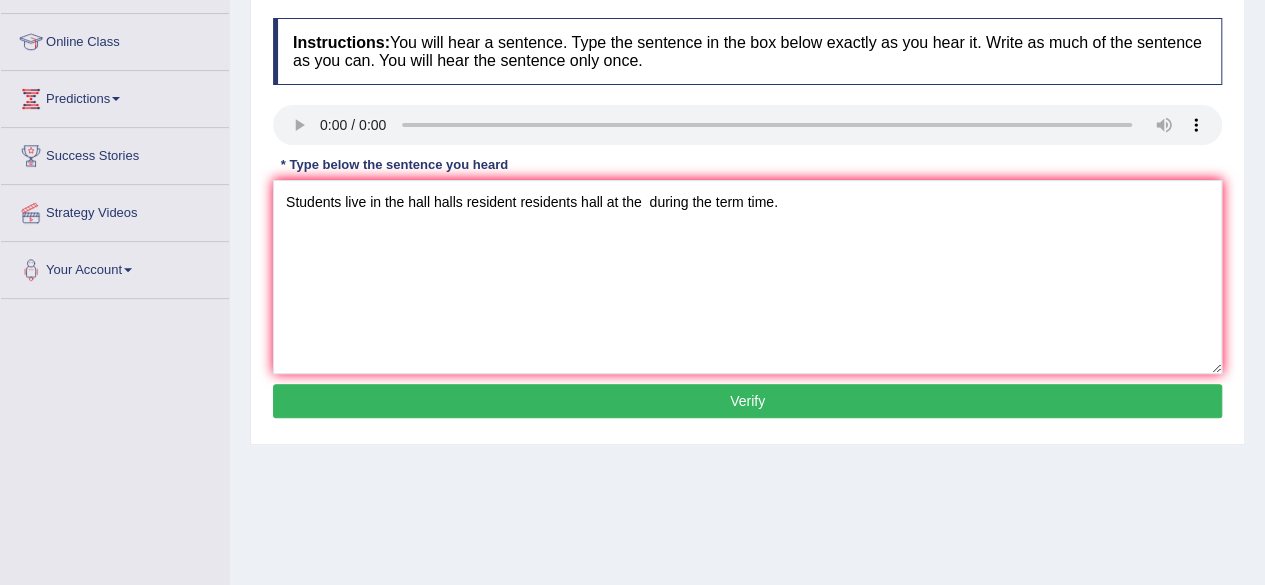 click on "Verify" at bounding box center (747, 401) 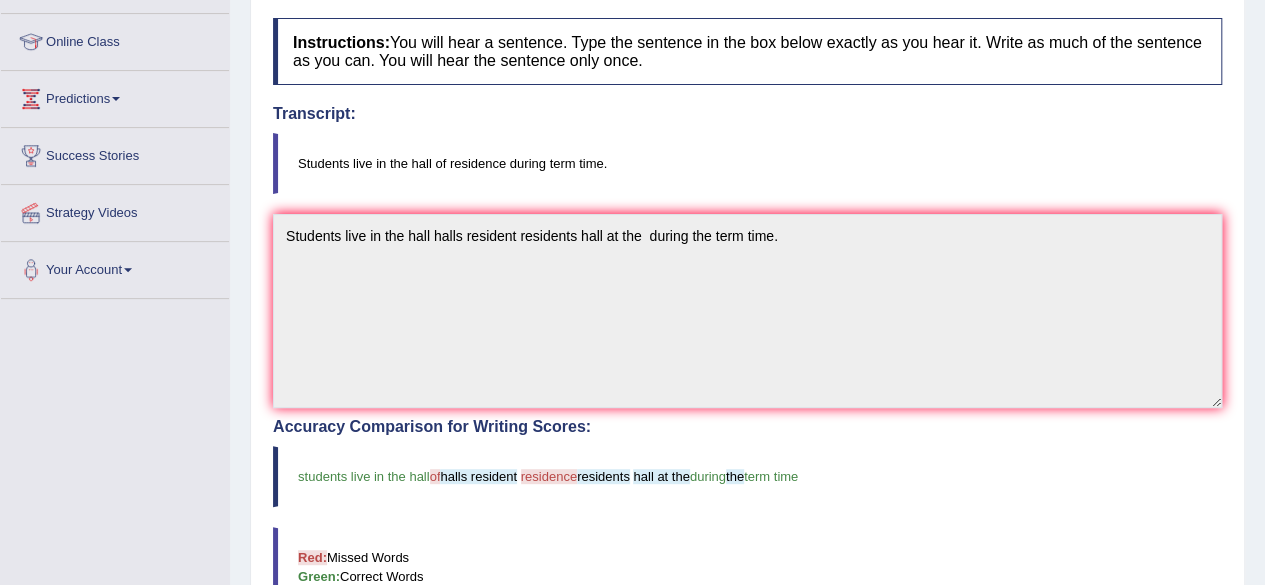 click on "Instructions:  You will hear a sentence. Type the sentence in the box below exactly as you hear it. Write as much of the sentence as you can. You will hear the sentence only once.
Transcript: Students live in the hall of residence during term time. * Type below the sentence you heard Students live in the hall halls resident residents hall at the  during the term time. Accuracy Comparison for Writing Scores: students live in the hall  of halls resident   residence residents   hall at the   during  the  term time
Red:  Missed Words
Green:  Correct Words
Blue:  Added/Mistyped Words
Accuracy:  You have written correctly 8 out of 10 words  Punctuation at the end  You wrote first capital letter A.I. Engine Result:  Students   live   in   the   hall   halls   resident   residents   hall   at   the     during   the   term   time . Verify" at bounding box center (747, 485) 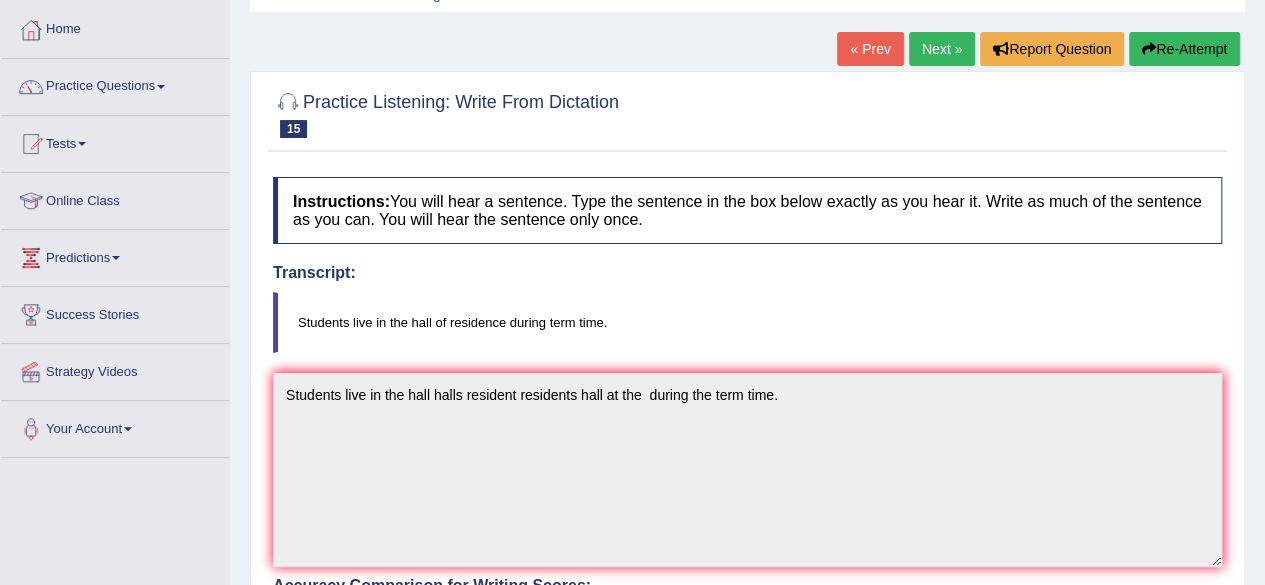 scroll, scrollTop: 0, scrollLeft: 0, axis: both 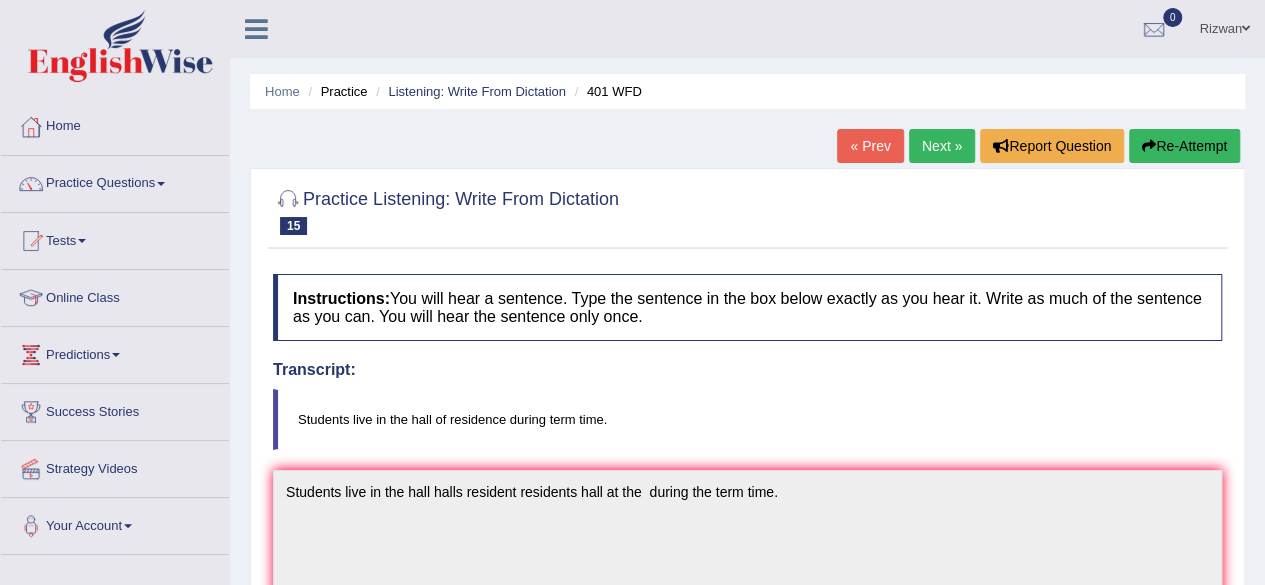 click on "Next »" at bounding box center [942, 146] 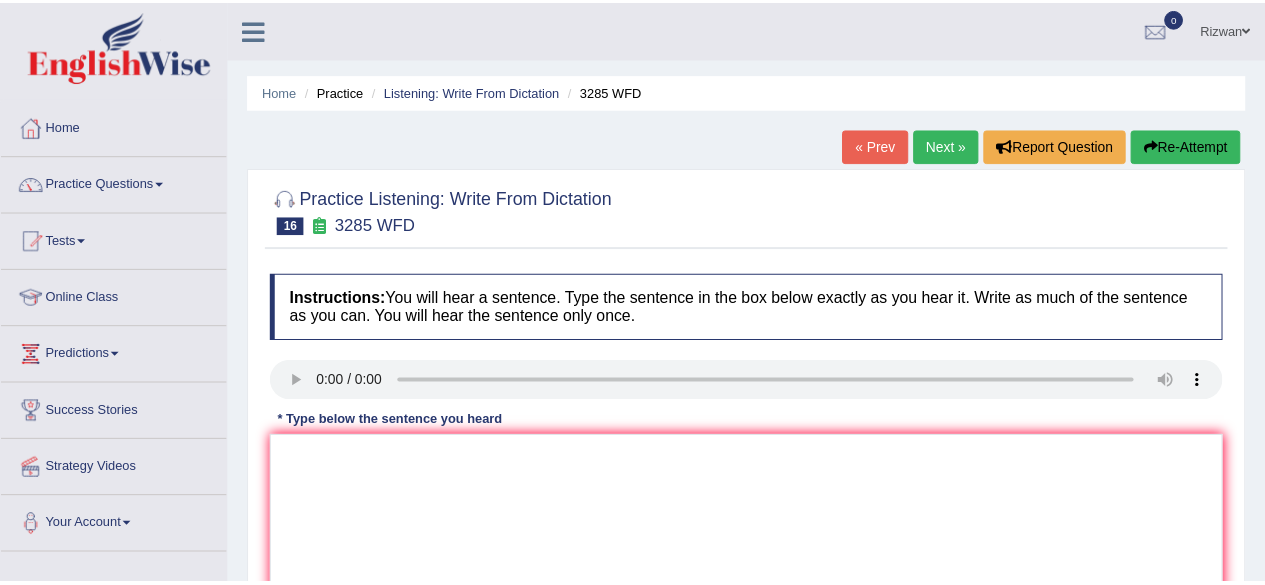 scroll, scrollTop: 0, scrollLeft: 0, axis: both 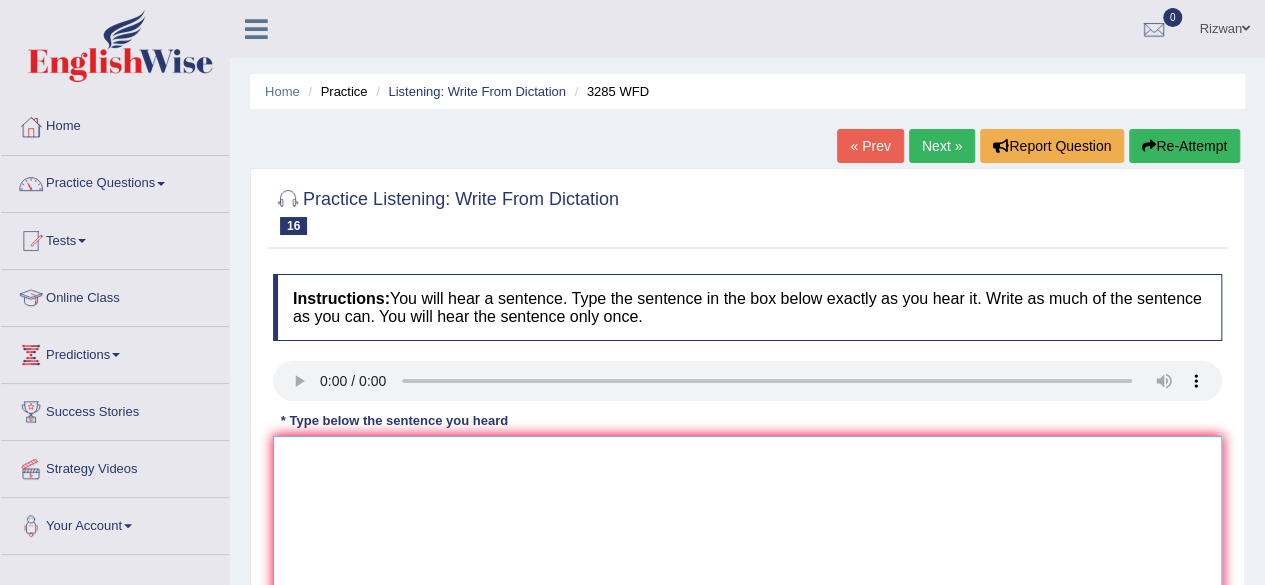 click at bounding box center [747, 533] 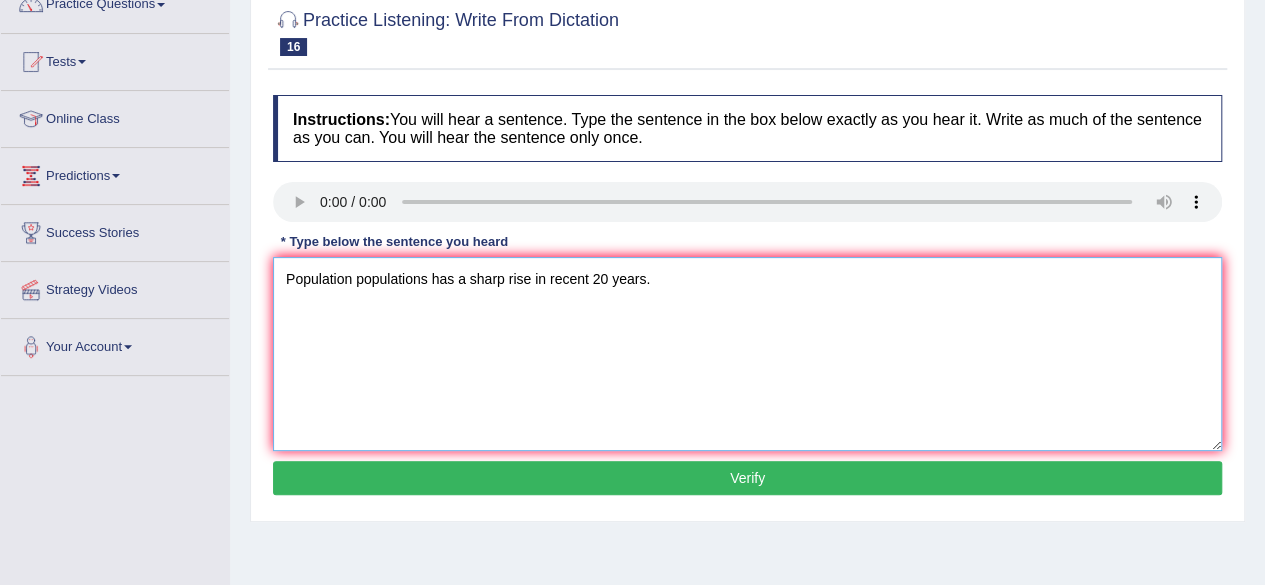 scroll, scrollTop: 181, scrollLeft: 0, axis: vertical 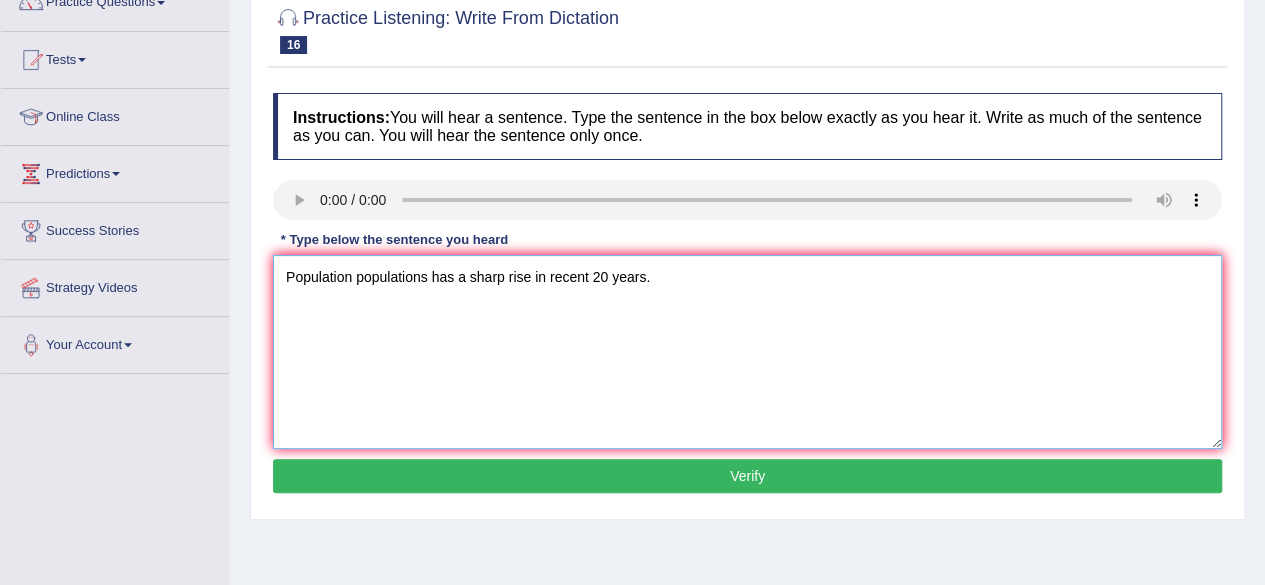 type on "Population populations has a sharp rise in recent 20 years." 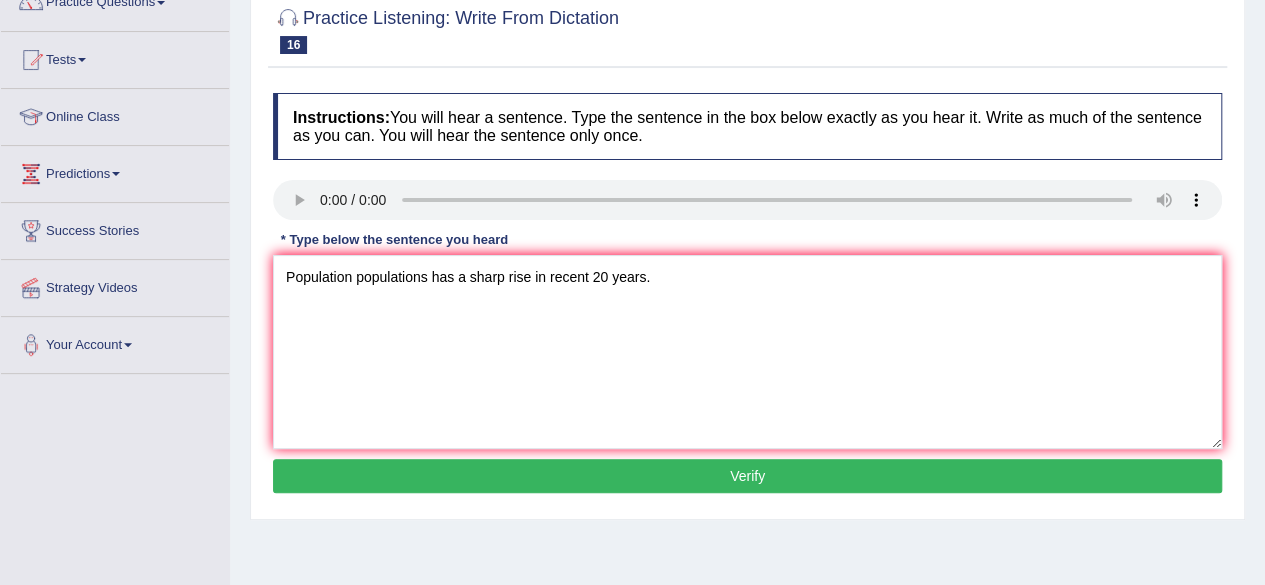 click on "Instructions:  You will hear a sentence. Type the sentence in the box below exactly as you hear it. Write as much of the sentence as you can. You will hear the sentence only once.
Transcript: Population has a sharp rise in the recent twenty years. * Type below the sentence you heard Population populations has a sharp rise in recent 20 years. Accuracy Comparison for Writing Scores:
Red:  Missed Words
Green:  Correct Words
Blue:  Added/Mistyped Words
Accuracy:   Punctuation at the end  You wrote first capital letter A.I. Engine Result:  Processing... Verify" at bounding box center [747, 296] 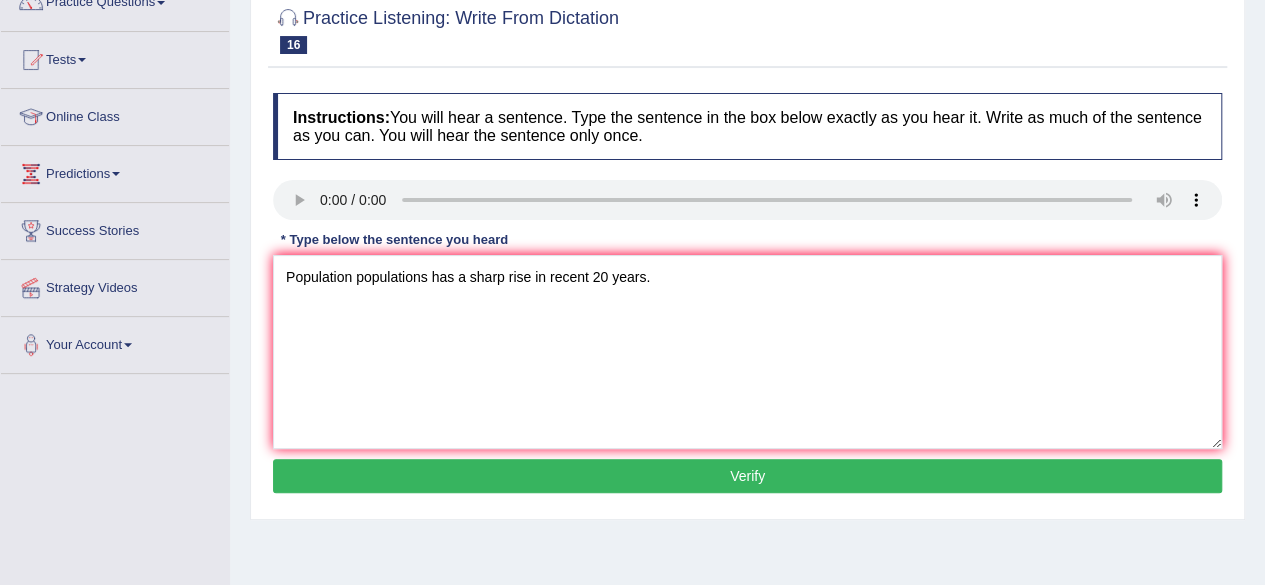click on "Verify" at bounding box center [747, 476] 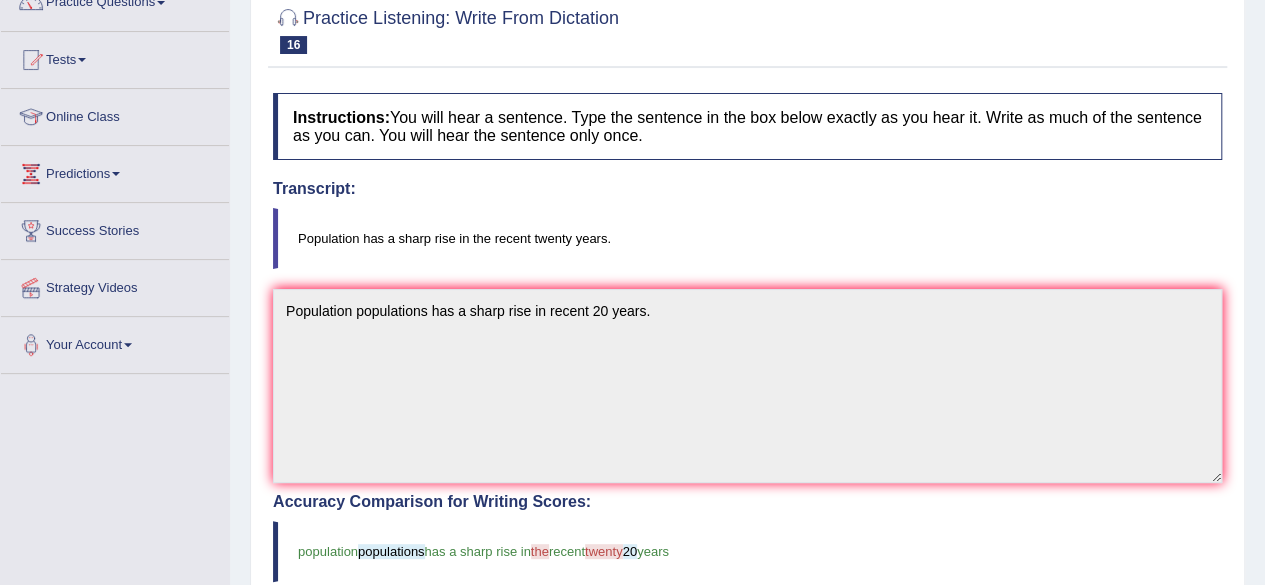 scroll, scrollTop: 0, scrollLeft: 0, axis: both 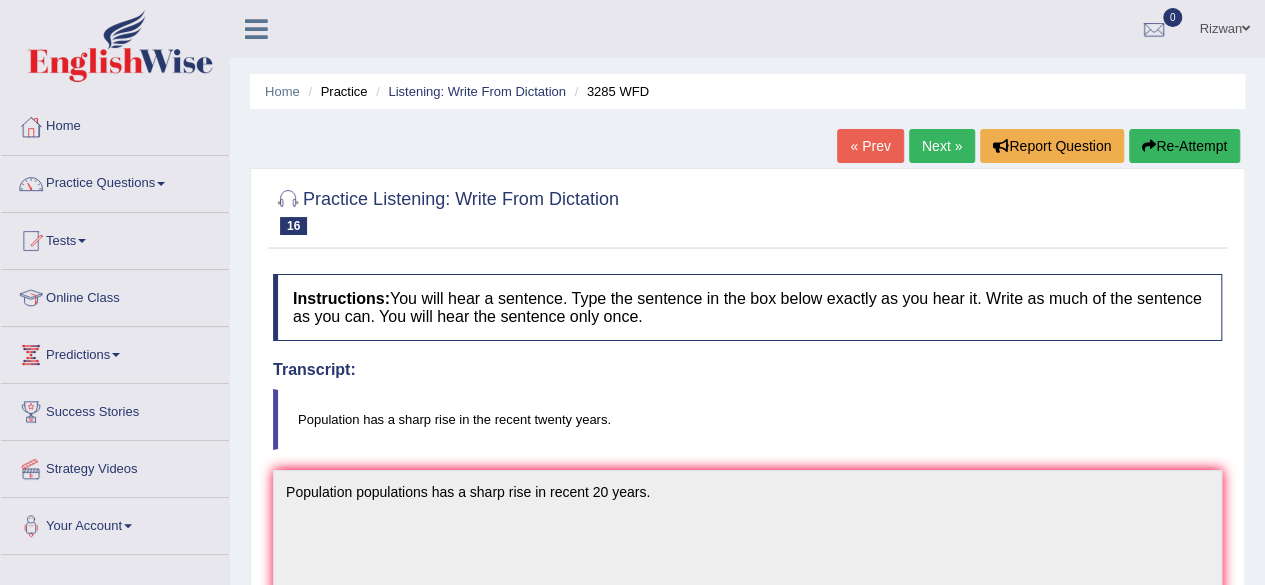 click on "Re-Attempt" at bounding box center (1184, 146) 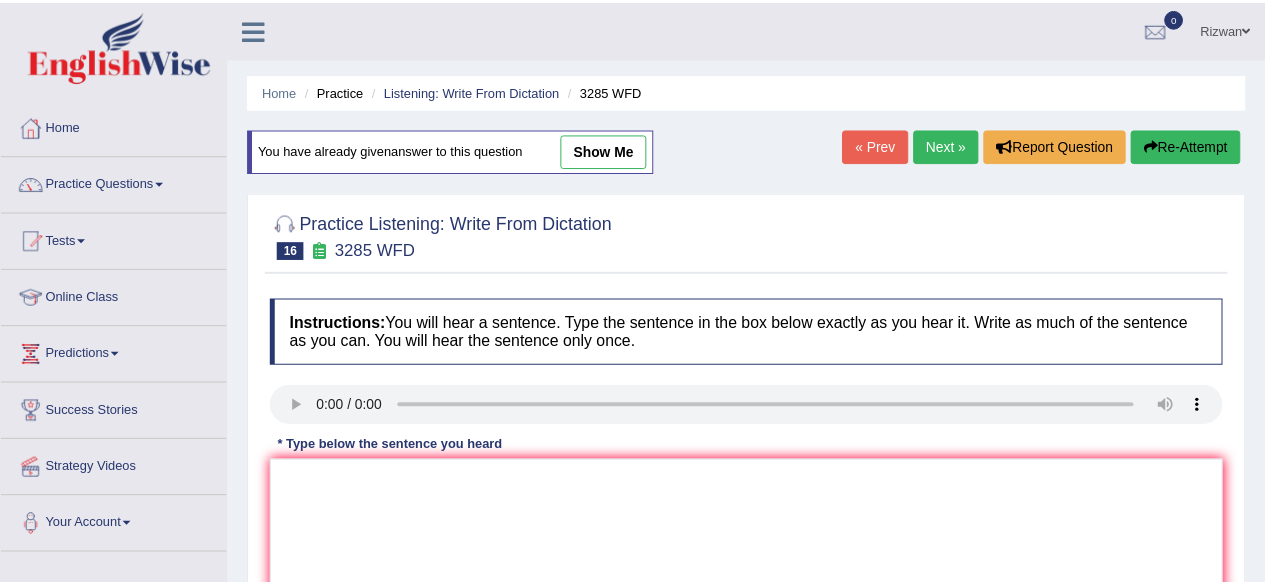 scroll, scrollTop: 0, scrollLeft: 0, axis: both 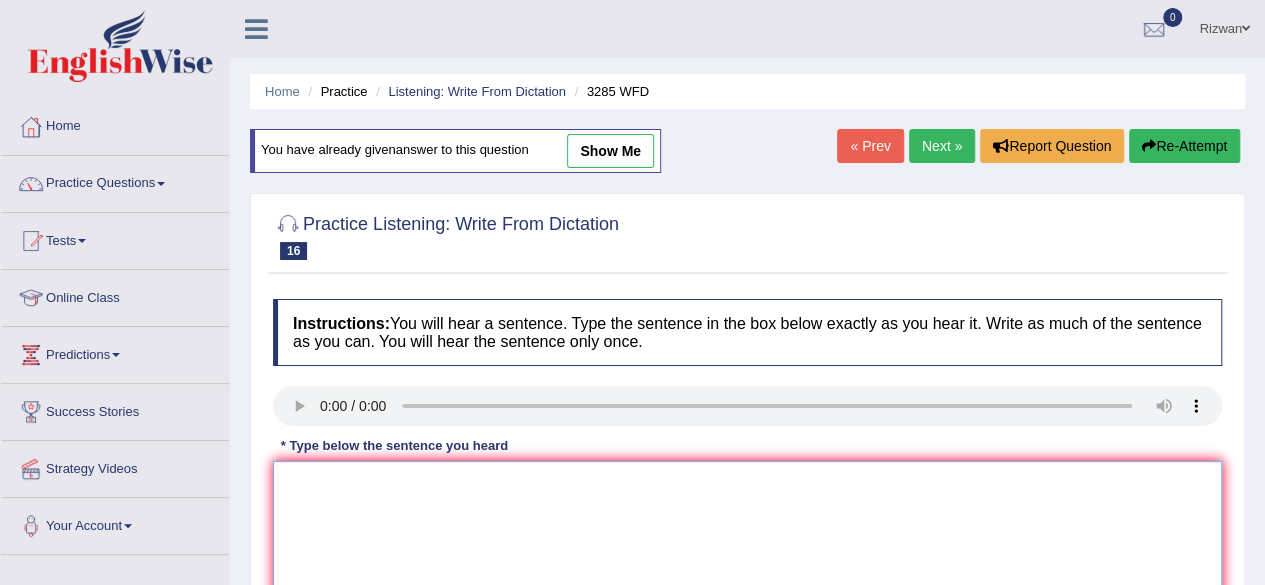 click at bounding box center [747, 558] 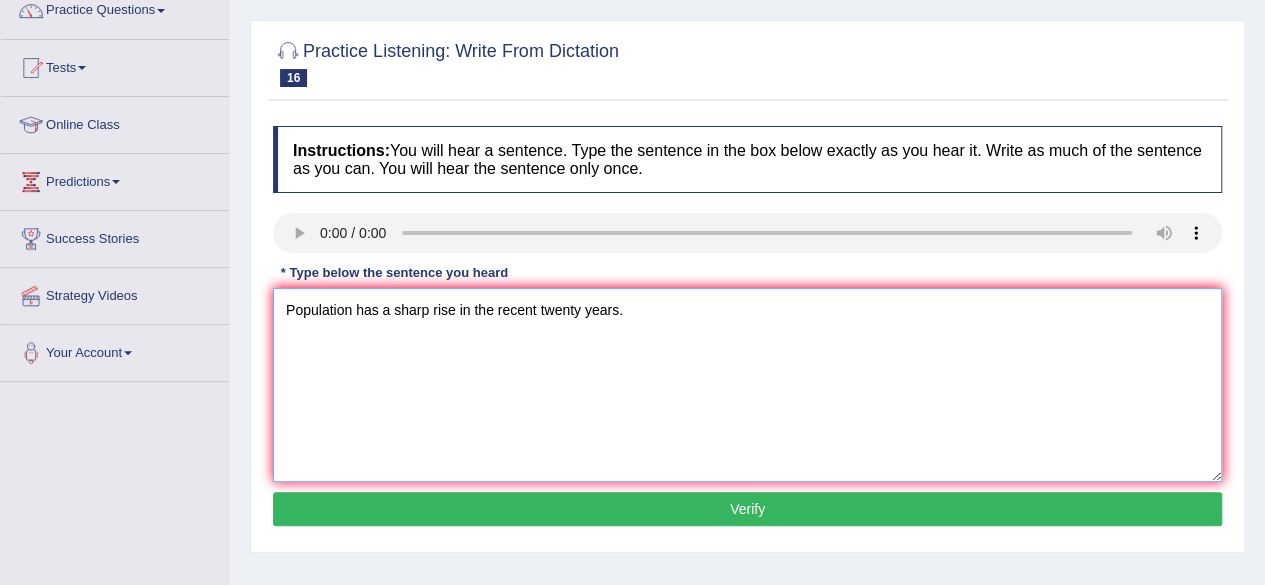 scroll, scrollTop: 180, scrollLeft: 0, axis: vertical 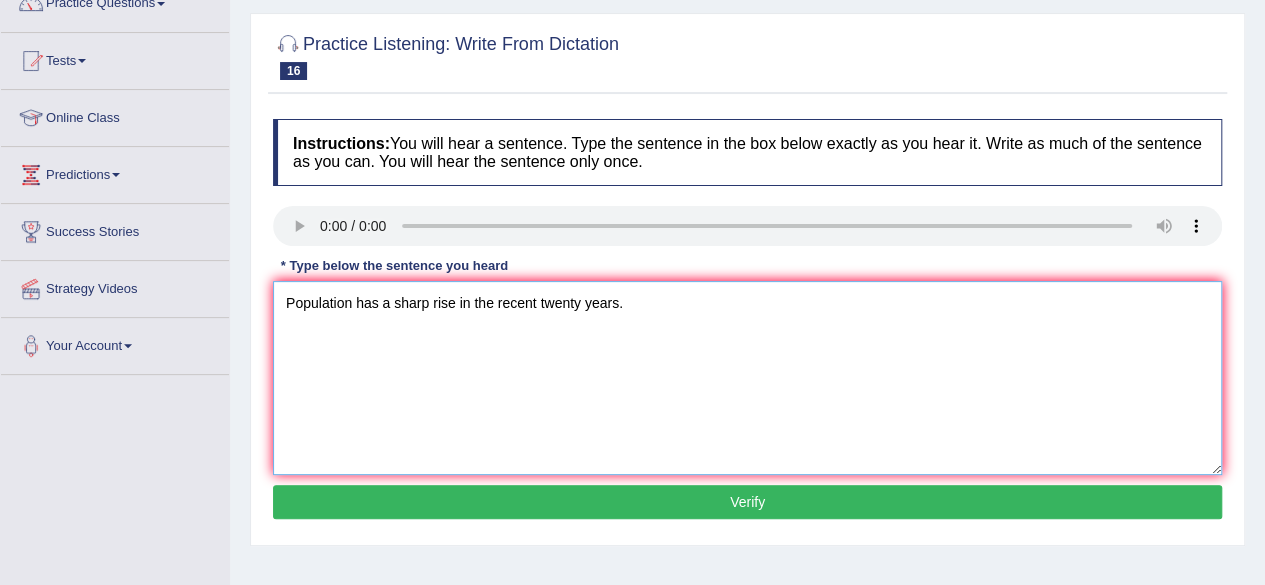 type on "Population has a sharp rise in the recent twenty years." 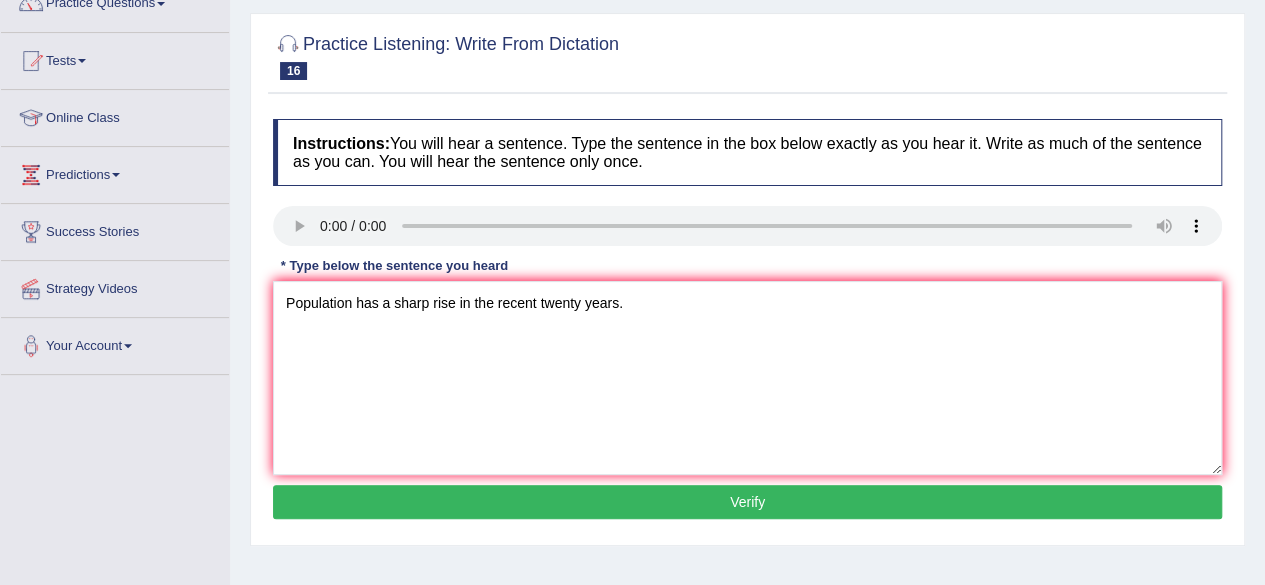 click on "Verify" at bounding box center [747, 502] 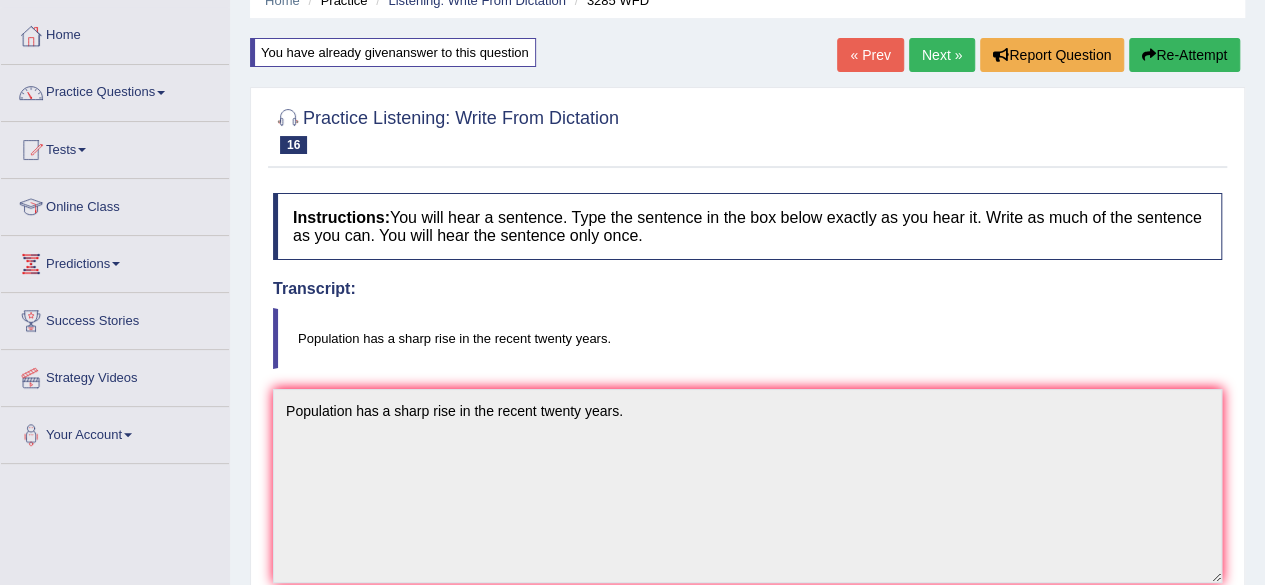 scroll, scrollTop: 0, scrollLeft: 0, axis: both 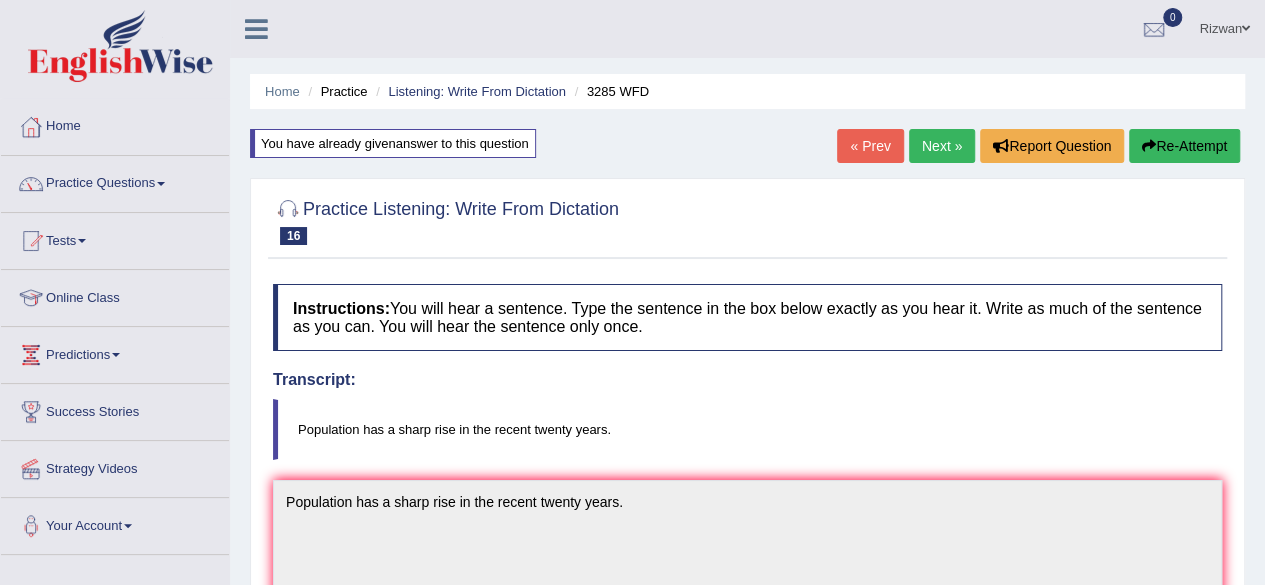 click on "Next »" at bounding box center [942, 146] 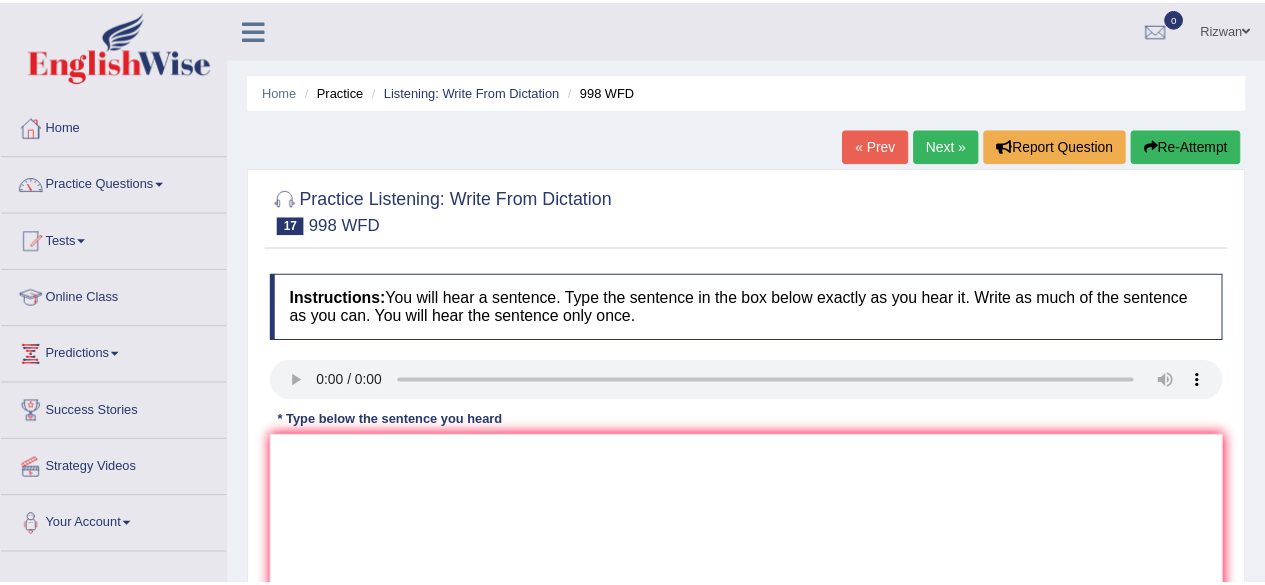 scroll, scrollTop: 0, scrollLeft: 0, axis: both 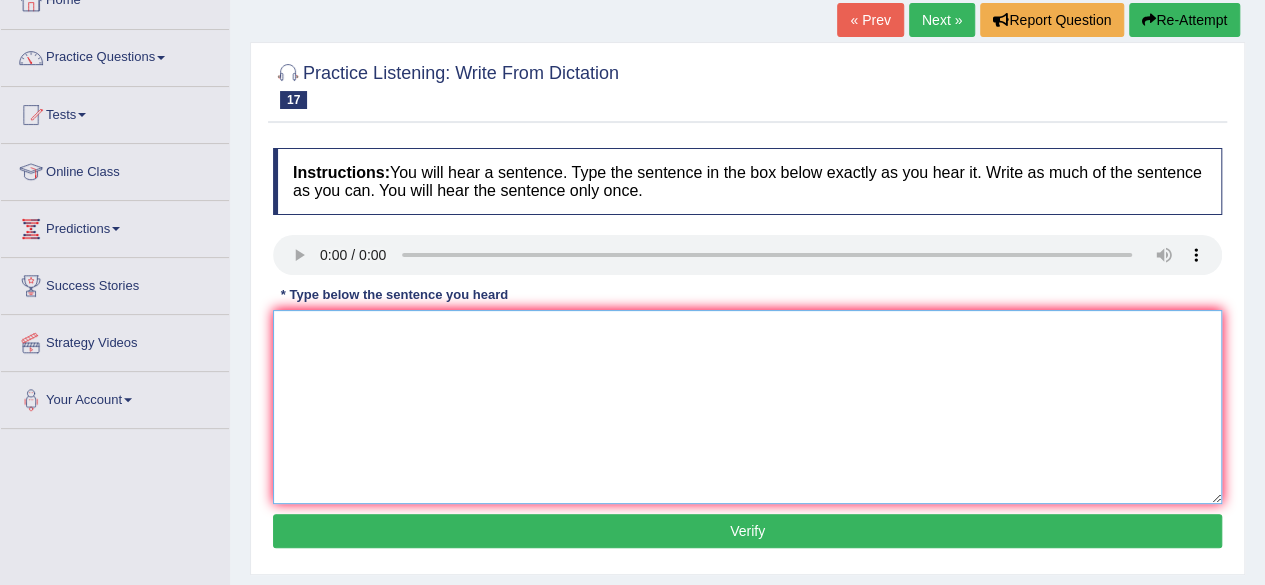 click at bounding box center (747, 407) 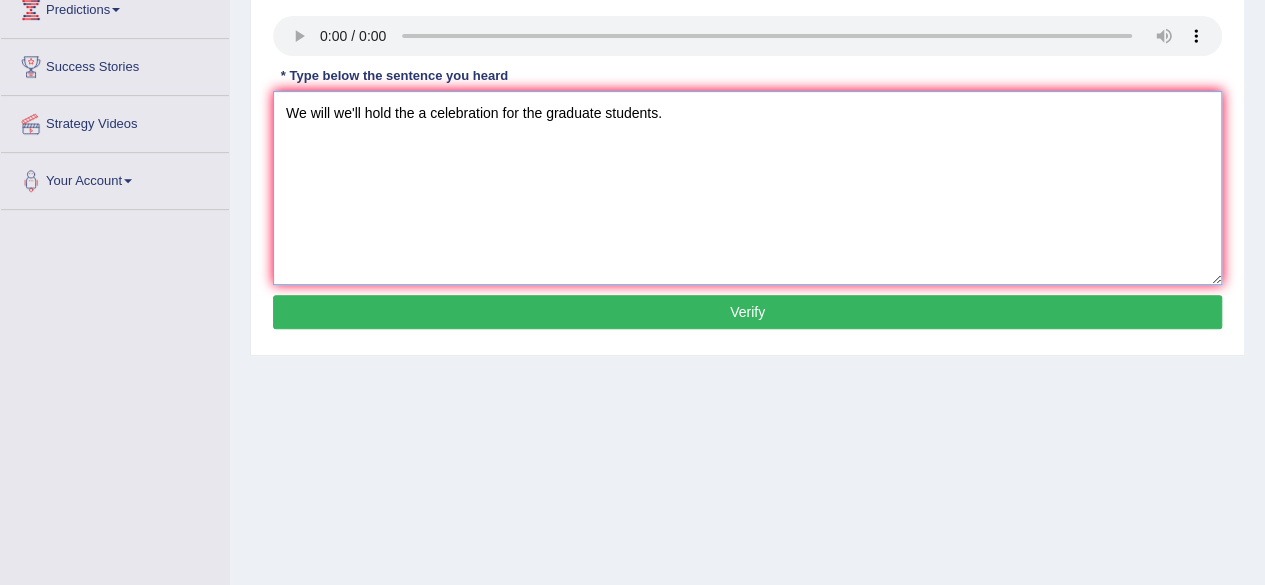 scroll, scrollTop: 346, scrollLeft: 0, axis: vertical 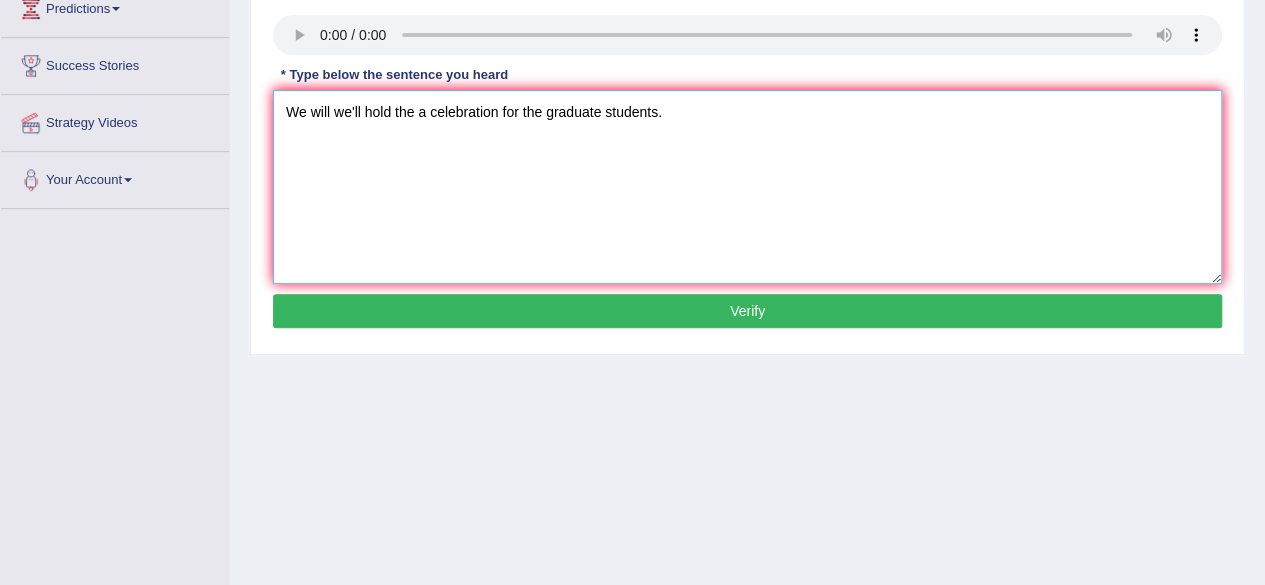 type on "We will we'll hold the a celebration for the graduate students." 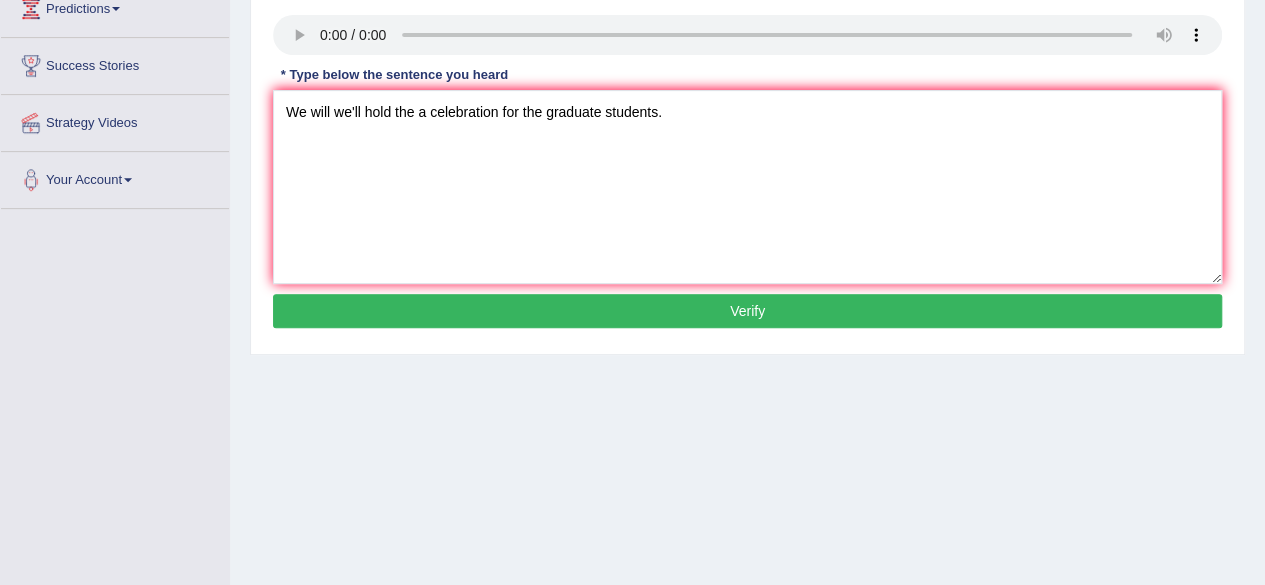 click on "Verify" at bounding box center (747, 311) 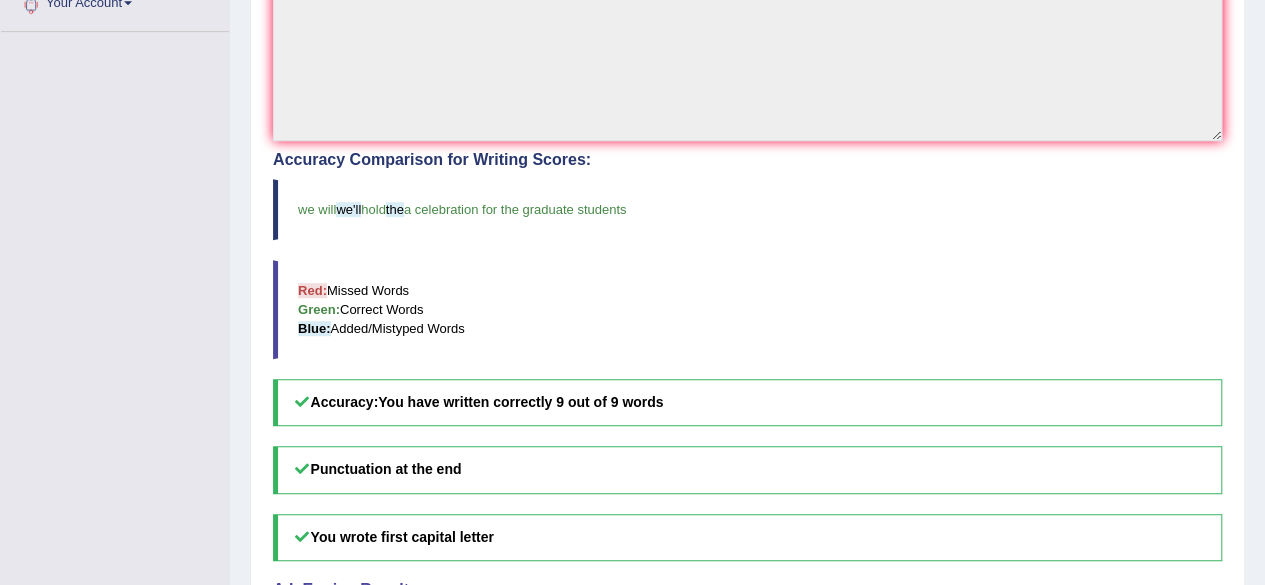 scroll, scrollTop: 0, scrollLeft: 0, axis: both 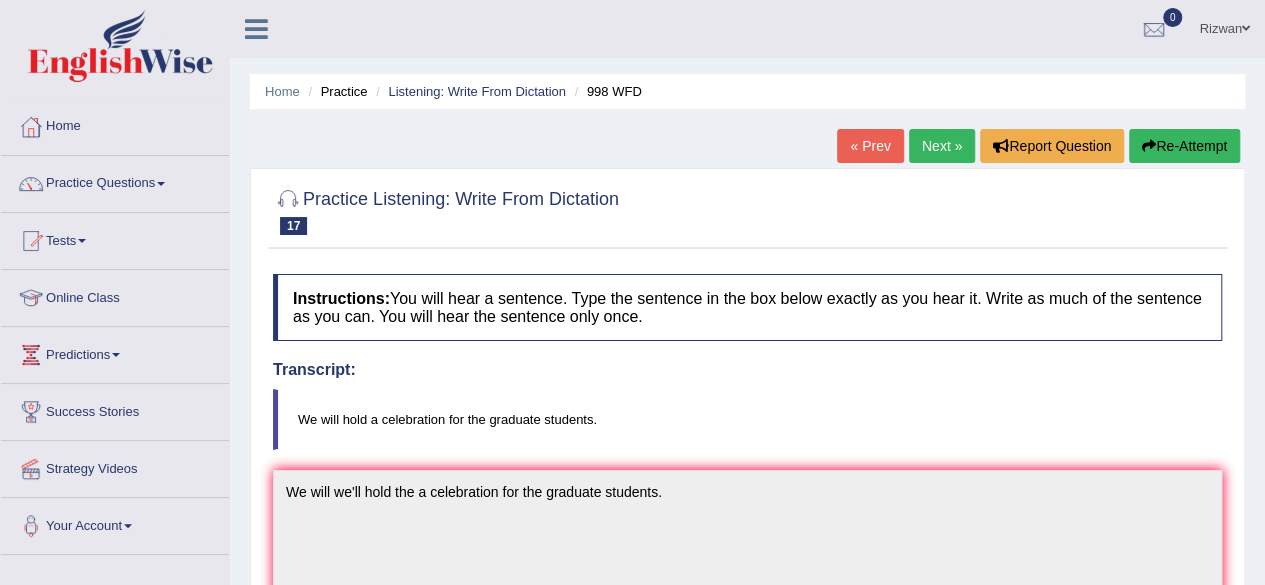 click on "Next »" at bounding box center [942, 146] 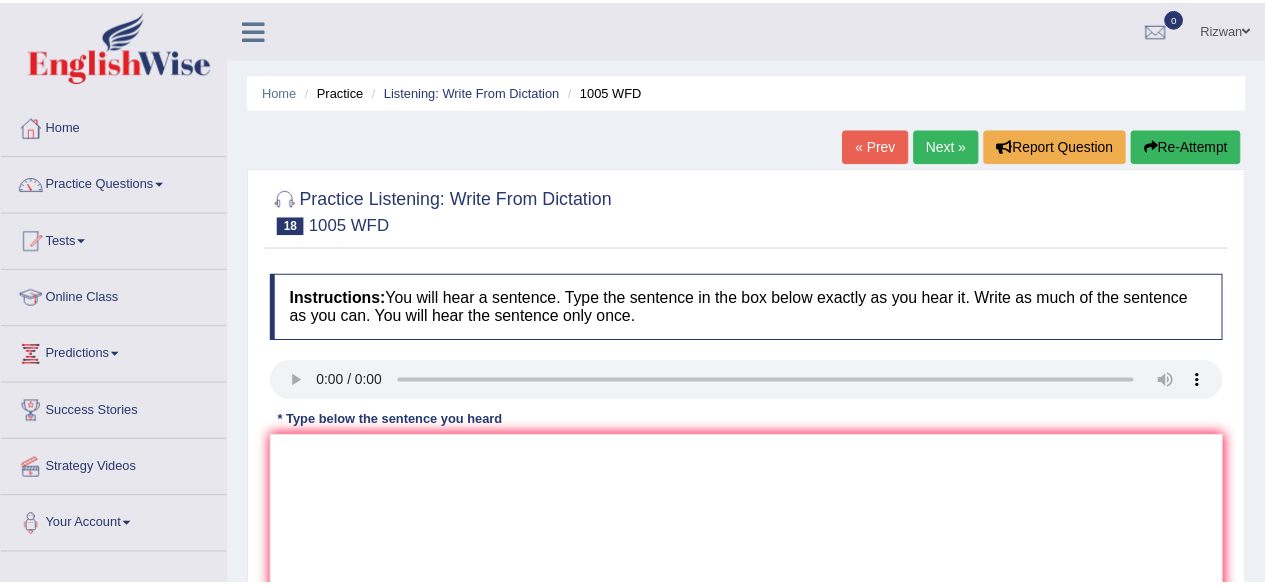 scroll, scrollTop: 0, scrollLeft: 0, axis: both 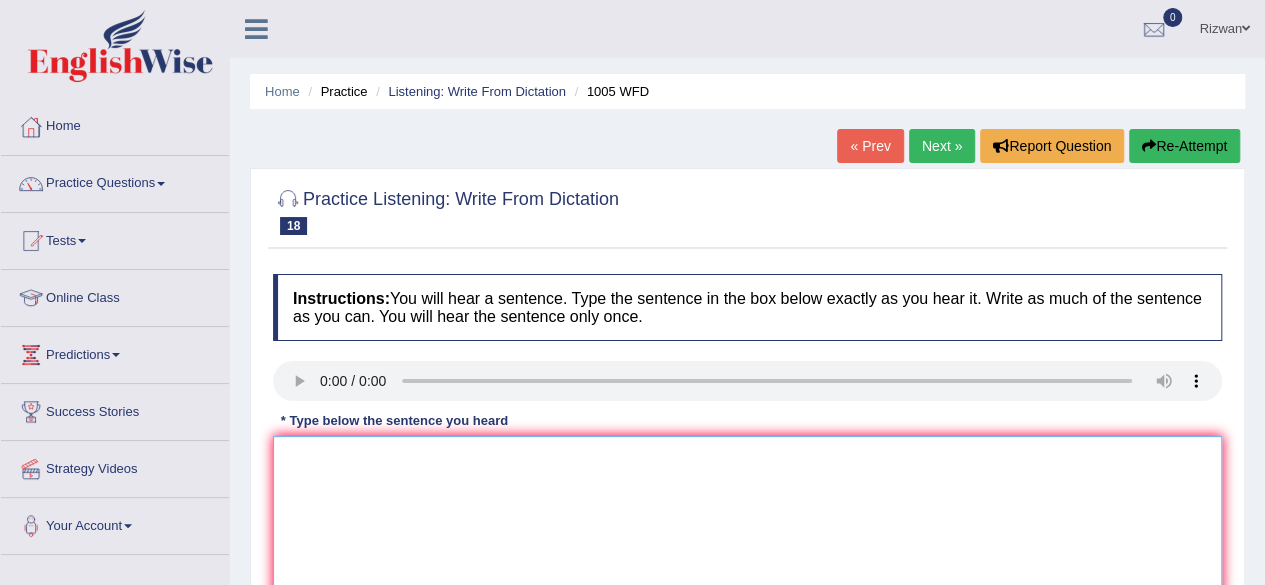 click at bounding box center [747, 533] 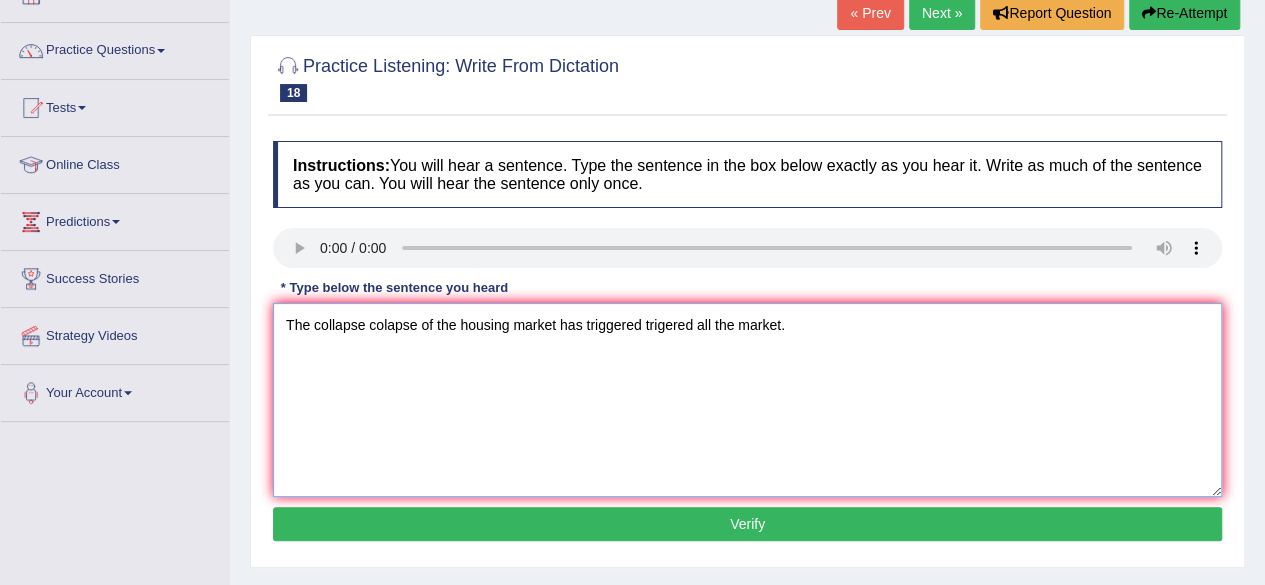 scroll, scrollTop: 135, scrollLeft: 0, axis: vertical 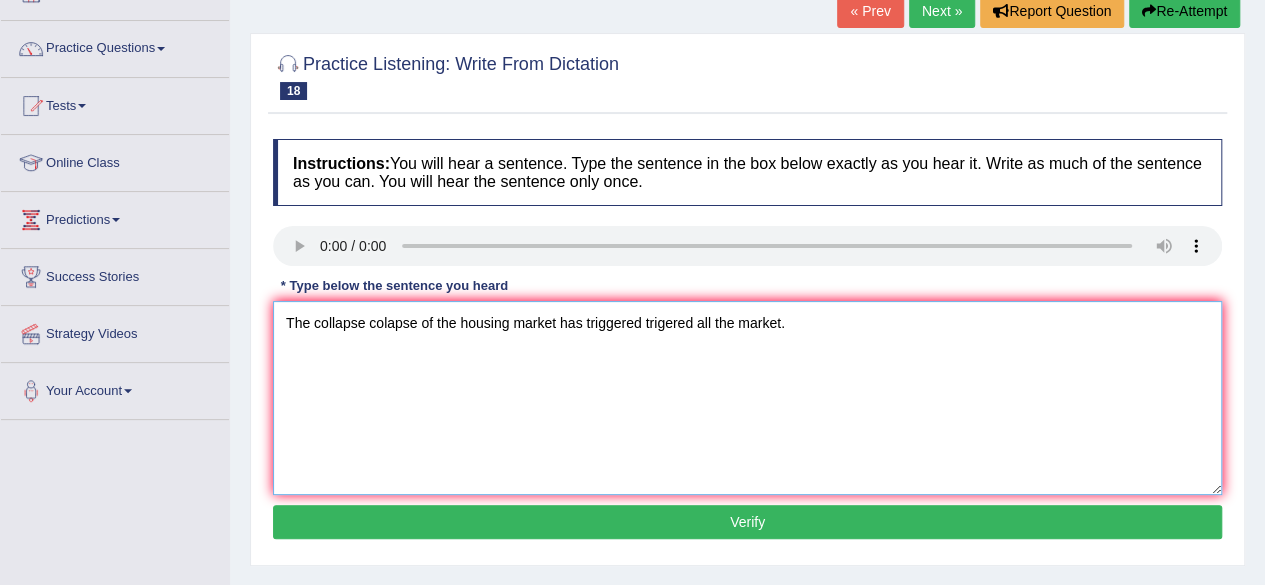 type on "The collapse colapse of the housing market has triggered trigered all the market." 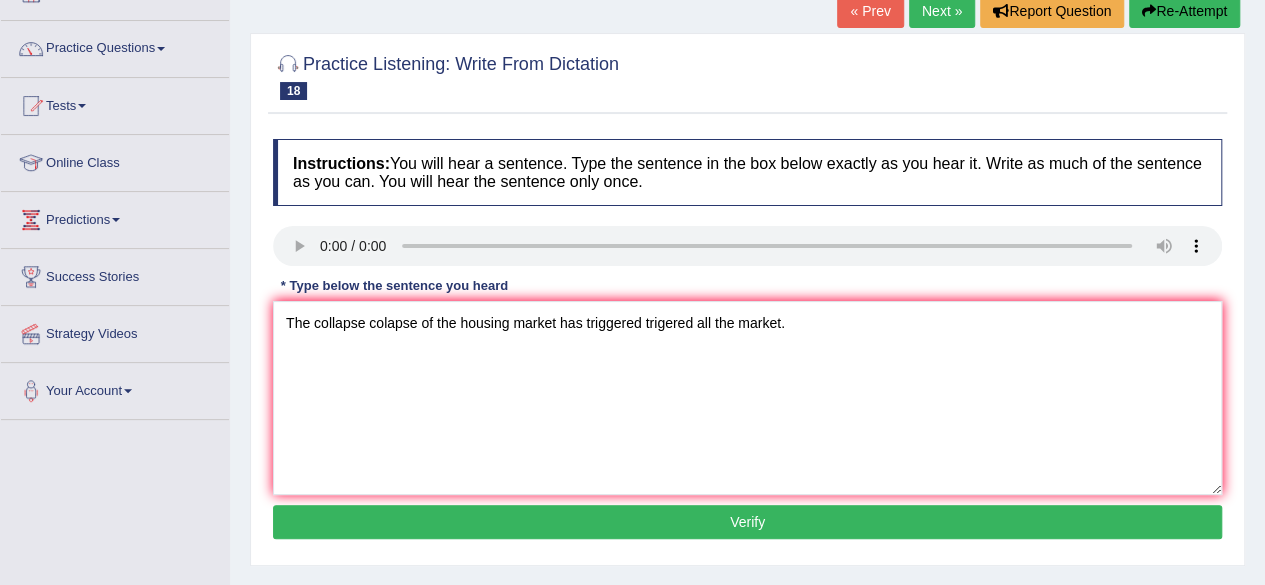 click on "Verify" at bounding box center [747, 522] 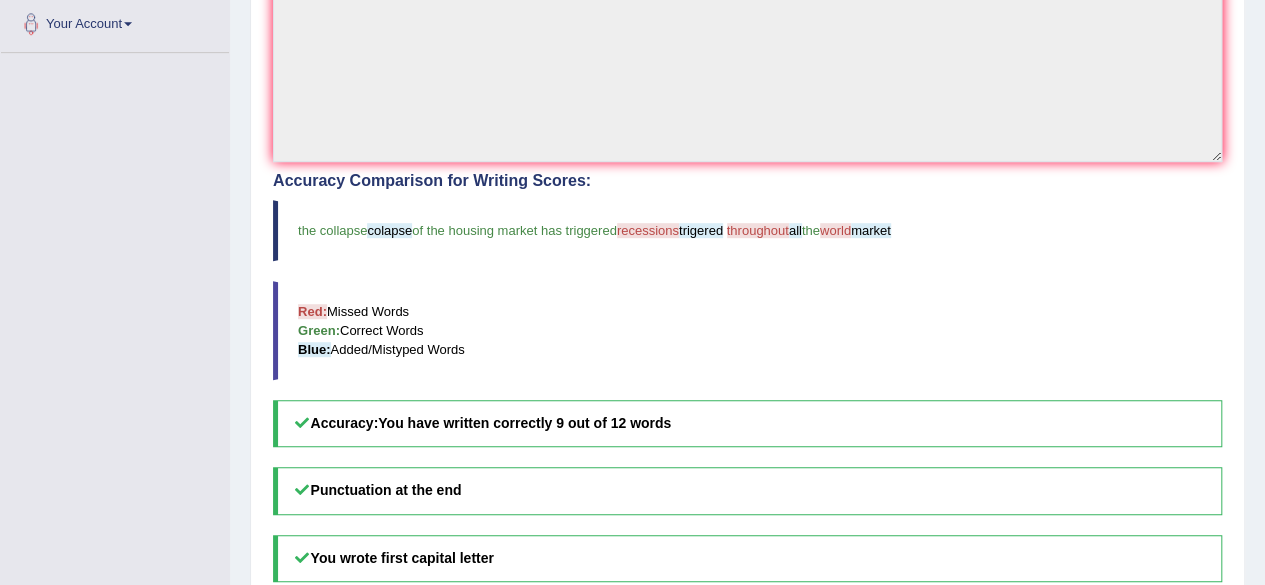 scroll, scrollTop: 0, scrollLeft: 0, axis: both 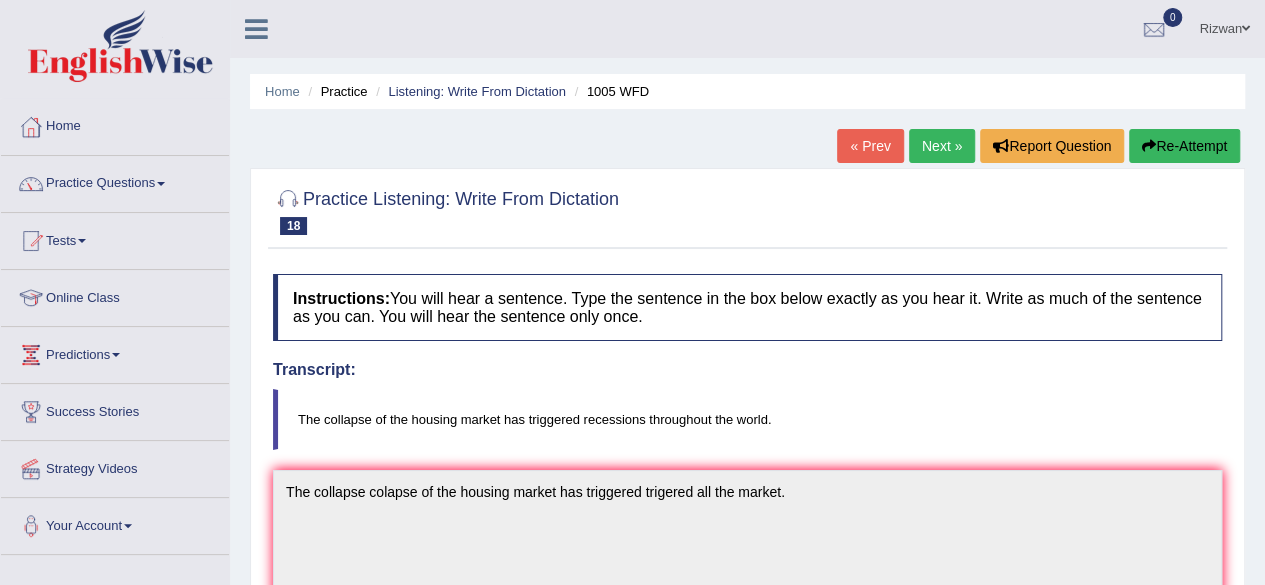 click on "Next »" at bounding box center [942, 146] 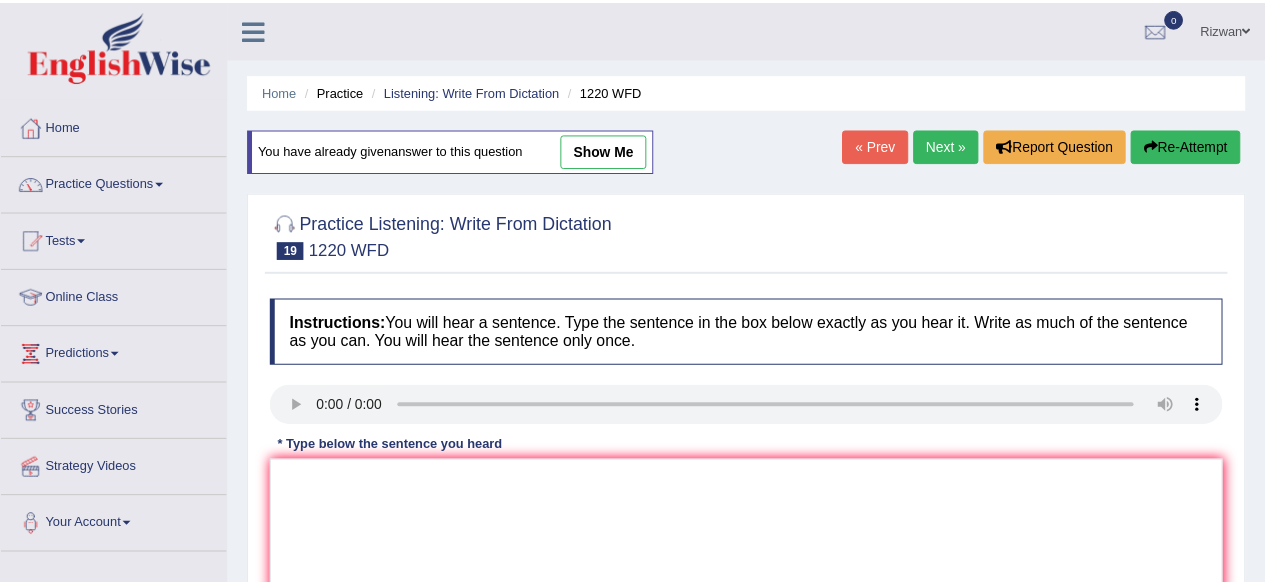 scroll, scrollTop: 0, scrollLeft: 0, axis: both 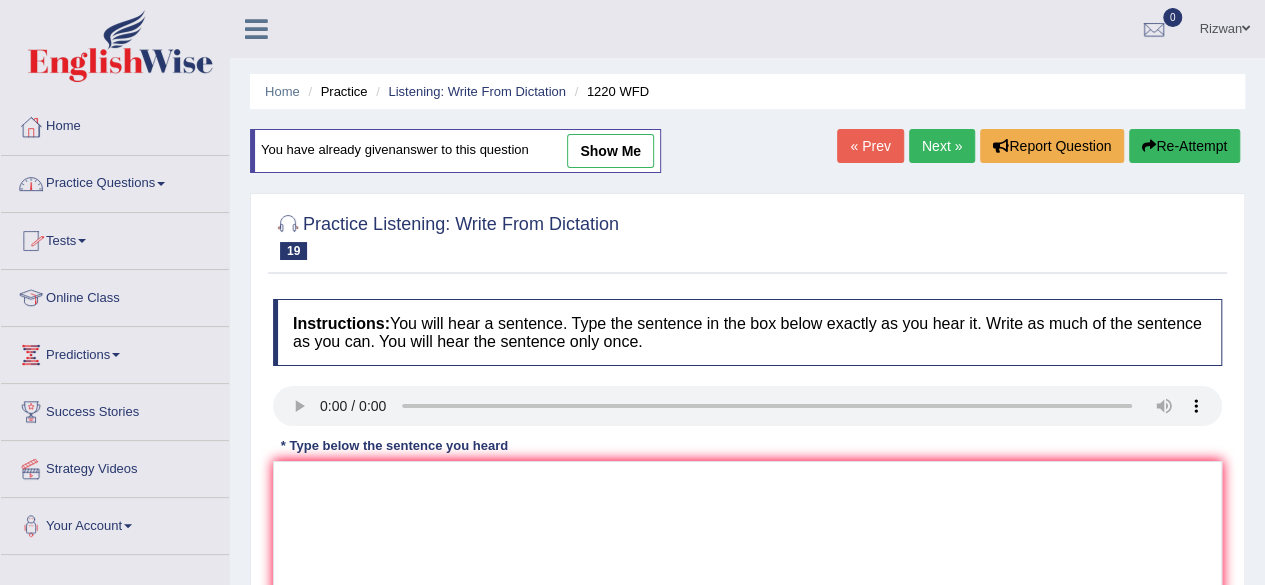 click on "Next »" at bounding box center (942, 146) 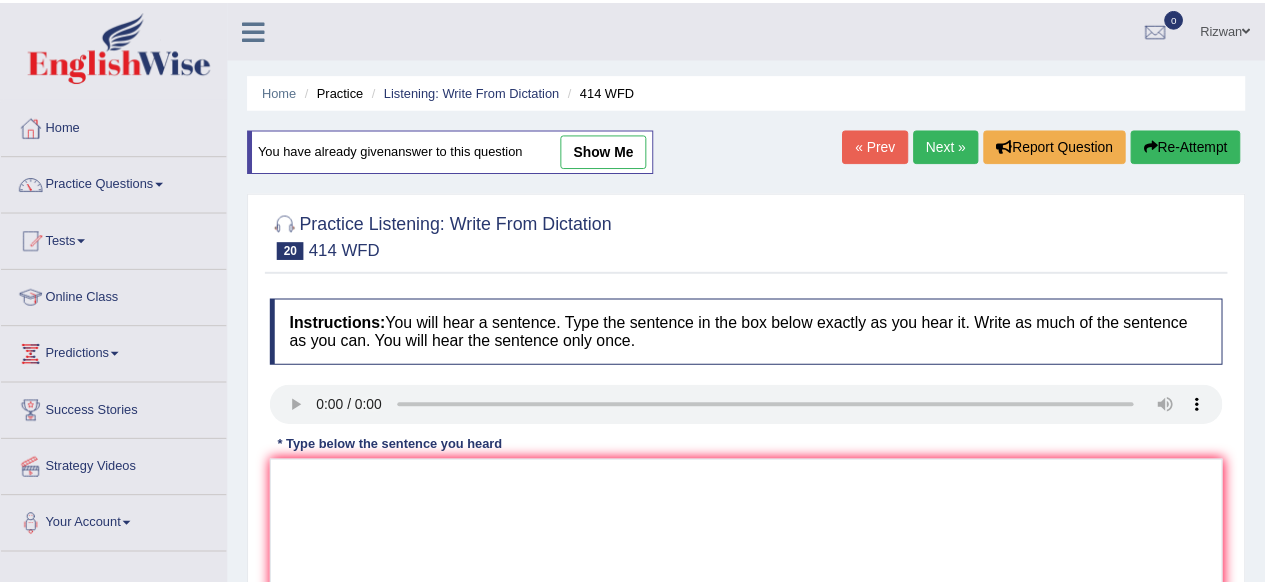 scroll, scrollTop: 0, scrollLeft: 0, axis: both 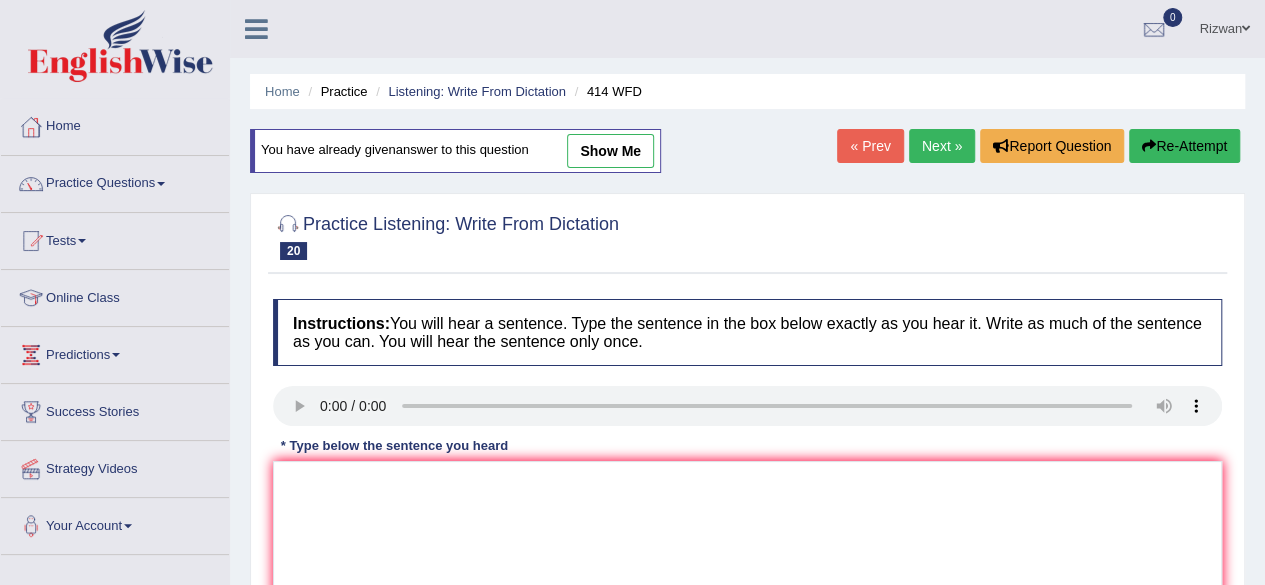 click on "Next »" at bounding box center [942, 146] 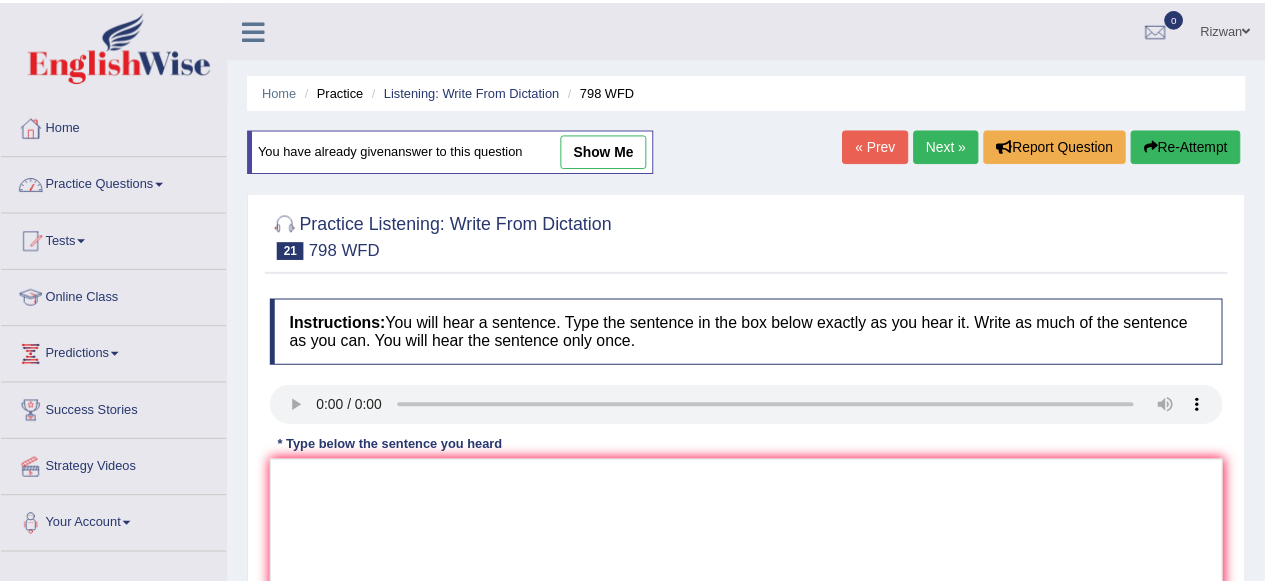 scroll, scrollTop: 0, scrollLeft: 0, axis: both 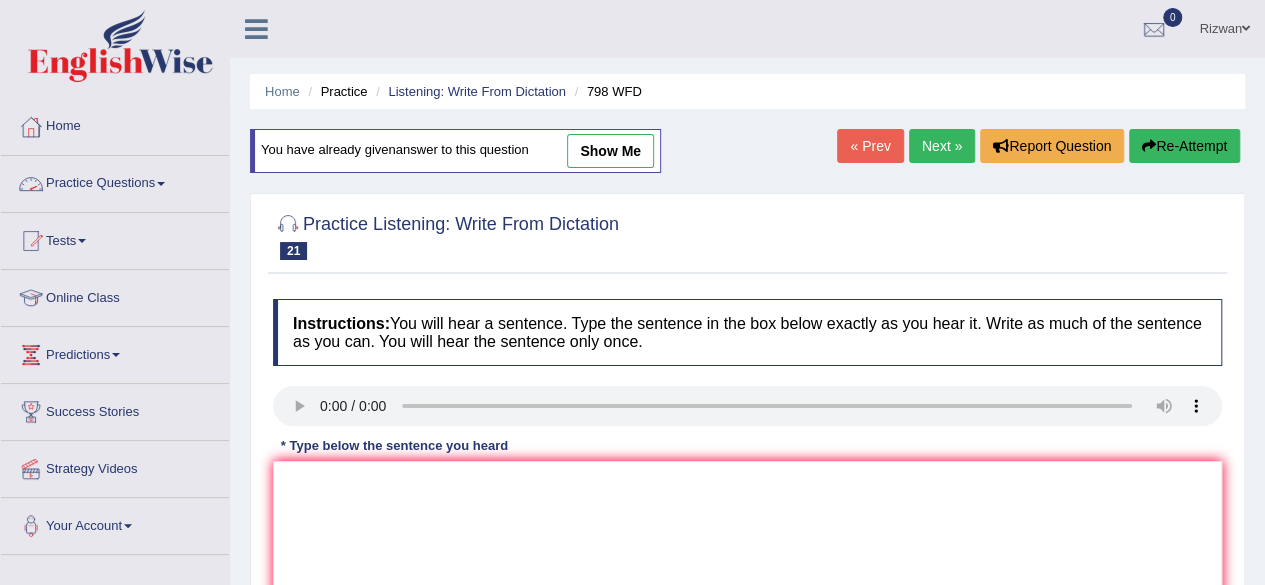 click on "Practice Questions" at bounding box center [115, 181] 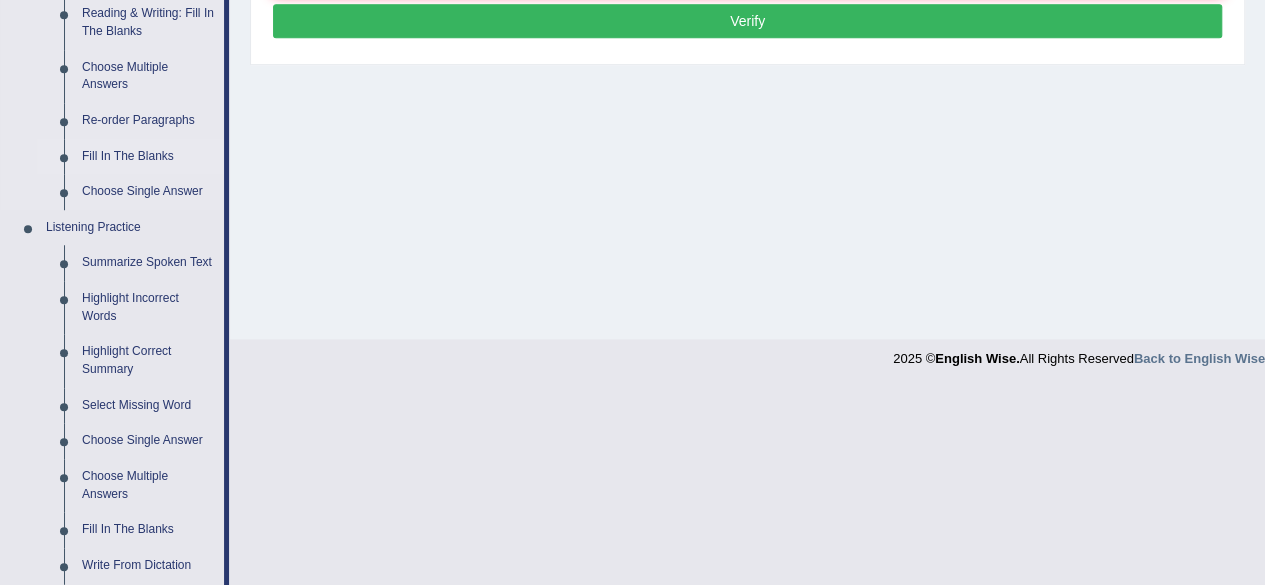 click on "Fill In The Blanks" at bounding box center (148, 157) 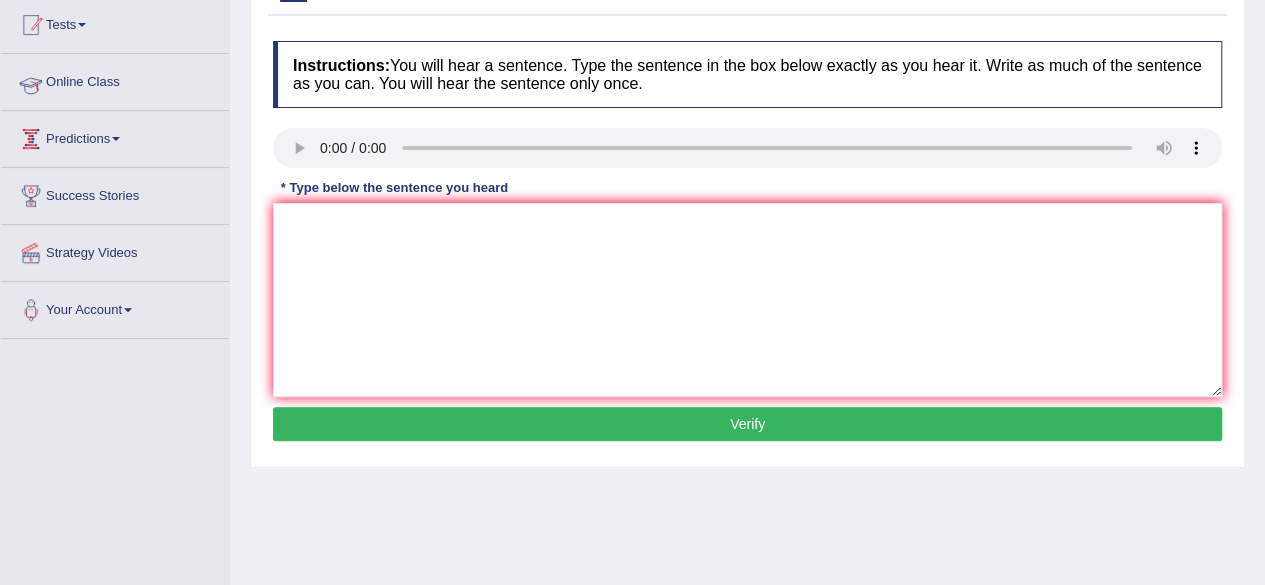 scroll, scrollTop: 309, scrollLeft: 0, axis: vertical 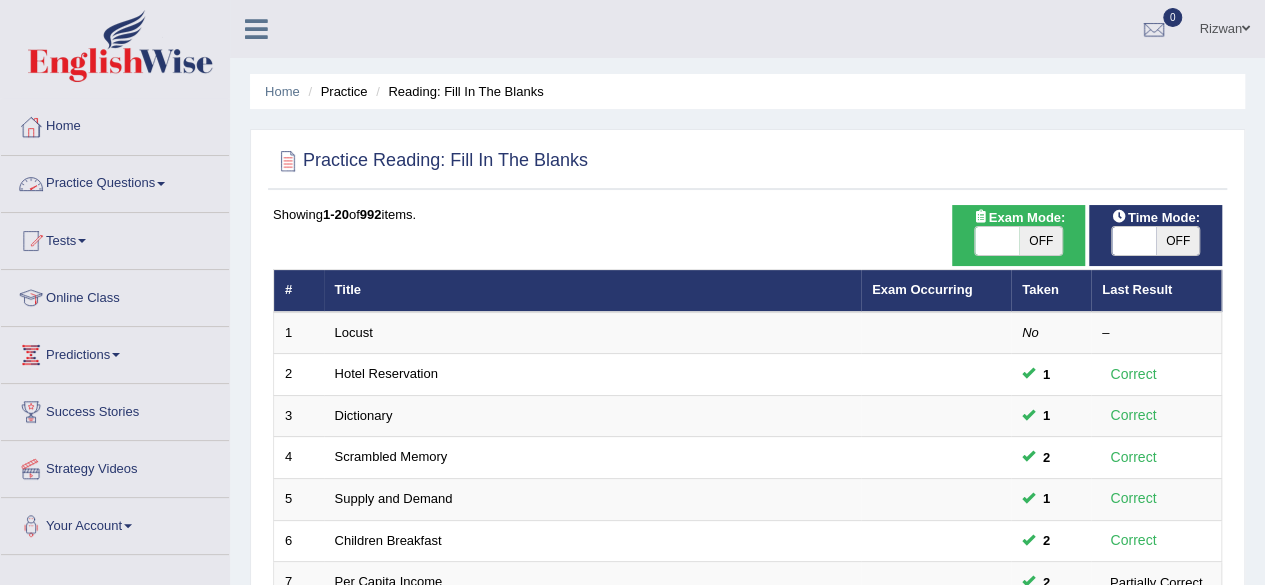 click on "Practice Questions" at bounding box center (115, 181) 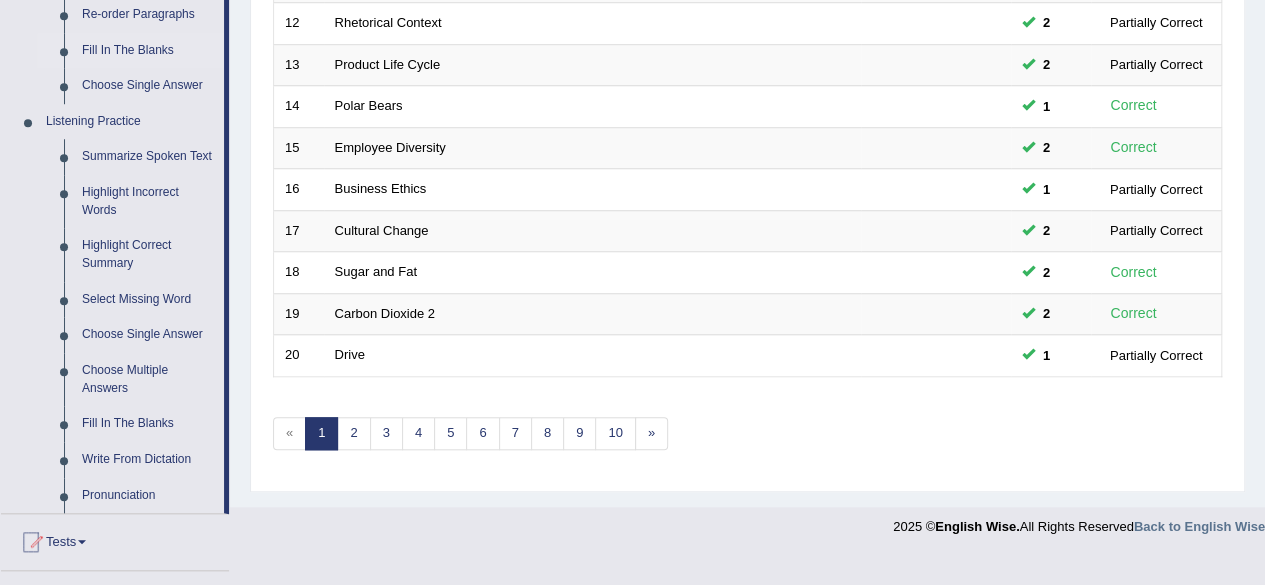 scroll, scrollTop: 778, scrollLeft: 0, axis: vertical 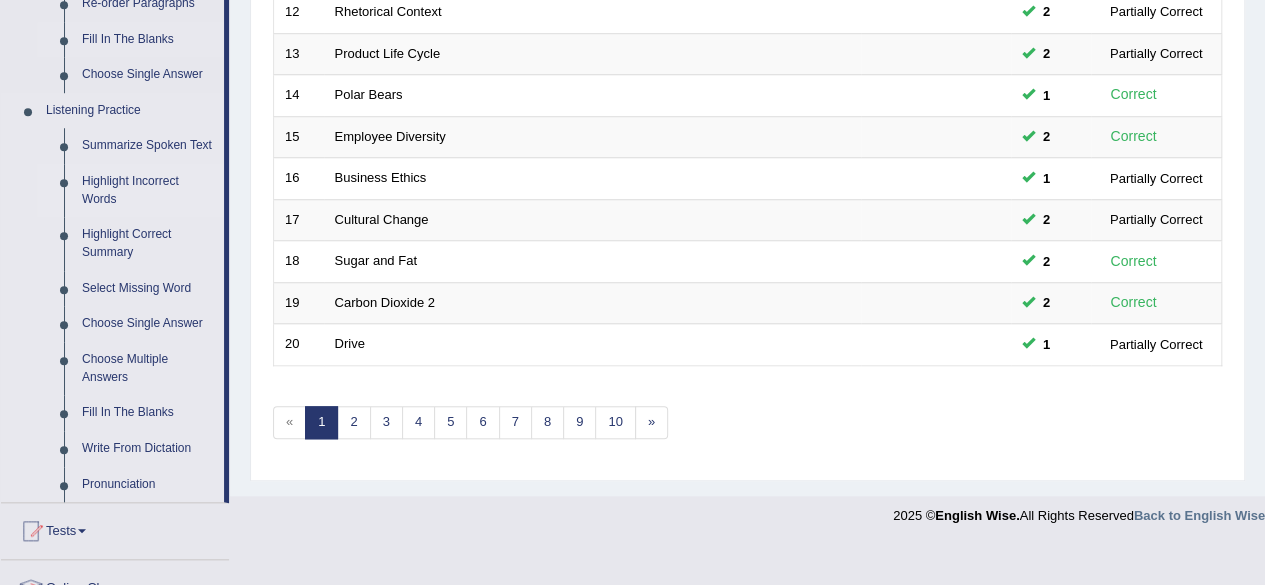 click on "Highlight Incorrect Words" at bounding box center (148, 190) 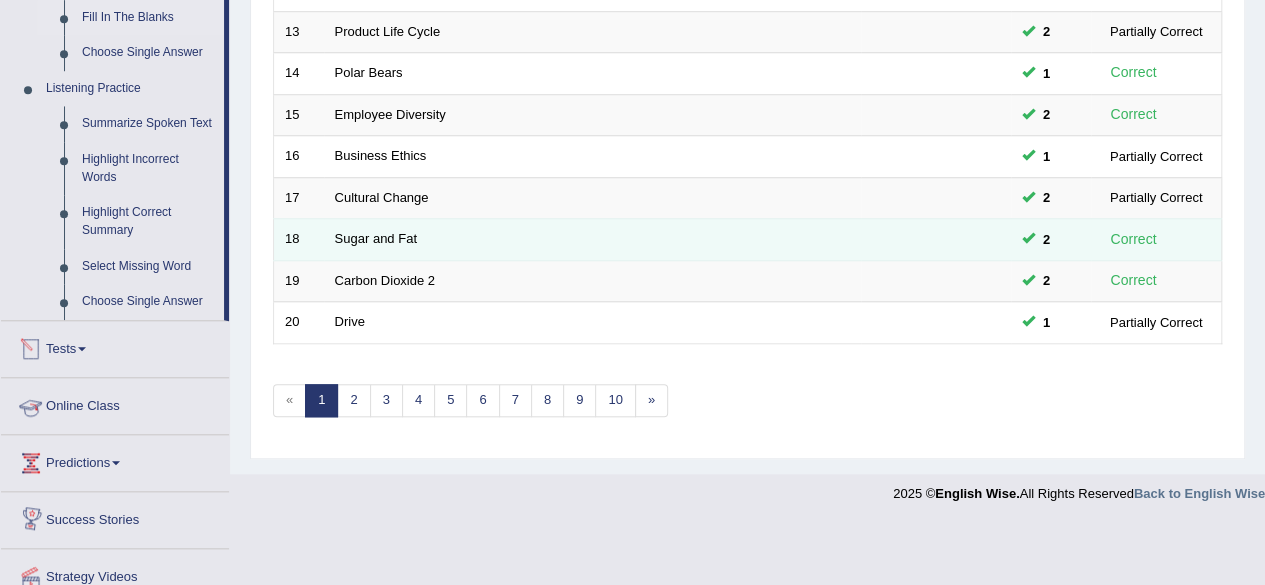 scroll, scrollTop: 729, scrollLeft: 0, axis: vertical 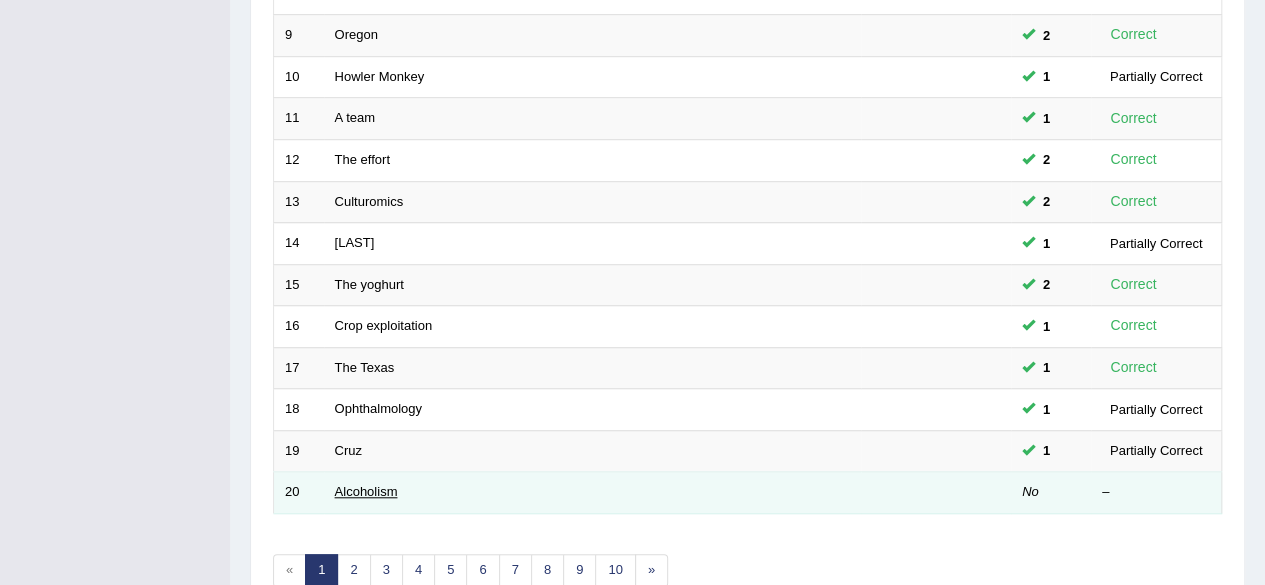 click on "Alcoholism" at bounding box center (366, 491) 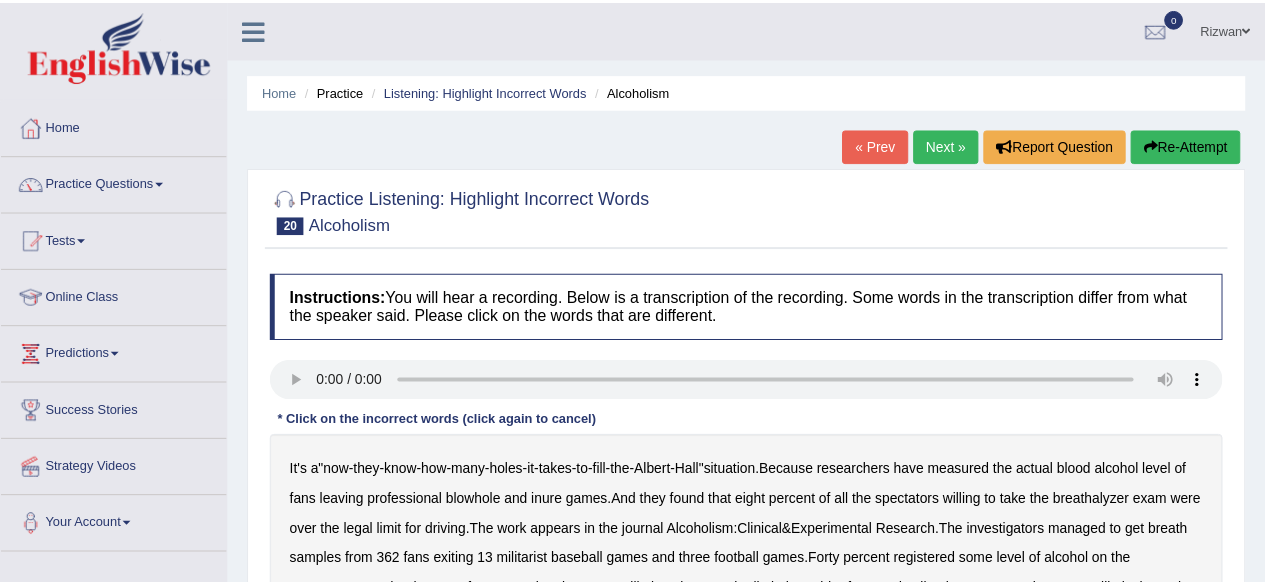 scroll, scrollTop: 0, scrollLeft: 0, axis: both 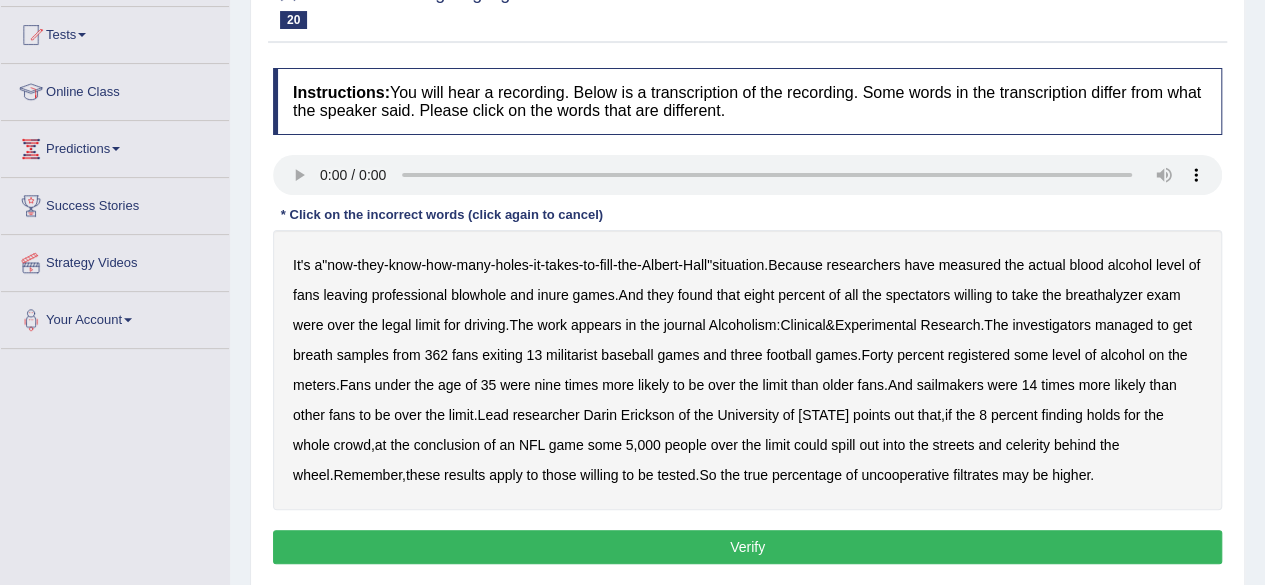 click on "blowhole" at bounding box center [478, 295] 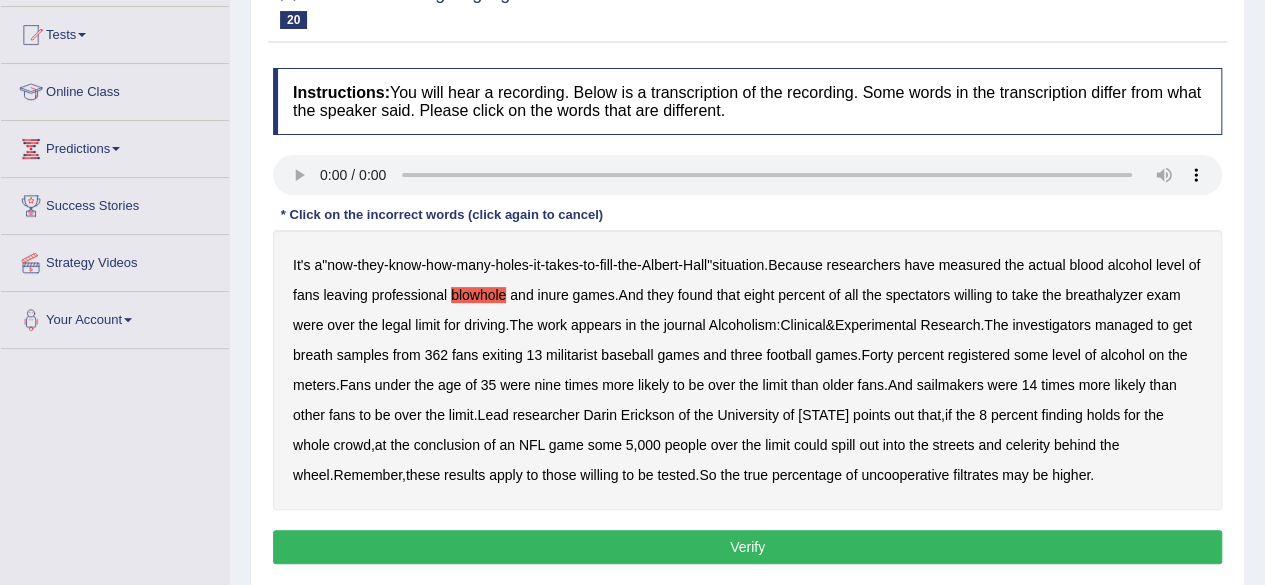click on "inure" at bounding box center (552, 295) 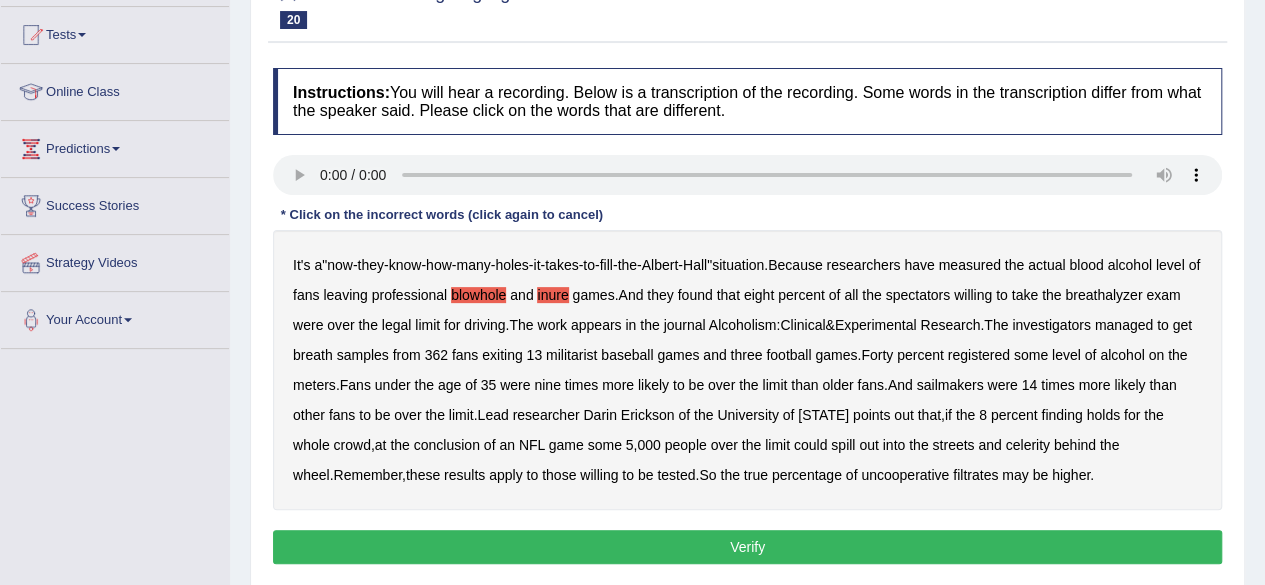 click on "militarist" at bounding box center (571, 355) 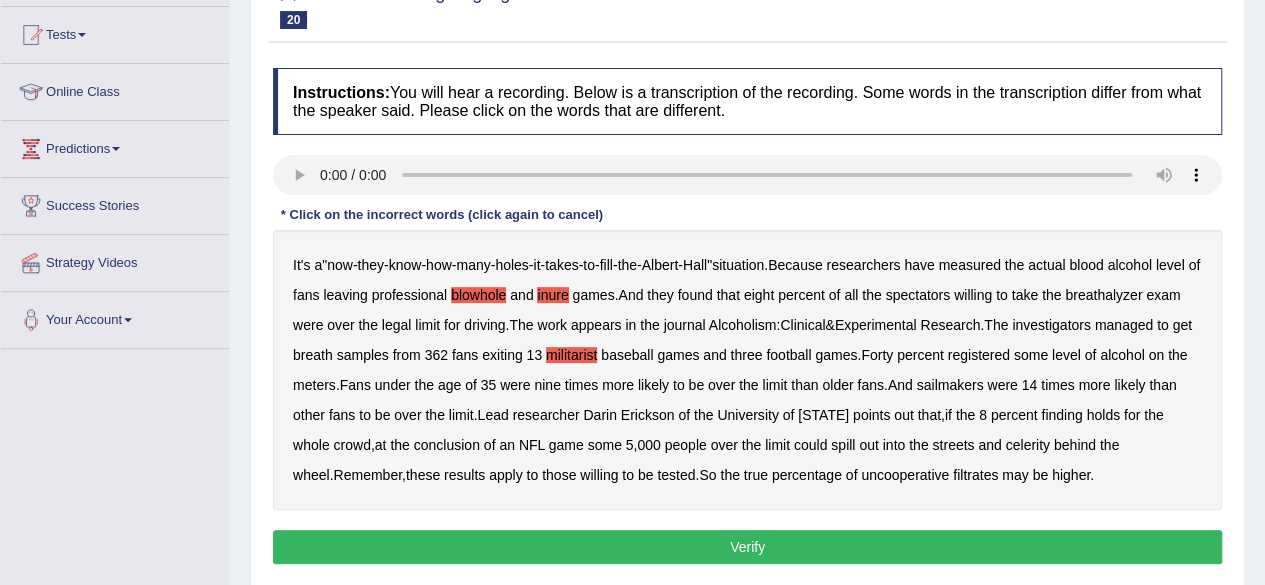 click on "sailmakers" at bounding box center (949, 385) 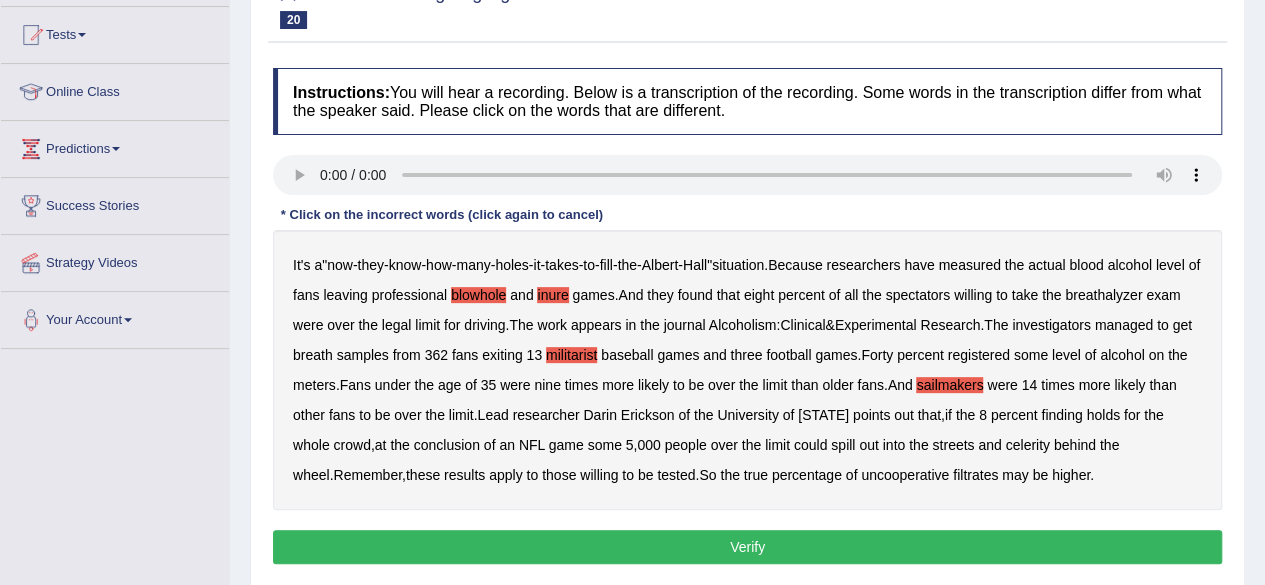 click on "celerity" at bounding box center [1028, 445] 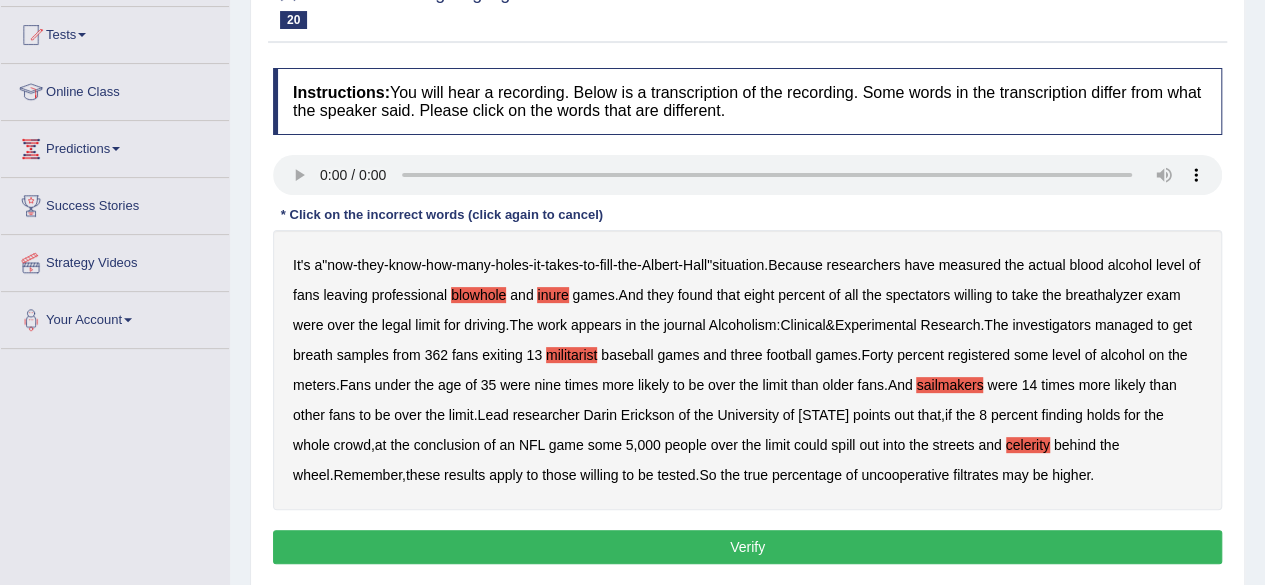 click on "filtrates" at bounding box center (975, 475) 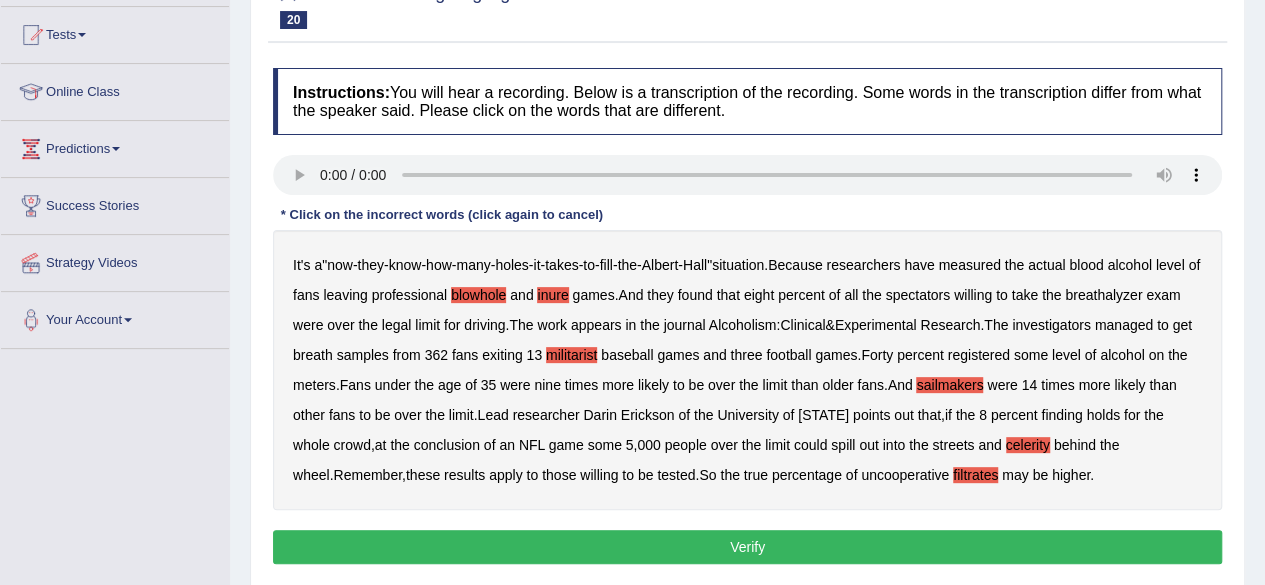 click on "Verify" at bounding box center [747, 547] 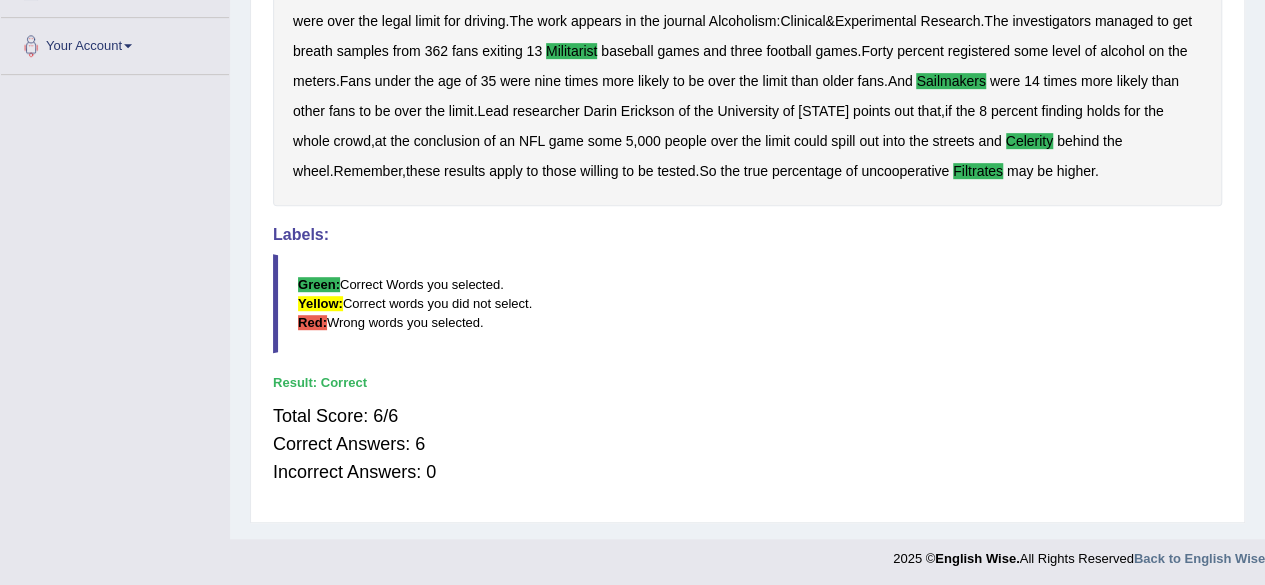 scroll, scrollTop: 0, scrollLeft: 0, axis: both 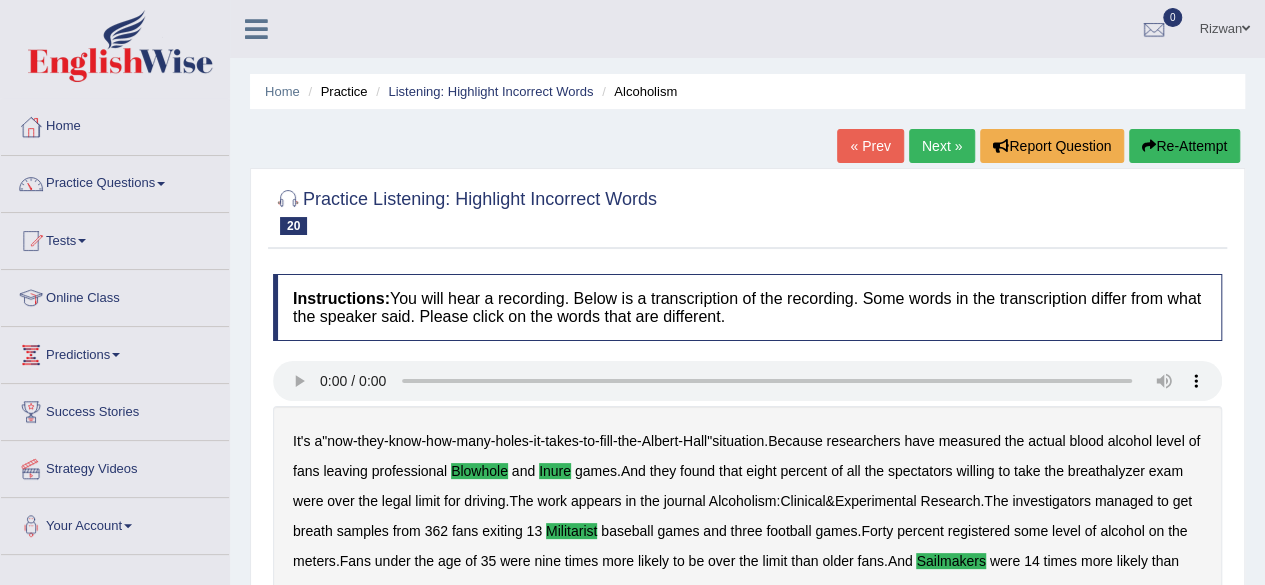 click on "Next »" at bounding box center [942, 146] 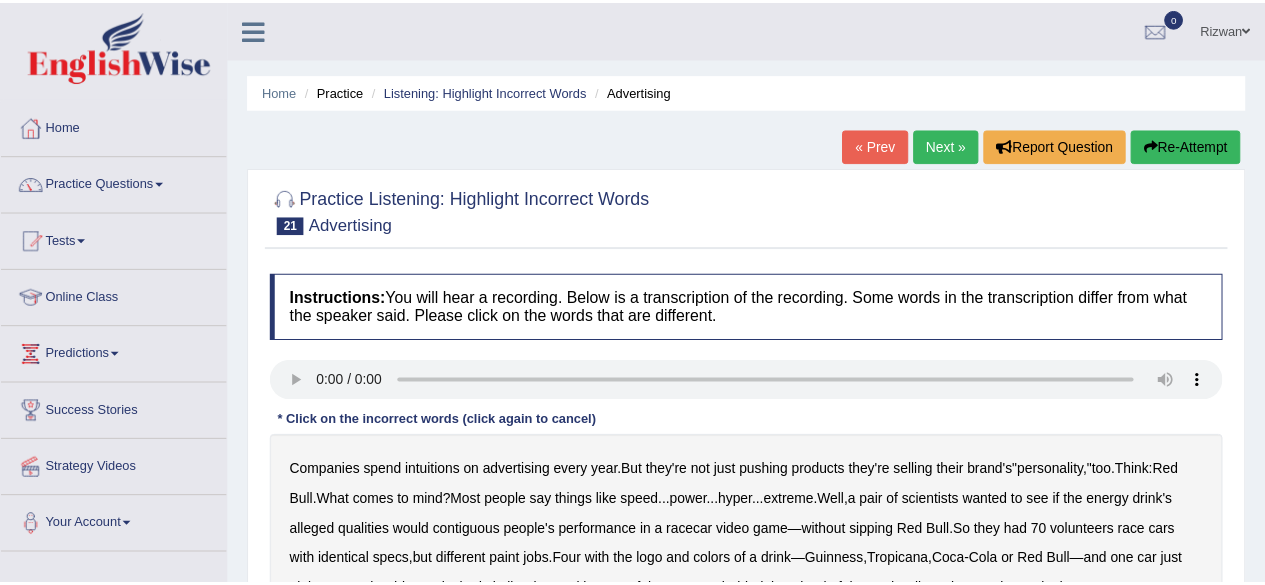 scroll, scrollTop: 0, scrollLeft: 0, axis: both 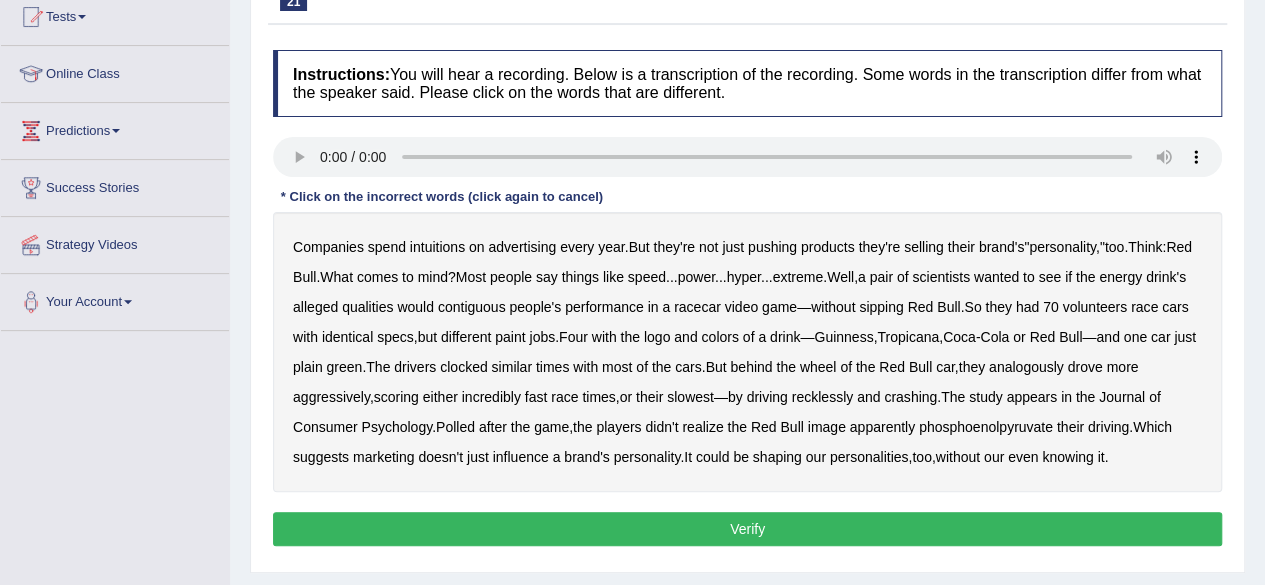 click on "intuitions" at bounding box center [437, 247] 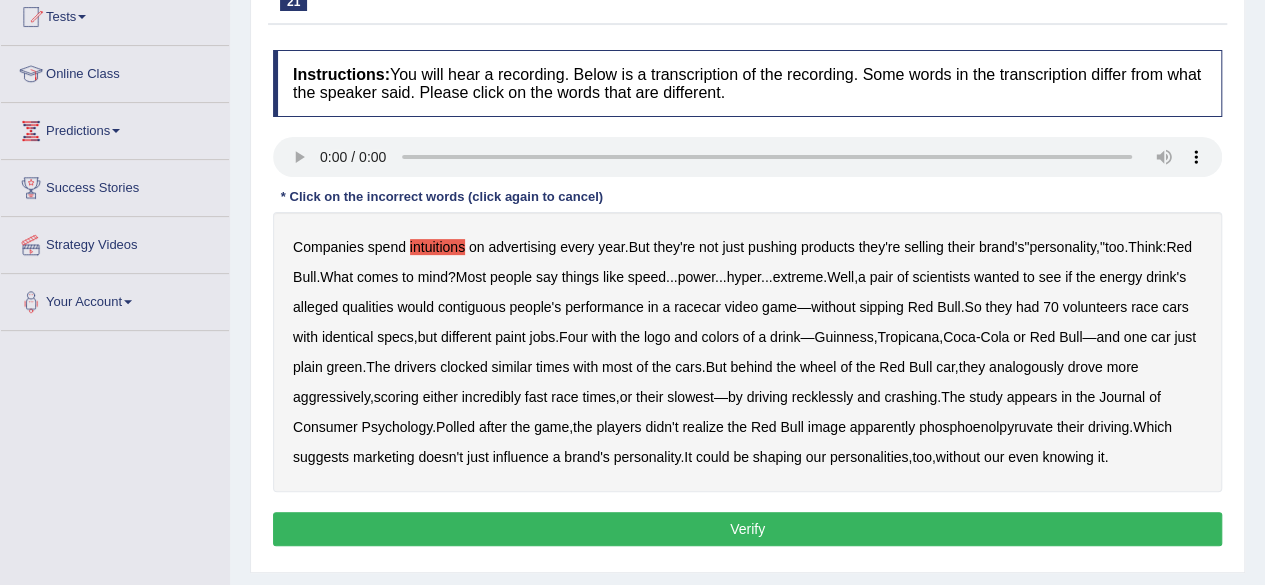 click on "contiguous" at bounding box center (472, 307) 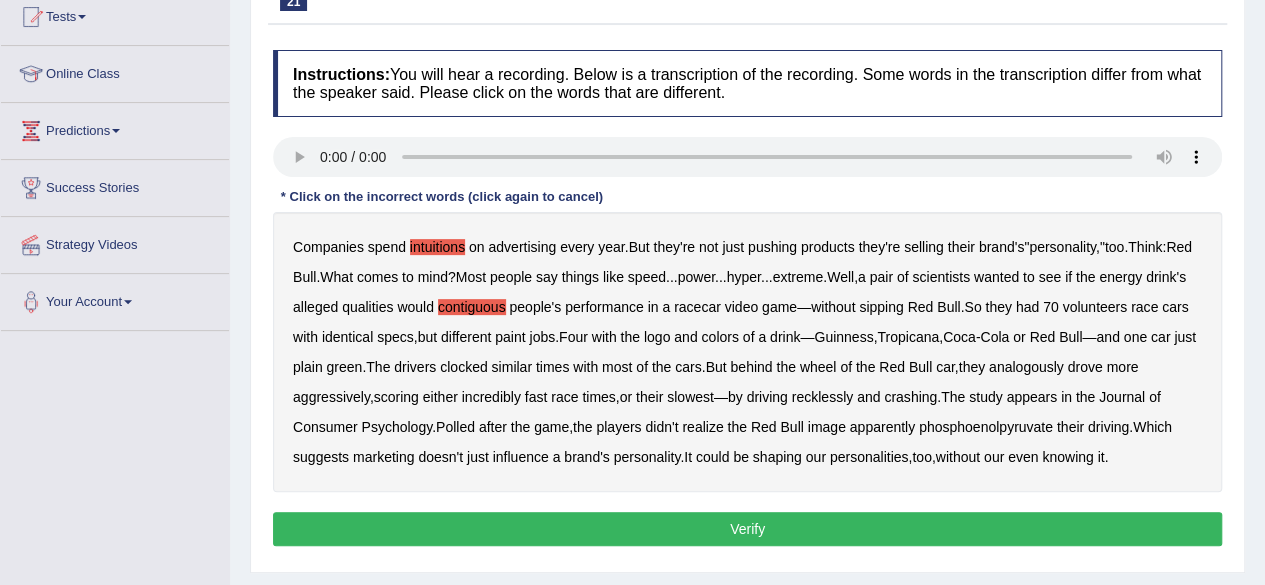click on "analogously" at bounding box center [1026, 367] 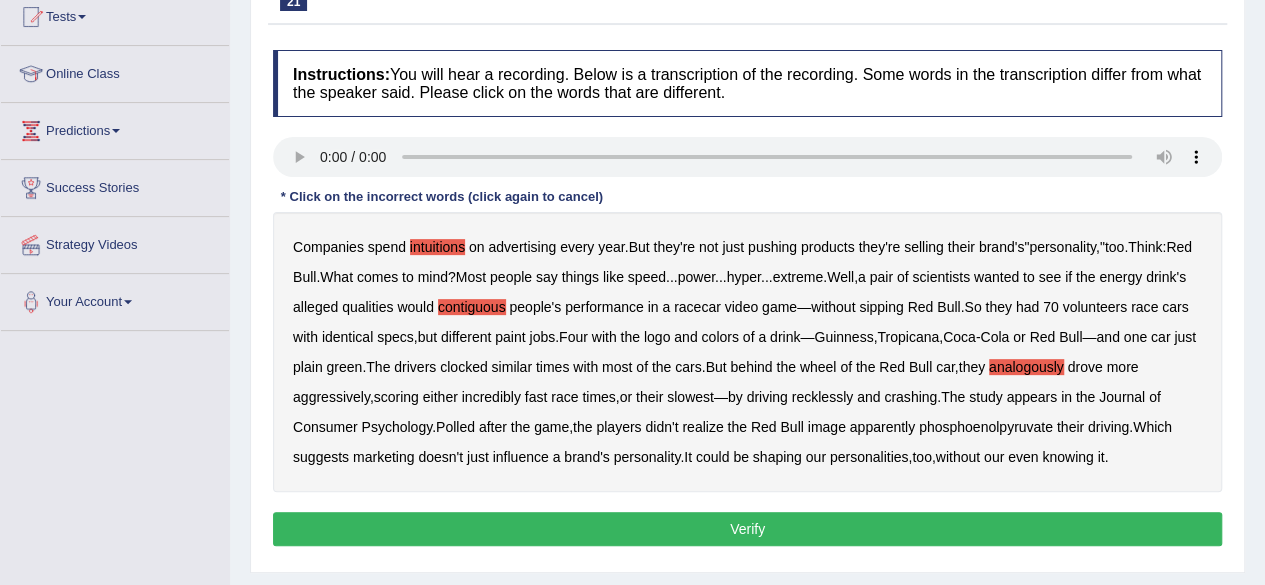click on "phosphoenolpyruvate" at bounding box center [986, 427] 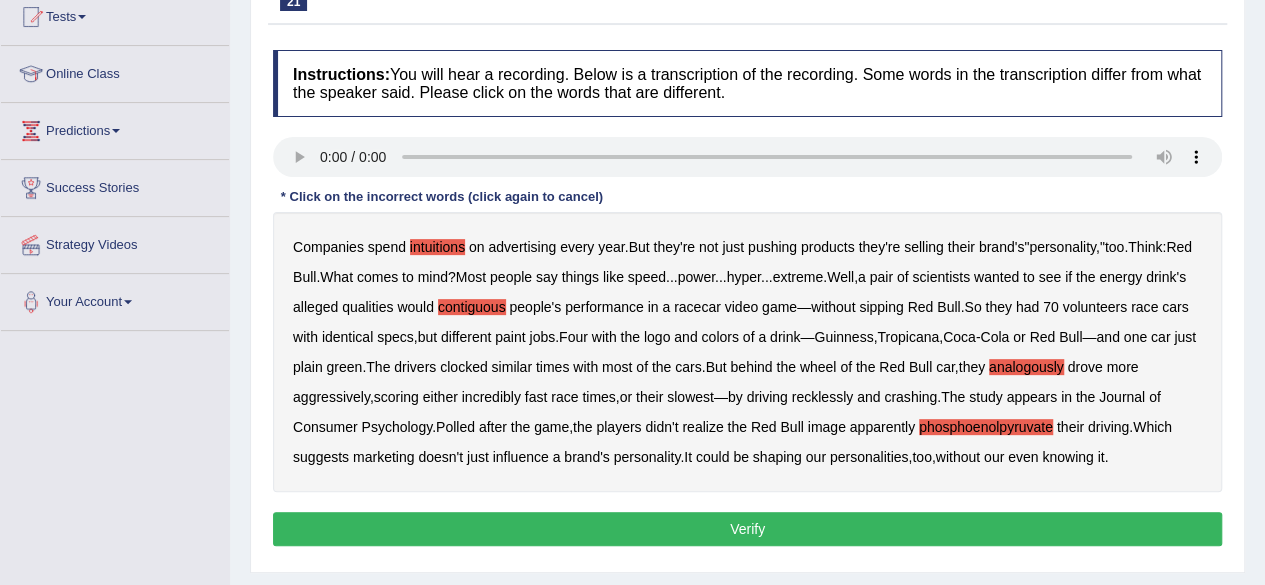 click on "Verify" at bounding box center [747, 529] 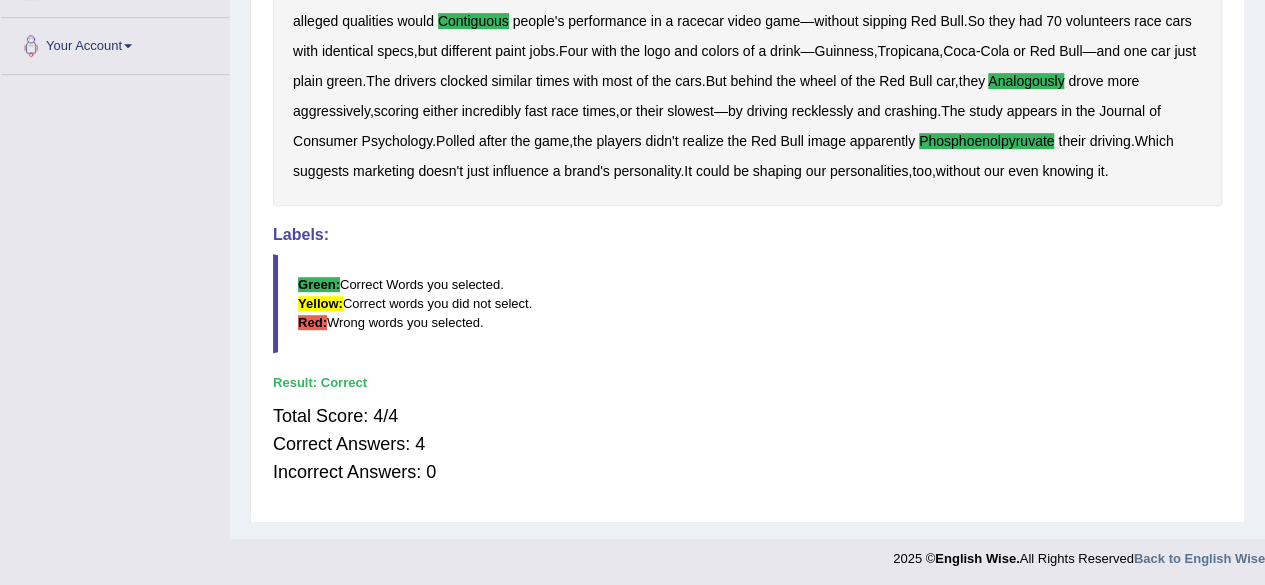 scroll, scrollTop: 0, scrollLeft: 0, axis: both 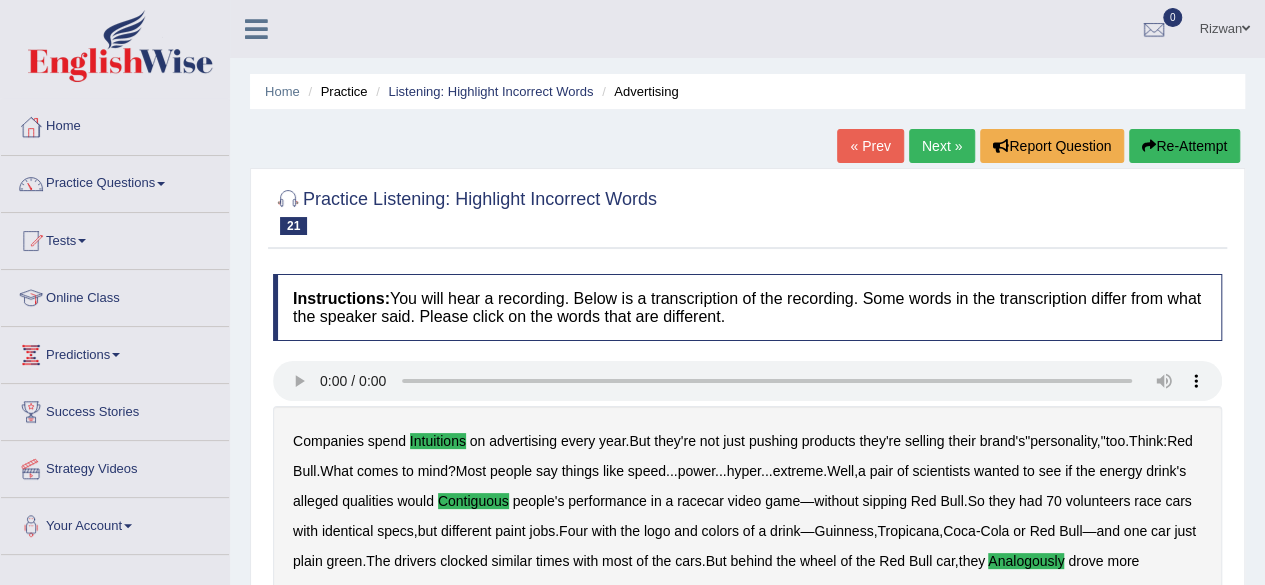 click on "Next »" at bounding box center (942, 146) 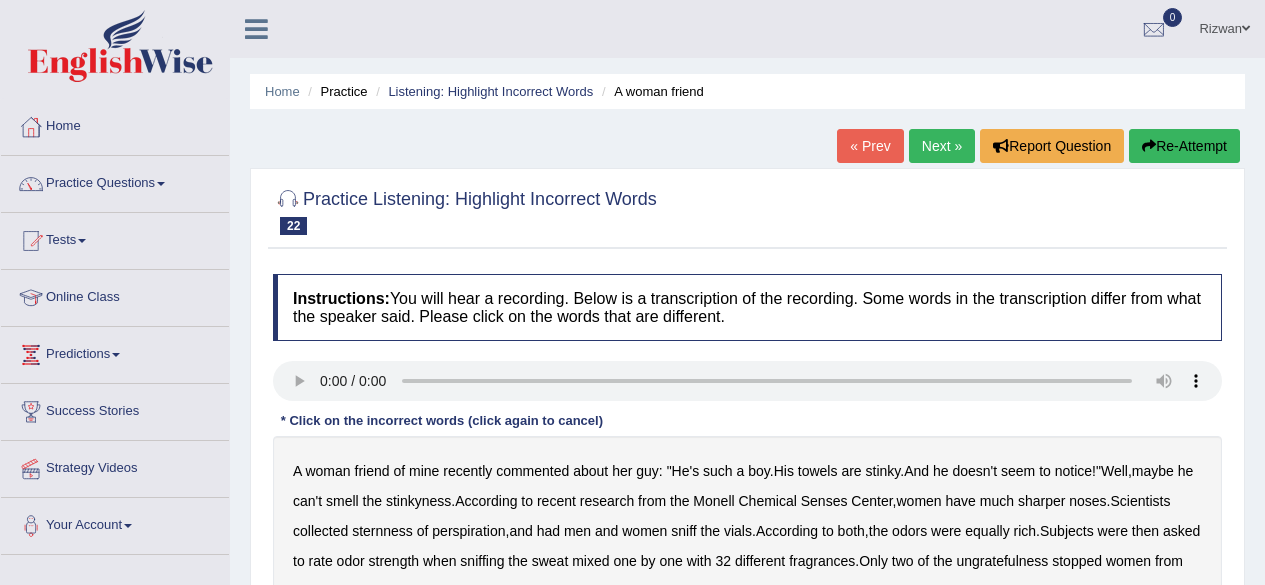 scroll, scrollTop: 0, scrollLeft: 0, axis: both 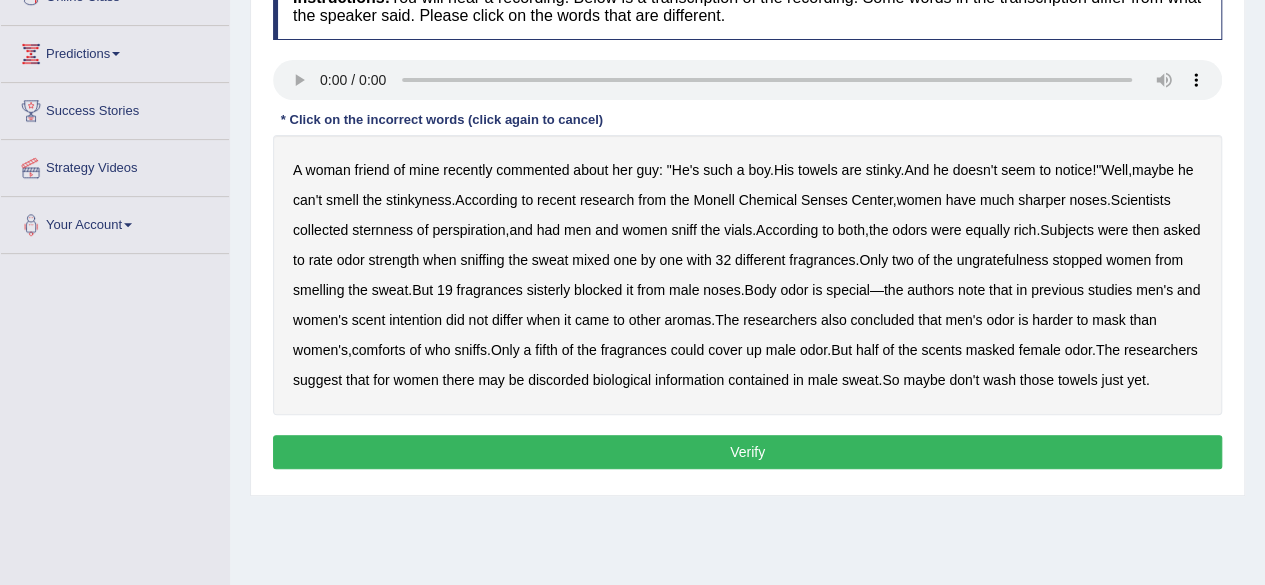 click on "sternness" at bounding box center [382, 230] 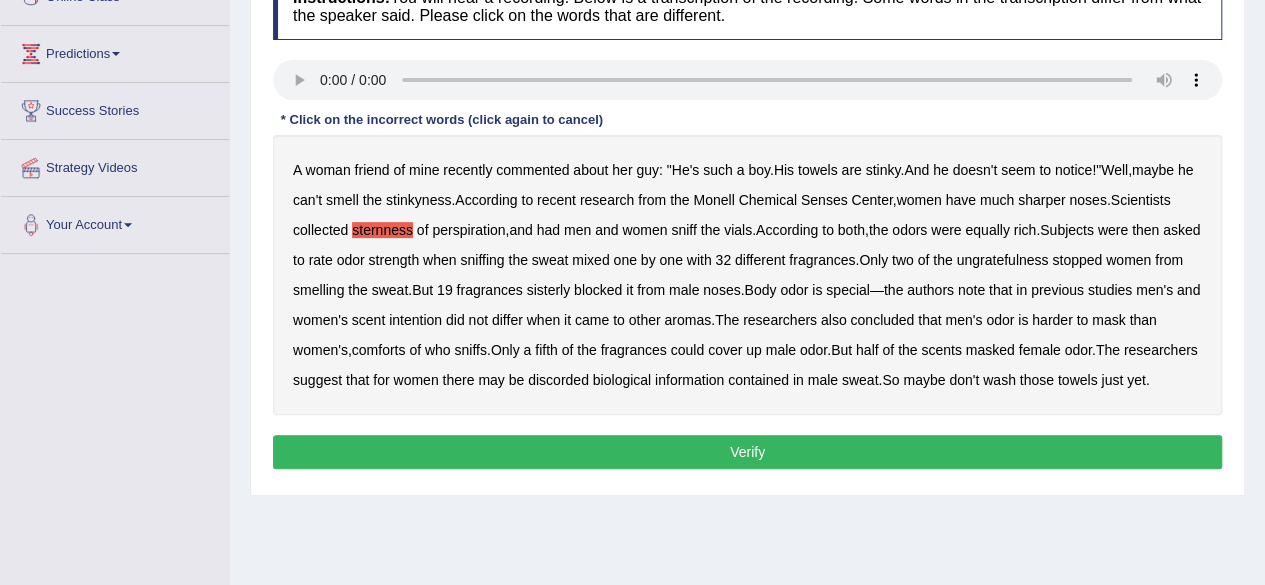 click on "ungratefulness" at bounding box center [1002, 260] 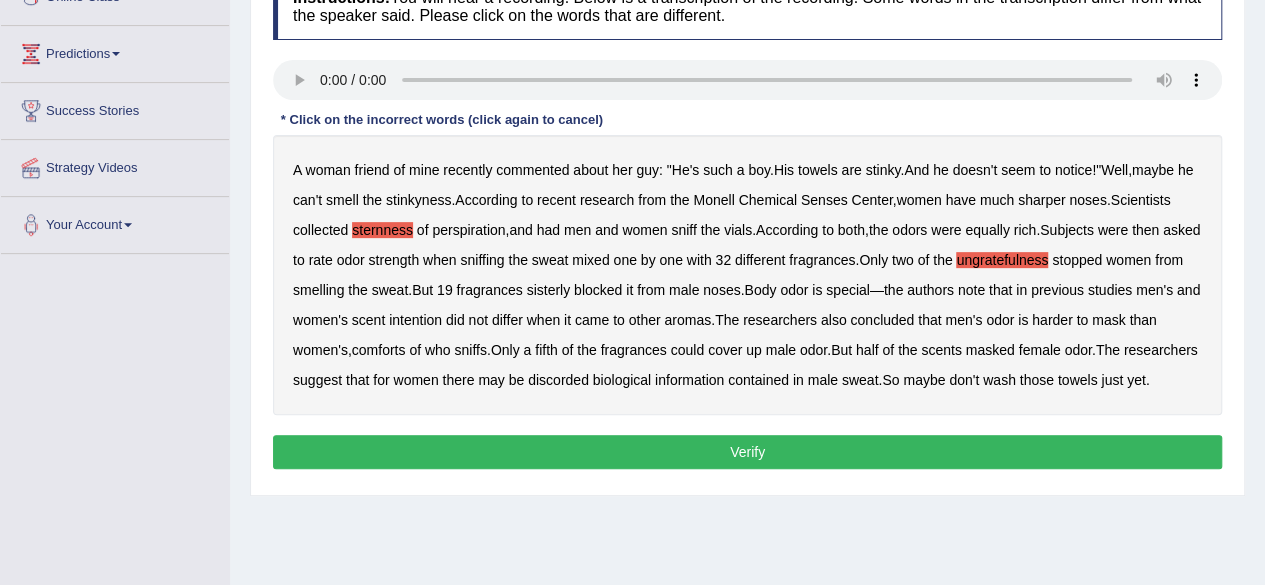 click on "sisterly" at bounding box center [549, 290] 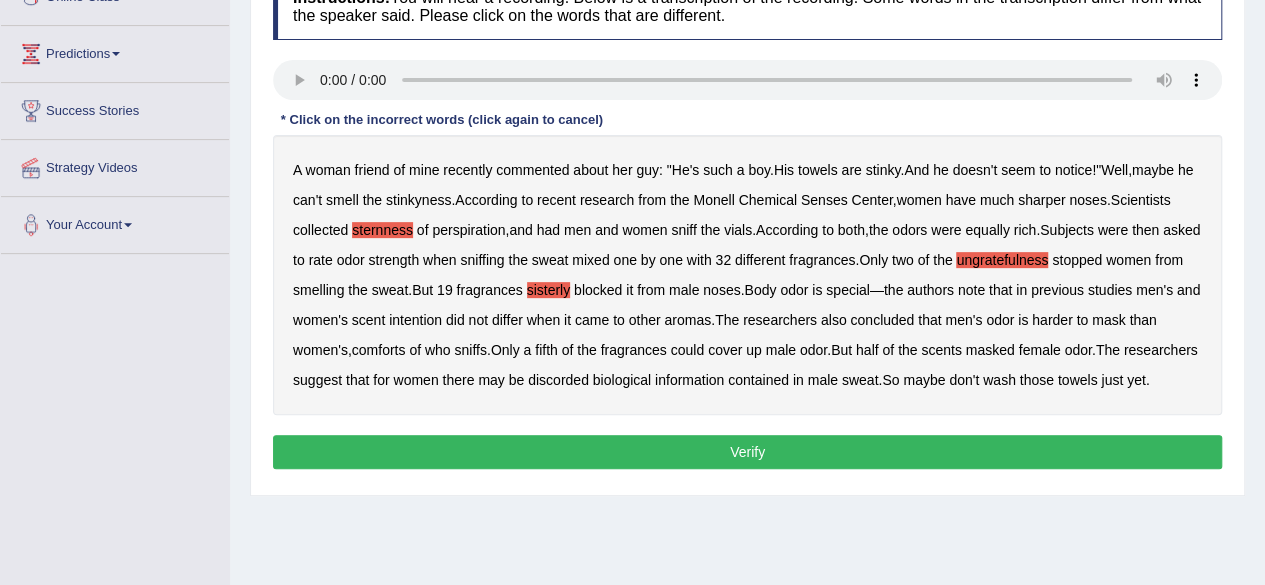 click on "comforts" at bounding box center [379, 350] 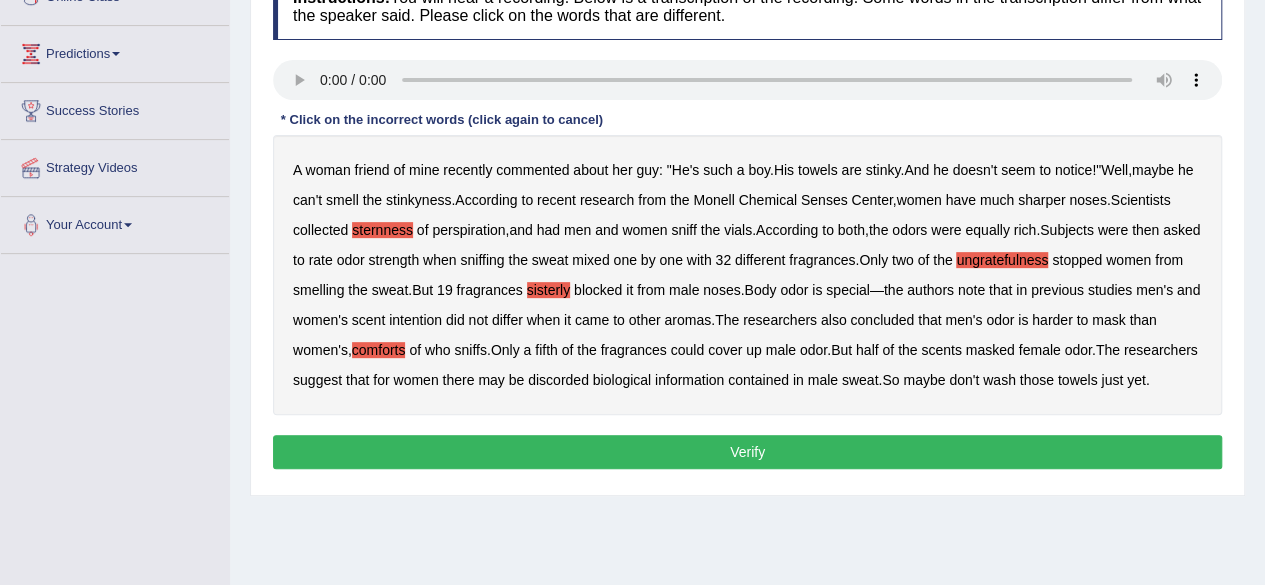 click on "A   woman   friend   of   mine   recently   commented   about   her   guy : " He's   such   a   boy .  His   towels   are   stinky .  And   he   doesn't   seem   to   notice !"  Well ,  maybe   he   can't   smell   the   stinkyness .  According   to   recent   research   from   the   Monell   Chemical   Senses   Center ,  women   have   much   sharper   noses .  Scientists   collected   sternness   of   perspiration ,  and   had   men   and   women   sniff   the   vials .  According   to   both ,  the   odors   were   equally   rich .  Subjects   were   then   asked   to   rate   odor   strength   when   sniffing   the   sweat   mixed   one   by   one   with   32   different   fragrances .  Only   two   of   the   ungratefulness   stopped   women   from   smelling   the   sweat .  But   19   fragrances   sisterly   blocked   it   from   male   noses .  Body   odor   is   special — the   authors   note   that   in   previous   studies   men's   and   women's   scent   intention   did   not   differ   when" at bounding box center (747, 275) 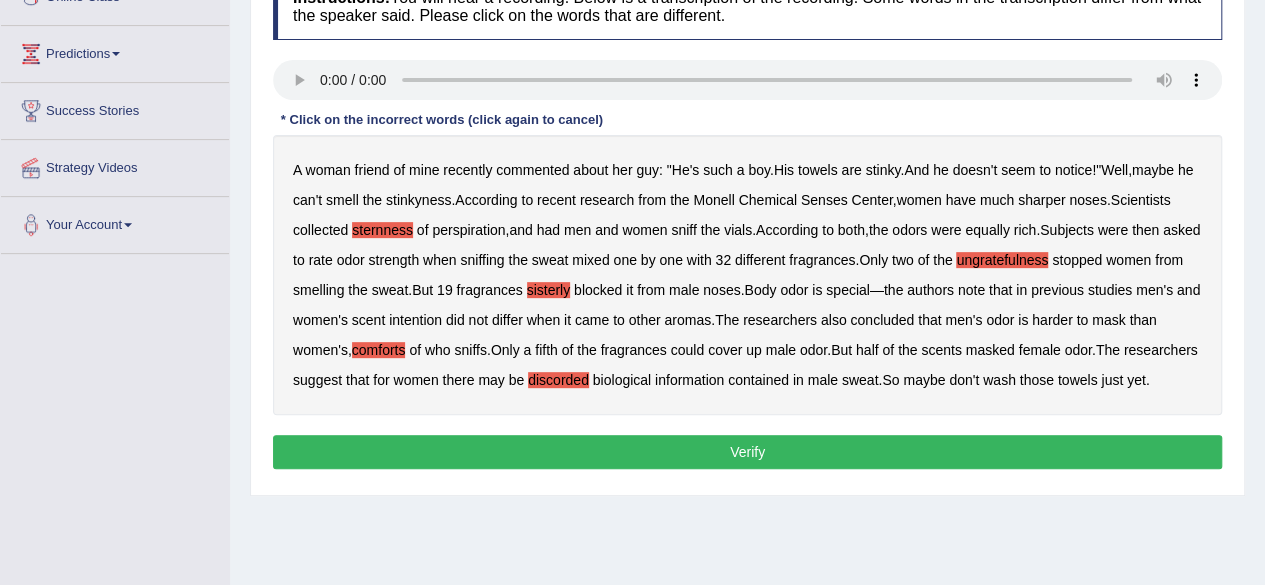 click on "Instructions:  You will hear a recording. Below is a transcription of the recording. Some words in the transcription differ from what the speaker said. Please click on the words that are different.
Transcript: * Click on the incorrect words (click again to cancel) A   woman   friend   of   mine   recently   commented   about   her   guy : " He's   such   a   boy .  His   towels   are   stinky .  And   he   doesn't   seem   to   notice !"  Well ,  maybe   he   can't   smell   the   stinkyness .  According   to   recent   research   from   the   Monell   Chemical   Senses   Center ,  women   have   much   sharper   noses .  Scientists   collected   sternness   of   perspiration ,  and   had   men   and   women   sniff   the   vials .  According   to   both ,  the   odors   were   equally   rich .  Subjects   were   then   asked   to   rate   odor   strength   when   sniffing   the   sweat   mixed   one   by   one   with   32   different   fragrances .  Only   two   of   the   ungratefulness" at bounding box center (747, 224) 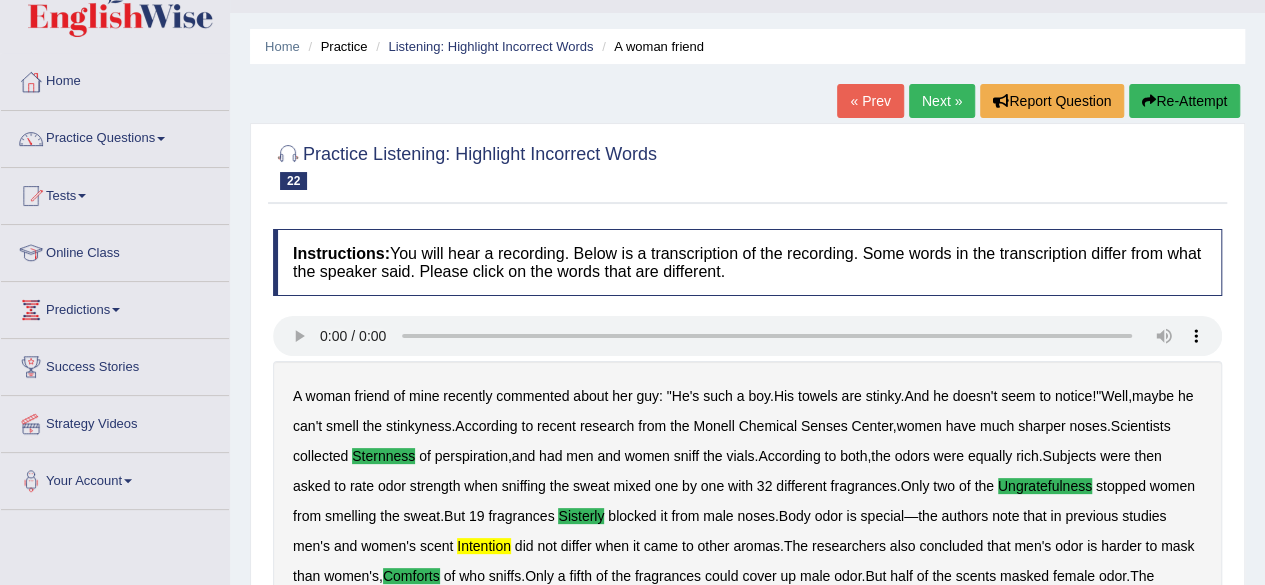 scroll, scrollTop: 37, scrollLeft: 0, axis: vertical 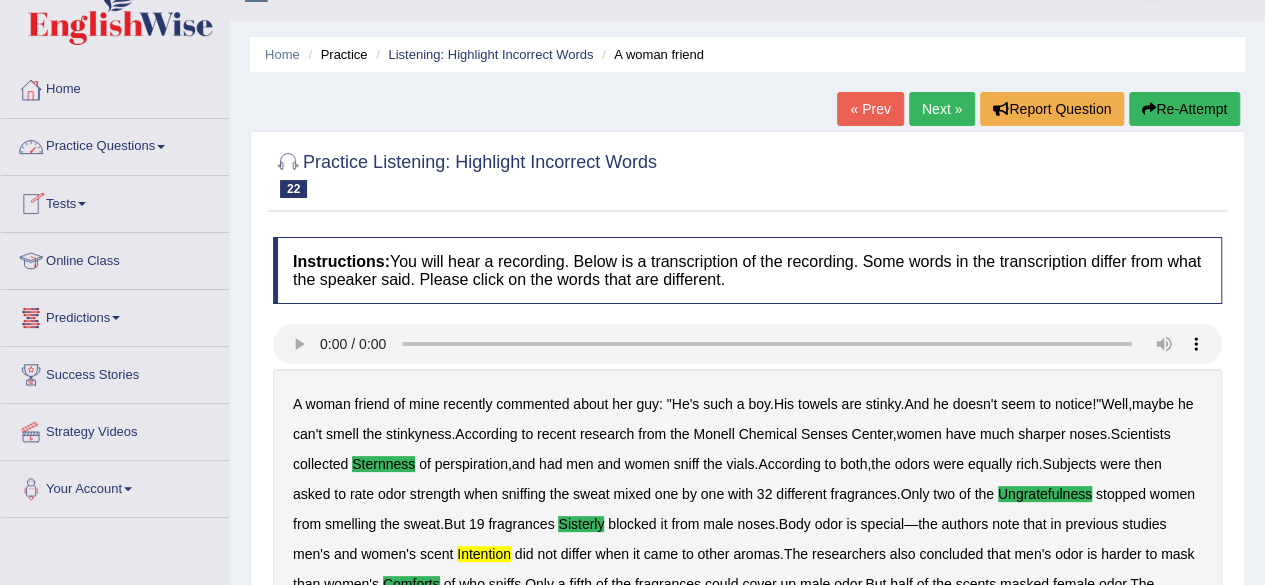 click on "Practice Questions" at bounding box center (115, 144) 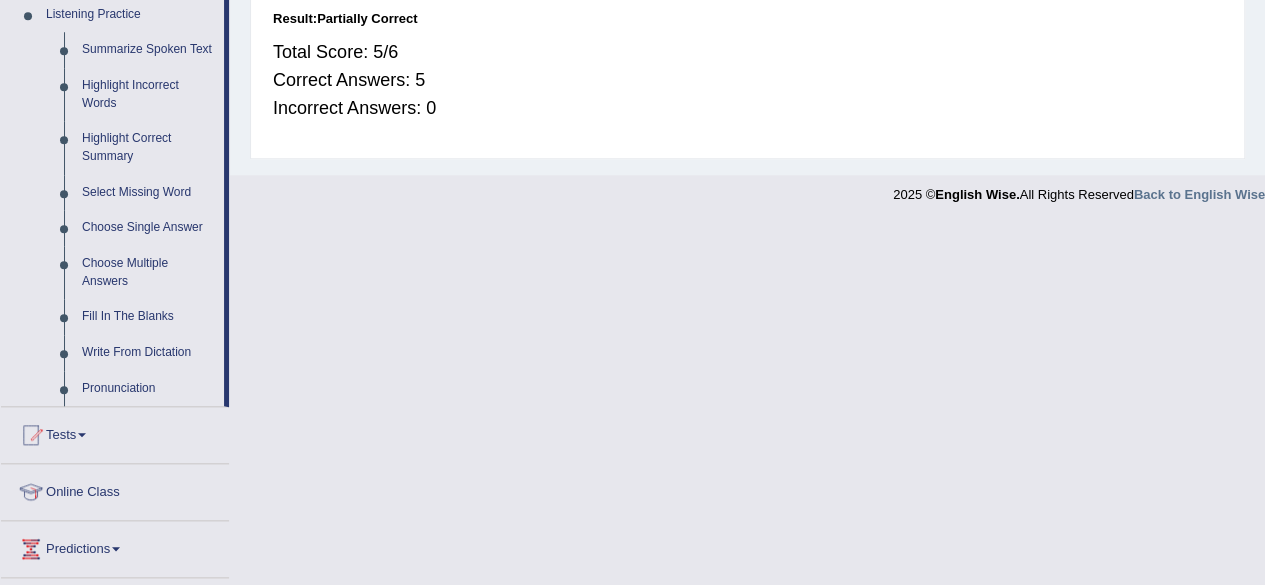 scroll, scrollTop: 876, scrollLeft: 0, axis: vertical 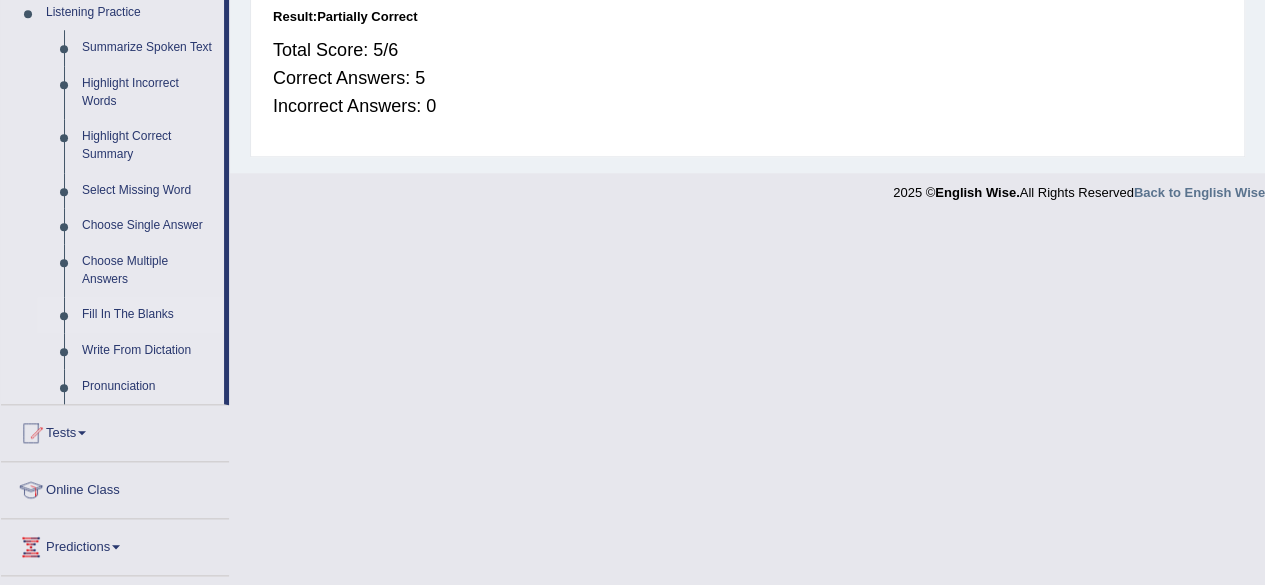click on "Fill In The Blanks" at bounding box center (148, 315) 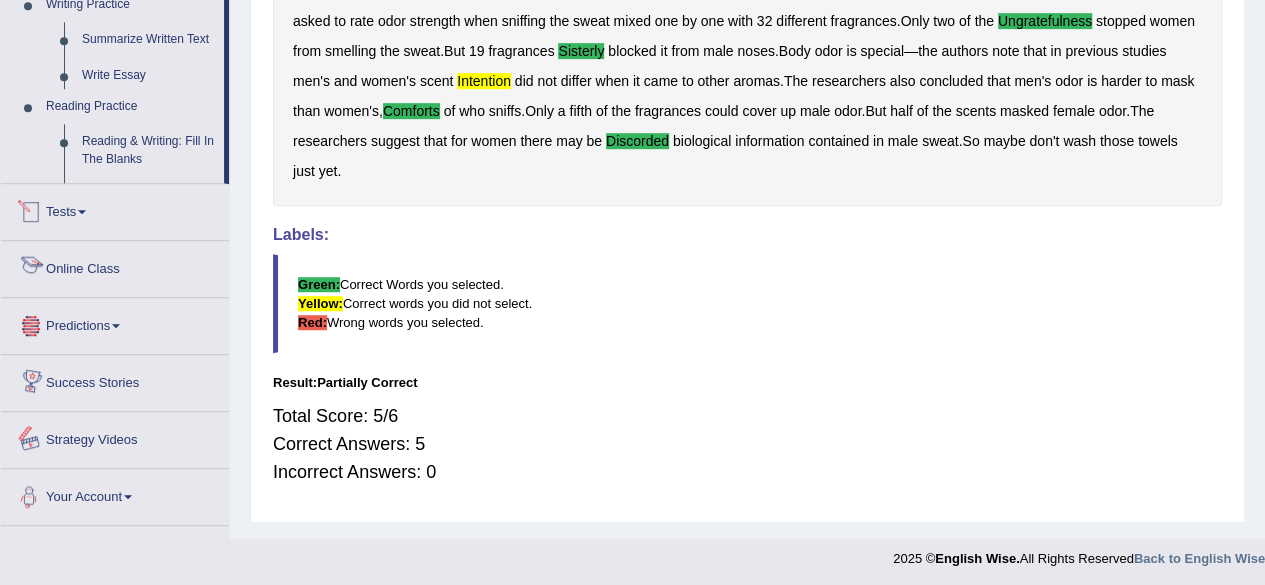 scroll, scrollTop: 962, scrollLeft: 0, axis: vertical 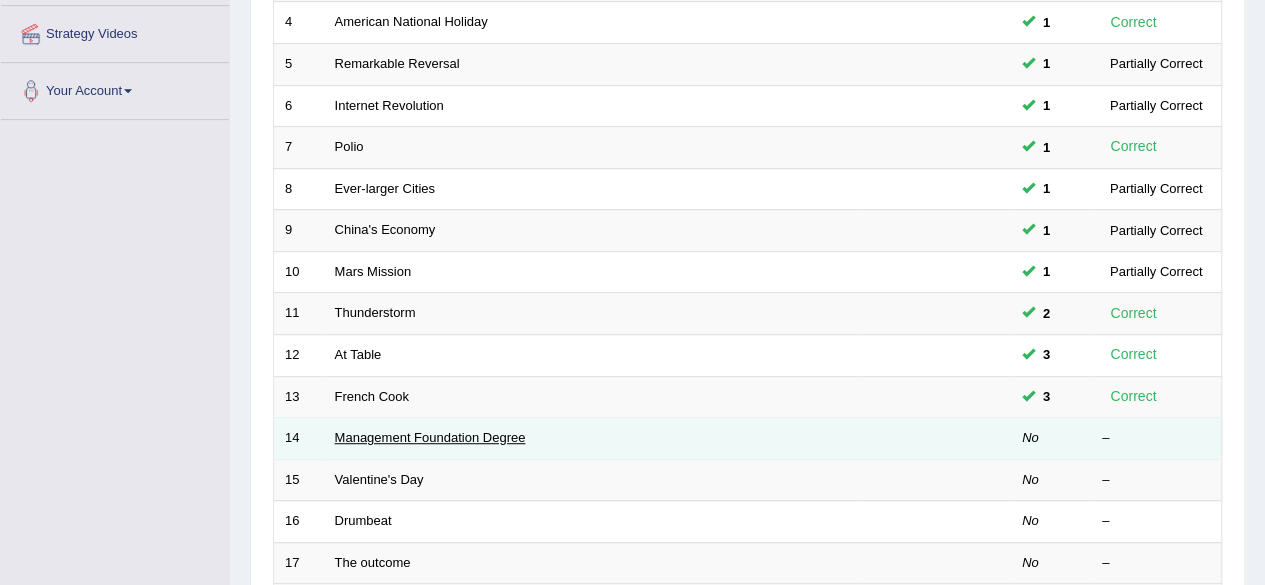 click on "Management Foundation Degree" at bounding box center (430, 437) 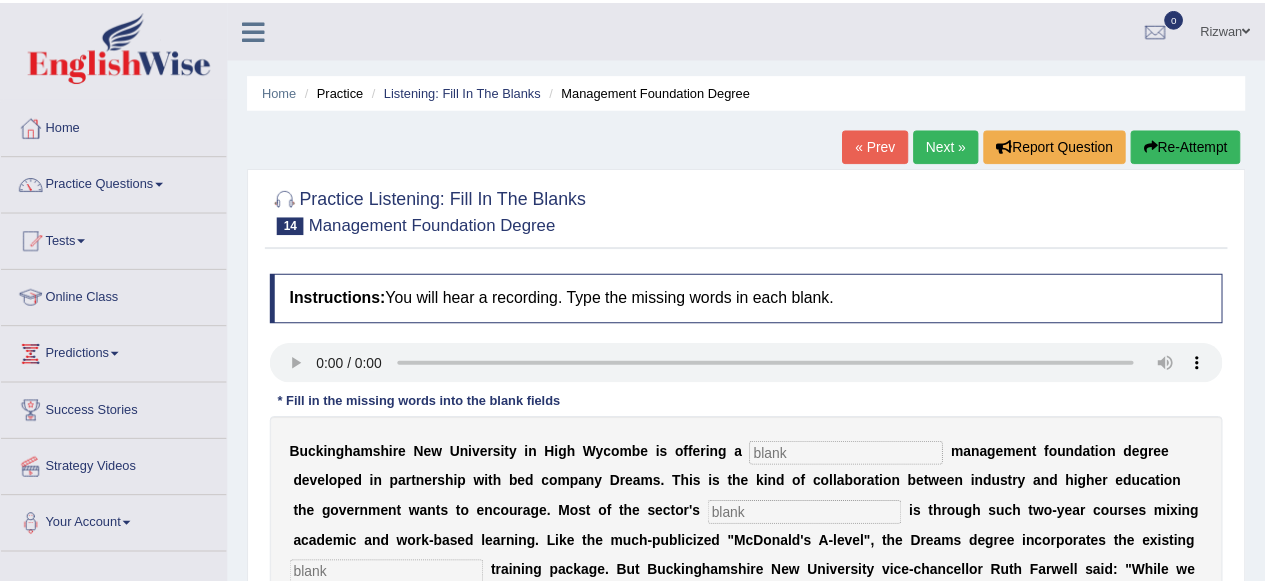 scroll, scrollTop: 0, scrollLeft: 0, axis: both 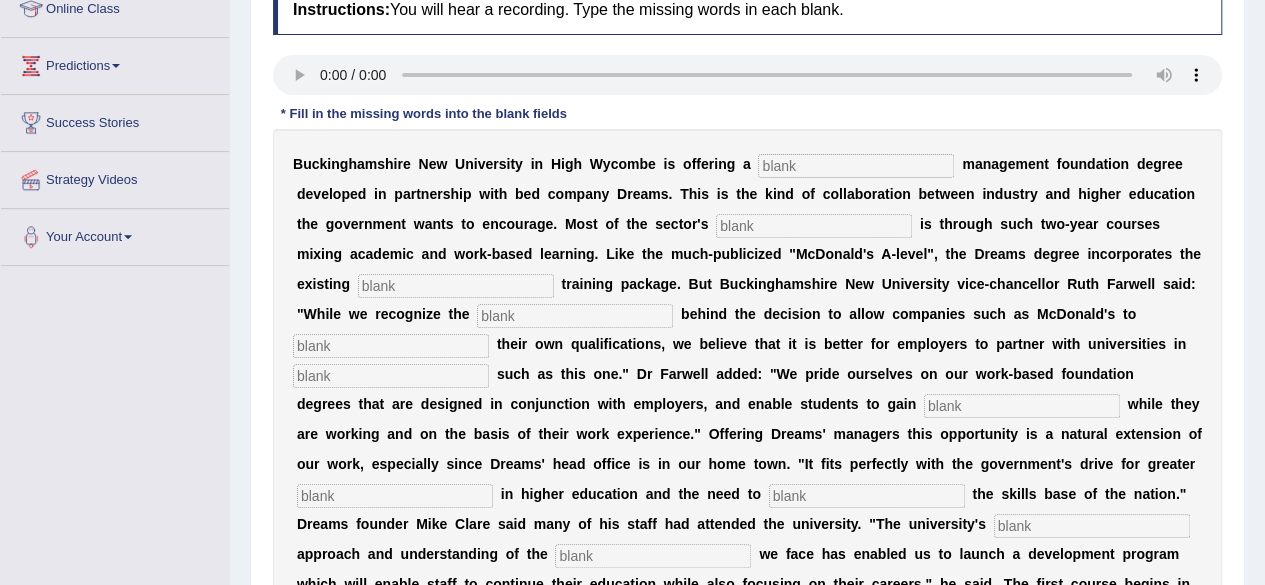 click at bounding box center [856, 166] 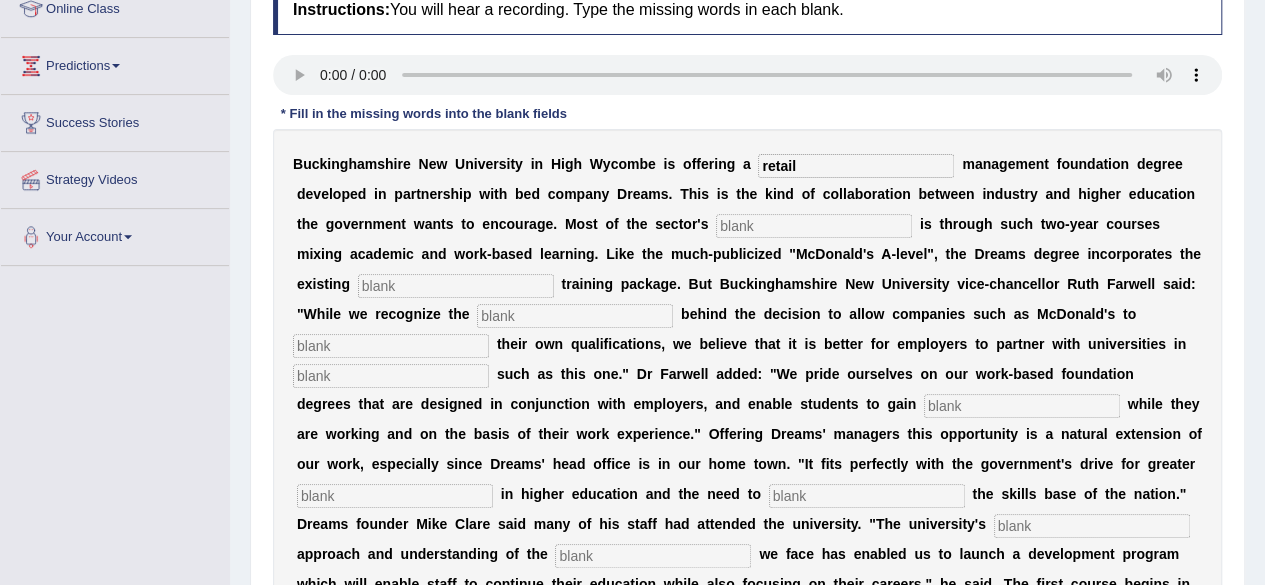type on "retail" 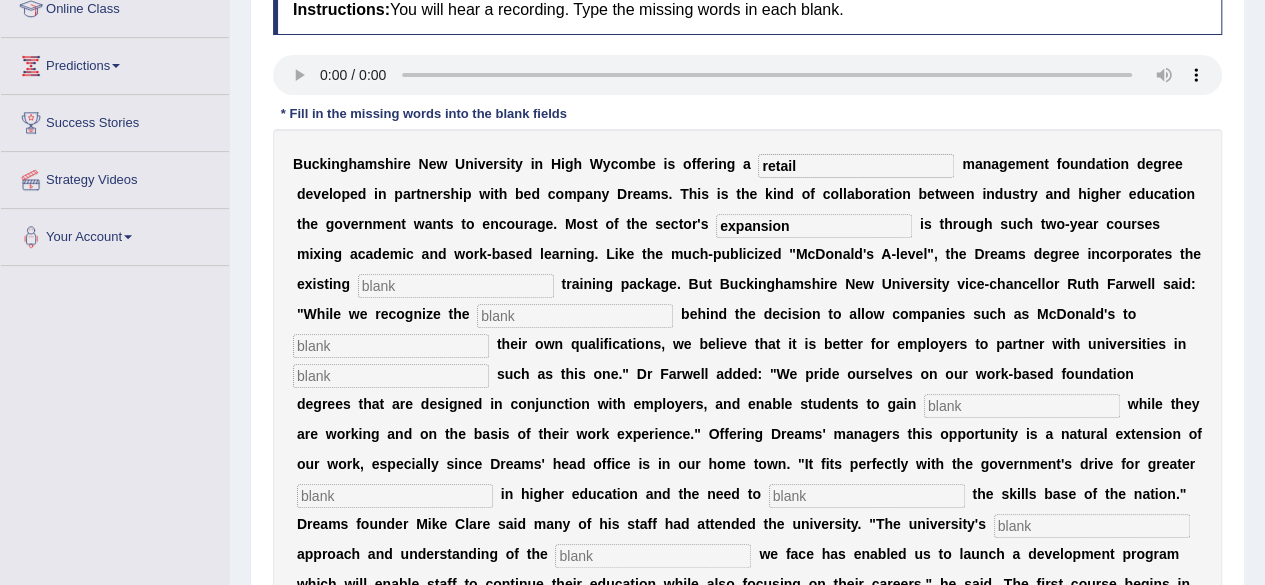 type on "expansion" 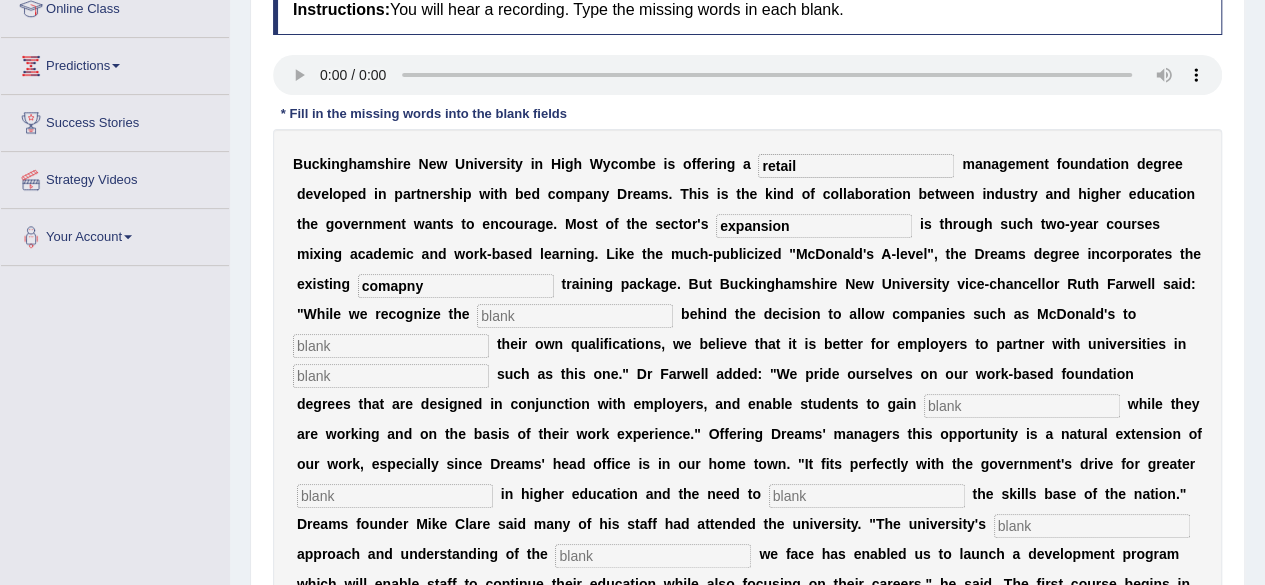 type on "comapny" 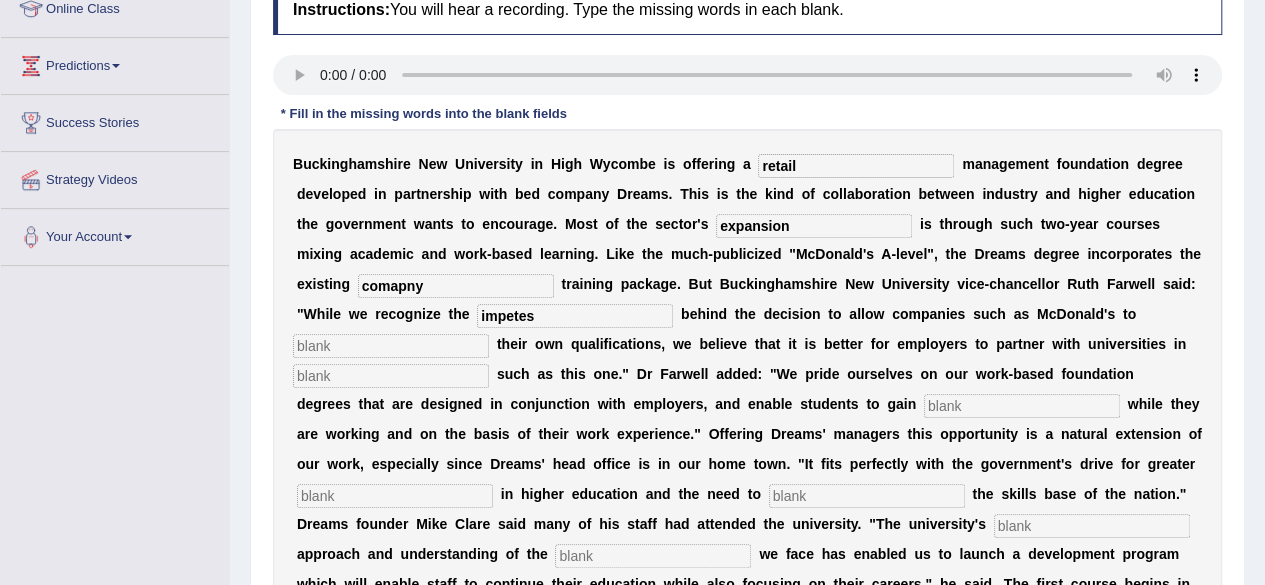 type on "impetes" 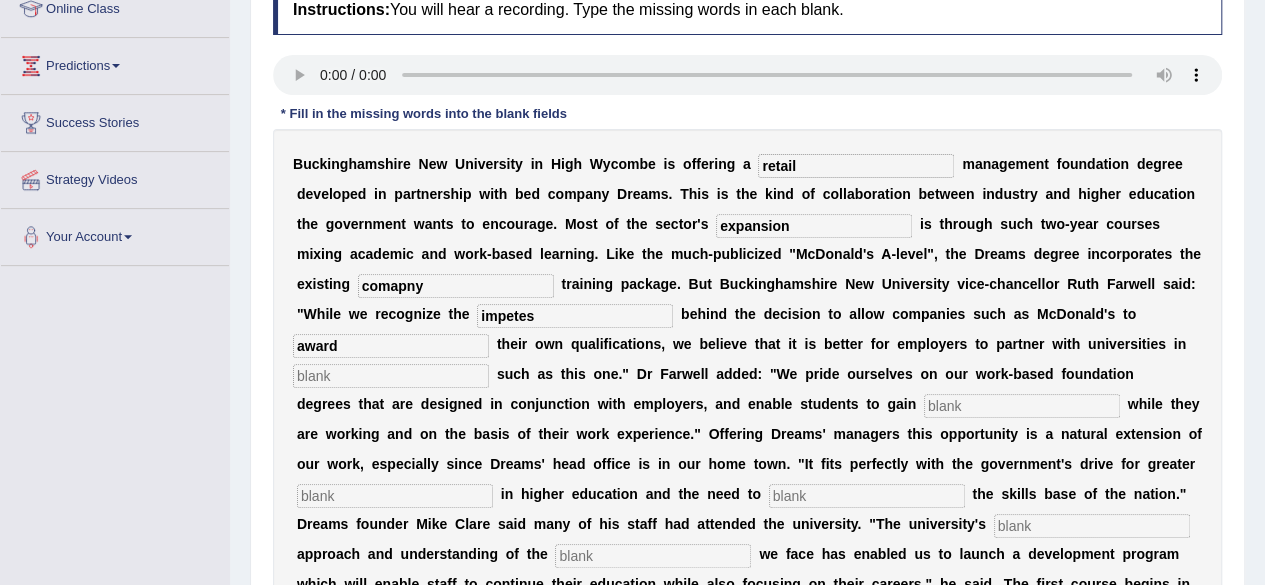 type on "award" 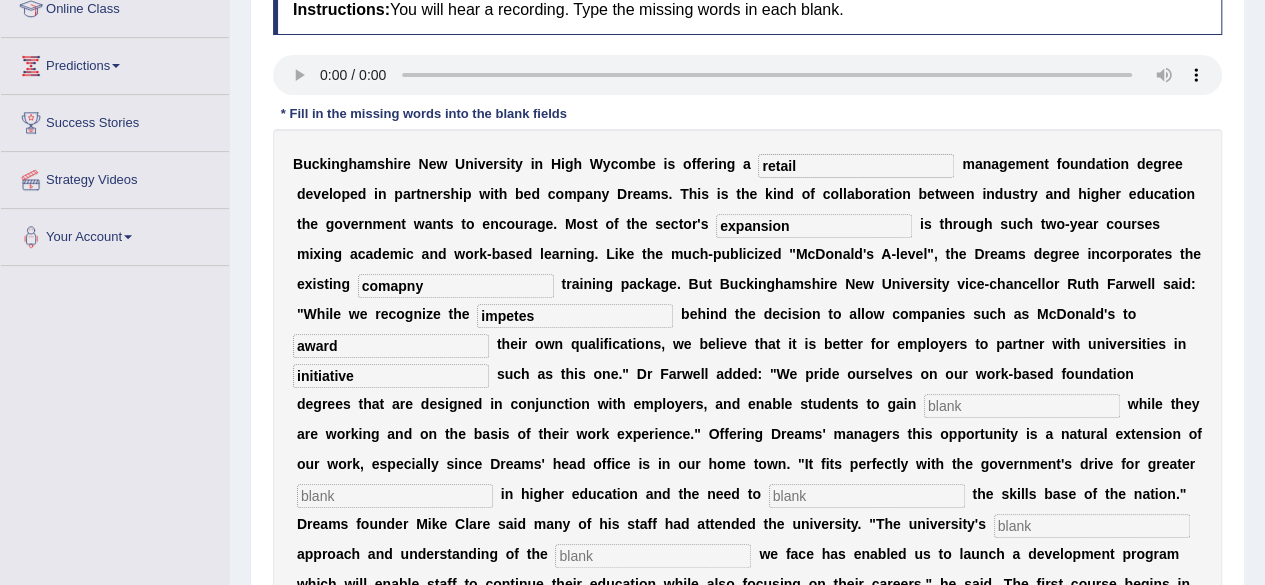 type on "initiative" 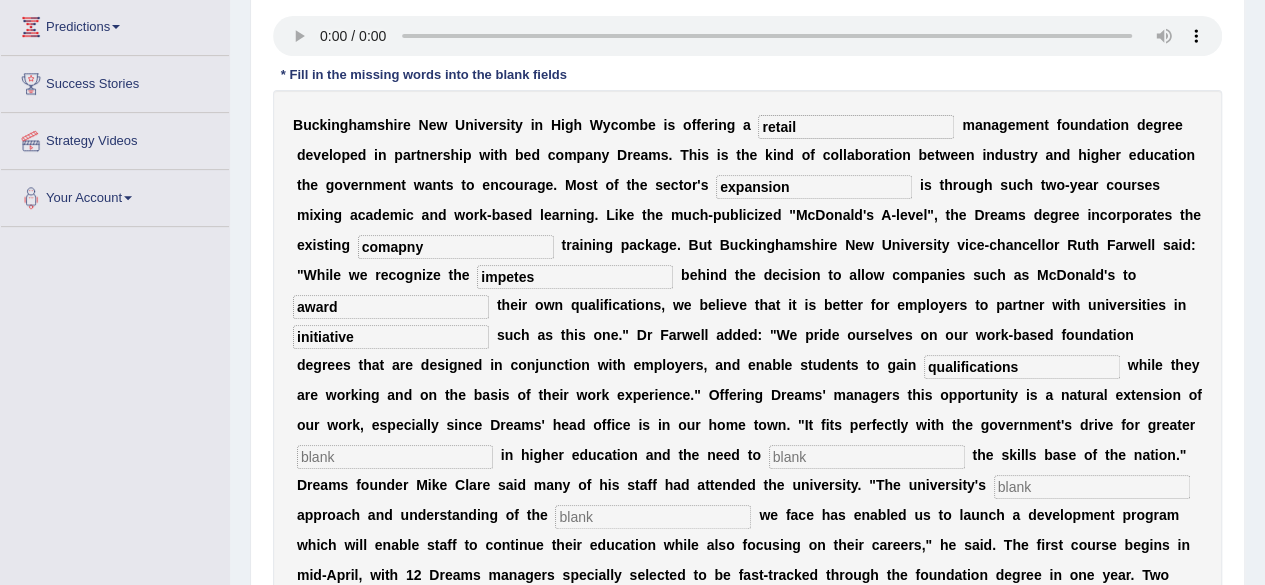 scroll, scrollTop: 335, scrollLeft: 0, axis: vertical 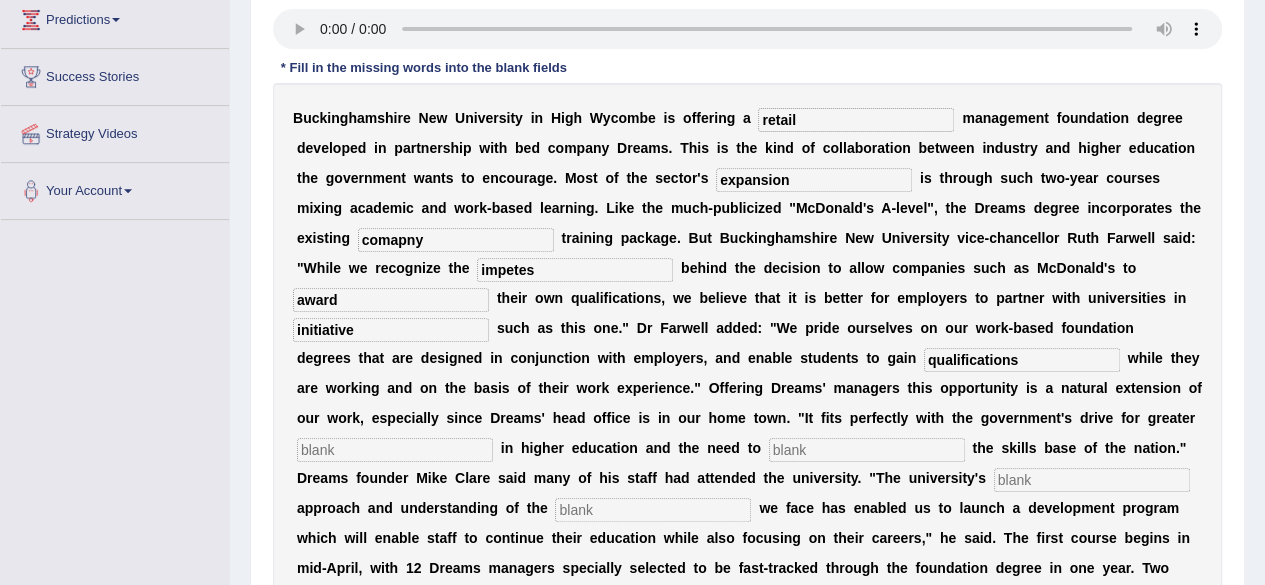 type on "qualifications" 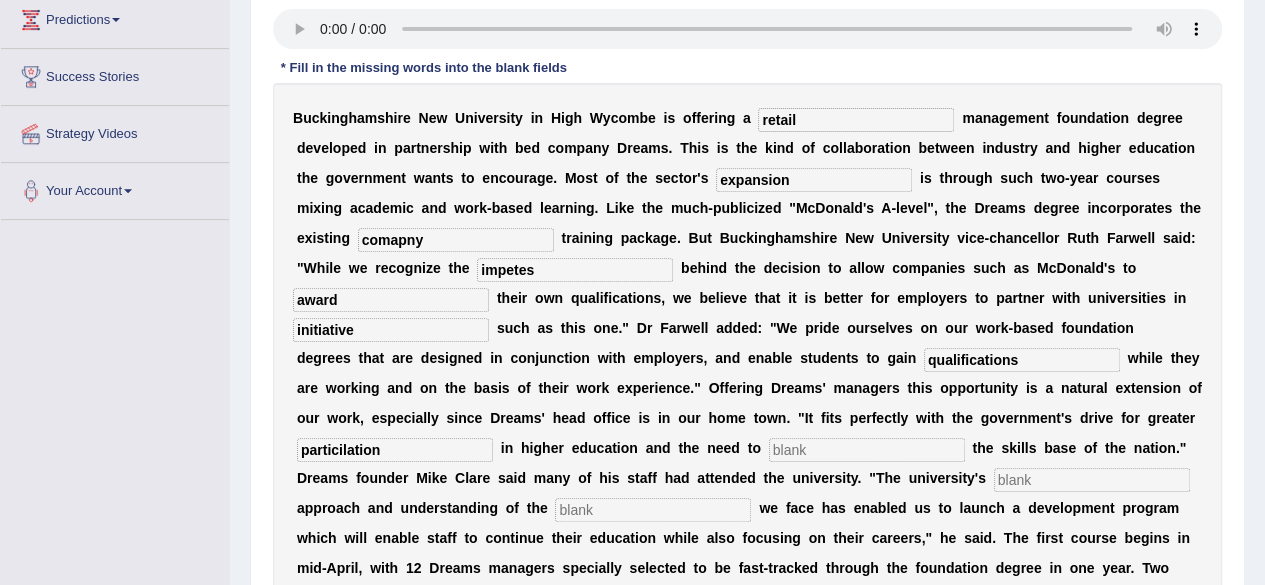 type on "particilation" 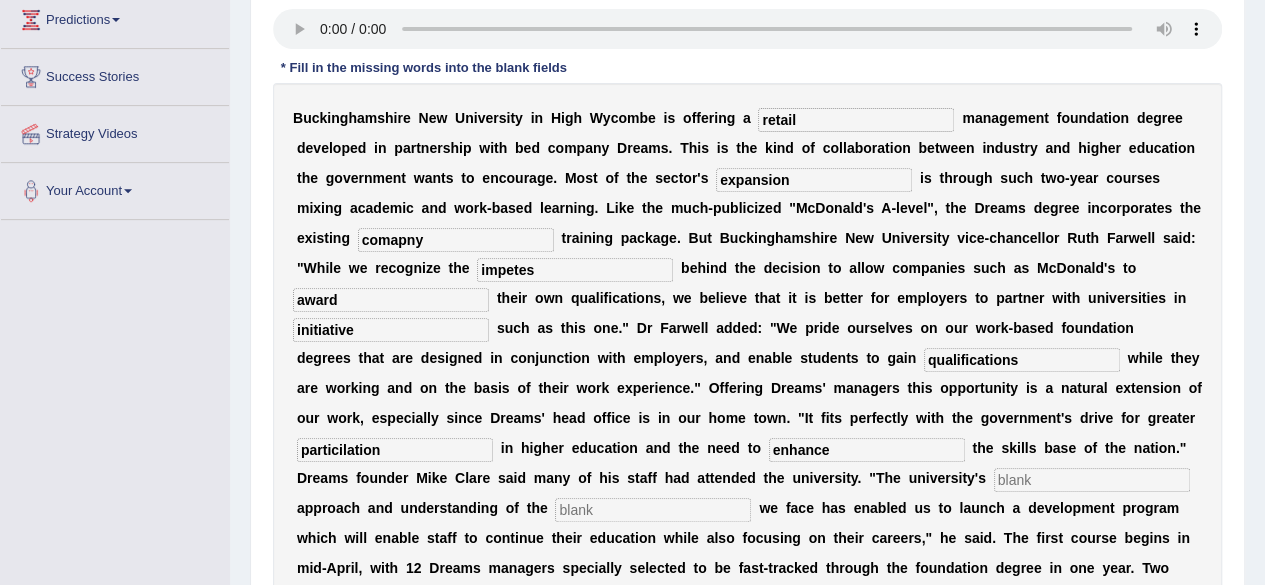 type on "enhance" 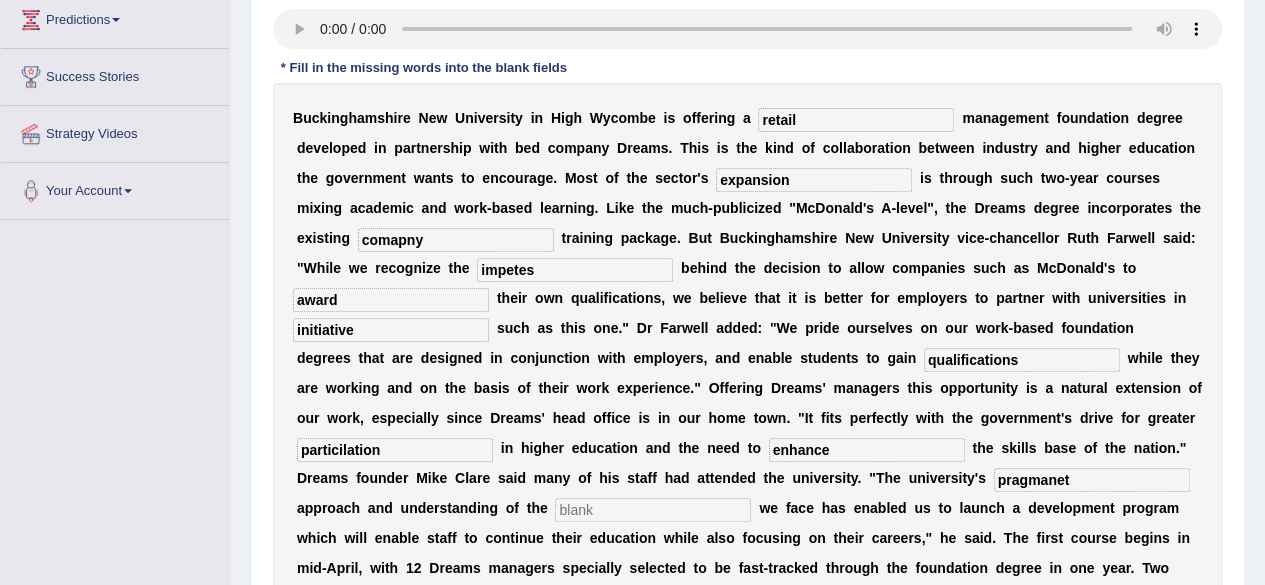 type on "pragmanet" 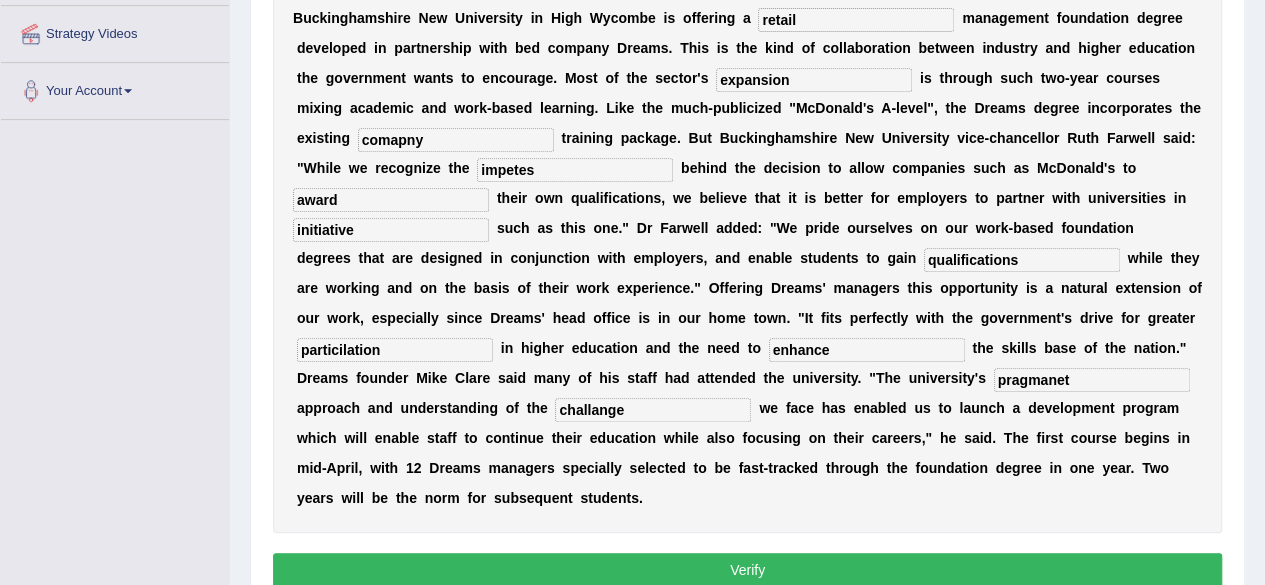 scroll, scrollTop: 168, scrollLeft: 0, axis: vertical 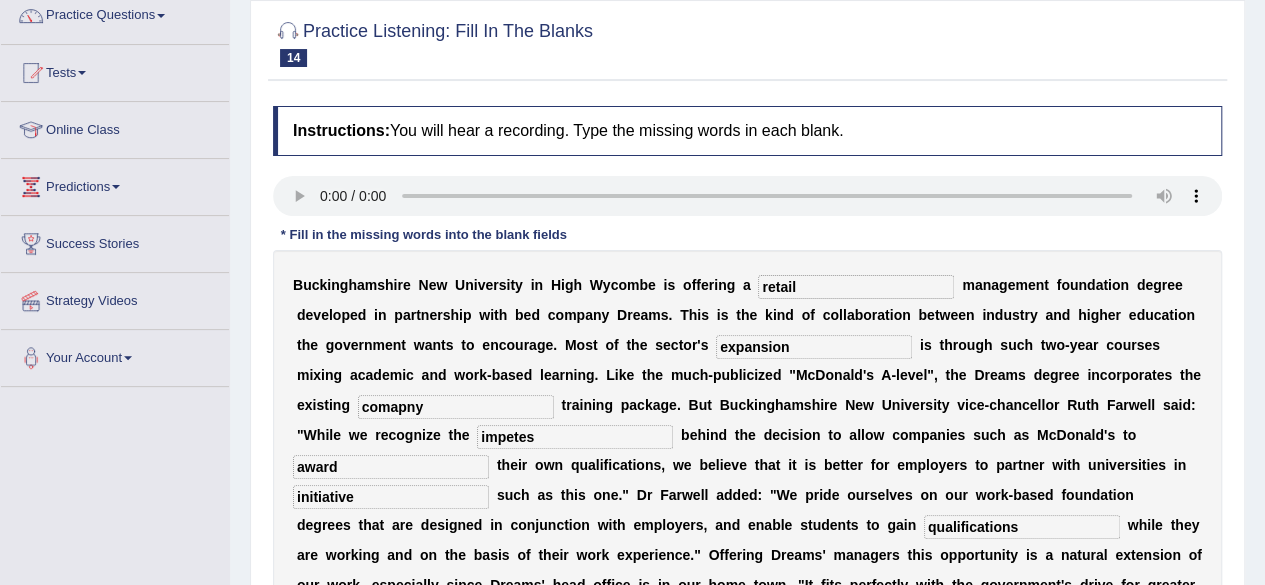 type on "challange" 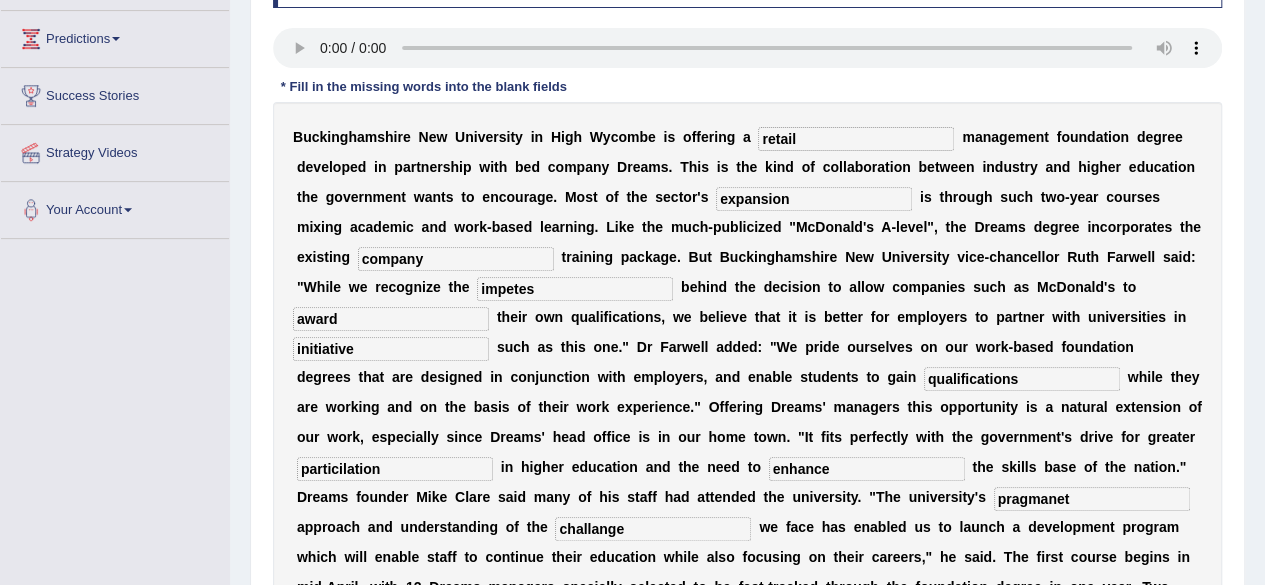 scroll, scrollTop: 318, scrollLeft: 0, axis: vertical 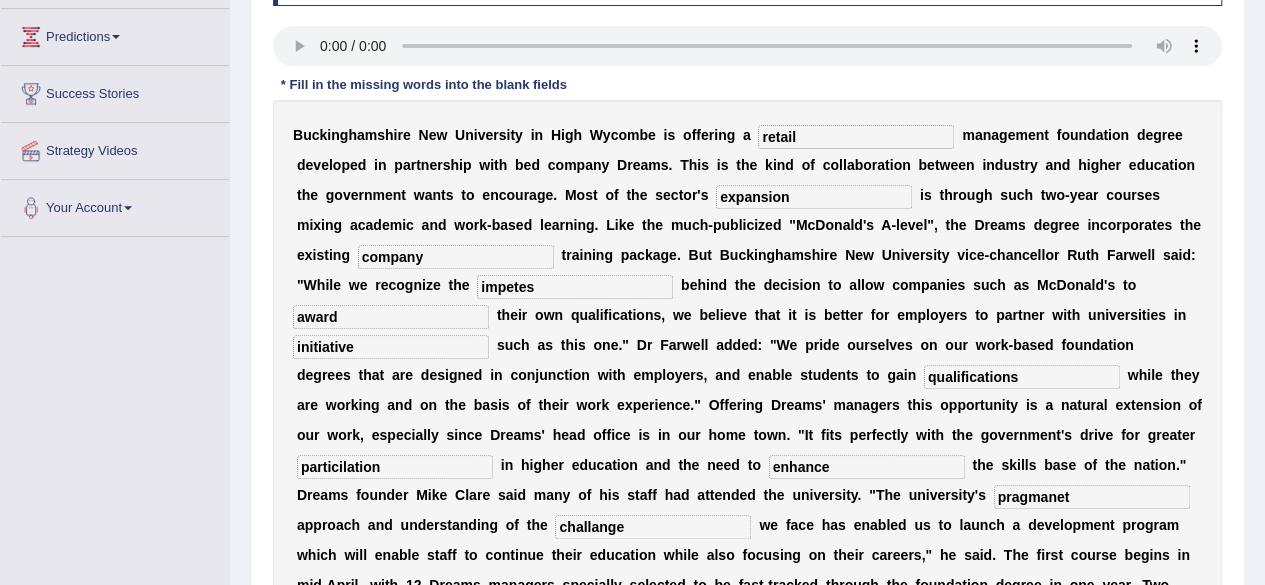 type on "company" 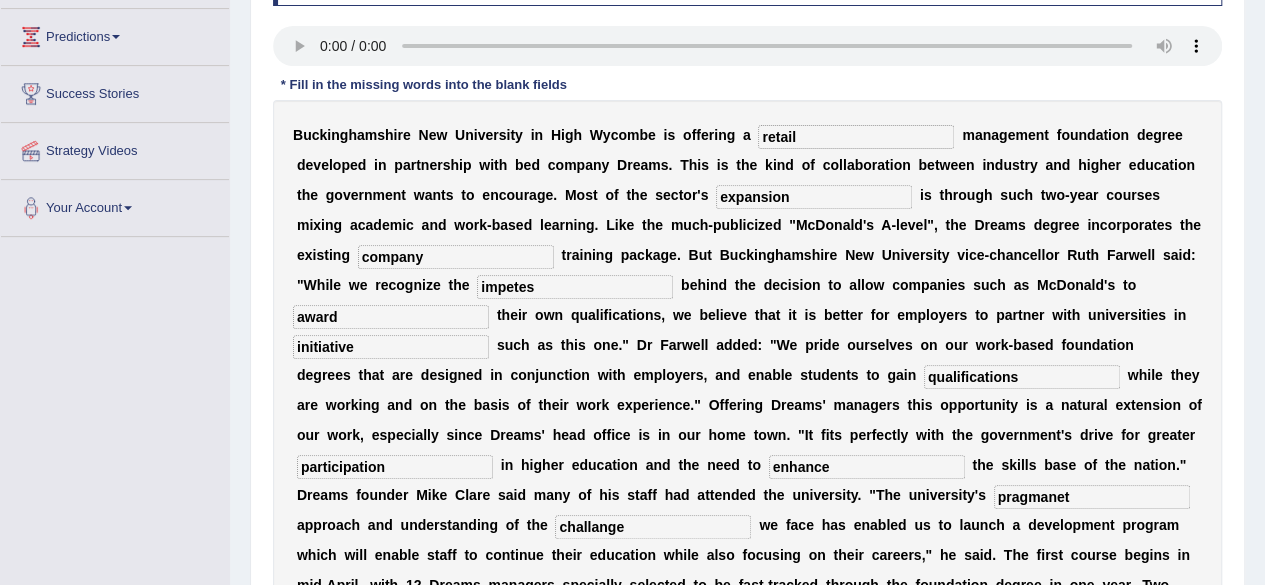 type on "participation" 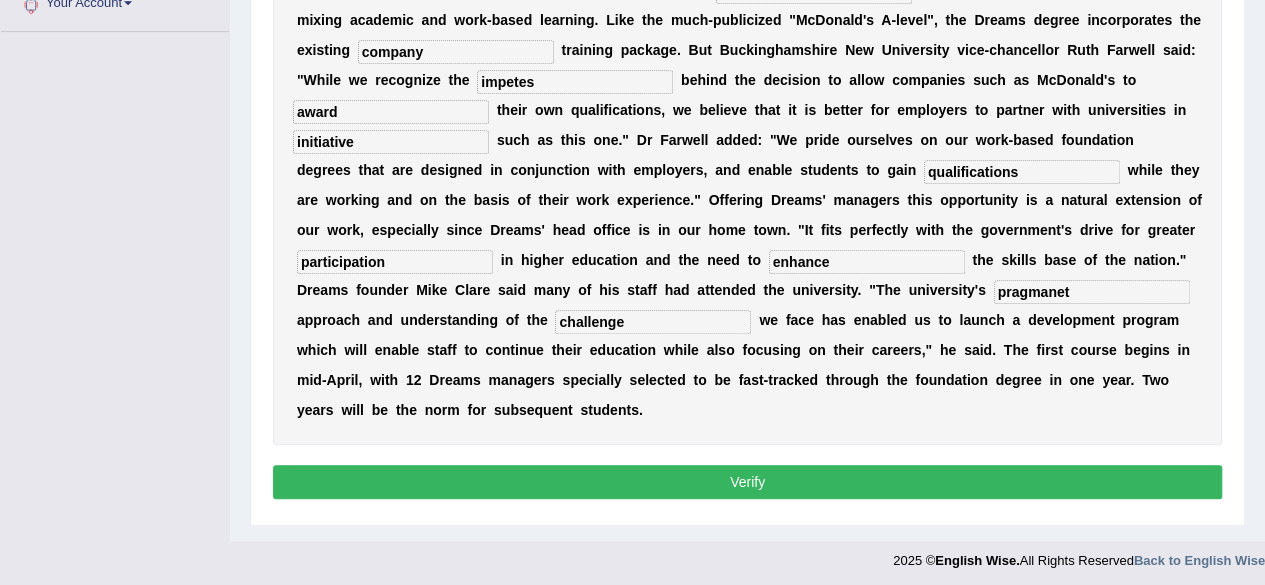 scroll, scrollTop: 525, scrollLeft: 0, axis: vertical 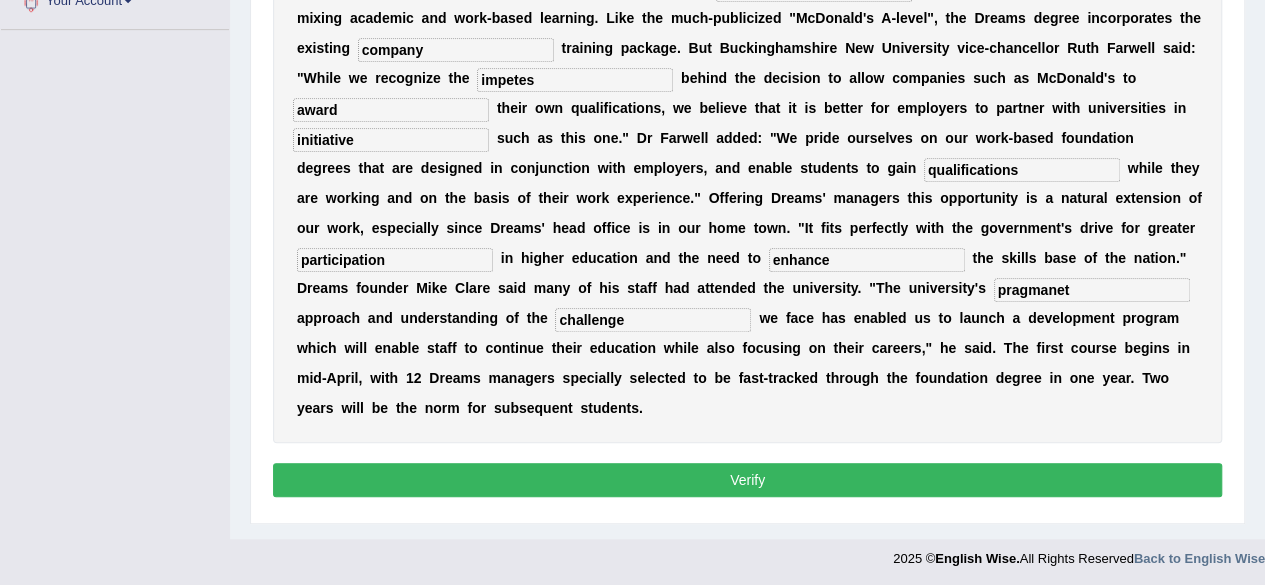 type on "challenge" 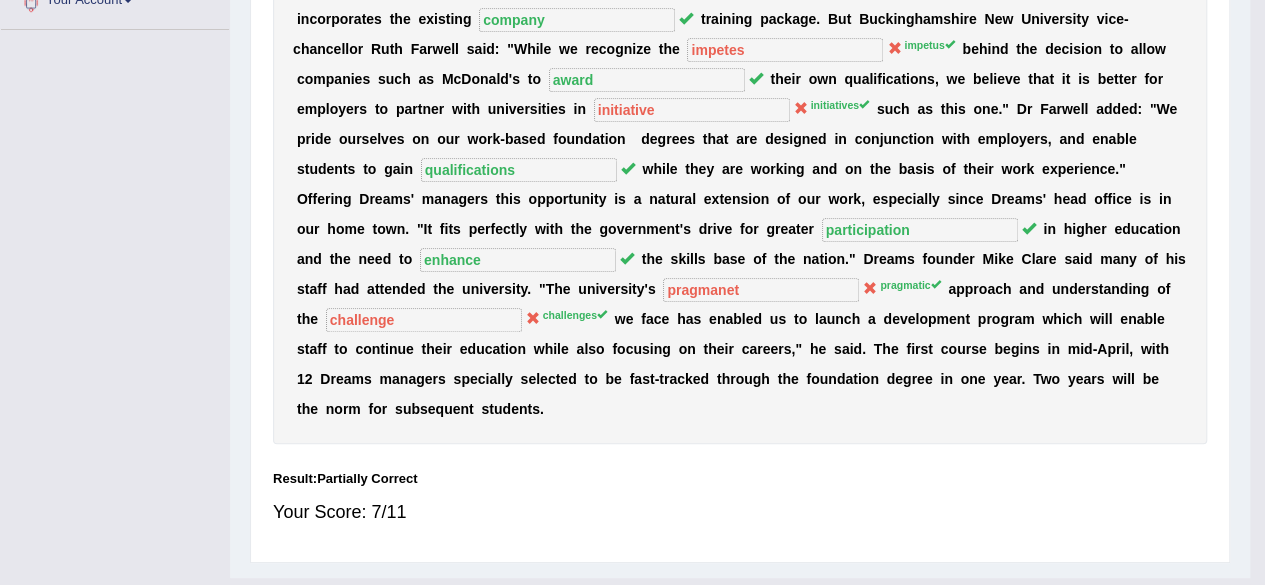 scroll, scrollTop: 493, scrollLeft: 0, axis: vertical 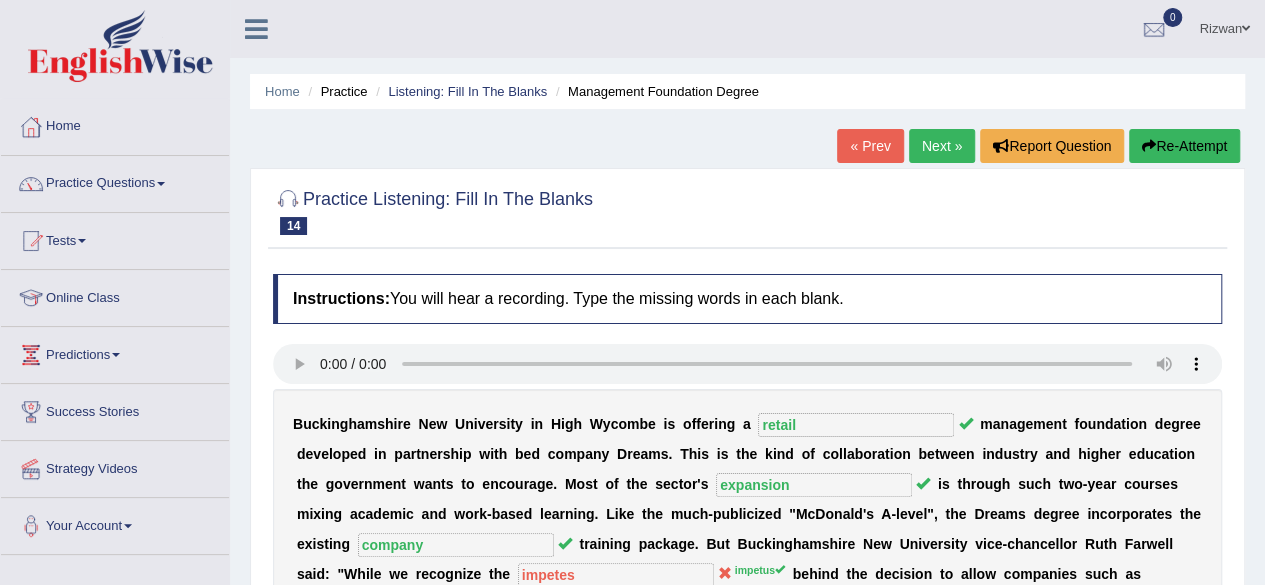 click on "Next »" at bounding box center (942, 146) 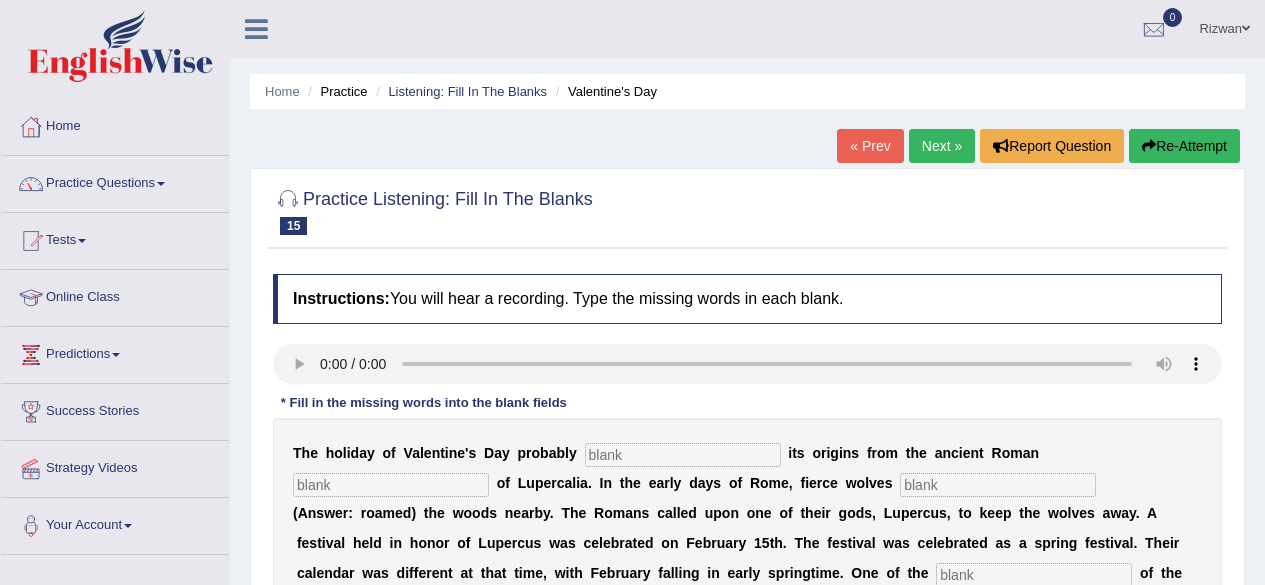 scroll, scrollTop: 333, scrollLeft: 0, axis: vertical 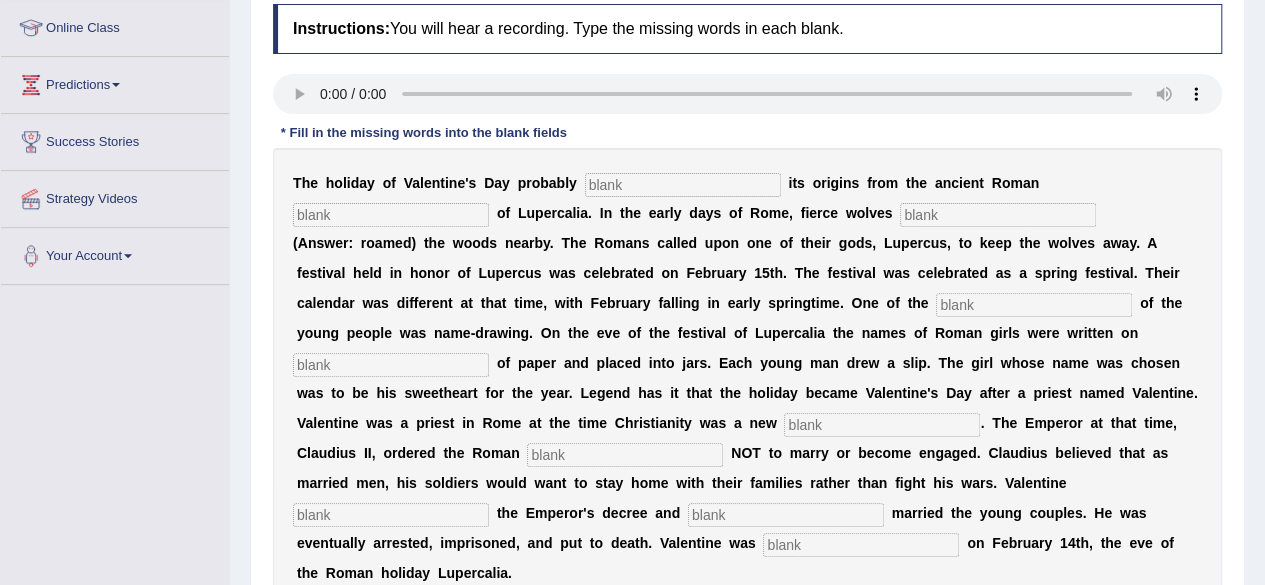 click at bounding box center (683, 185) 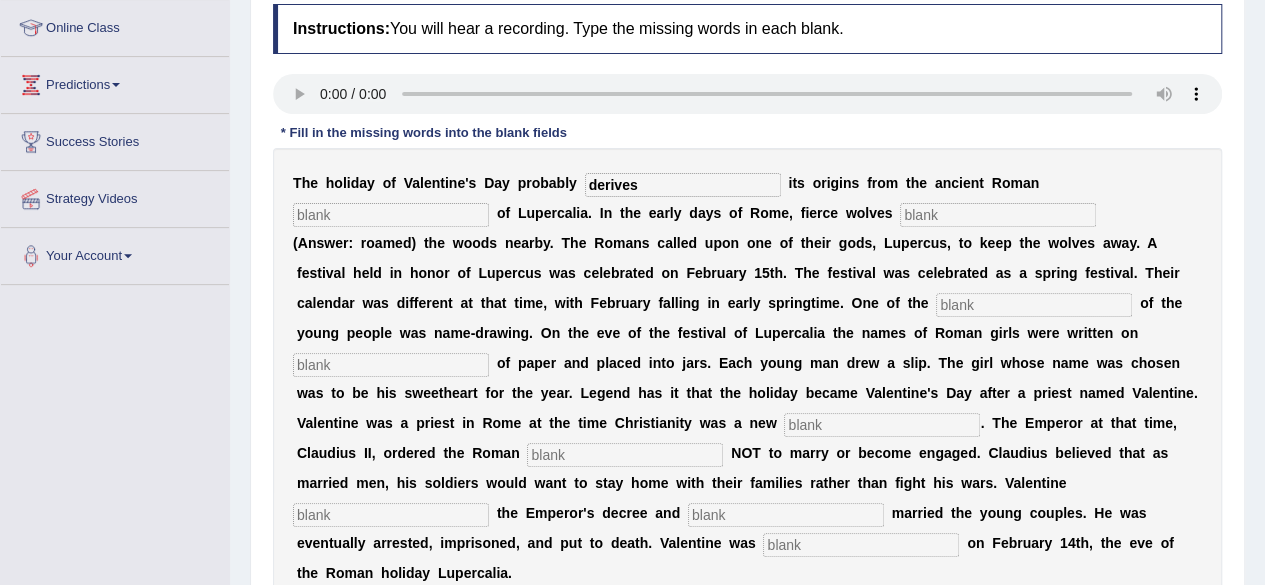 type on "derives" 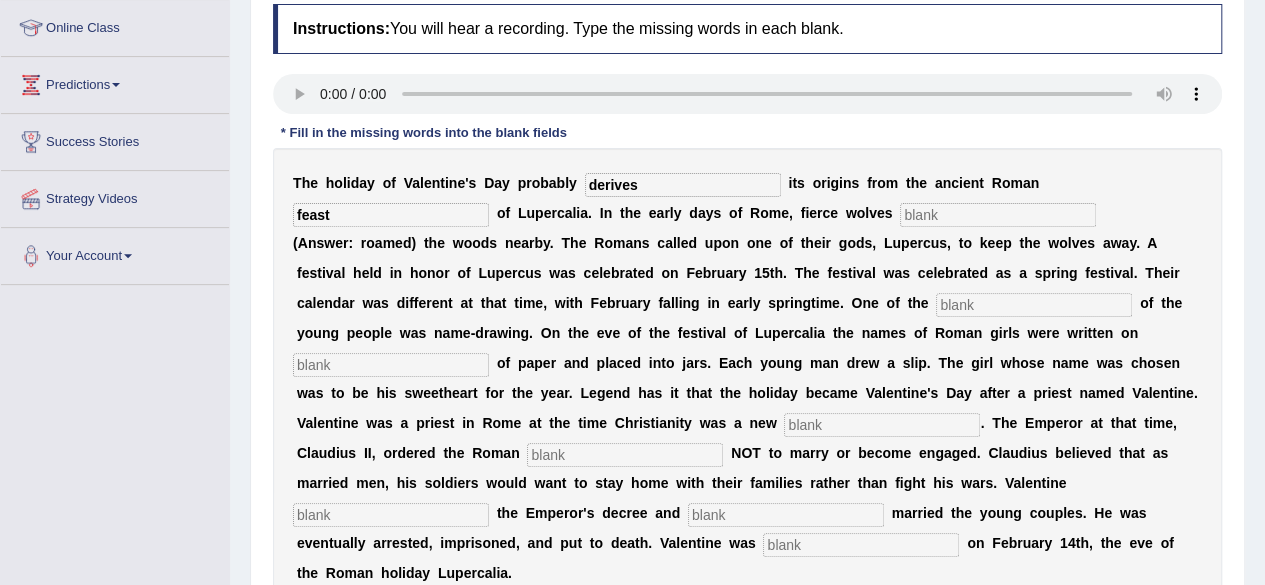 type on "feast" 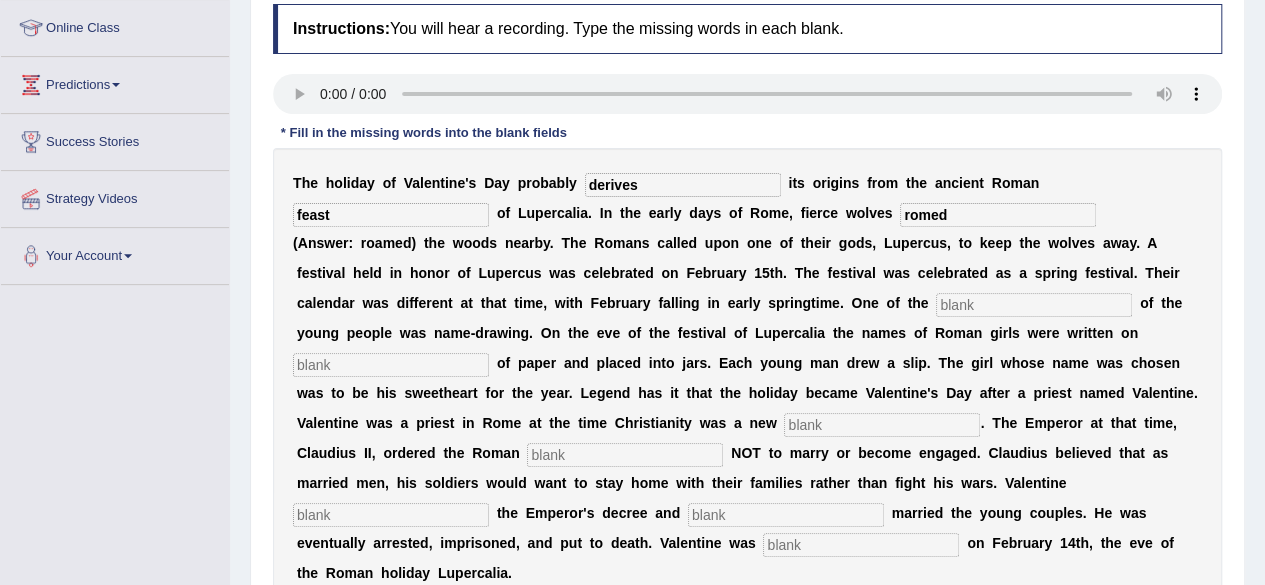 type on "romed" 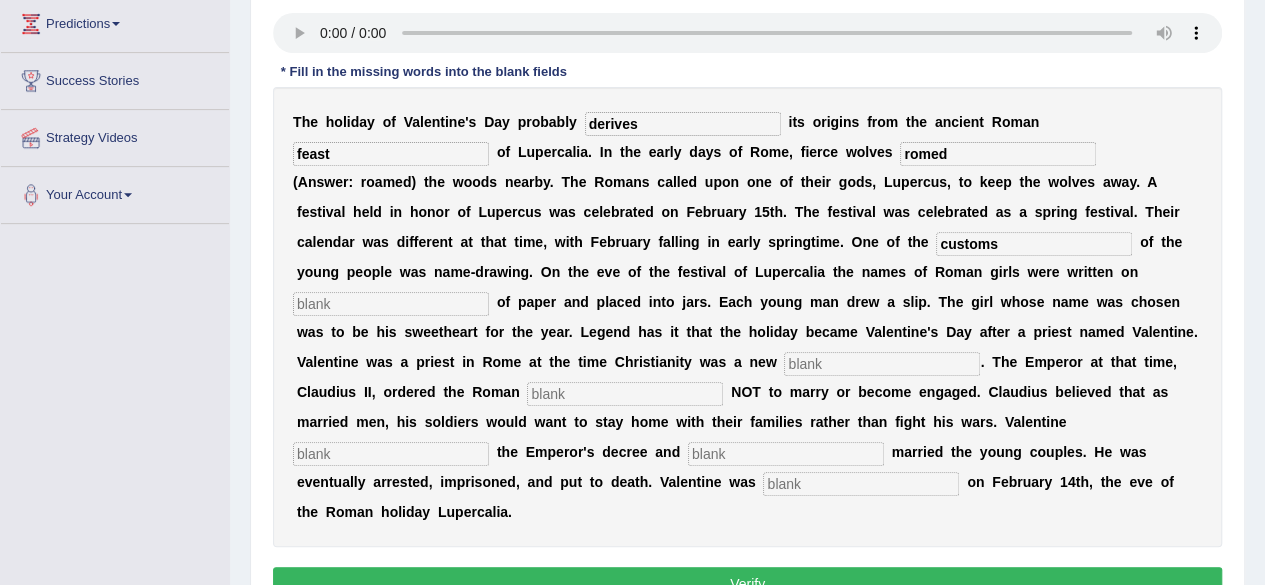 scroll, scrollTop: 342, scrollLeft: 0, axis: vertical 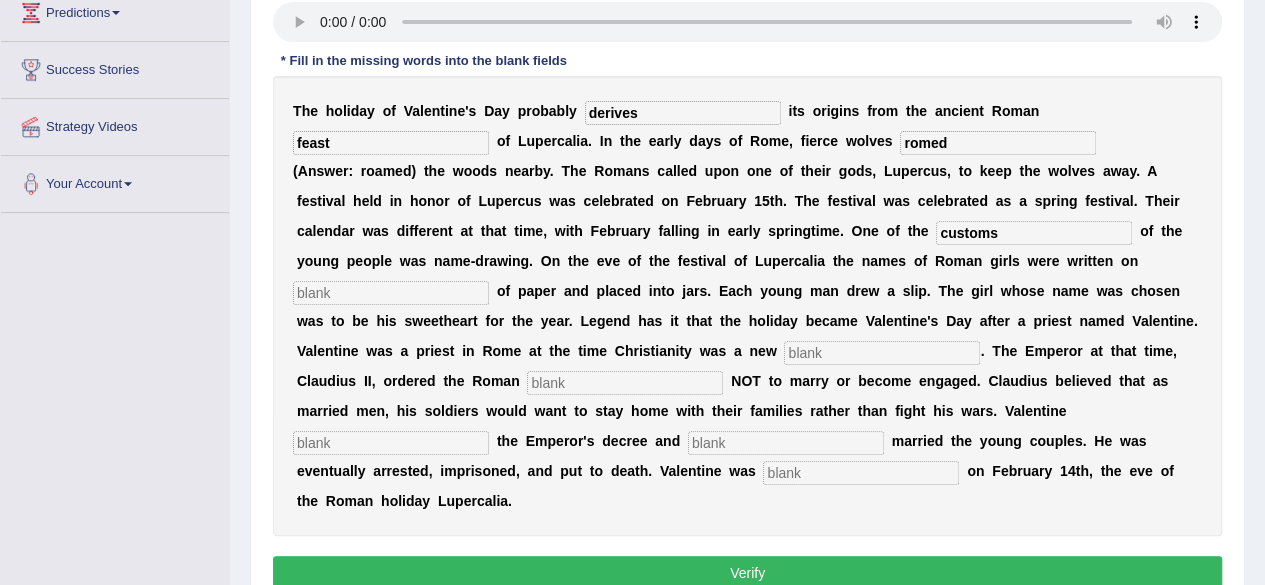 type on "customs" 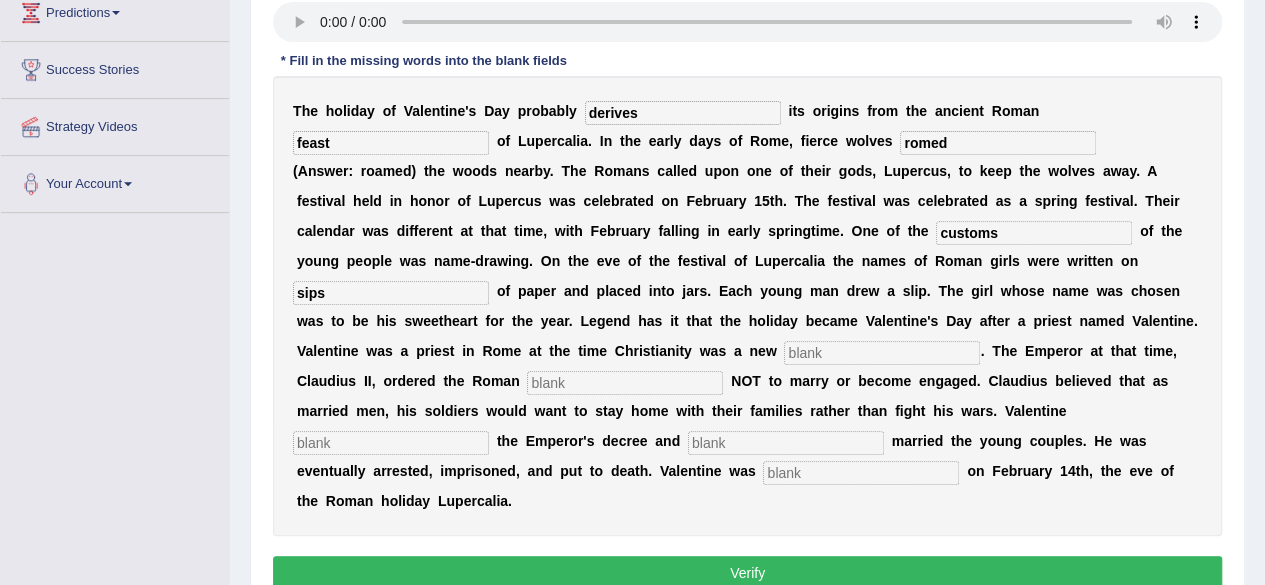 type on "sips" 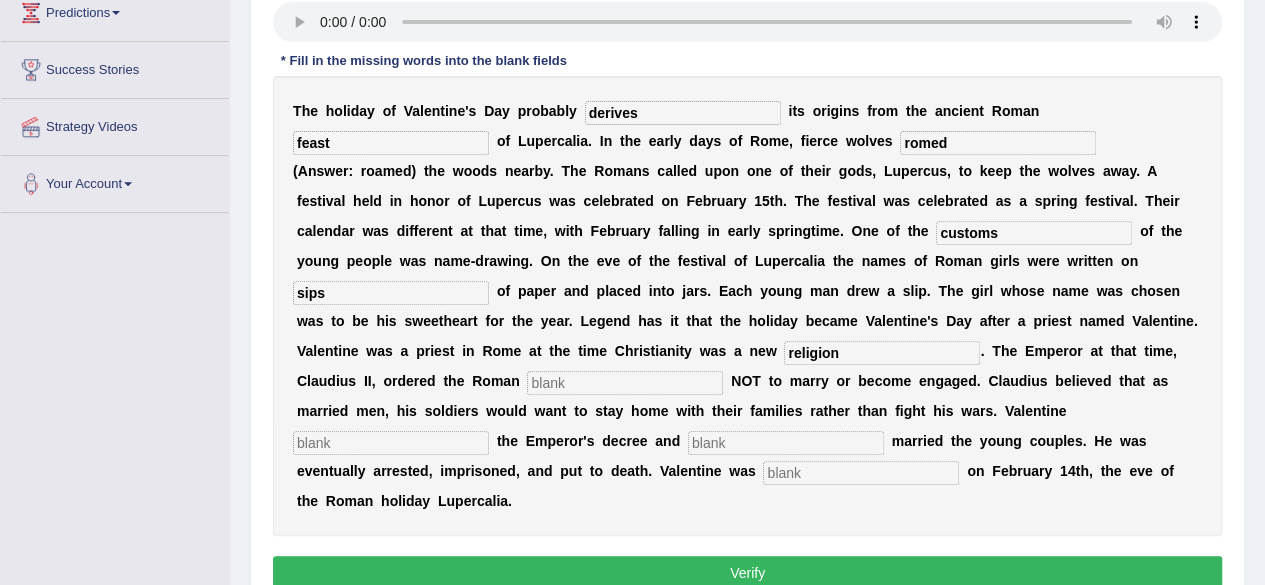 type on "religion" 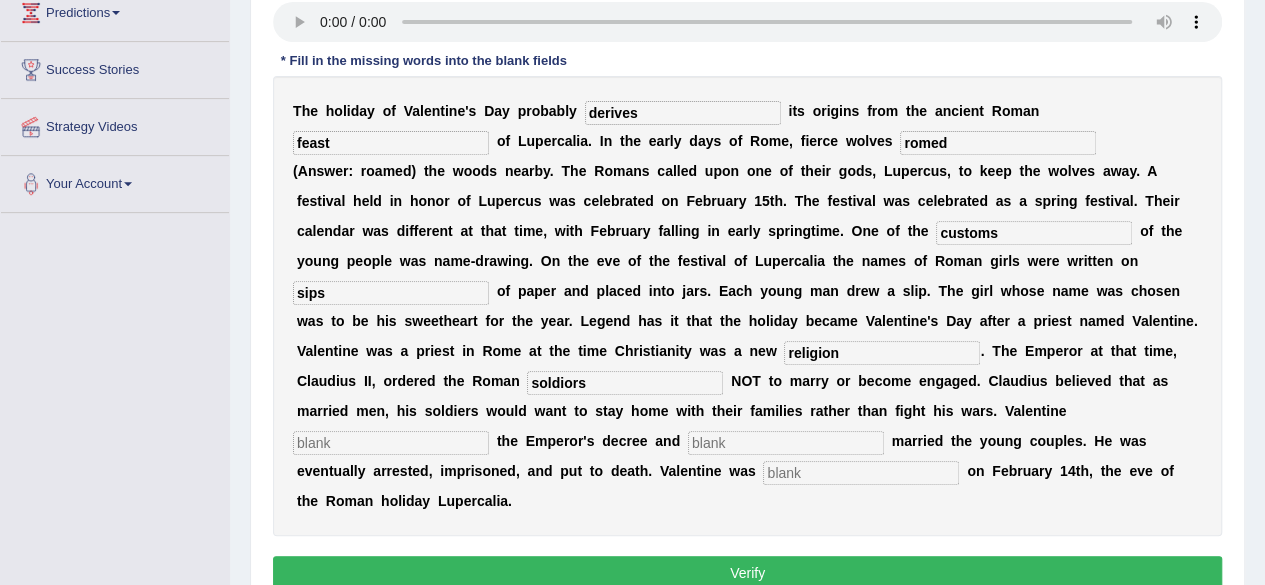 type on "soldiors" 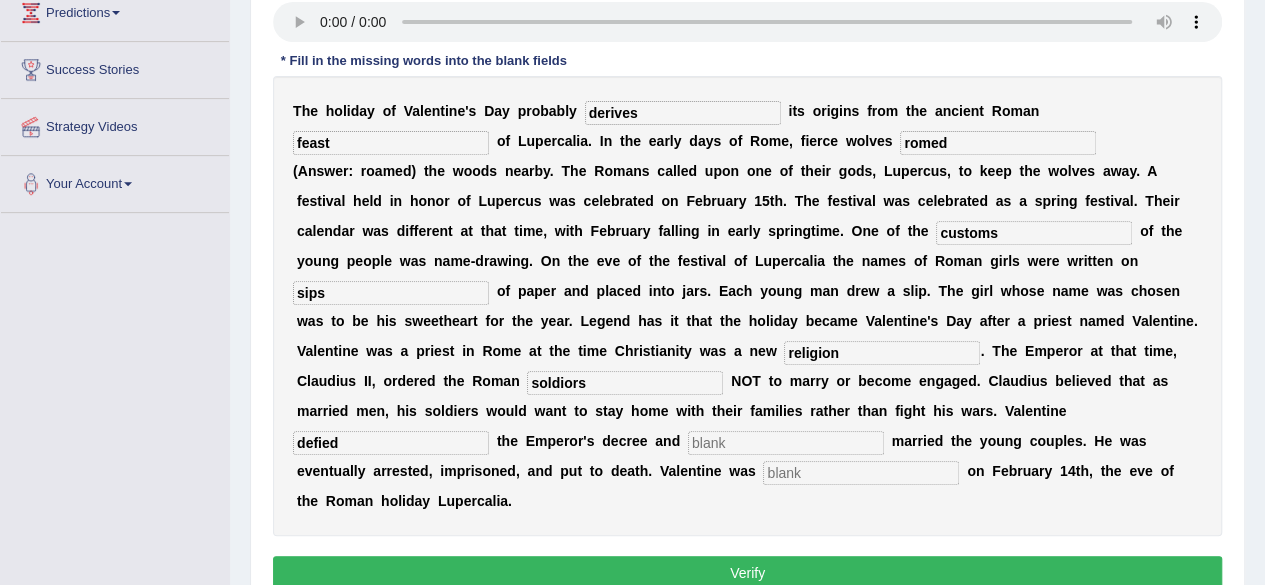 type on "defied" 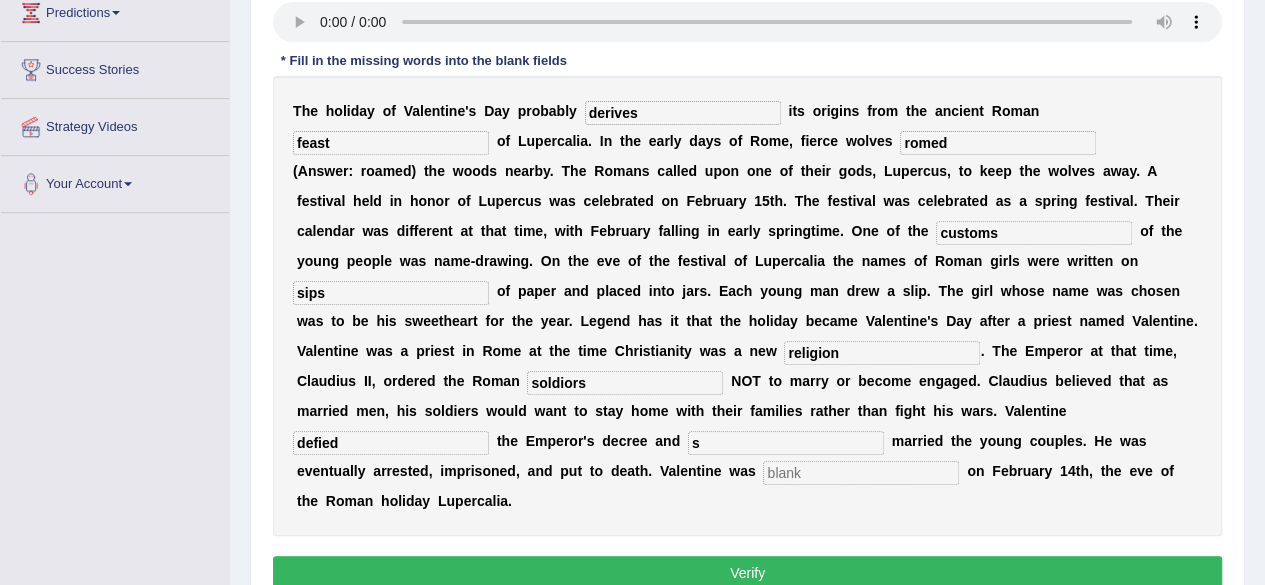 click on "s" at bounding box center (786, 443) 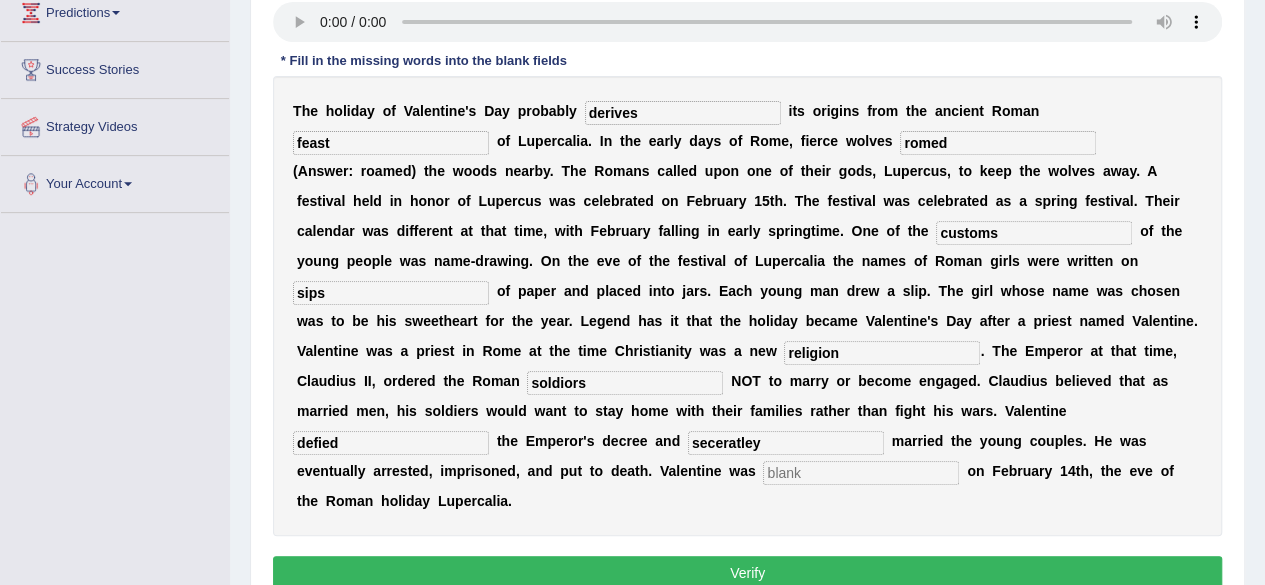 type on "seceratley" 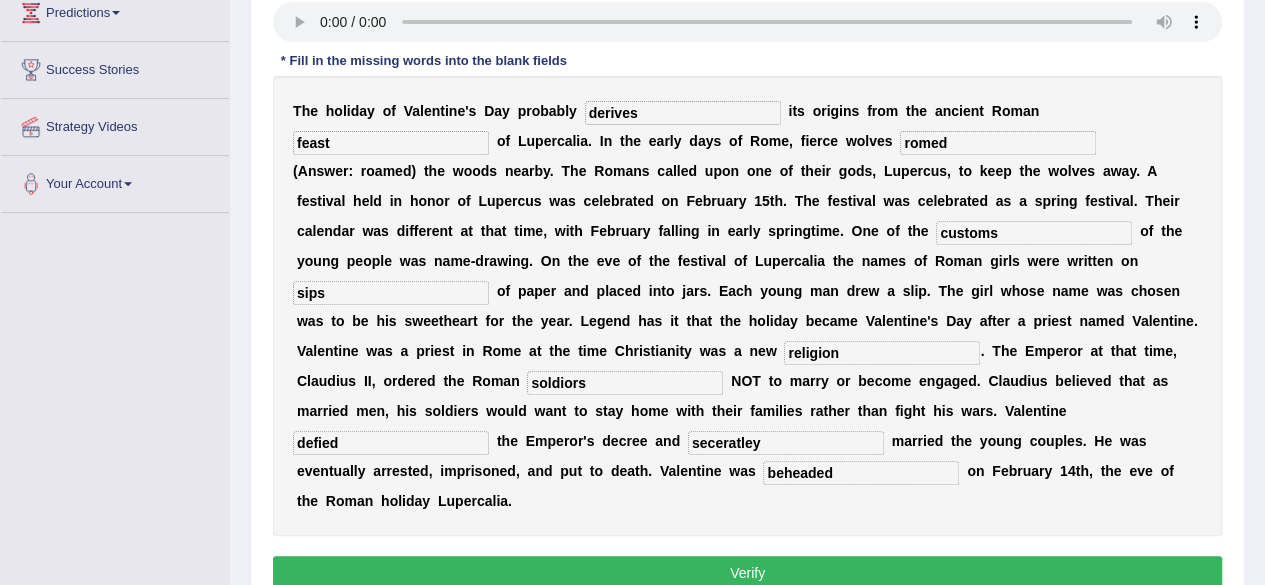 type on "beheaded" 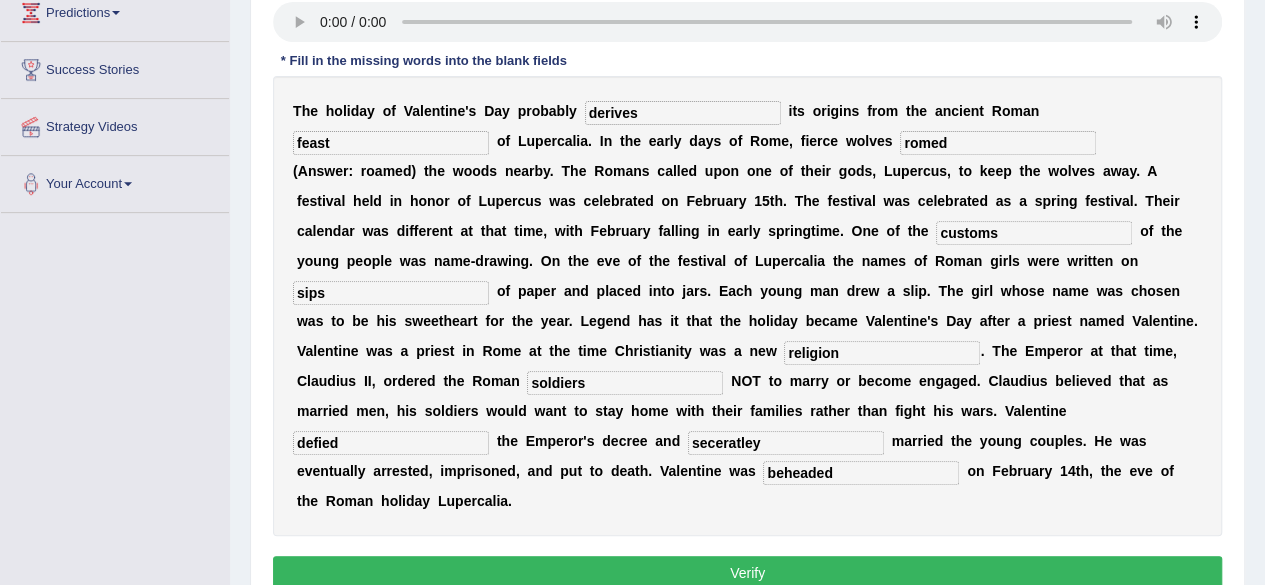 type on "soldiers" 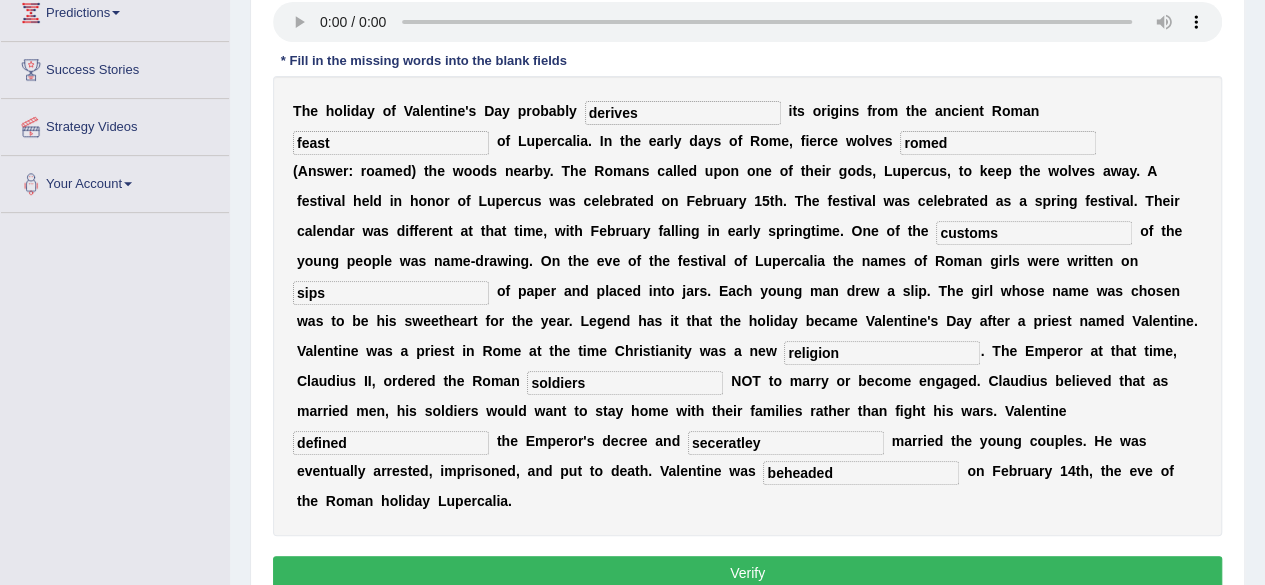 type on "defined" 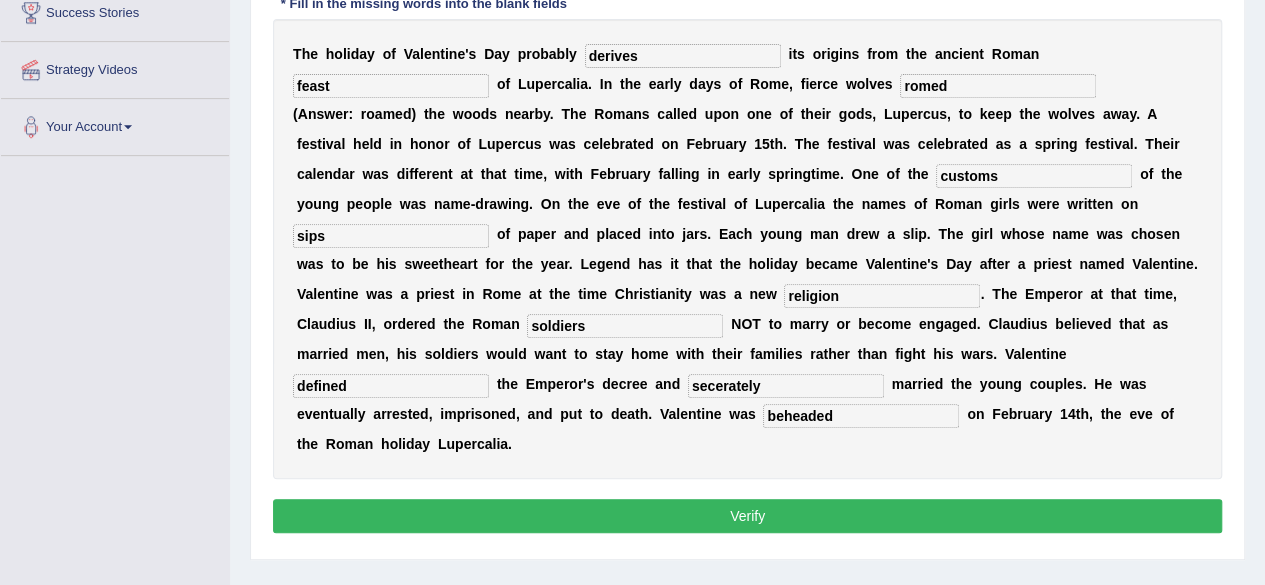 scroll, scrollTop: 404, scrollLeft: 0, axis: vertical 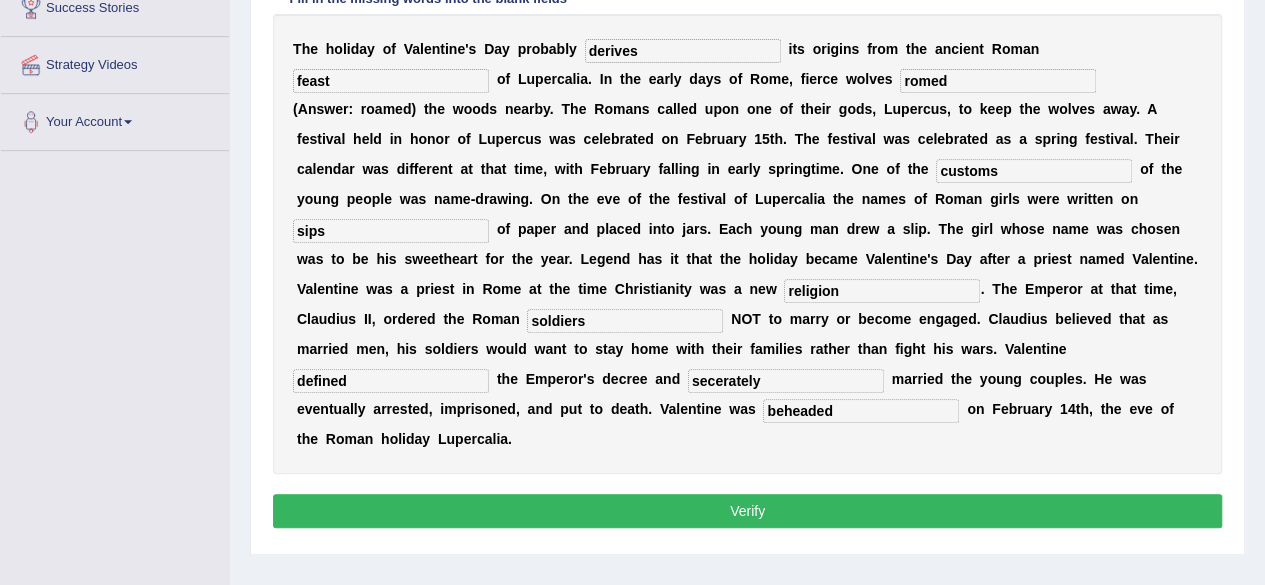 type on "secerately" 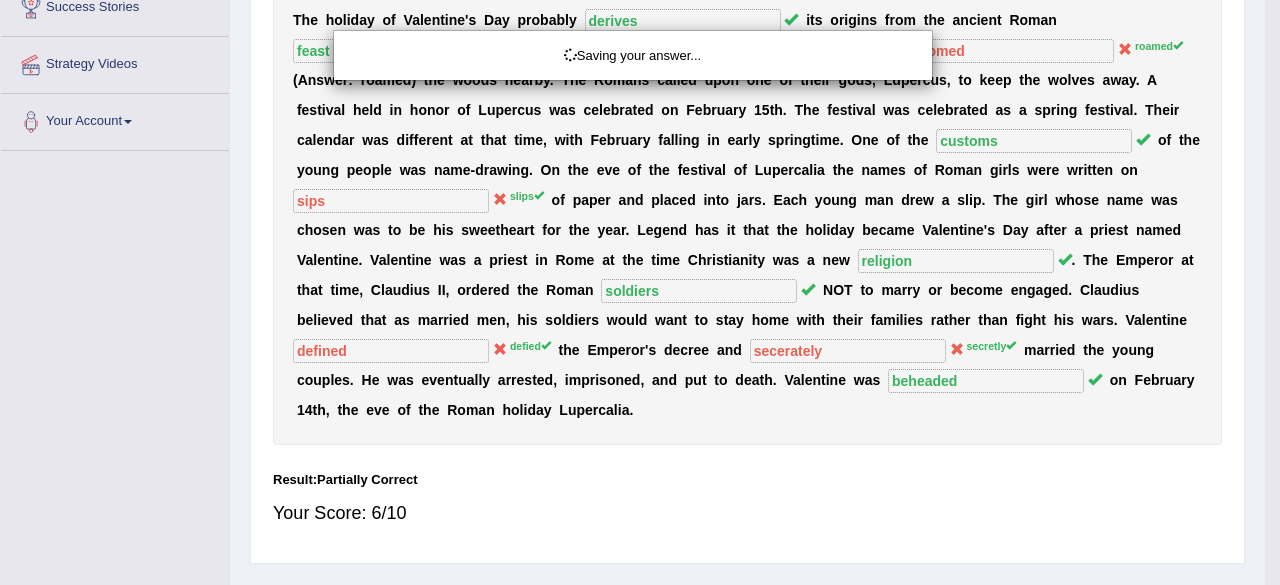 click on "Saving your answer..." at bounding box center [640, 292] 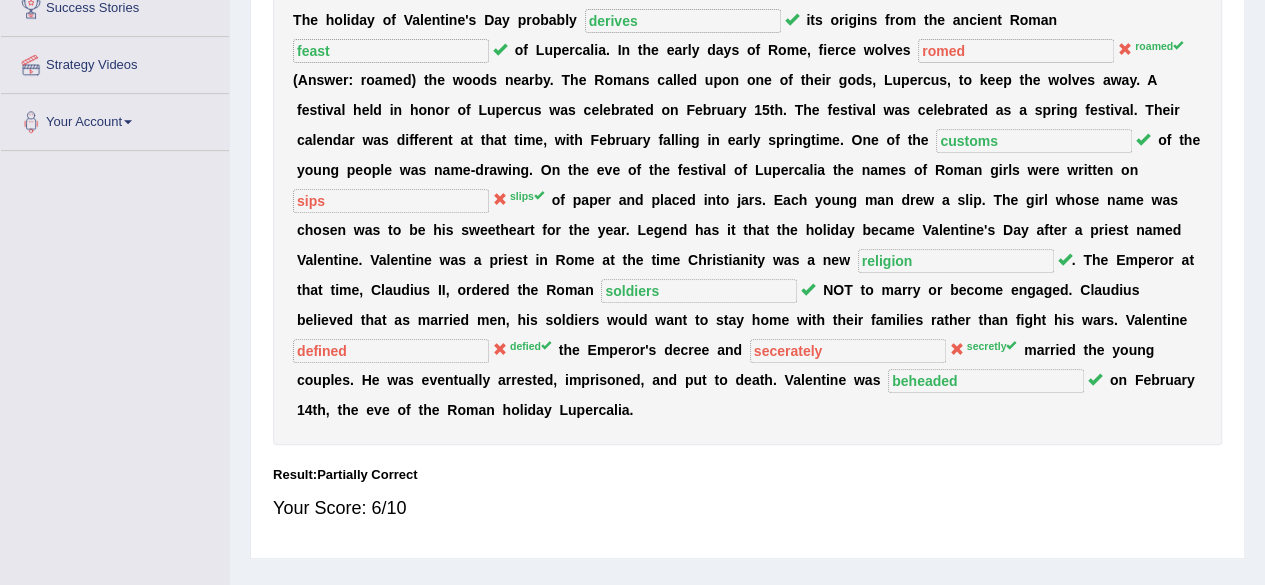 scroll, scrollTop: 0, scrollLeft: 0, axis: both 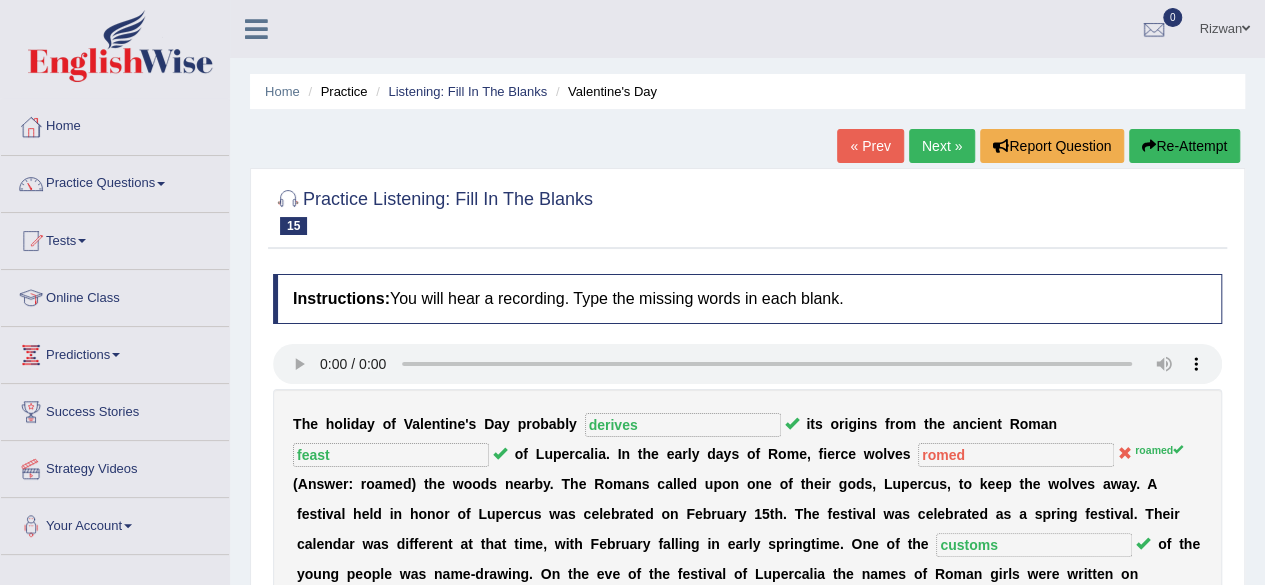 click on "Re-Attempt" at bounding box center (1184, 146) 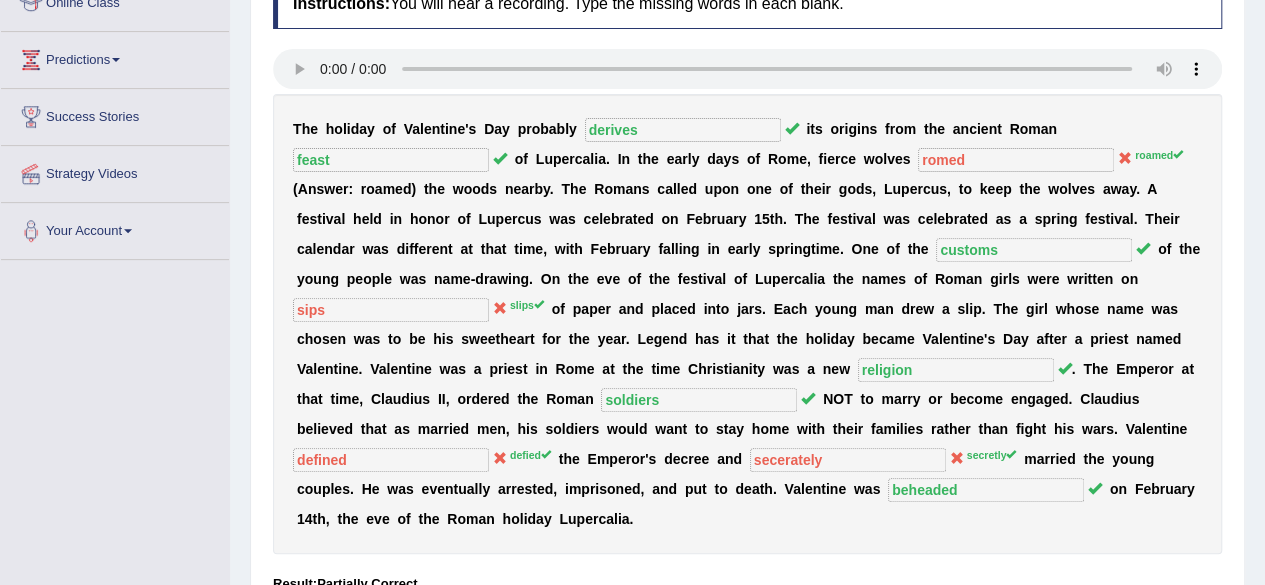 scroll, scrollTop: 324, scrollLeft: 0, axis: vertical 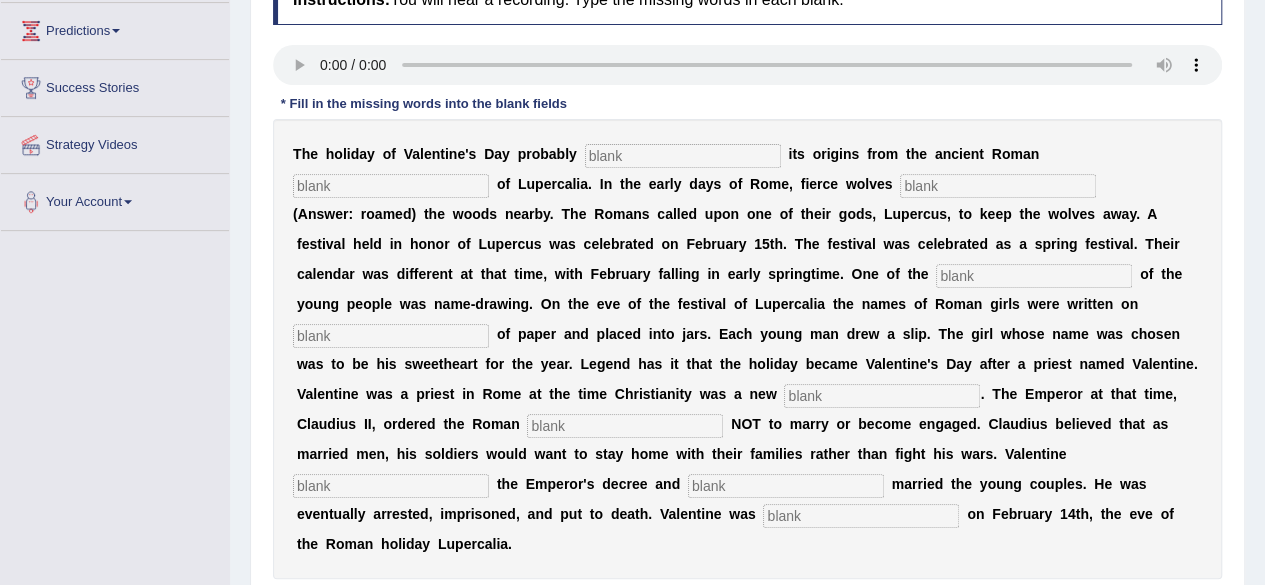 click at bounding box center (683, 156) 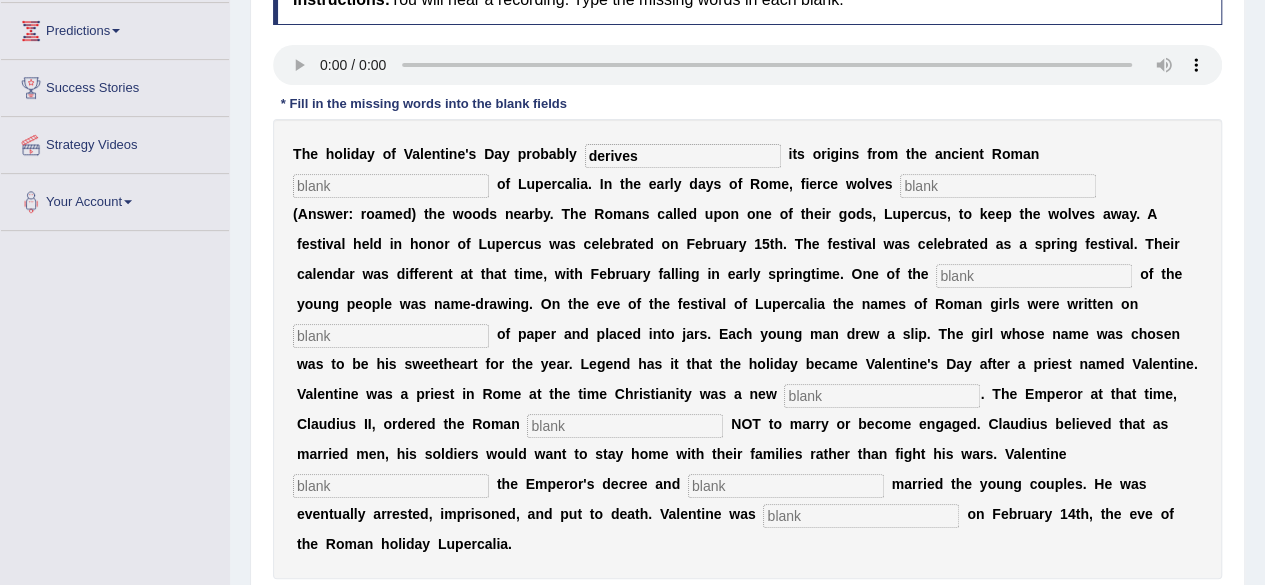 type on "derives" 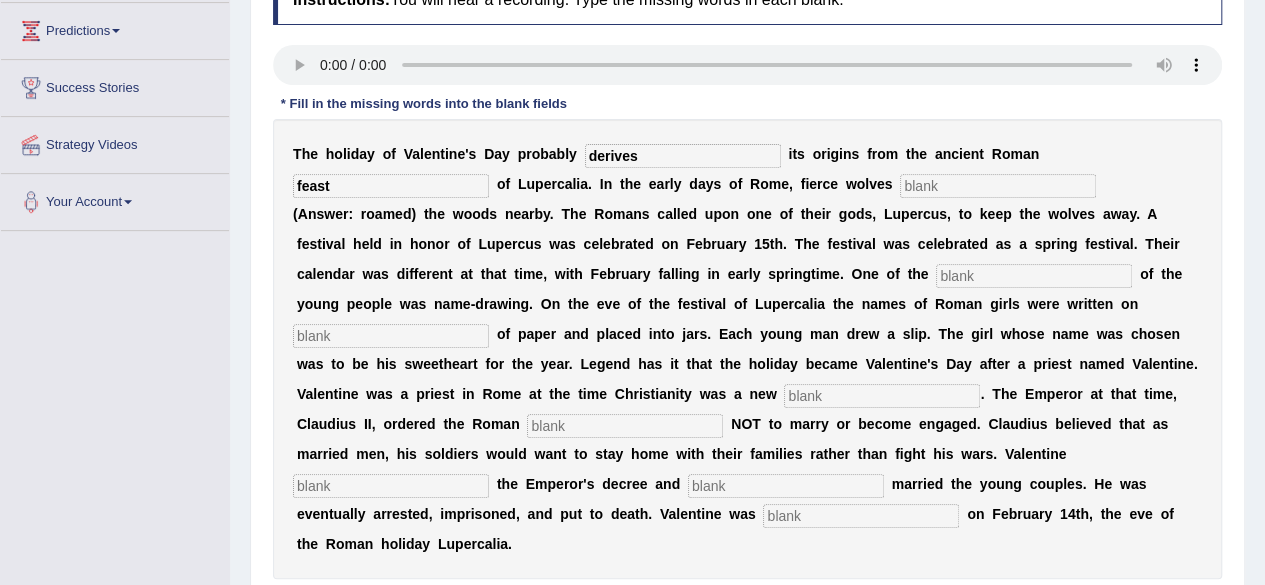 type on "feast" 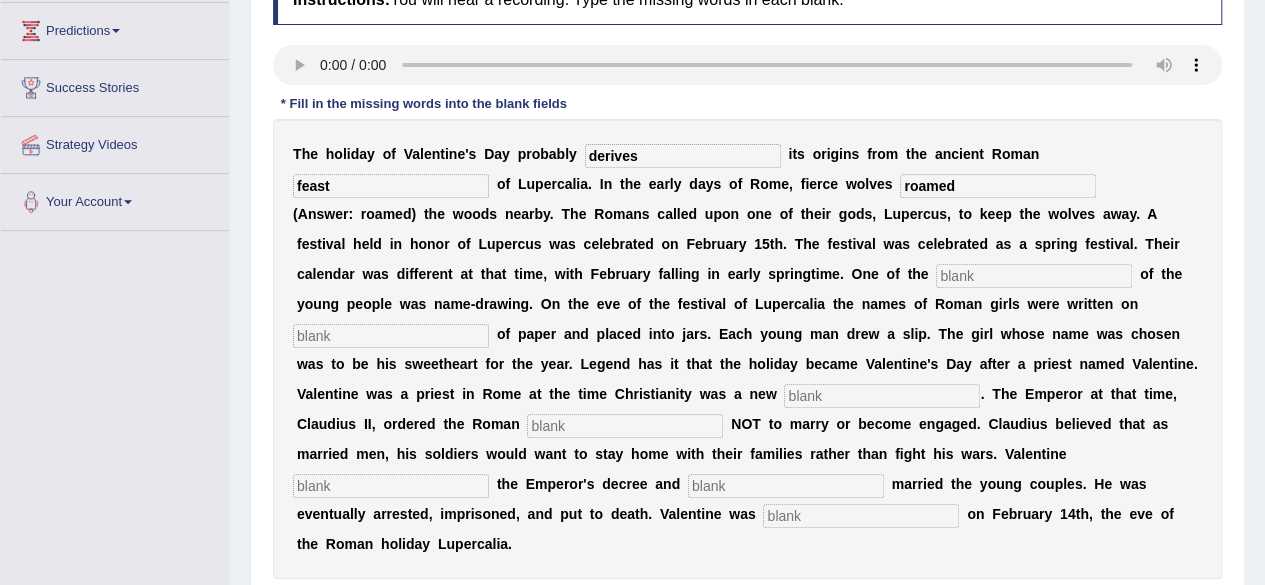 type on "roamed" 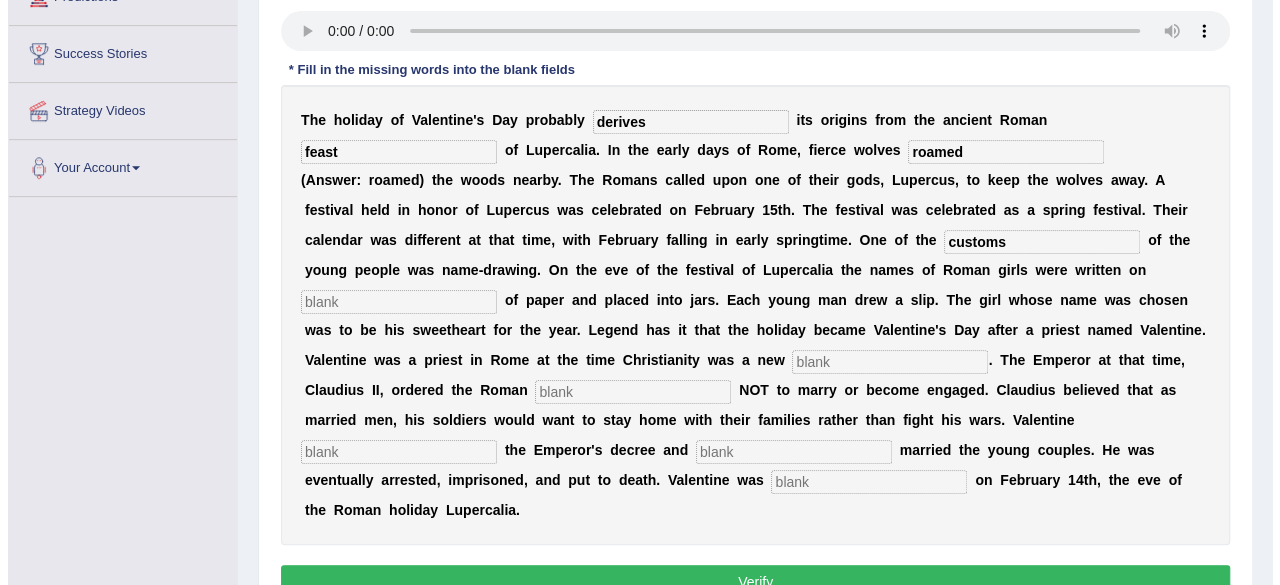scroll, scrollTop: 358, scrollLeft: 0, axis: vertical 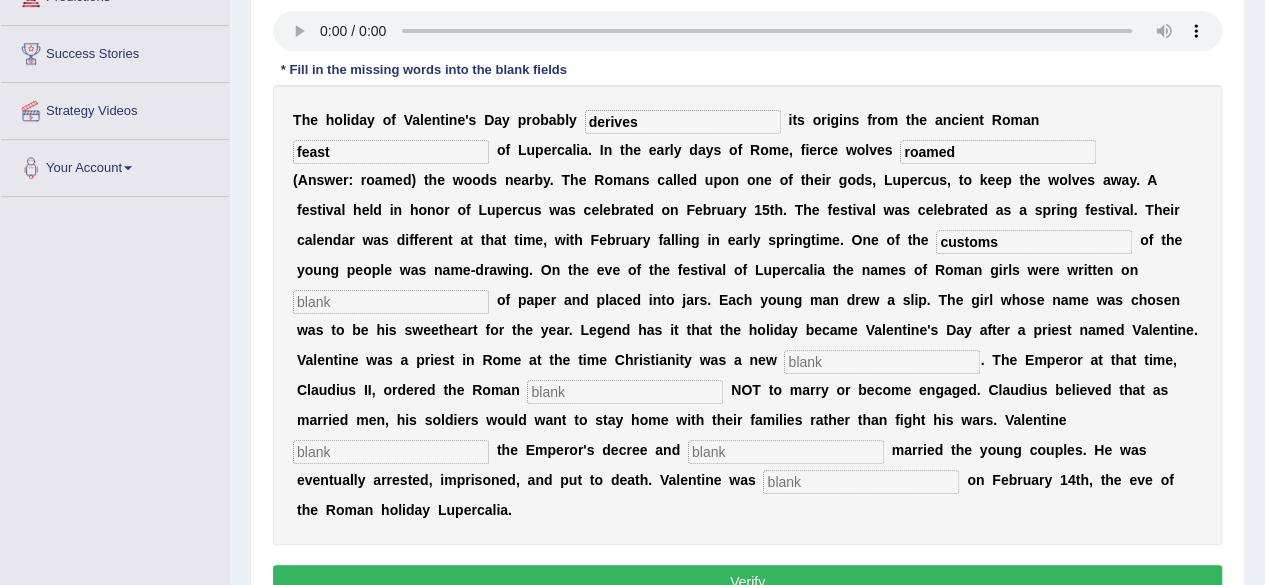 type on "customs" 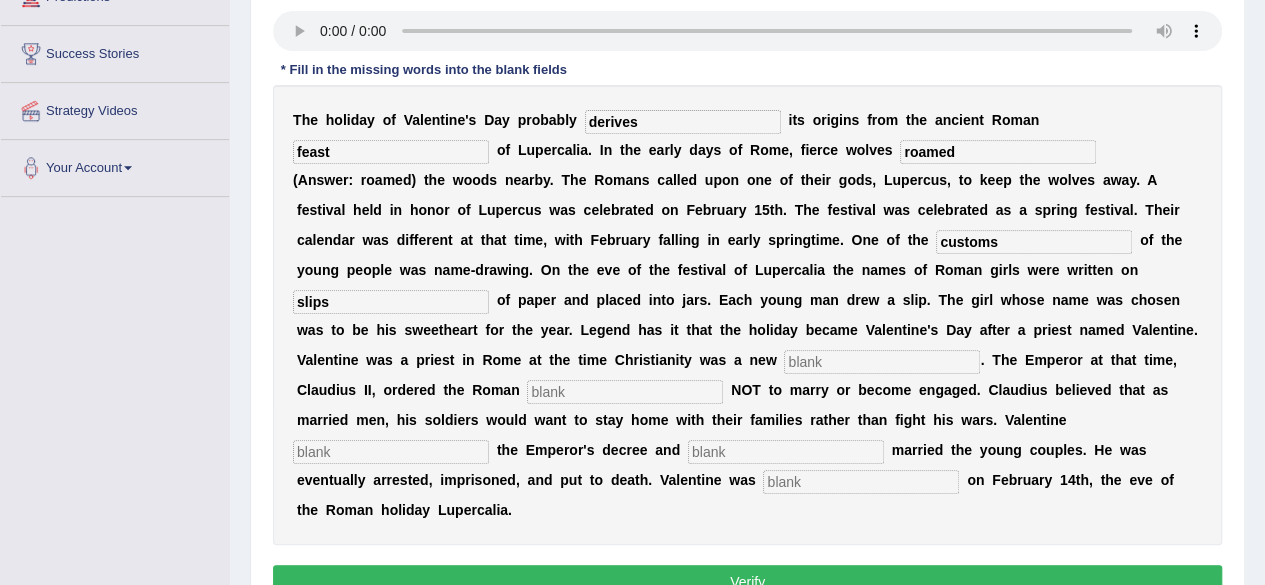 type on "slips" 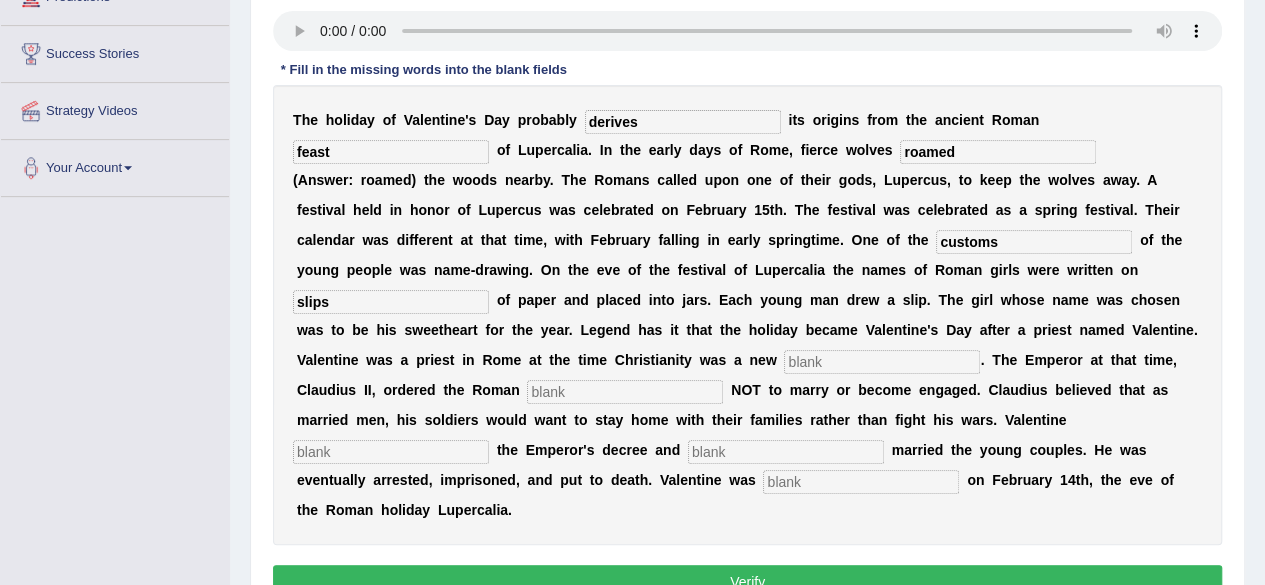 click at bounding box center [882, 362] 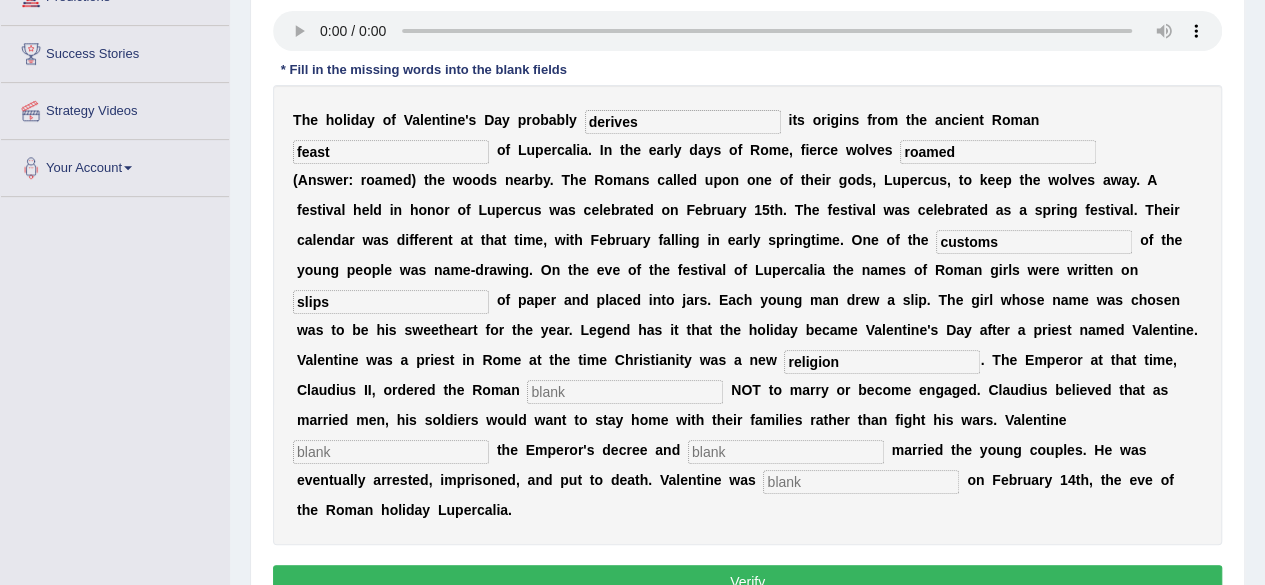 type on "religion" 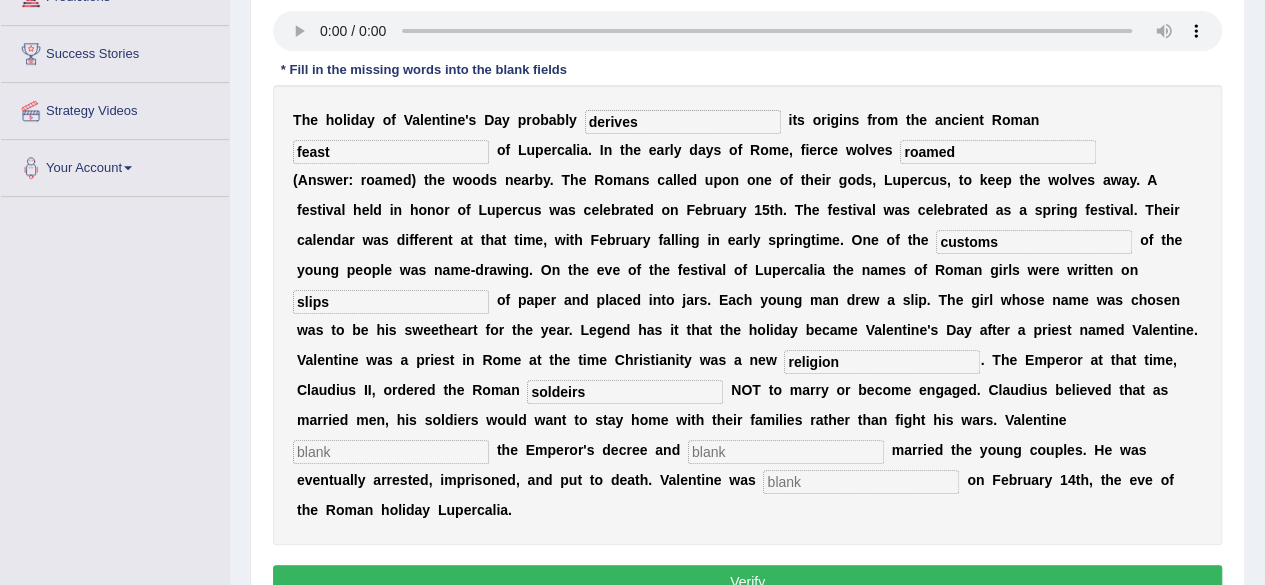 type on "soldeirs" 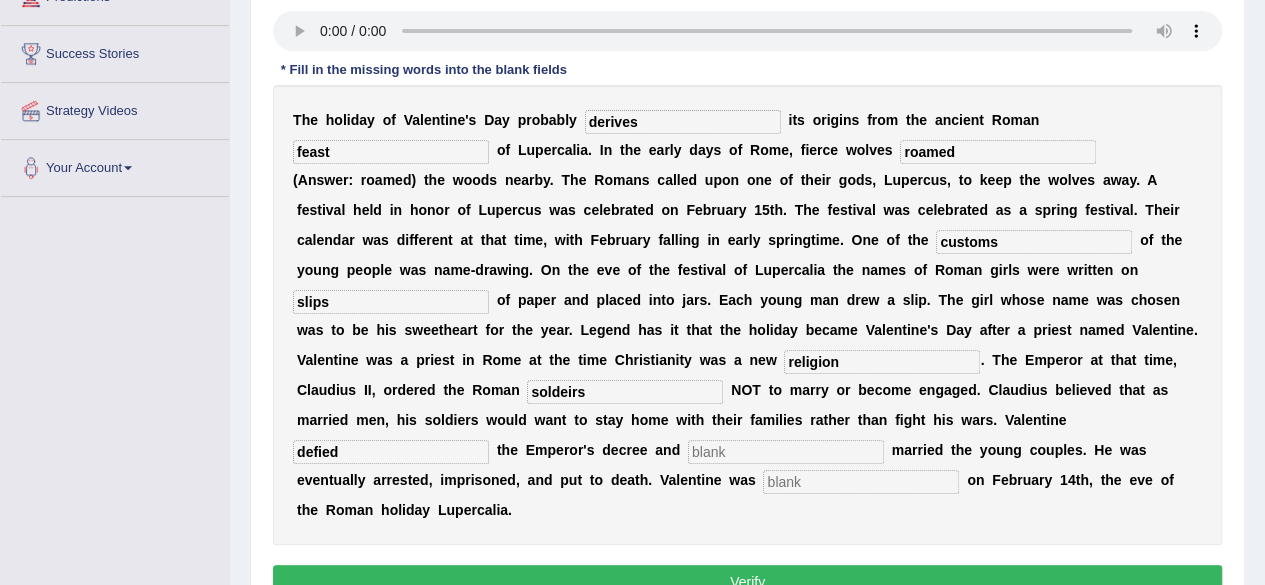 type on "defied" 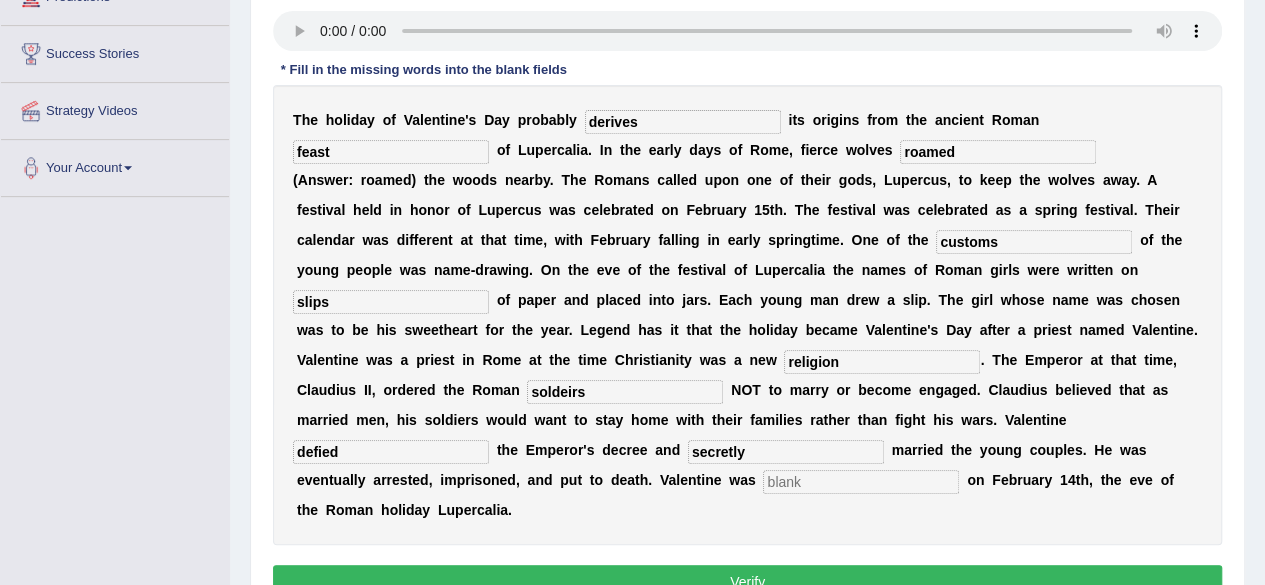 type on "secretly" 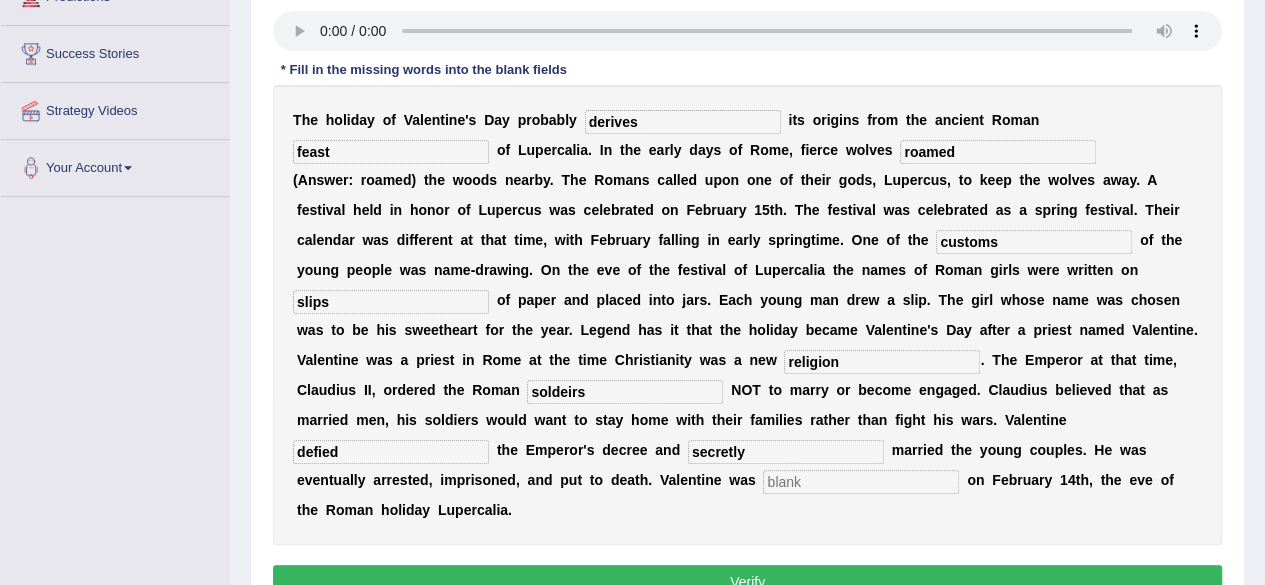 click at bounding box center (861, 482) 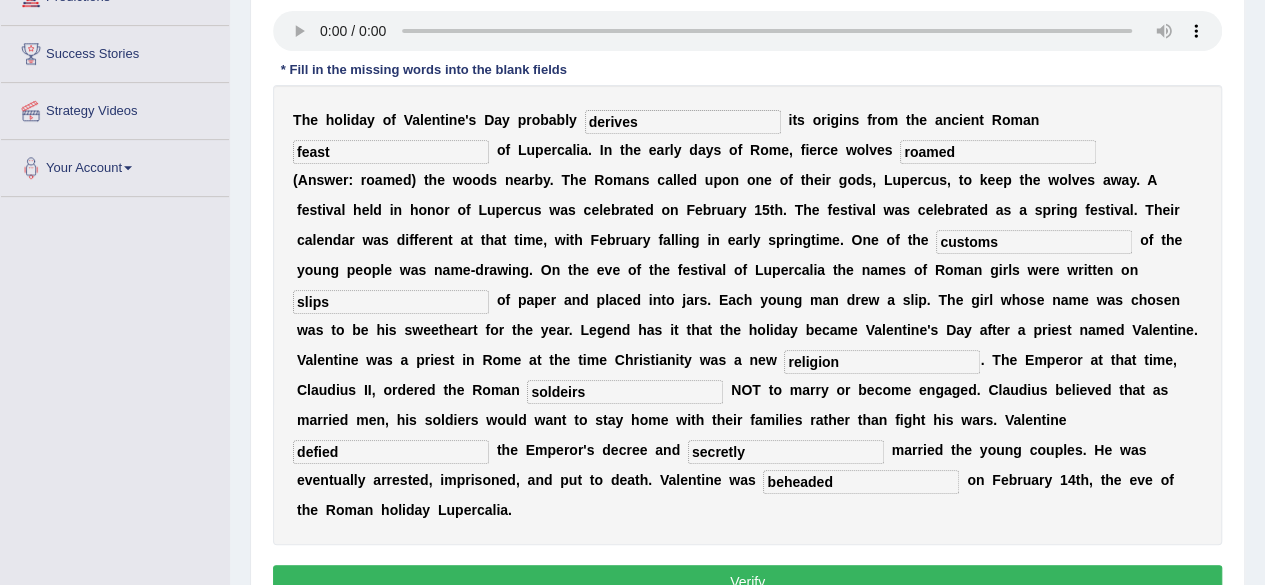 type on "beheaded" 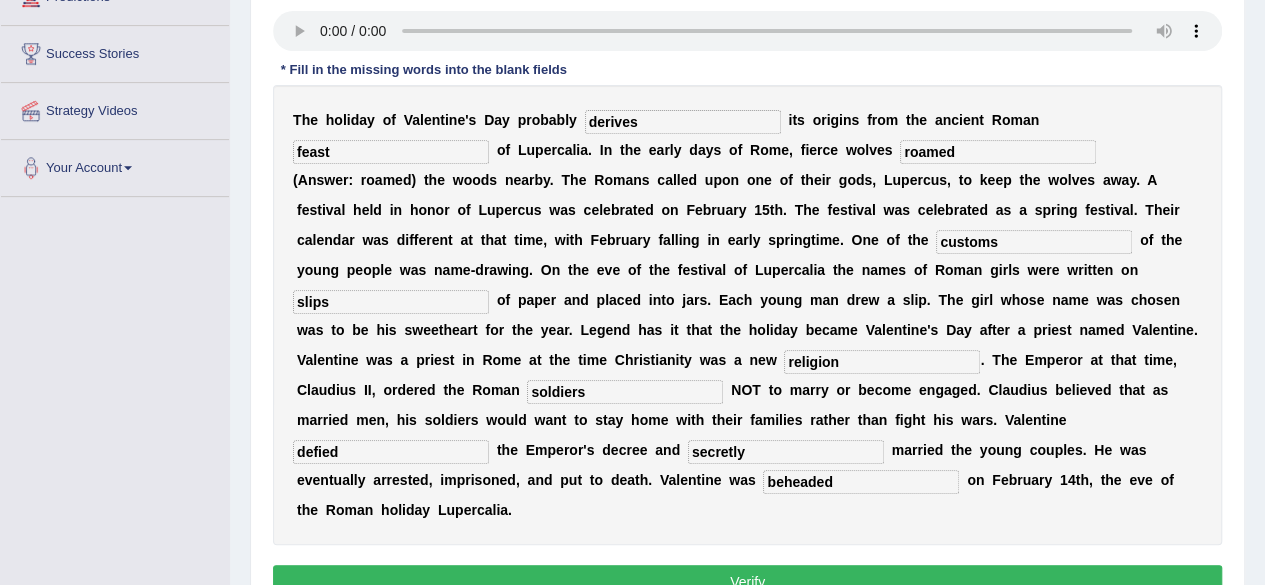 type on "soldiers" 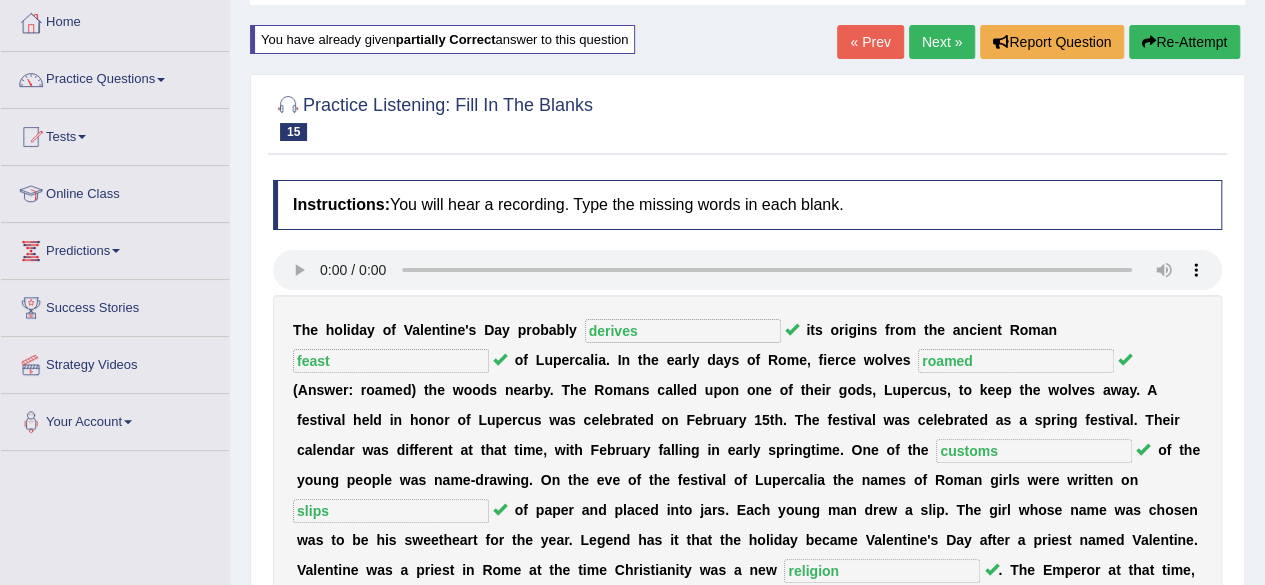 scroll, scrollTop: 0, scrollLeft: 0, axis: both 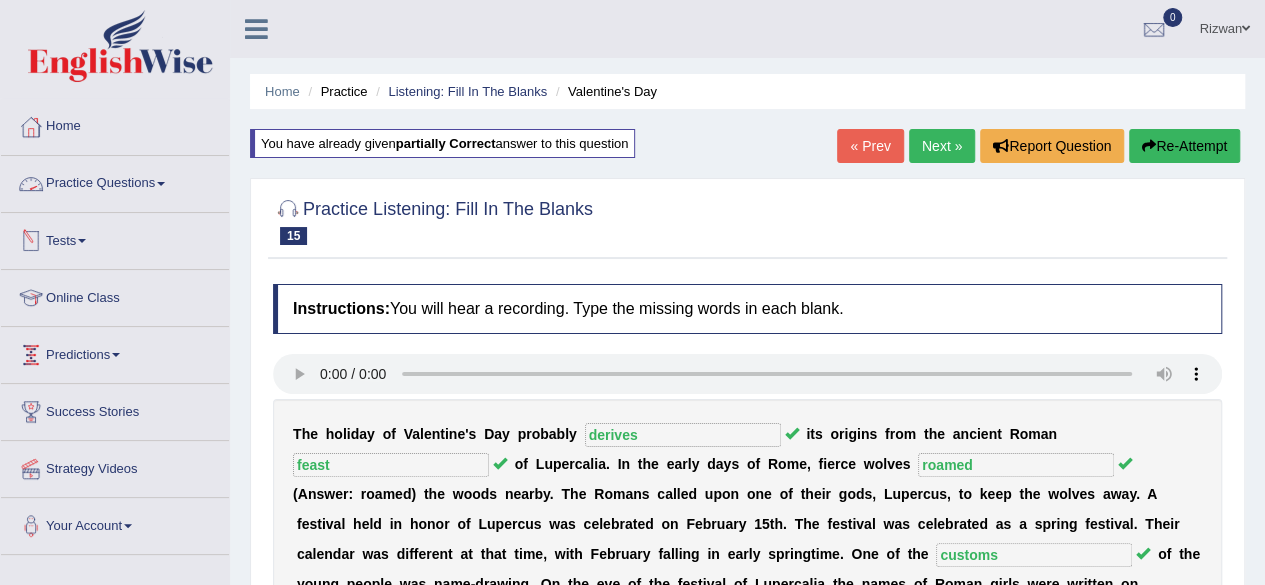 click at bounding box center [31, 184] 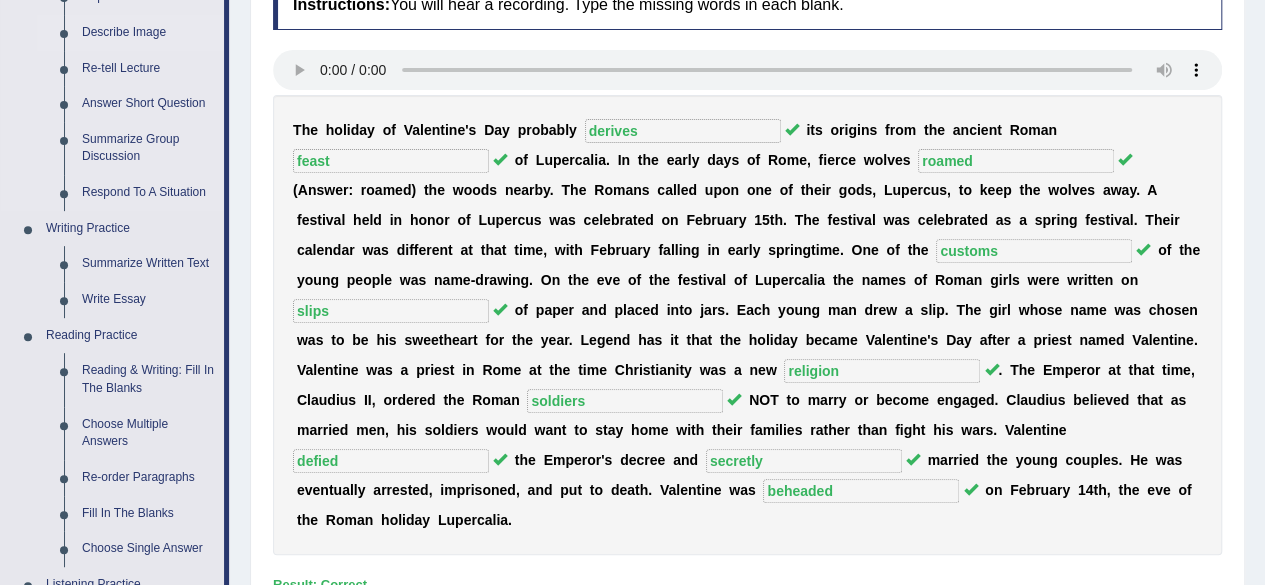 scroll, scrollTop: 302, scrollLeft: 0, axis: vertical 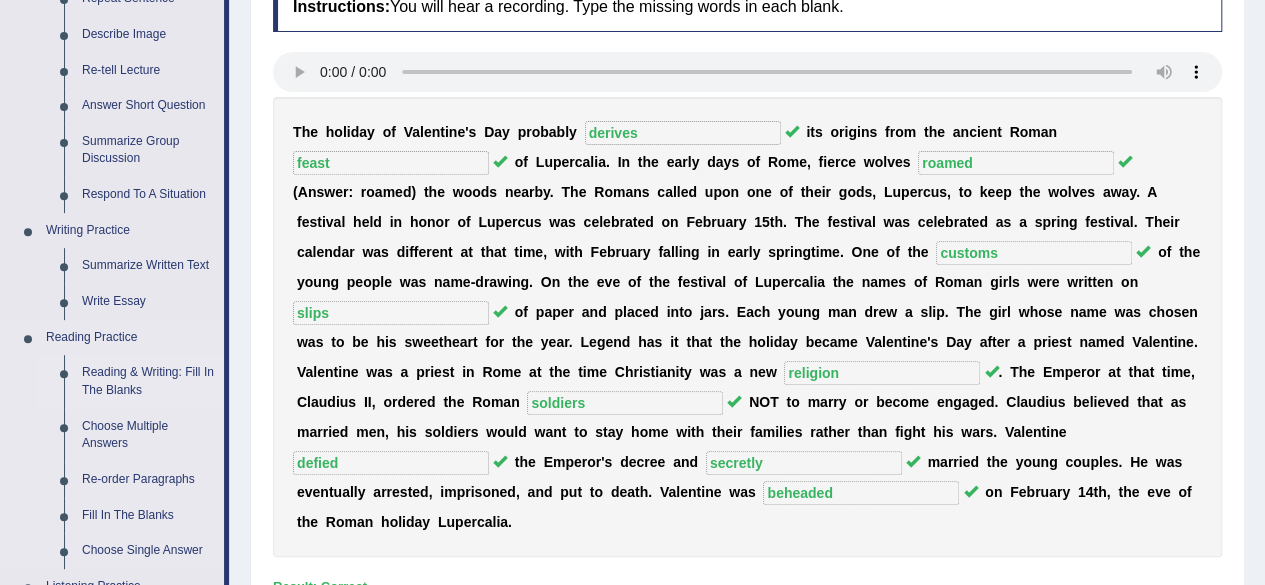click on "Reading & Writing: Fill In The Blanks" at bounding box center [148, 381] 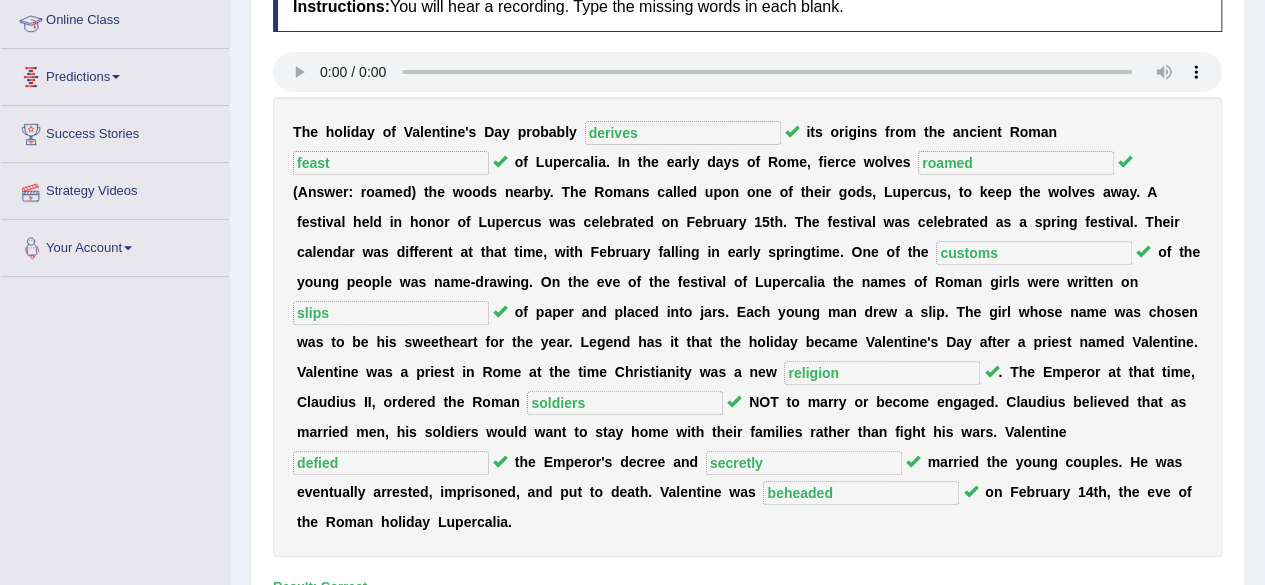 scroll, scrollTop: 372, scrollLeft: 0, axis: vertical 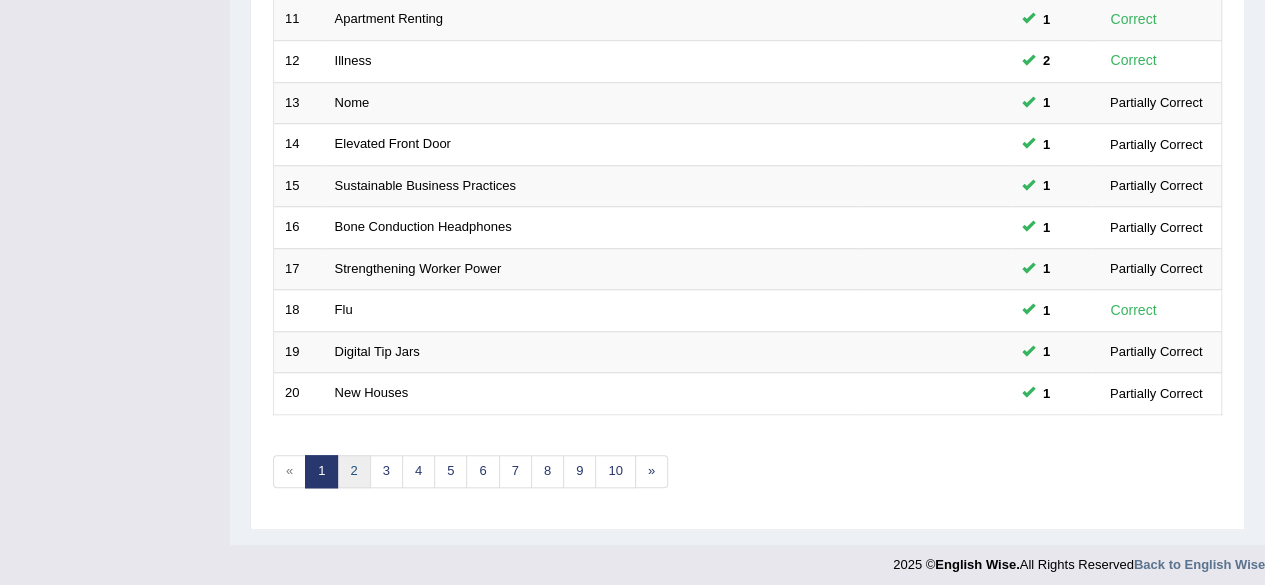 click on "2" at bounding box center [353, 471] 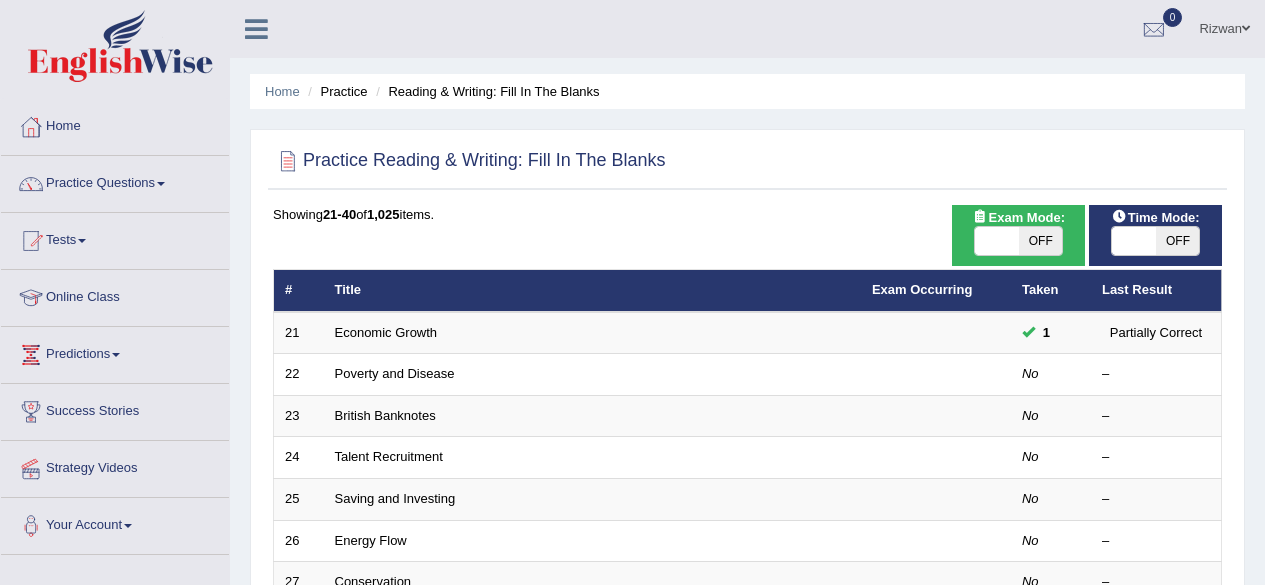 scroll, scrollTop: 0, scrollLeft: 0, axis: both 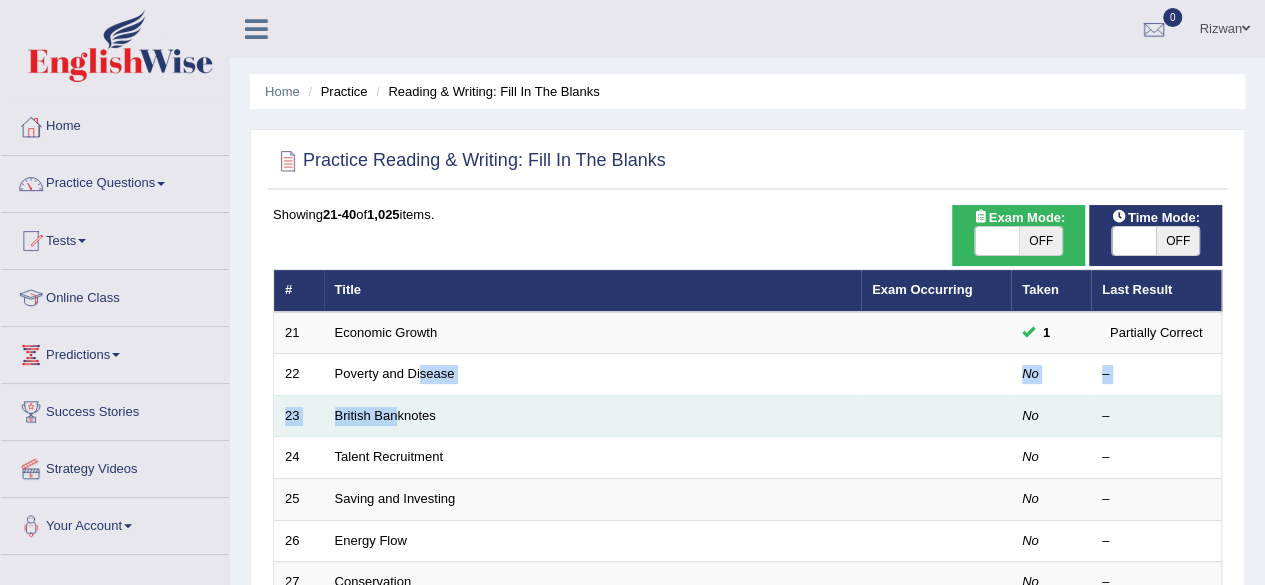 drag, startPoint x: 421, startPoint y: 362, endPoint x: 395, endPoint y: 394, distance: 41.231056 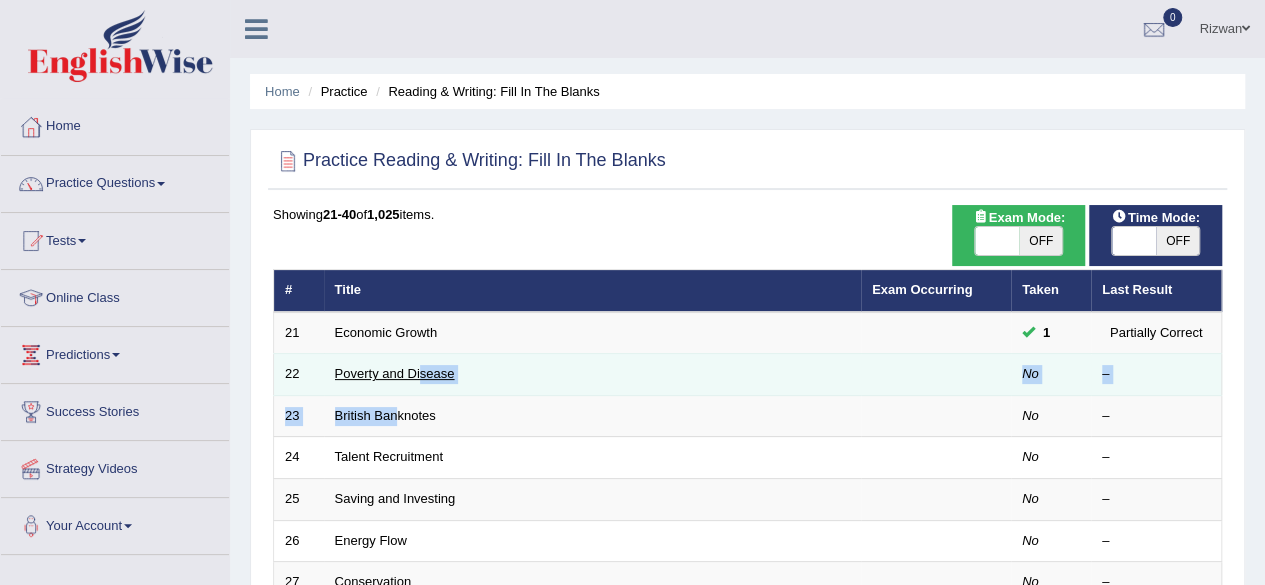 click on "Poverty and Disease" at bounding box center [395, 373] 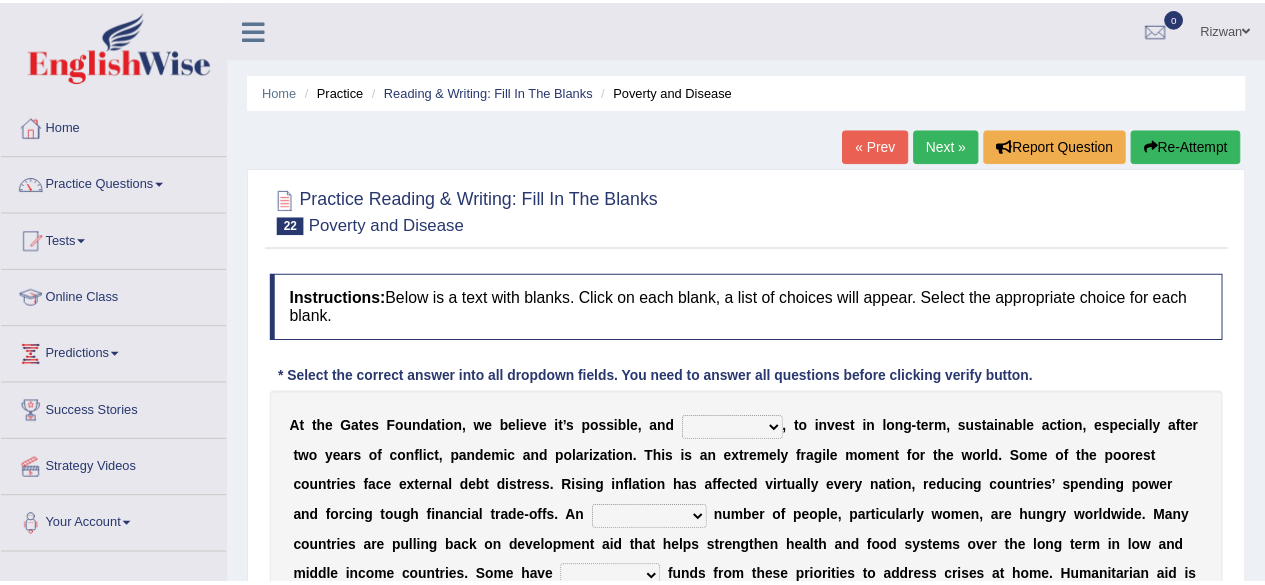 scroll, scrollTop: 0, scrollLeft: 0, axis: both 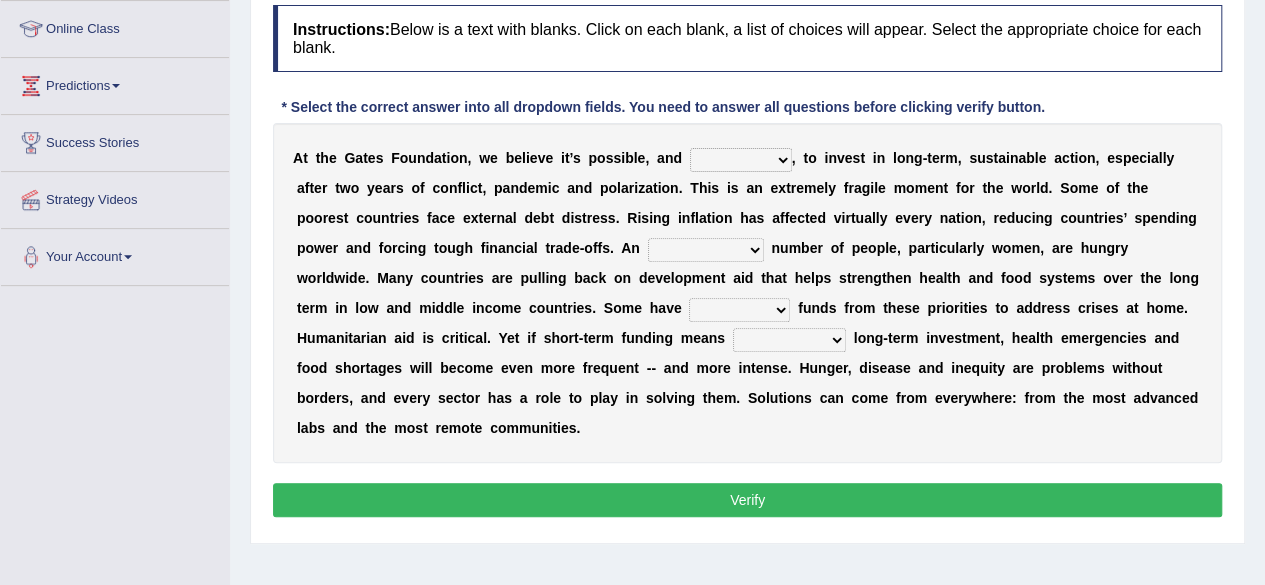 click on "impaired impalpable imperative impressive" at bounding box center [741, 160] 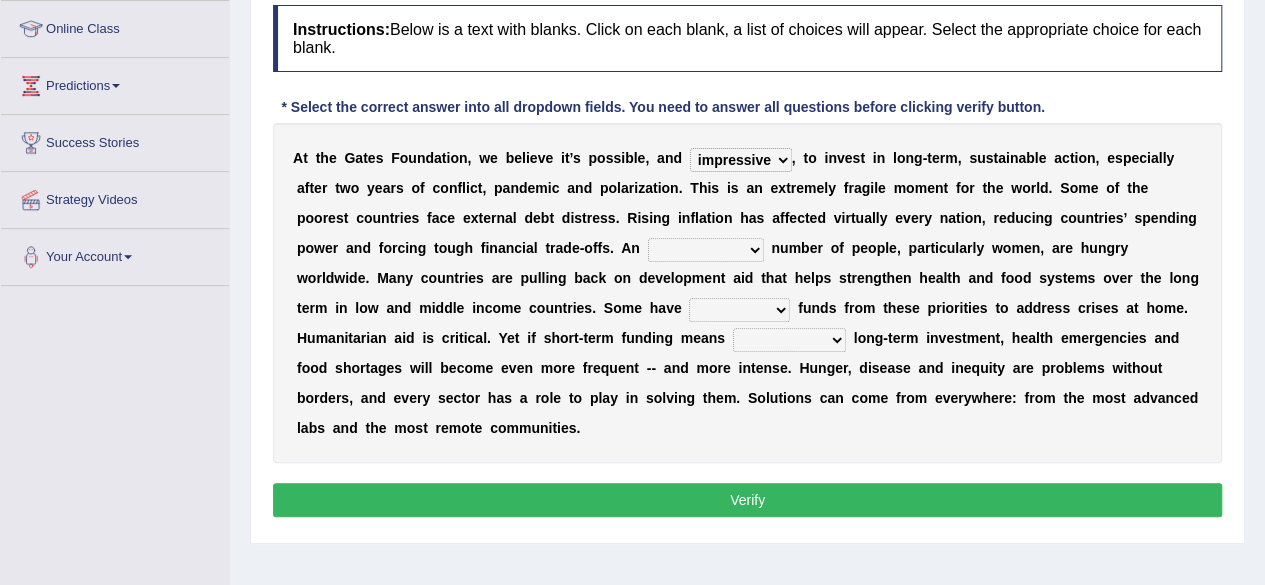 click on "alarming unintentional implicit absolute" at bounding box center [706, 250] 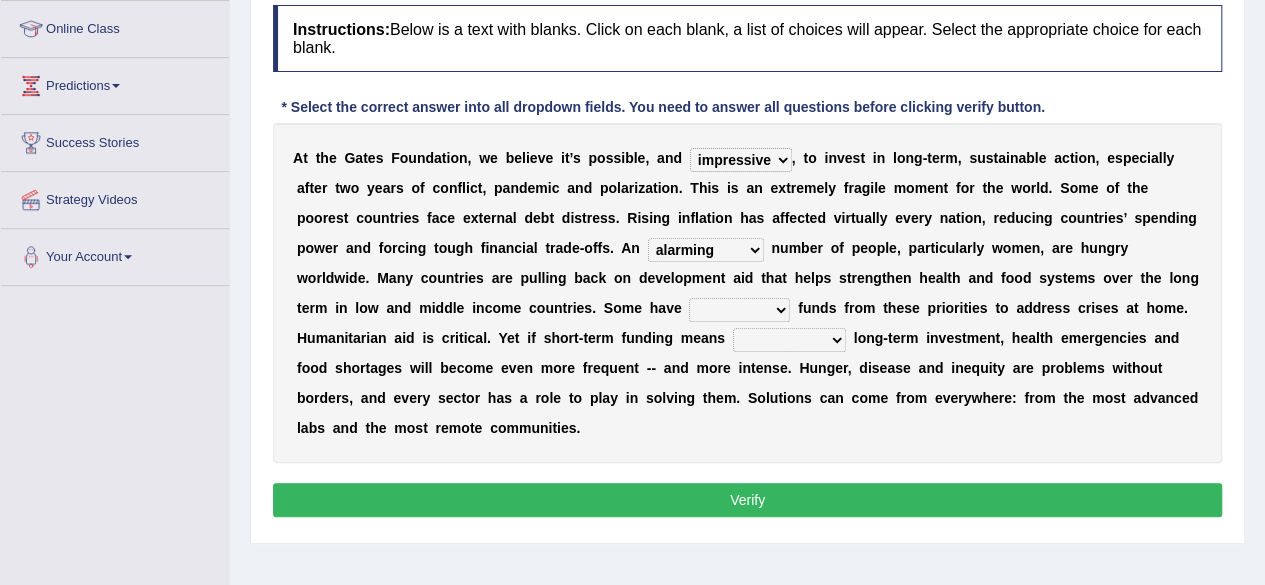 click on "A t    t h e    G a t e s    F o u n d a t i o n ,    w e    b e l i e v e    i t ’ s    p o s s i b l e ,    a n d    impaired impalpable imperative impressive ,    t o    i n v e s t    i n    l o n g - t e r m ,    s u s t a i n a b l e    a c t i o n ,    e s p e c i a l l y    a f t e r    t w o    y e a r s    o f    c o n f l i c t ,    p a n d e m i c    a n d    p o l a r i z a t i o n .    T h i s    i s    a n    e x t r e m e l y    f r a g i l e    m o m e n t    f o r    t h e    w o r l d .    S o m e    o f    t h e    p o o r e s t    c o u n t r i e s    f a c e    e x t e r n a l    d e b t    d i s t r e s s .    R i s i n g    i n f l a t i o n    h a s    a f f e c t e d    v i r t u a l l y    e v e r y    n a t i o n ,    r e d u c i n g    c o u n t r i e s ’    s p e n d i n g    p o w e r    a n d    f o r c i n g    t o u g h    f i n a n c i a l    t r a d e - o f f s .    A n    alarming unintentional implicit    n" at bounding box center [747, 293] 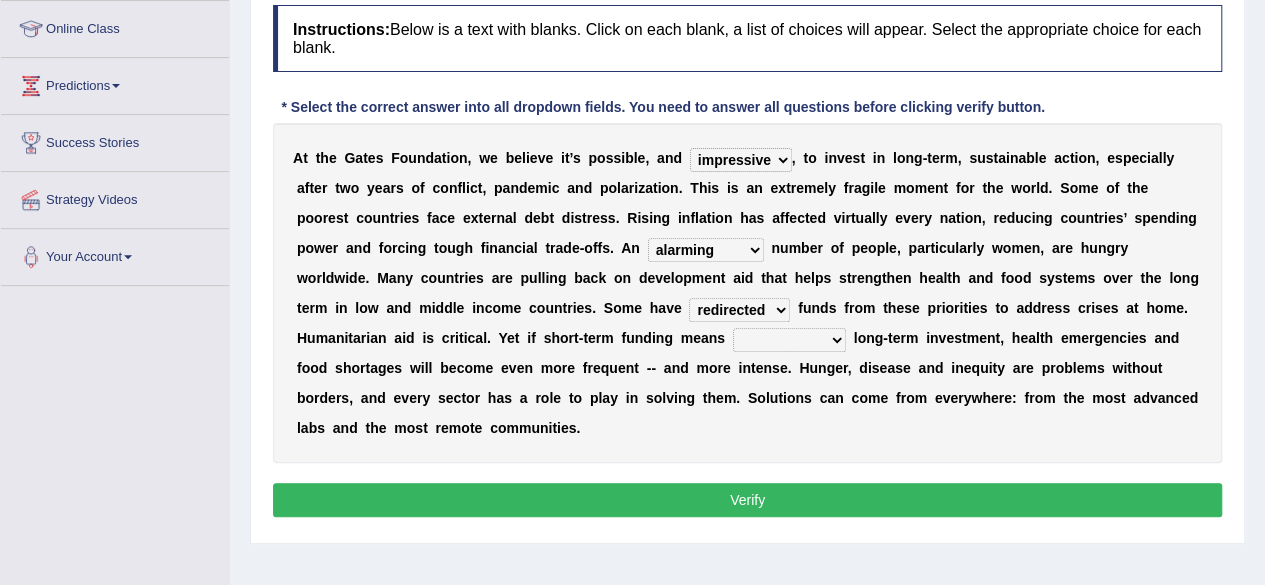 click on "rebounded expended recouped redirected" at bounding box center [739, 310] 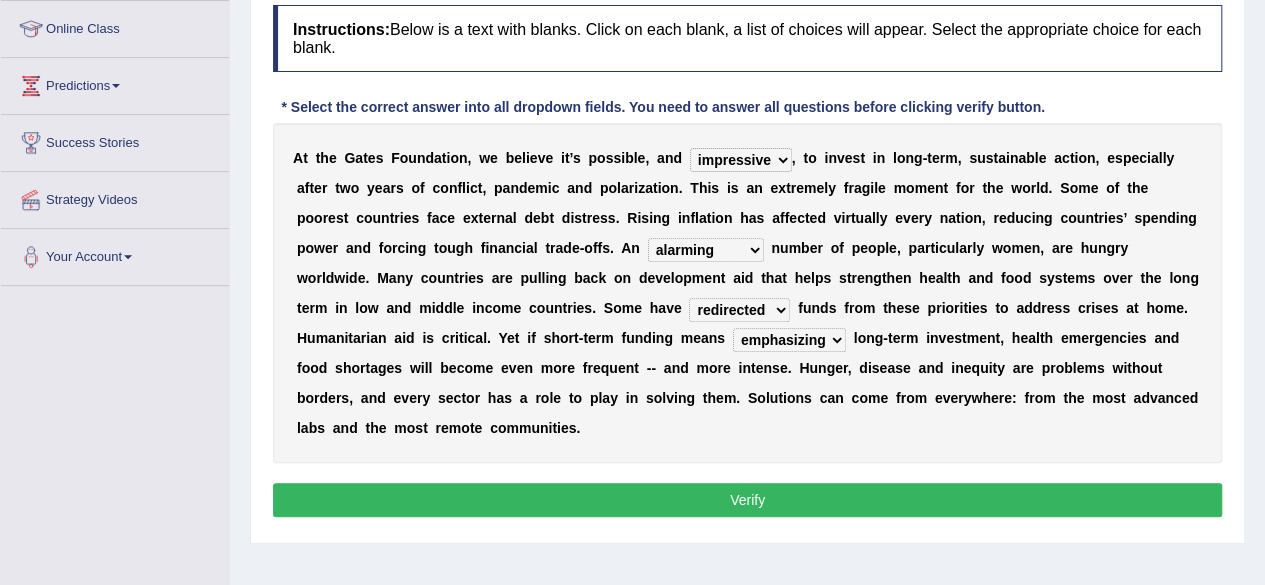 click on "emphasizing alerting covening neglecting" at bounding box center [789, 340] 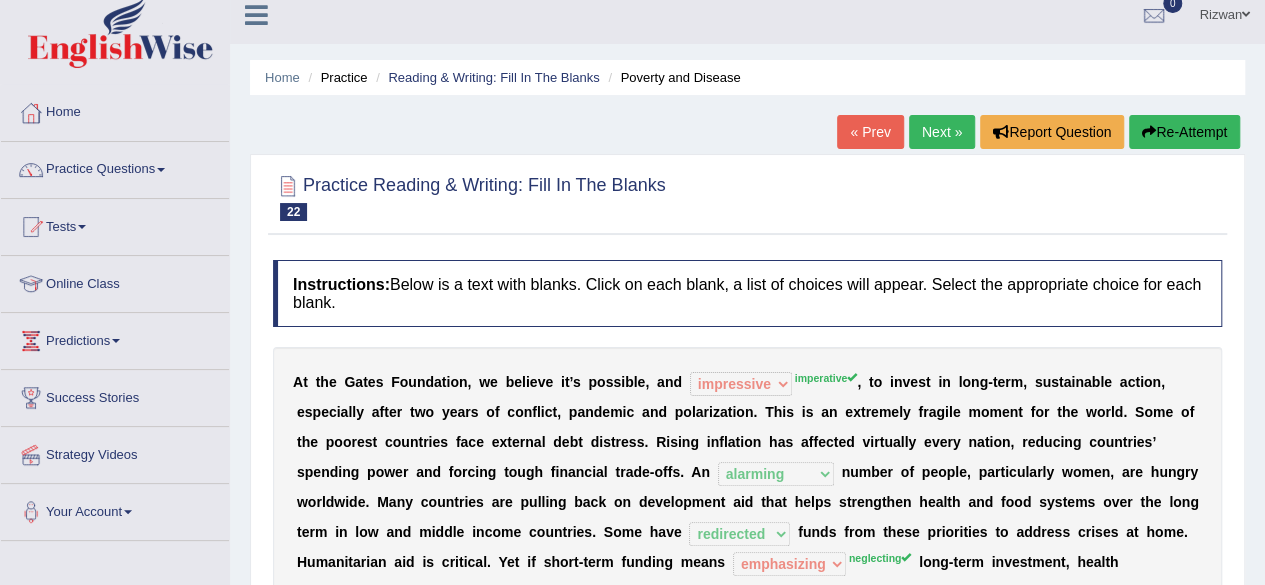 scroll, scrollTop: 12, scrollLeft: 0, axis: vertical 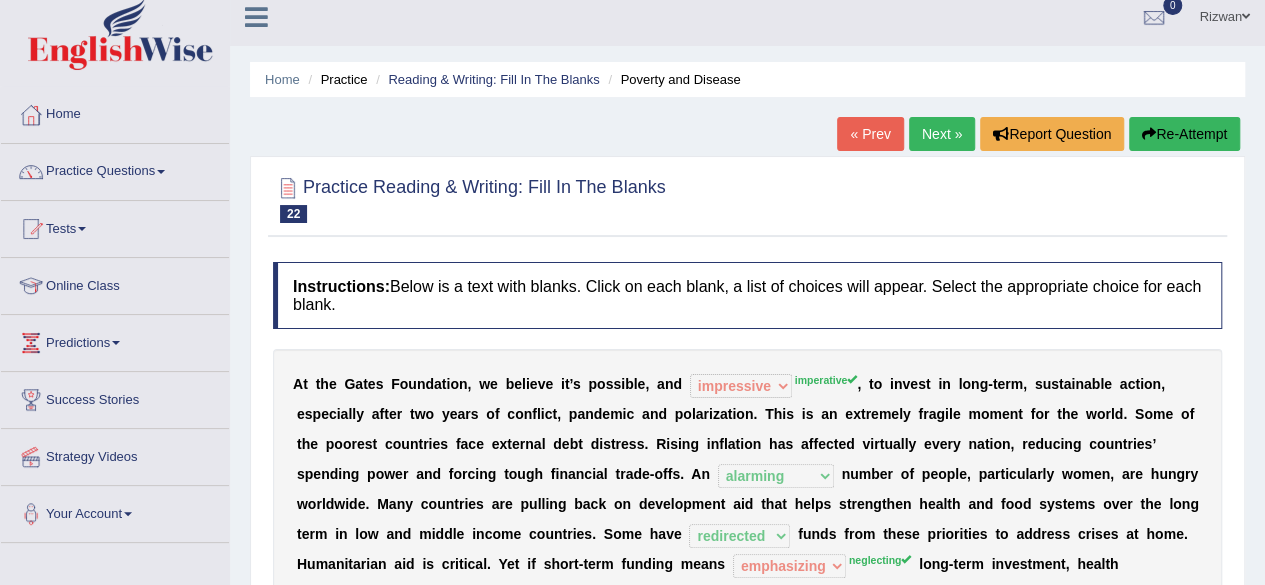 click on "Re-Attempt" at bounding box center [1184, 134] 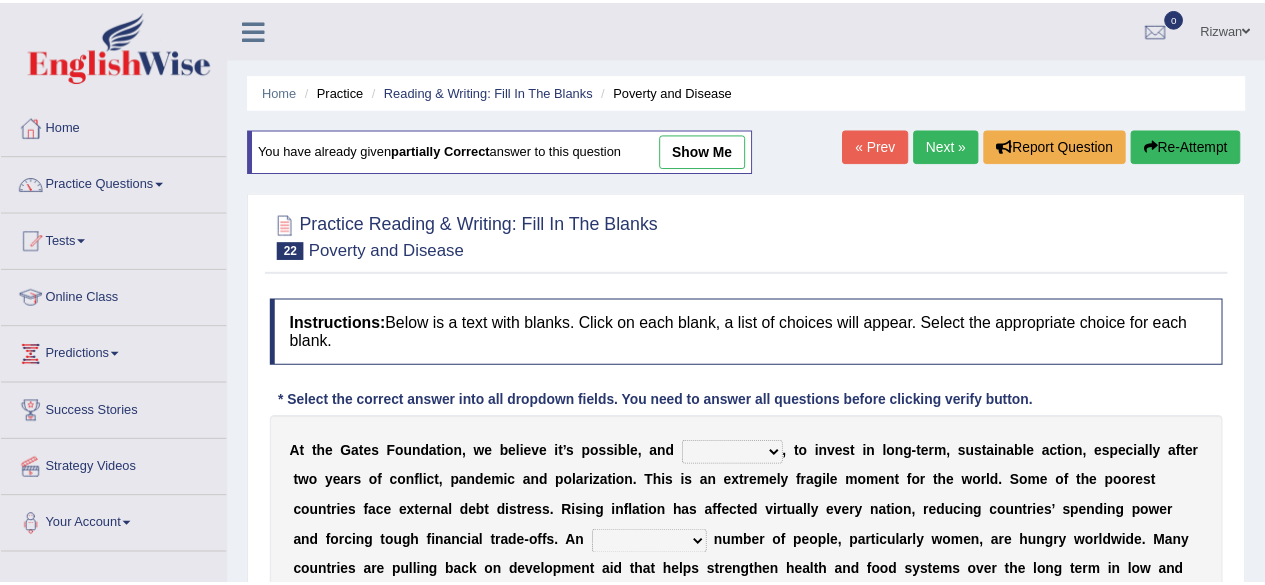 scroll, scrollTop: 98, scrollLeft: 0, axis: vertical 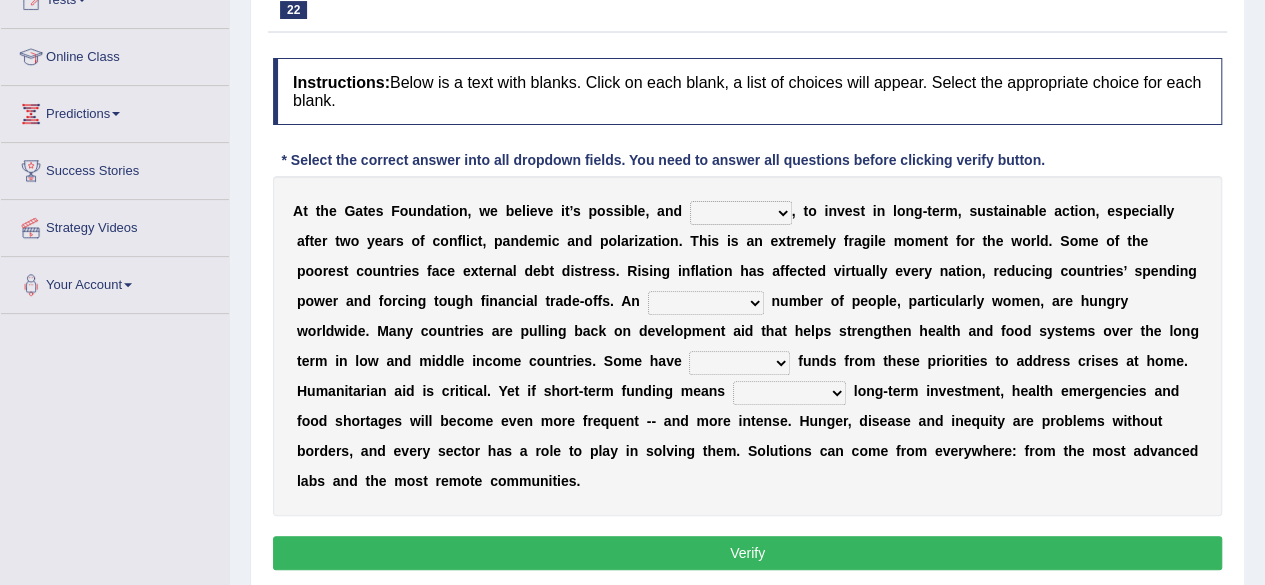 click on "impaired impalpable imperative impressive" at bounding box center [741, 213] 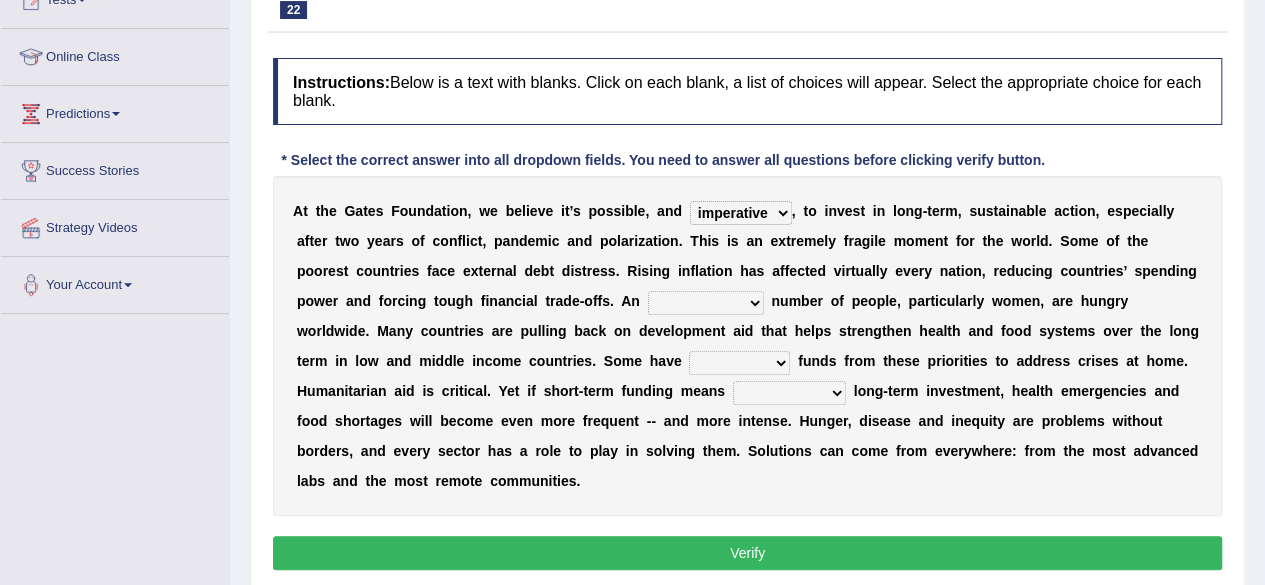 click on "impaired impalpable imperative impressive" at bounding box center (741, 213) 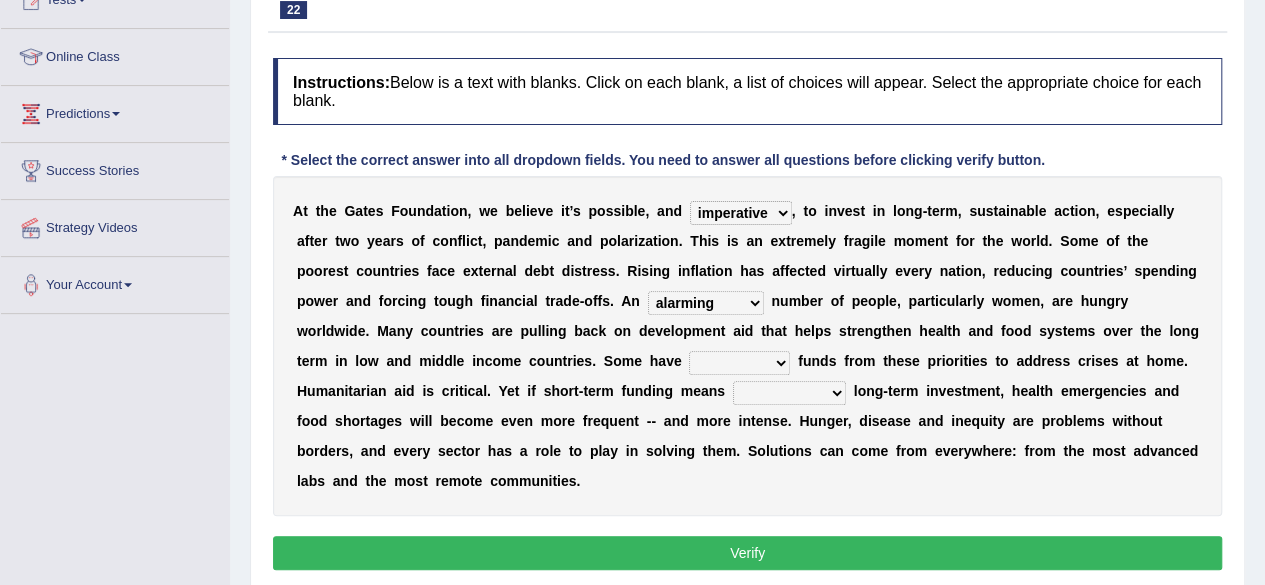 click on "alarming unintentional implicit absolute" at bounding box center (706, 303) 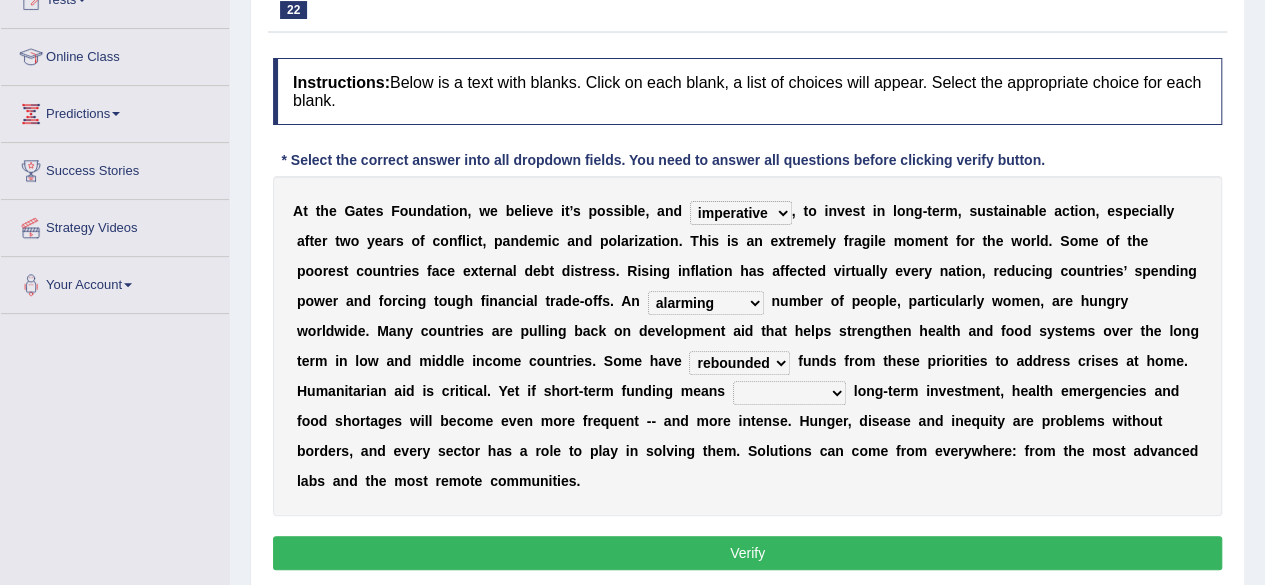 click on "emphasizing alerting covening neglecting" at bounding box center [789, 393] 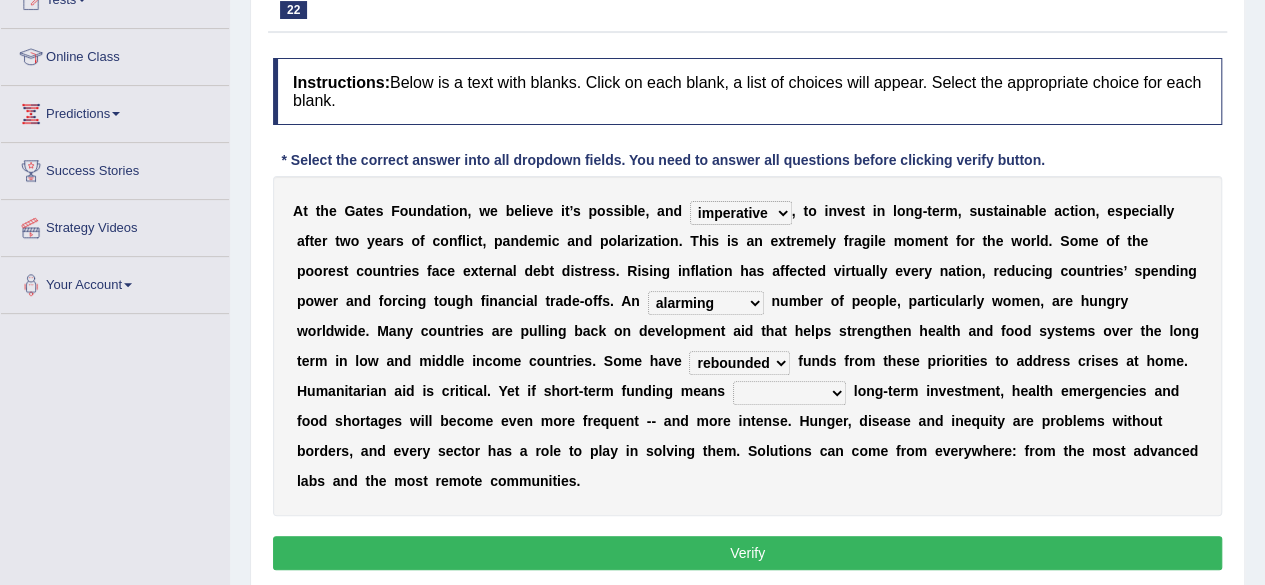 select on "neglecting" 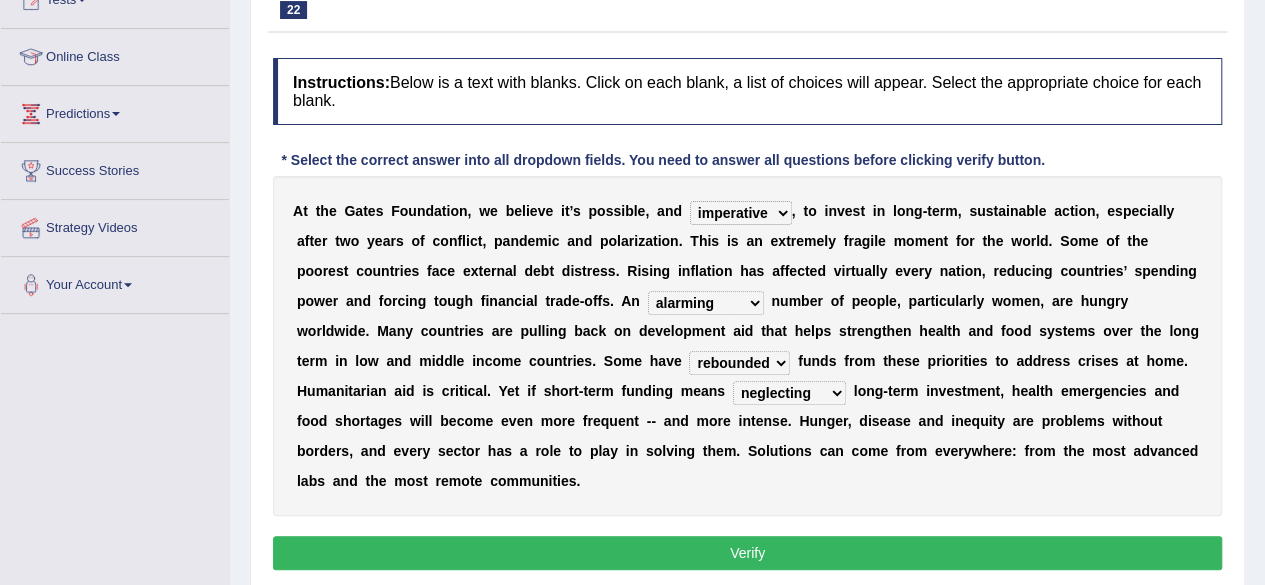 click on "emphasizing alerting covening neglecting" at bounding box center [789, 393] 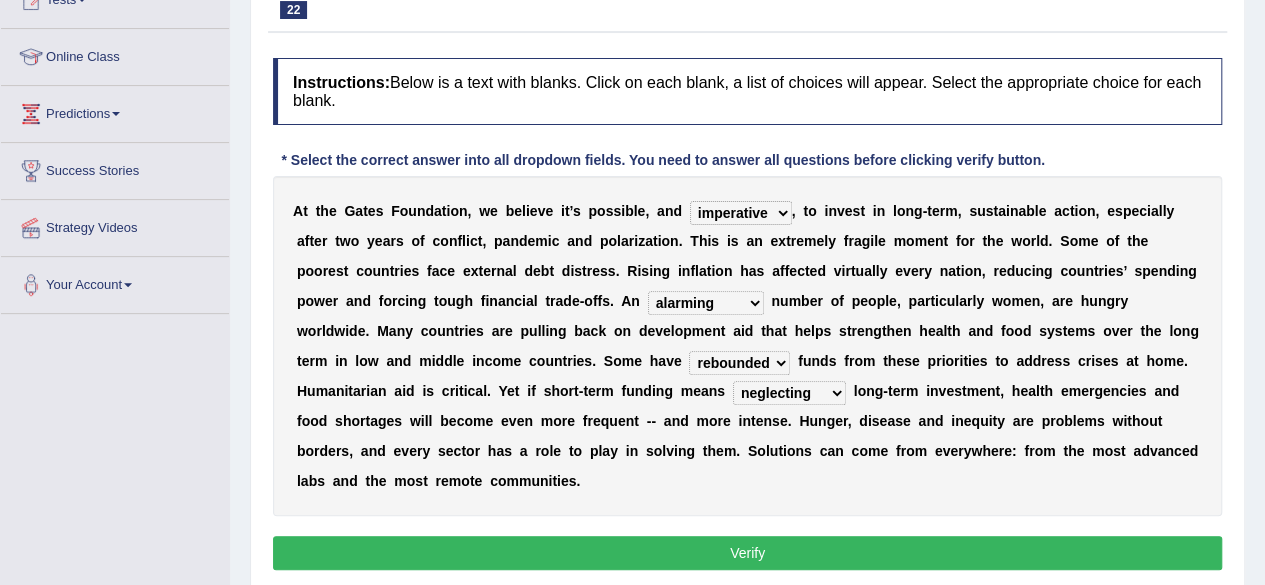 click on "Verify" at bounding box center [747, 553] 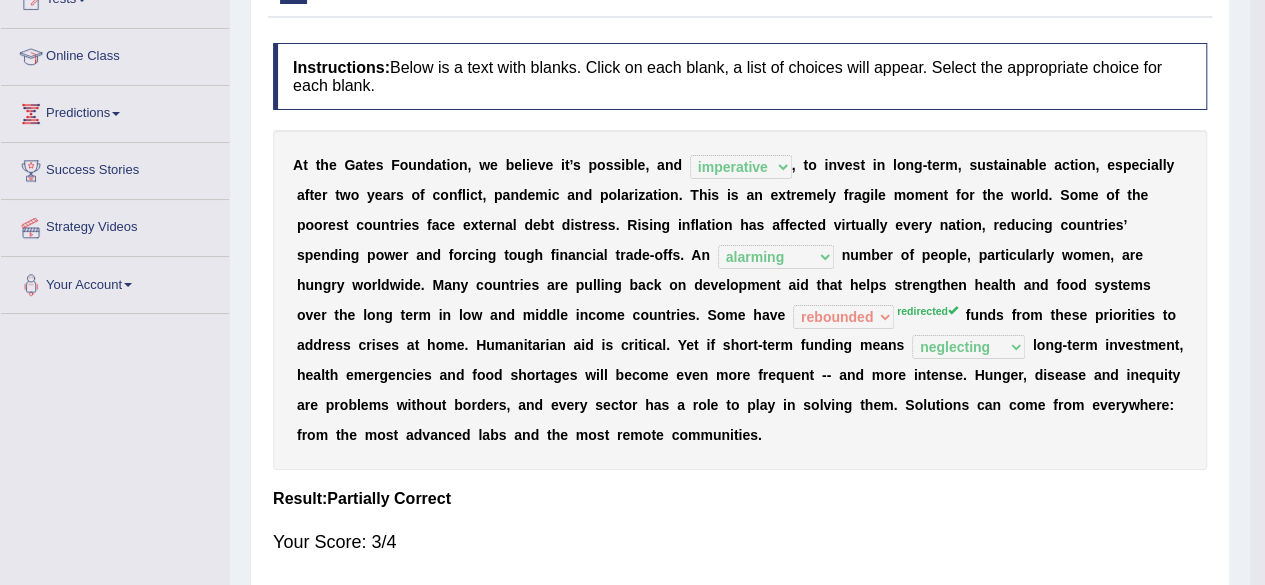 scroll, scrollTop: 0, scrollLeft: 0, axis: both 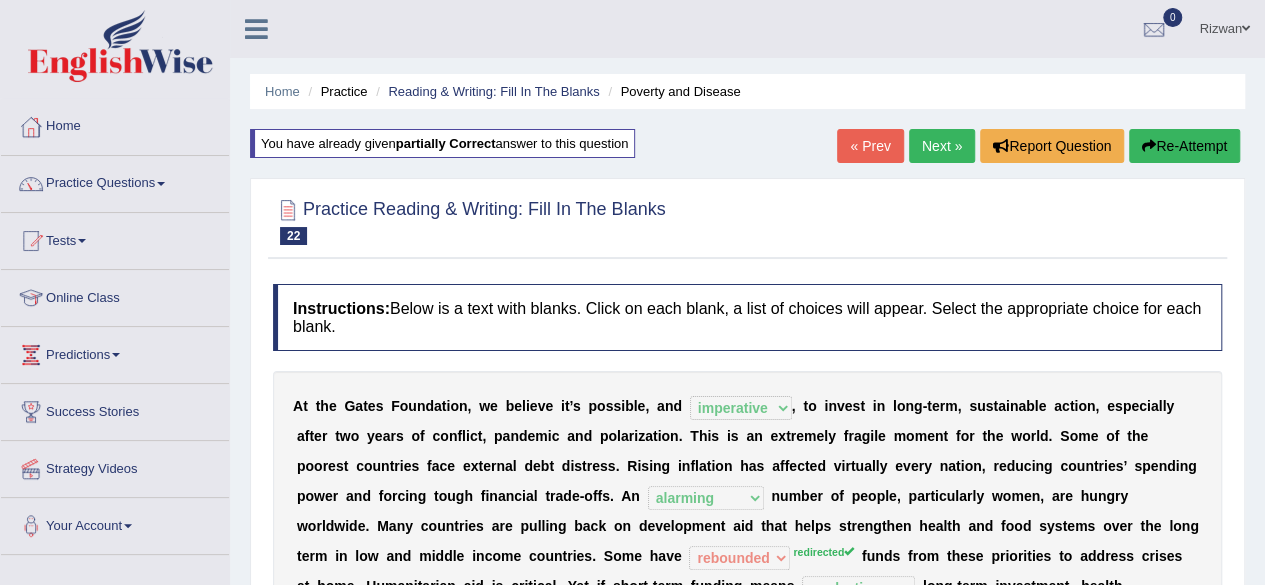 click on "Next »" at bounding box center (942, 146) 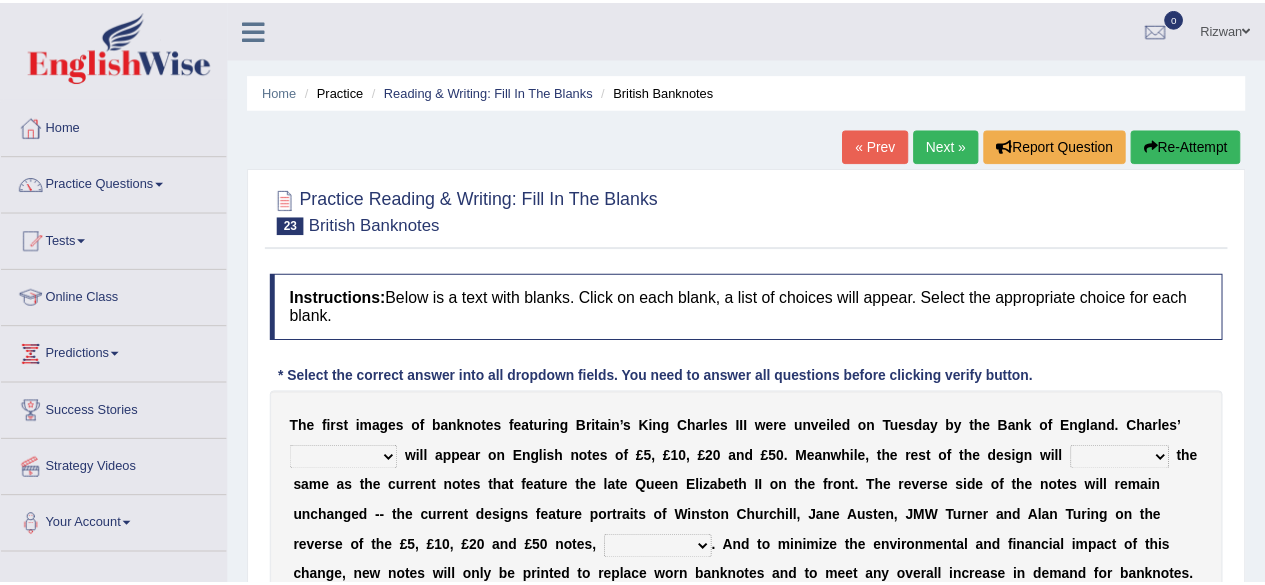 scroll, scrollTop: 0, scrollLeft: 0, axis: both 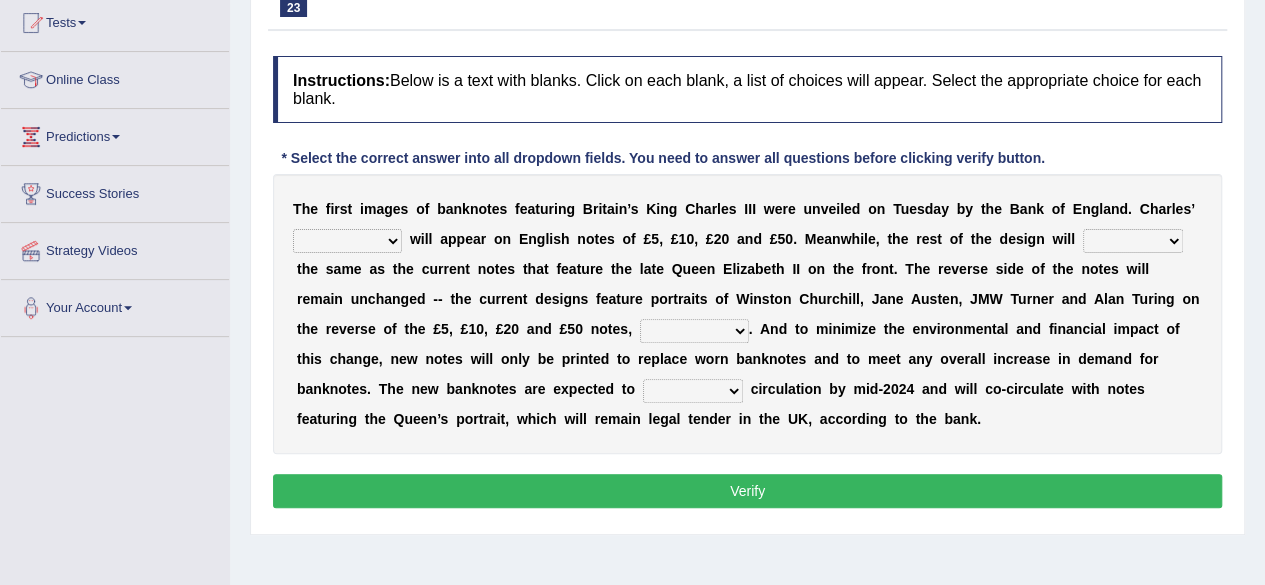 click on "cornerstone portion plagiarism portrait" at bounding box center (347, 241) 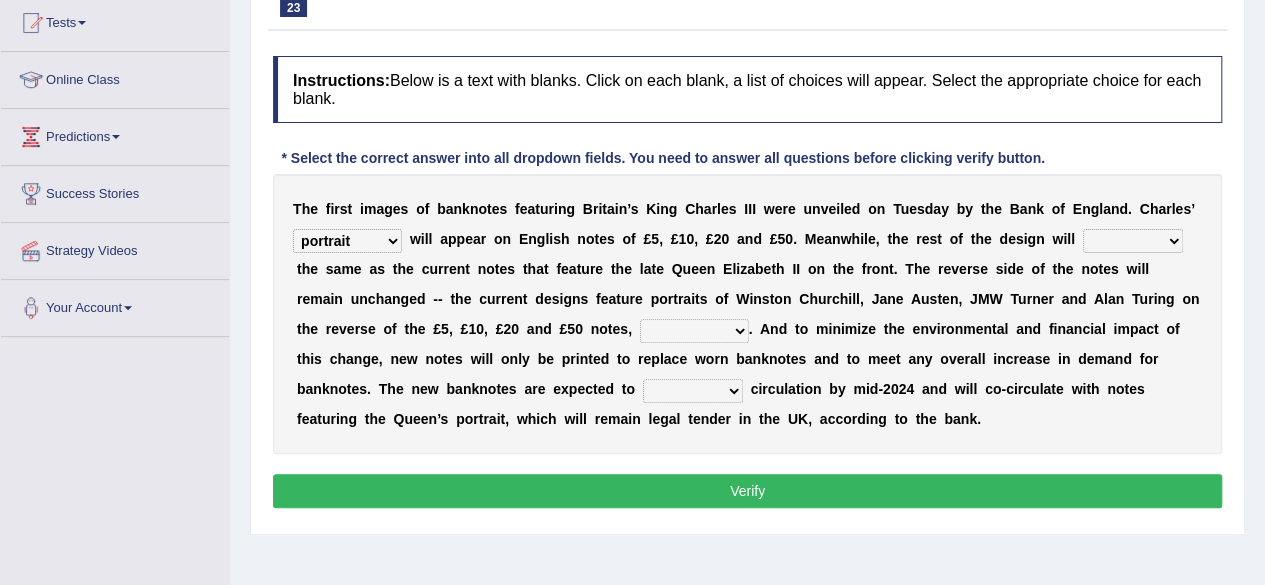 click on "cornerstone portion plagiarism portrait" at bounding box center (347, 241) 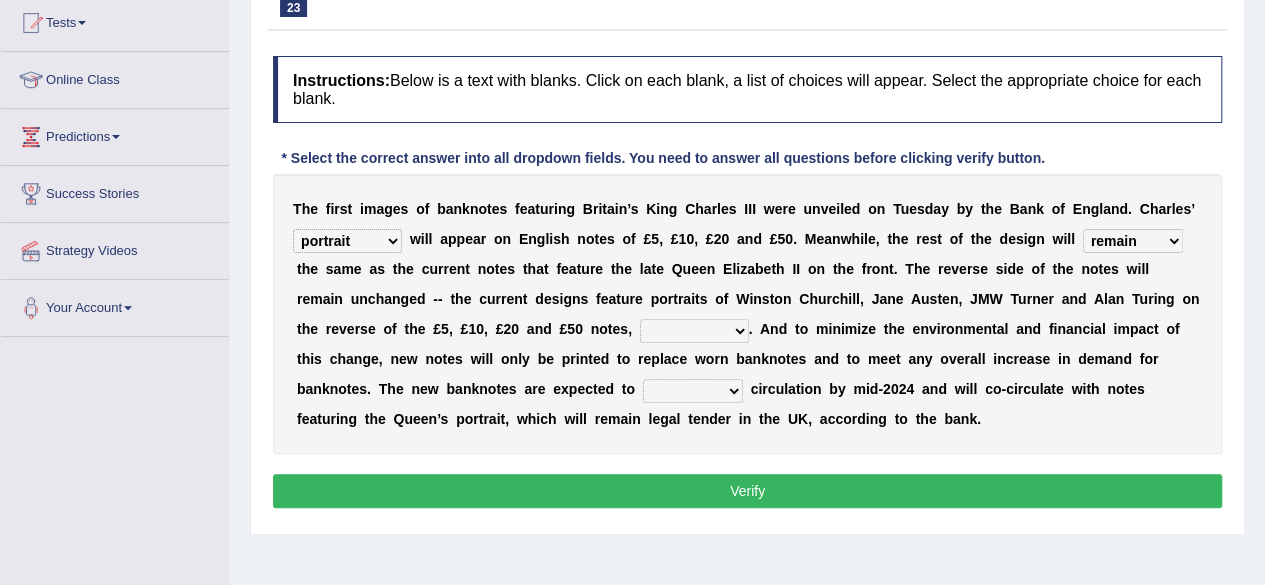 click on "pervasively variously audaciously respectively" at bounding box center (694, 331) 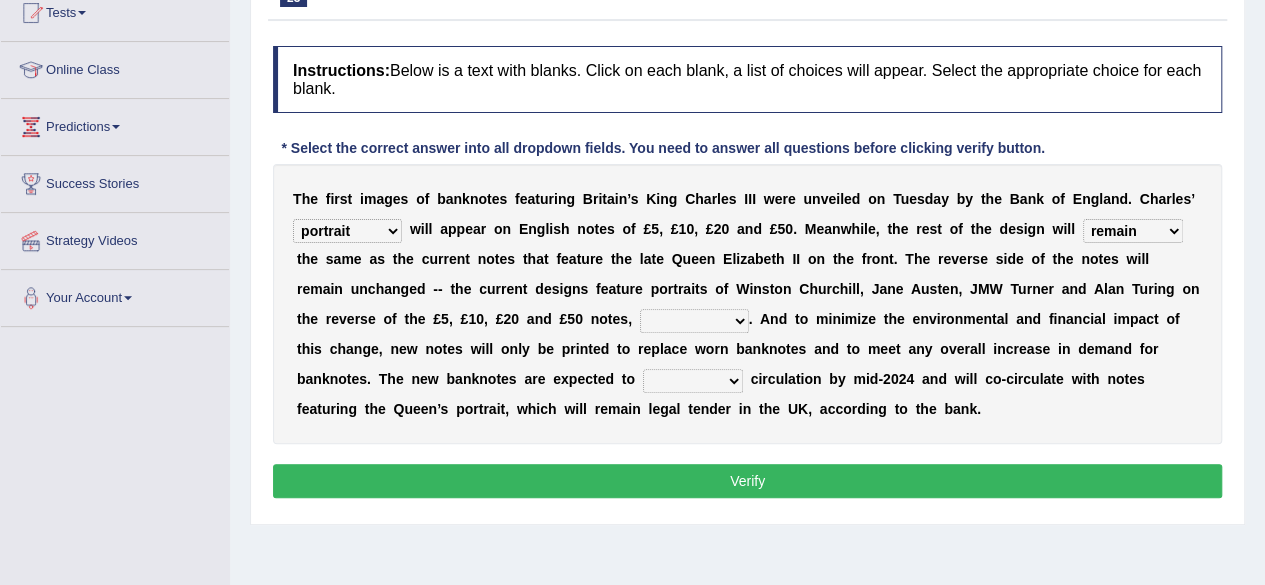 scroll, scrollTop: 229, scrollLeft: 0, axis: vertical 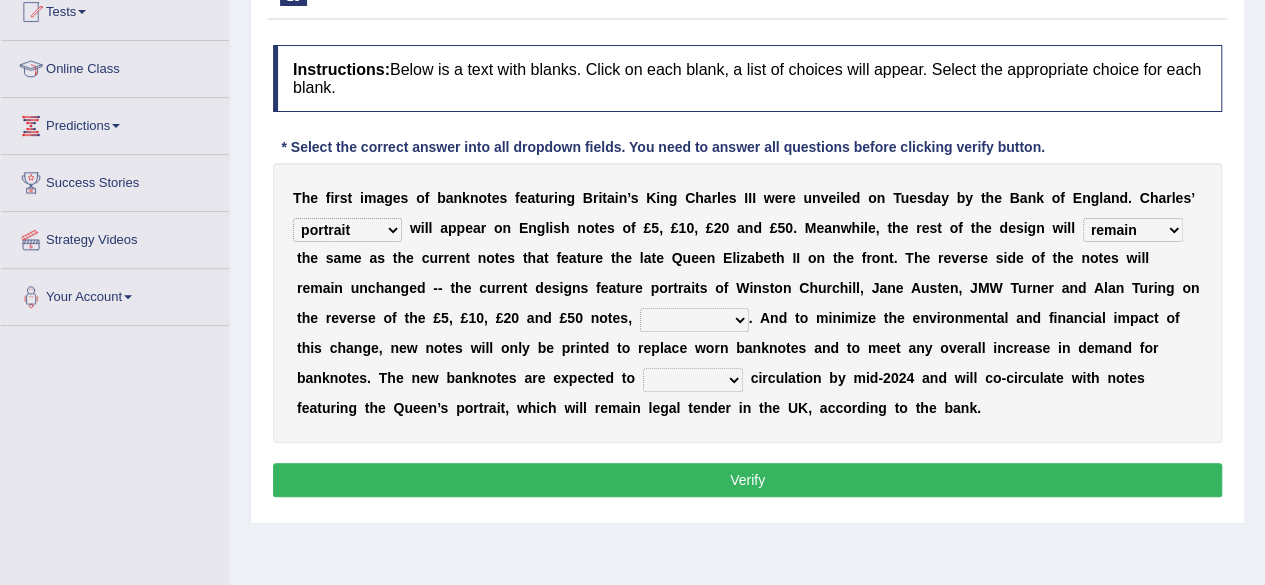 click on "pervasively variously audaciously respectively" at bounding box center [694, 320] 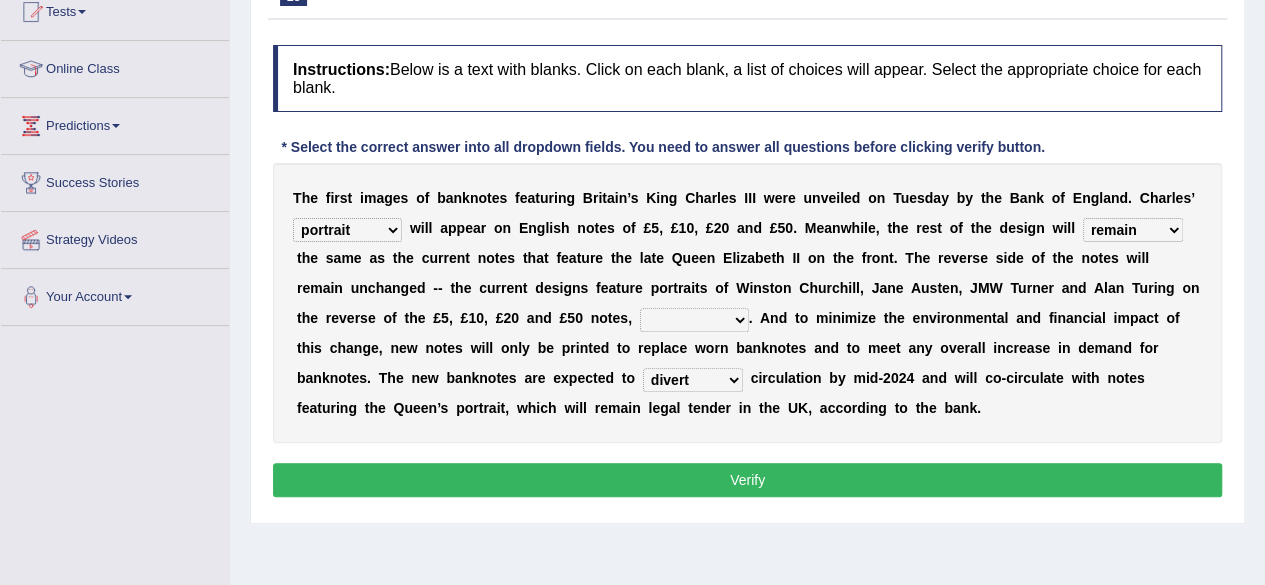 click on "pervasively variously audaciously respectively" at bounding box center [694, 320] 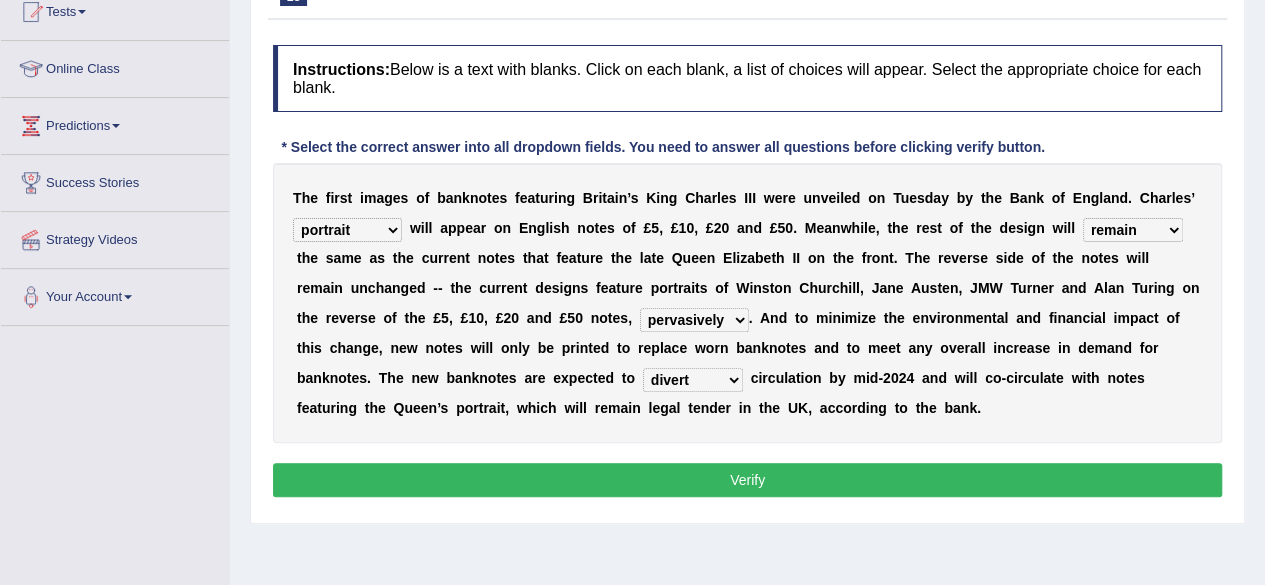 click on "pervasively variously audaciously respectively" at bounding box center [694, 320] 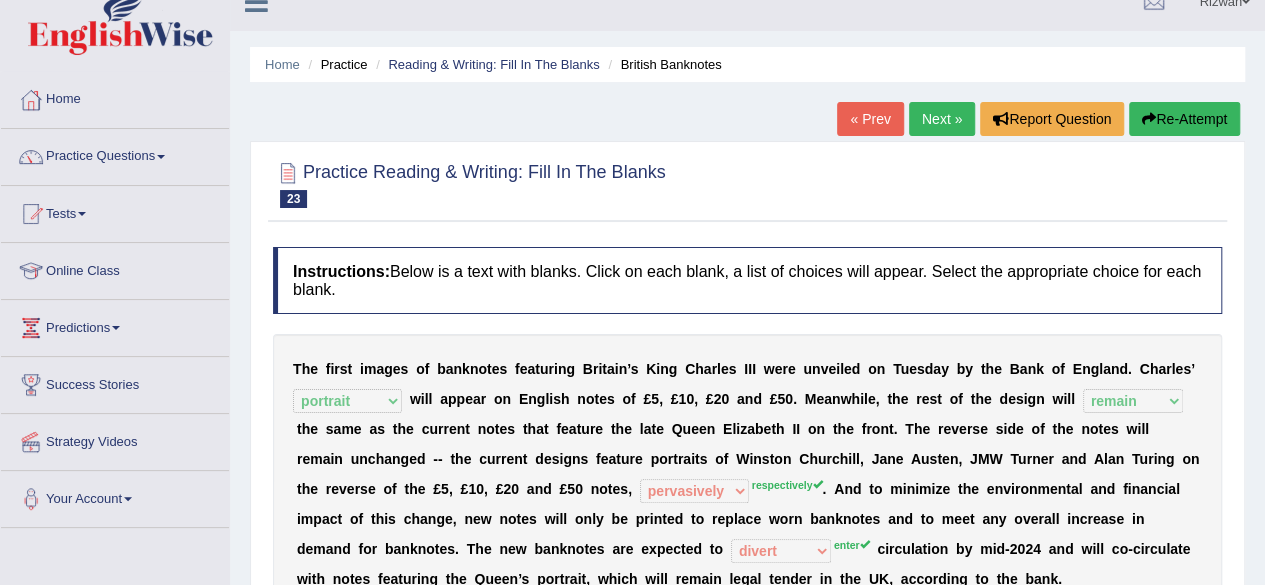 scroll, scrollTop: 22, scrollLeft: 0, axis: vertical 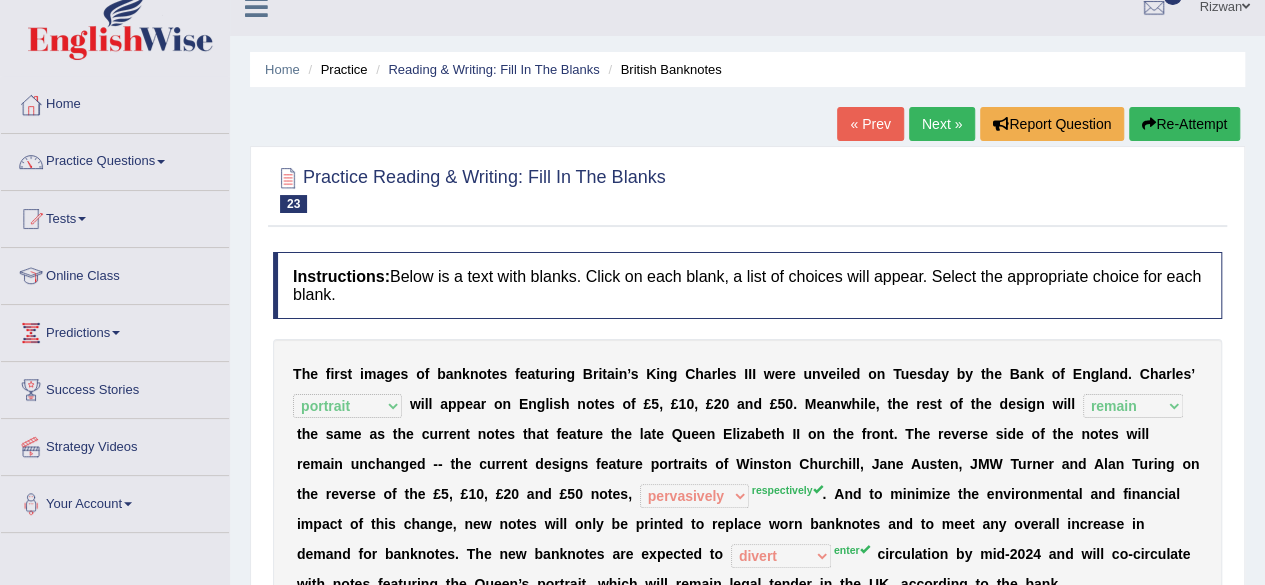 click on "Re-Attempt" at bounding box center (1184, 124) 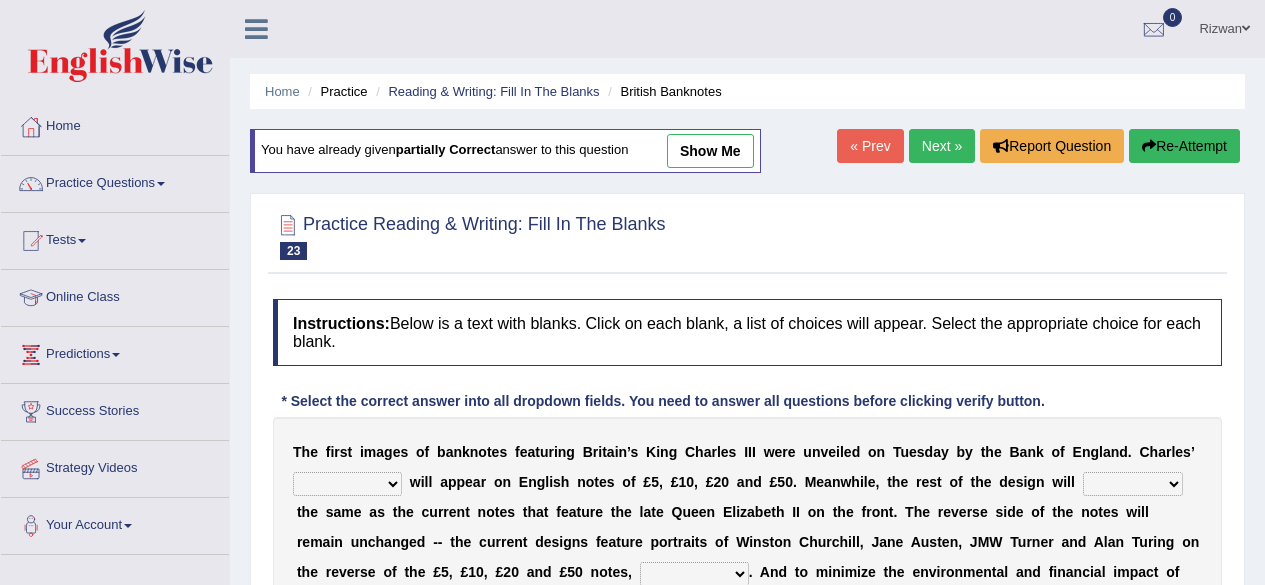 scroll, scrollTop: 219, scrollLeft: 0, axis: vertical 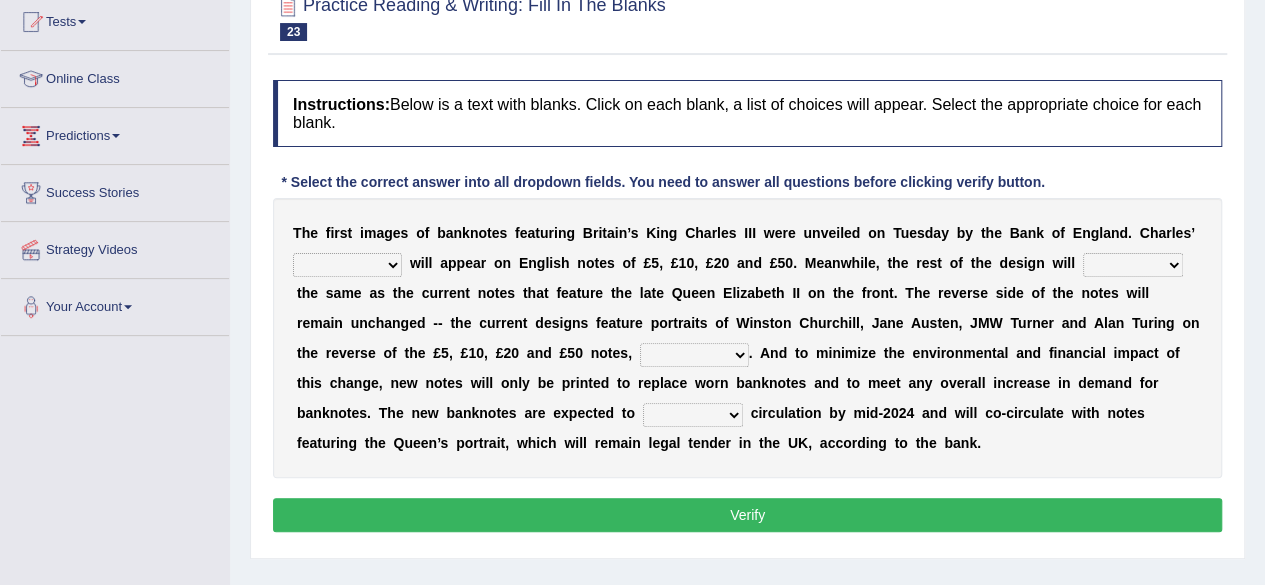 click on "T h e    f i r s t    i m a g e s    o f    b a n k n o t e s    f e a t u r i n g    B r i t a i n ’ s    K i n g    C h a r l e s    I I I    w e r e    u n v e i l e d    o n    T u e s d a y    b y    t h e    B a n k    o f    E n g l a n d .    C h a r l e s ’    cornerstone portion plagiarism portrait    w i l l    a p p e a r    o n    E n g l i s h    n o t e s    o f    £ 5 ,    £ 1 0 ,    £ 2 0    a n d    £ 5 0 .    M e a n w h i l e ,    t h e    r e s t    o f    t h e    d e s i g n    w i l l    remain surpass signify replicate    t h e    s a m e    a s    t h e    c u r r e n t    n o t e s    t h a t    f e a t u r e    t h e    l a t e    Q u e e n    E l i z a b e t h    I I    o n    t h e    f r o n t .    T h e    r e v e r s e    s i d e    o f    t h e    n o t e s    w i l l    r e m a i n    u n c h a n g e d    - -    t h e    c u r r e n t    d e s i g n s    f e a t u r e    p o r t r a i t s    o f W" at bounding box center (747, 338) 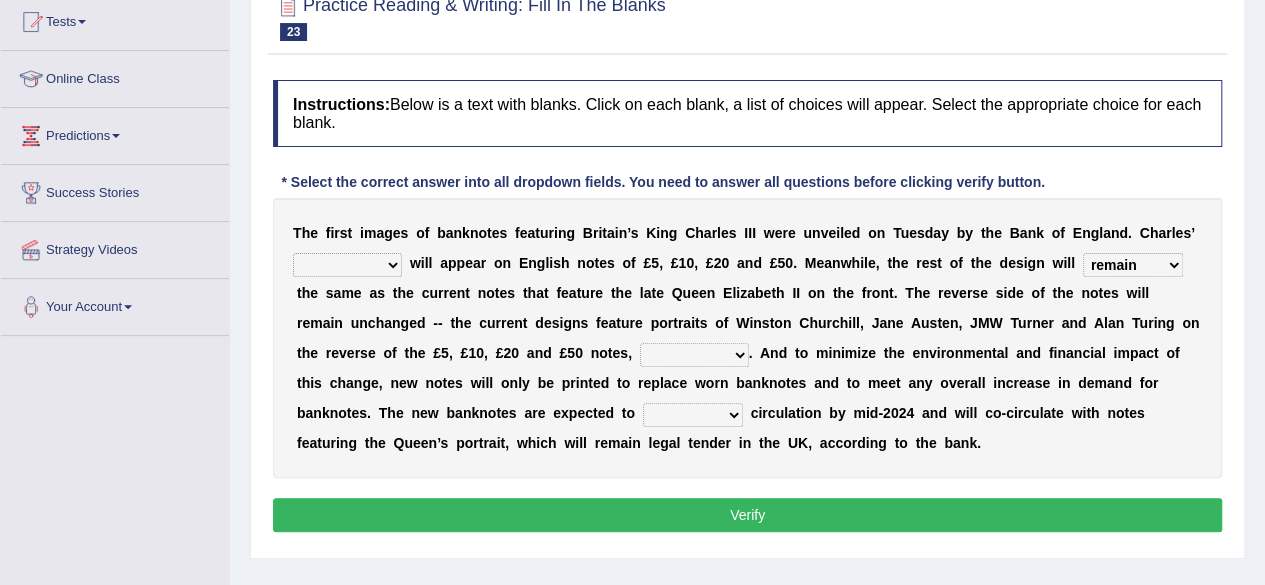 click on "remain surpass signify replicate" at bounding box center (1133, 265) 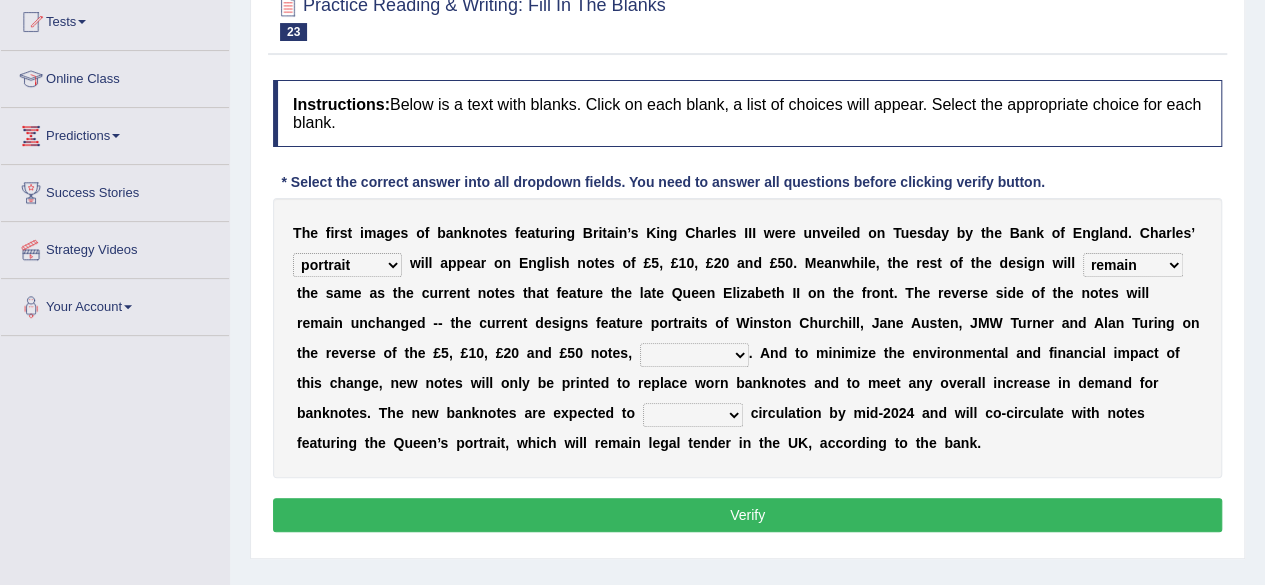 click on "pervasively variously audaciously respectively" at bounding box center (694, 355) 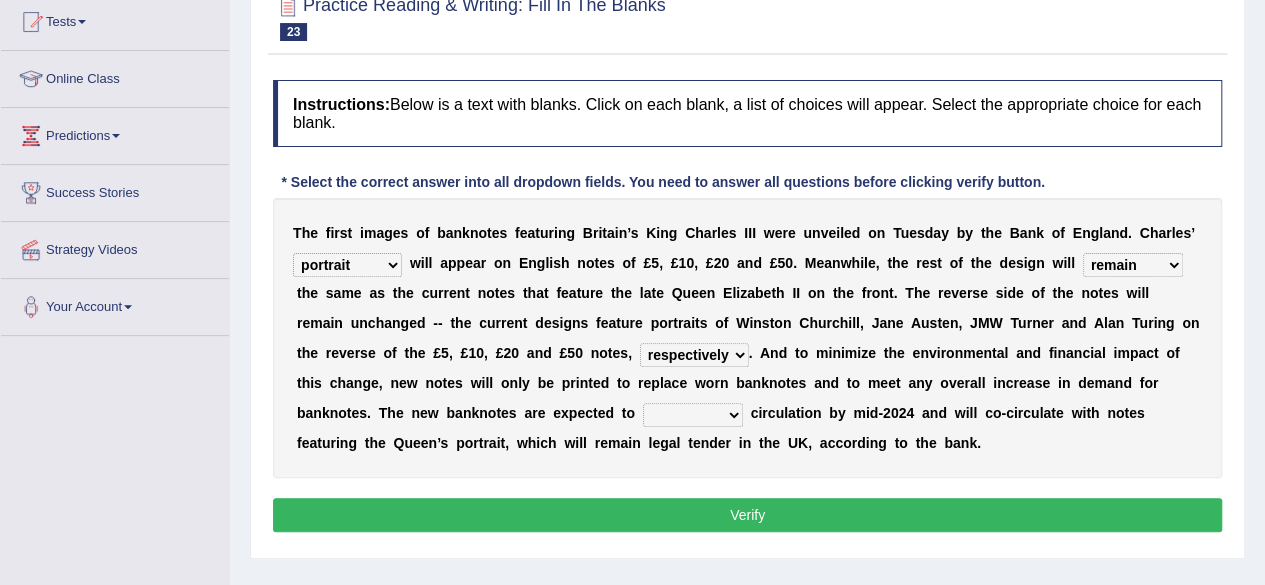 click on "t" at bounding box center [690, 443] 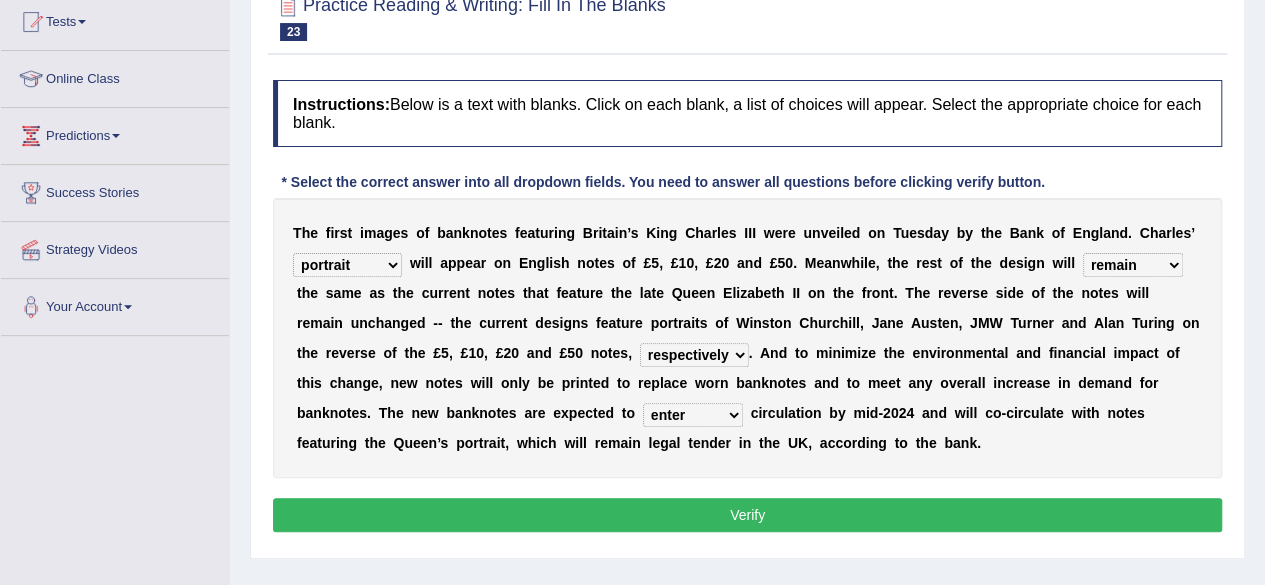 click on "Verify" at bounding box center (747, 515) 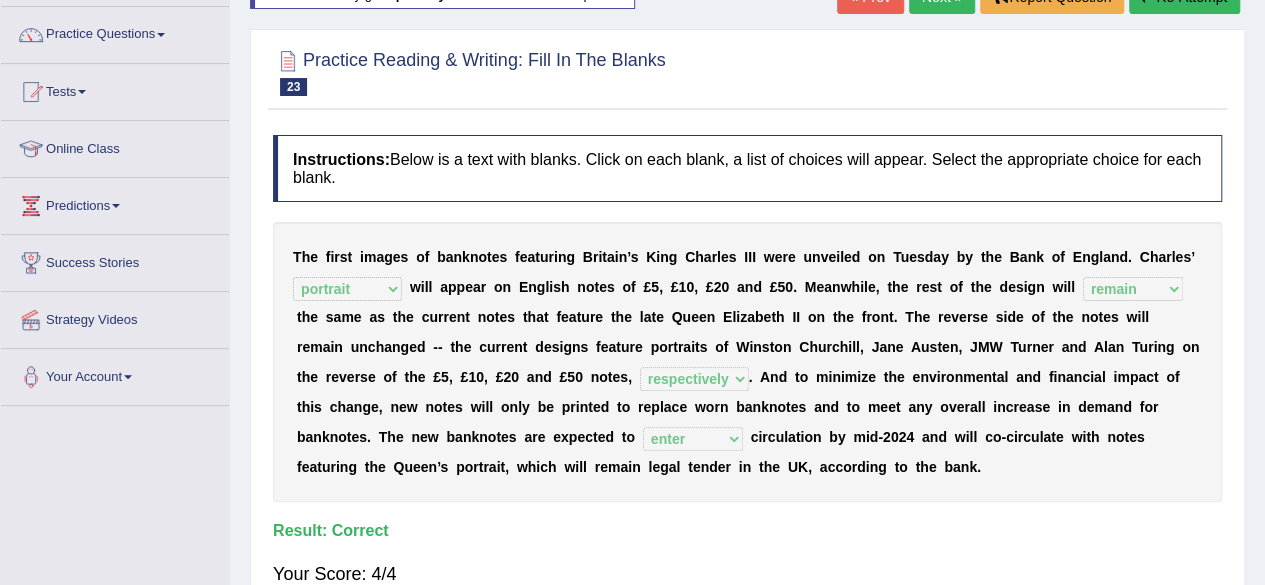 scroll, scrollTop: 0, scrollLeft: 0, axis: both 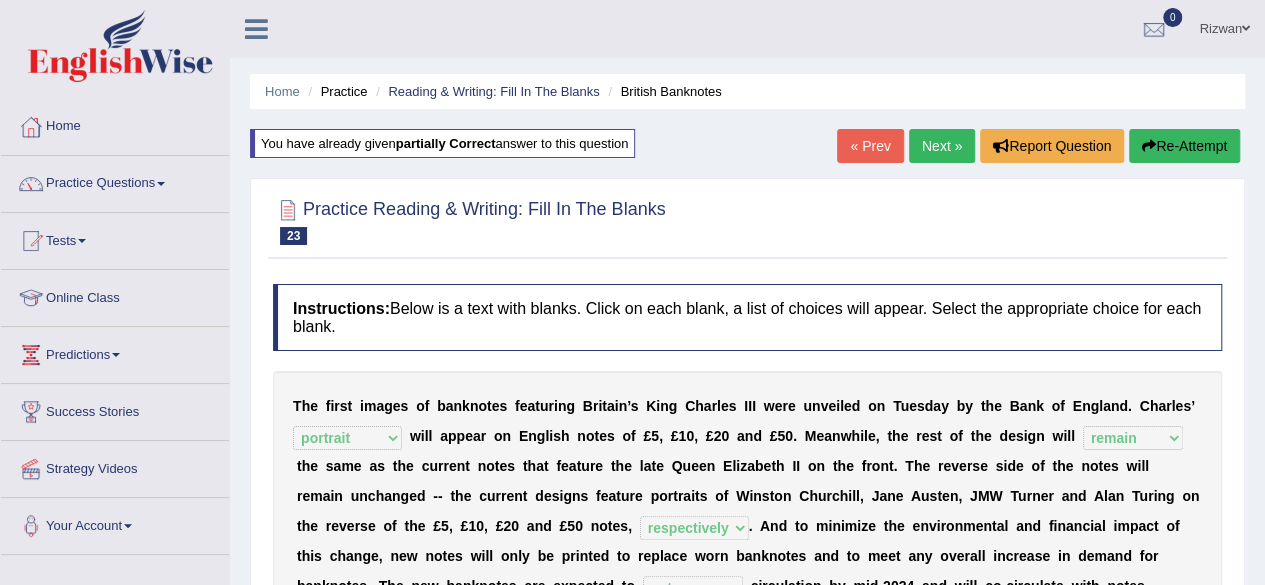 click on "« Prev Next »  Report Question  Re-Attempt" at bounding box center (1041, 148) 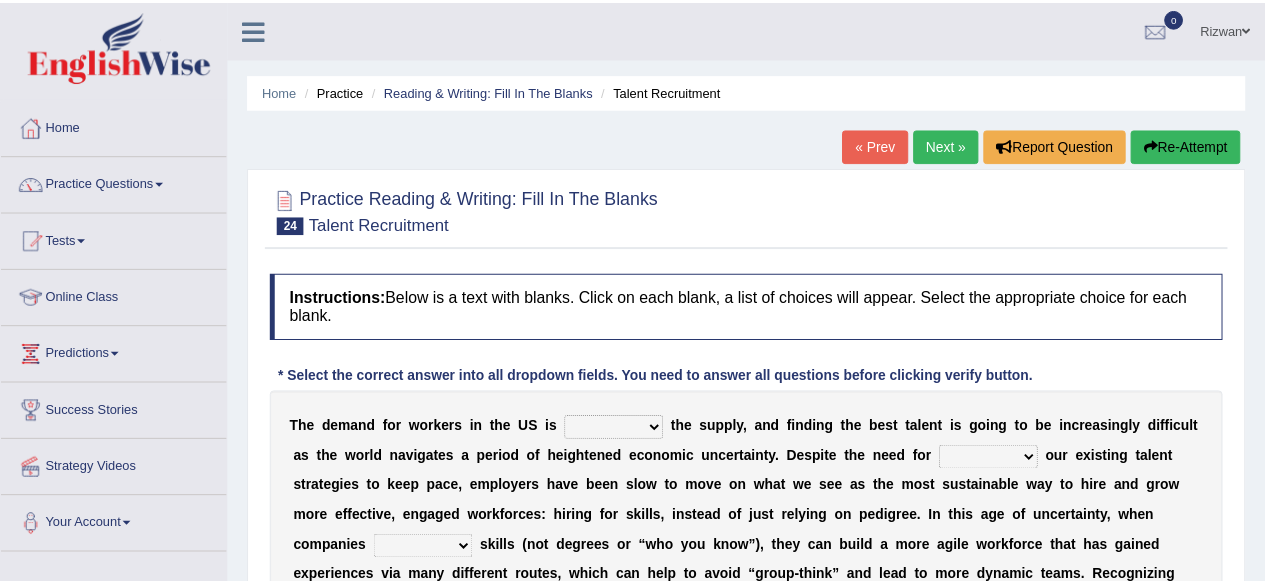 scroll, scrollTop: 0, scrollLeft: 0, axis: both 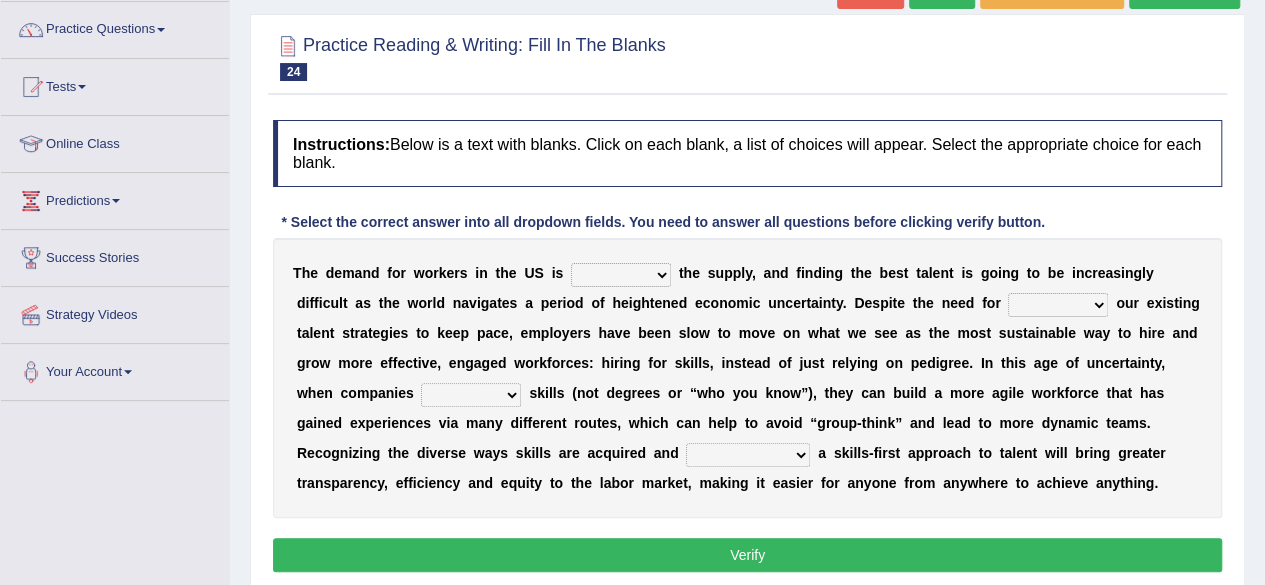 click on "T h e   d e m a n d   f o r   w o r k e r s   i n   t h e   [COUNTRY]   i s   outpacing falling flipping irrigating   t h e   s u p p l y ,   a n d   f i n d i n g   t h e   b e s t   t a l e n t   i s   g o i n g   t o   b e   i n c r e a s i n g l y   d i f f i c u l t   a s   t h e   w o r l d   n a v i g a t e s   a   p e r i o d   o f   h e i g h t e n e d   e c o n o m i c   u n c e r t a i n t y .   D e s p i t e   t h e   n e e d   f o r   reveling reflecting revamping inverting   o u r   e x i s t i n g   t a l e n t   s t r a t e g i e s   t o   k e e p   p a c e ,   e m p l o y e r s   h a v e   b e e n   s l o w   t o   m o v e   o n   w h a t   w e   s e e   a s   t h e   m o s t   s u s t a i n a b l e   w a y   t o   h i r e   a n d   g r o w   m o r e   e f f e c t i v e ,   e n g a g e d   w o r k f o r c e s :   h i r i n g   f o r   s k i l l s ,   i n s t e" at bounding box center (747, 378) 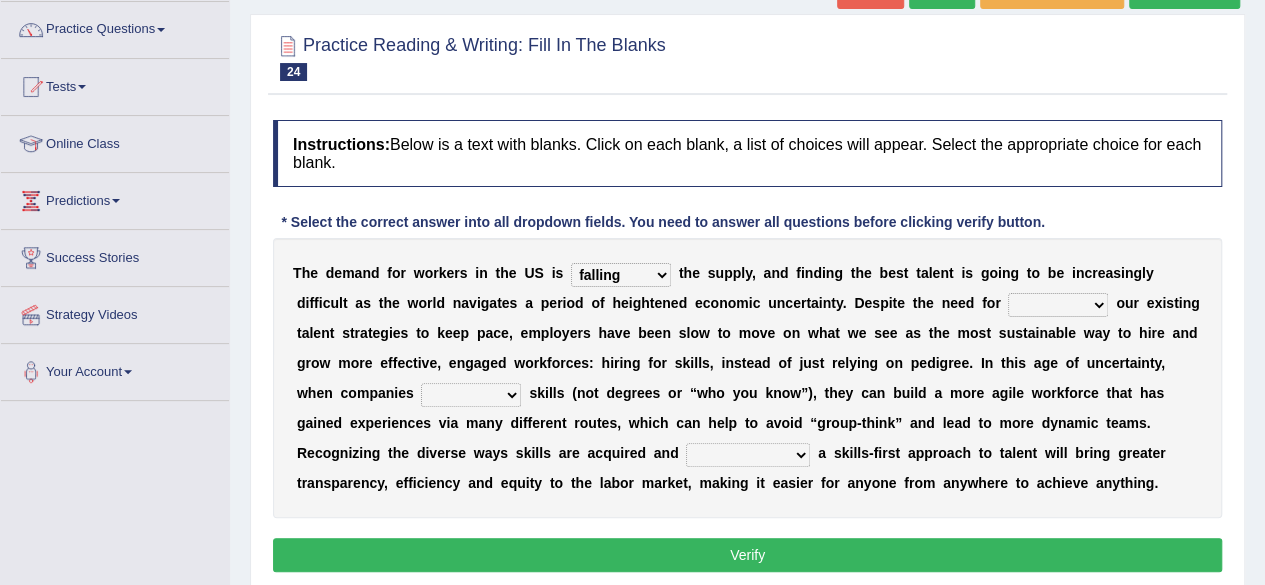 click on "outpacing falling flipping irrigating" at bounding box center (621, 275) 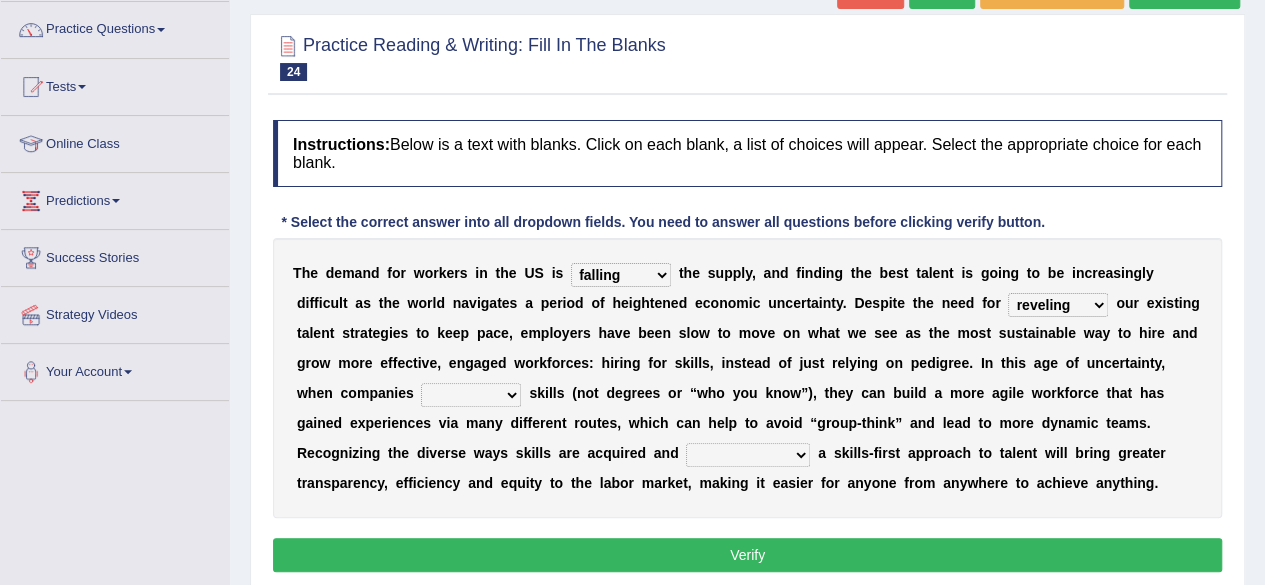 click on "reveling reflecting revamping inverting" at bounding box center (1058, 305) 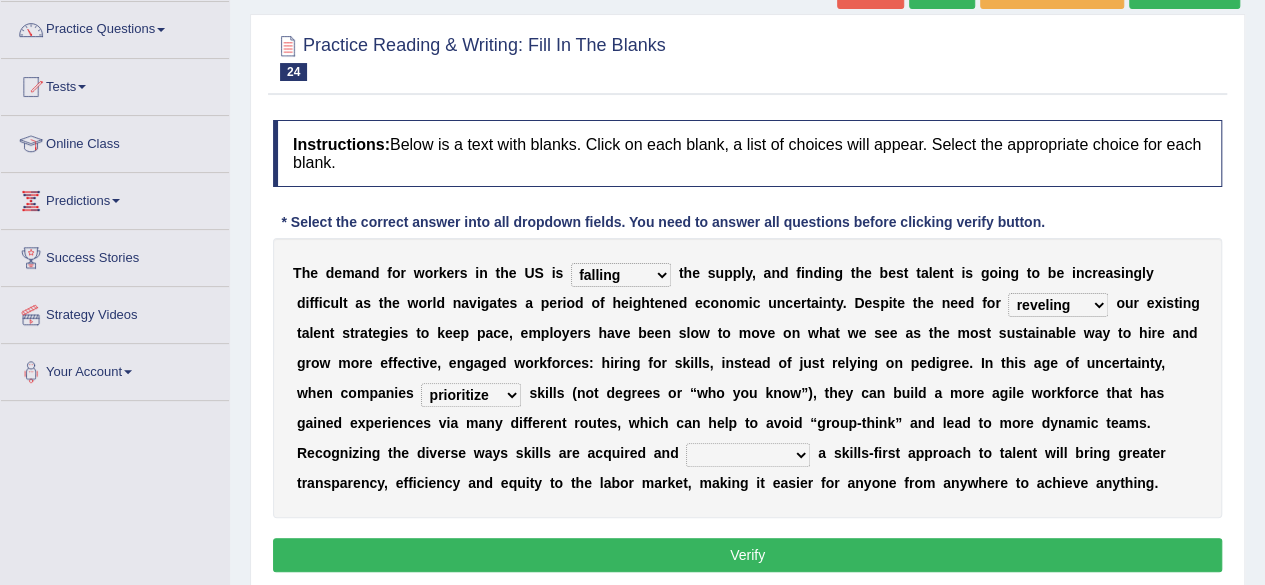 click on "distinguishing digitizing attempting adopting" at bounding box center (748, 455) 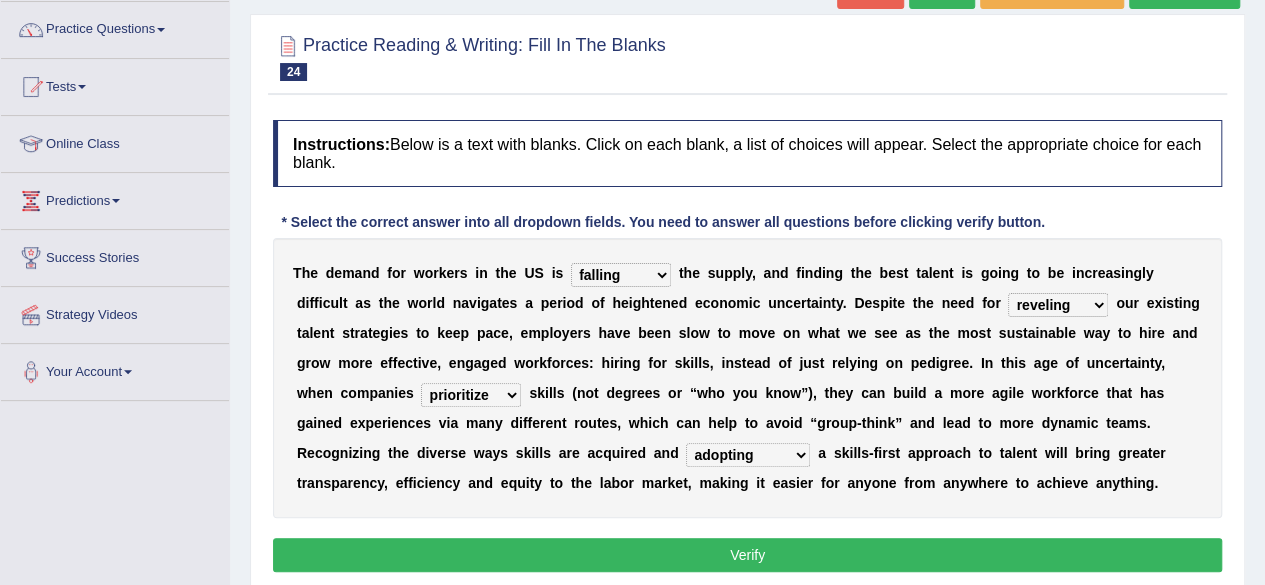 click on "distinguishing digitizing attempting adopting" at bounding box center (748, 455) 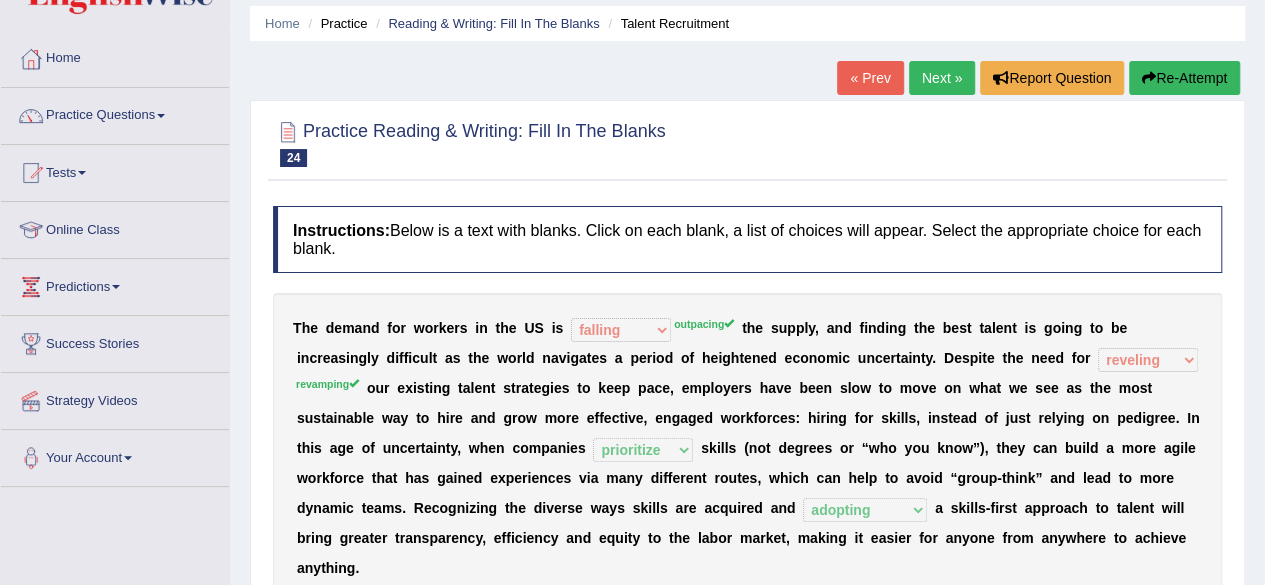 scroll, scrollTop: 62, scrollLeft: 0, axis: vertical 